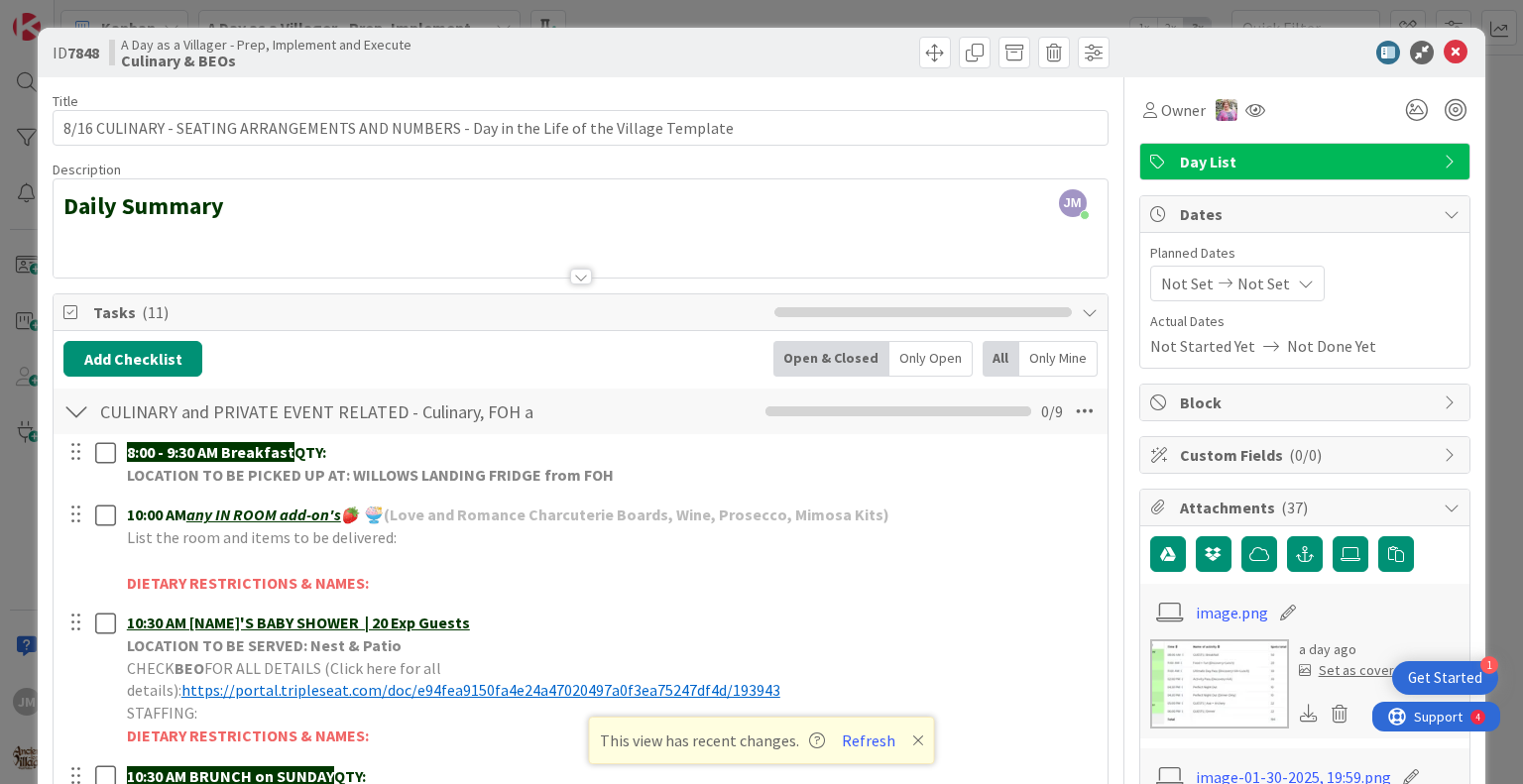 scroll, scrollTop: 0, scrollLeft: 0, axis: both 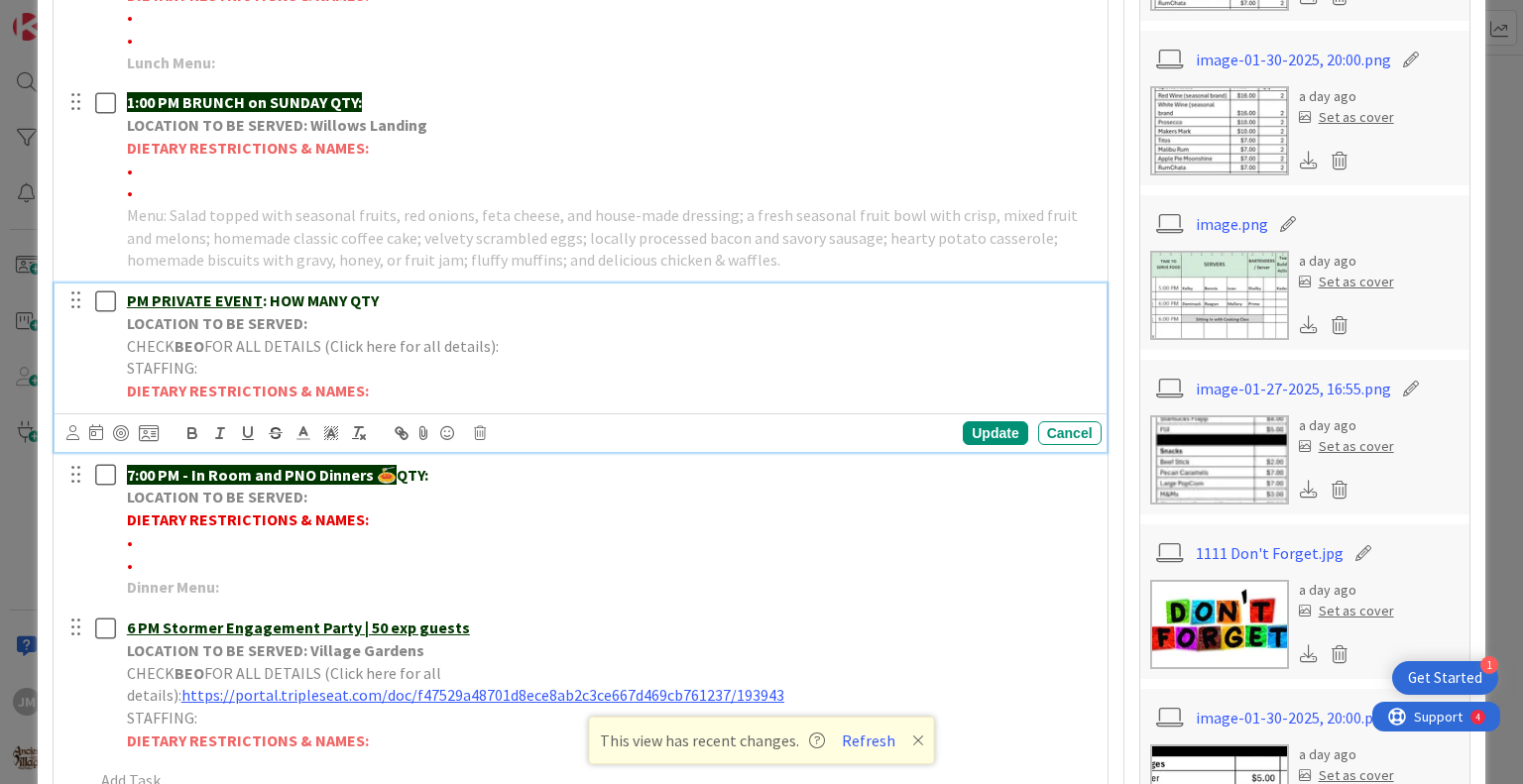 click on "PM PRIVATE EVENT : HOW MANY QTY" at bounding box center (610, 300) 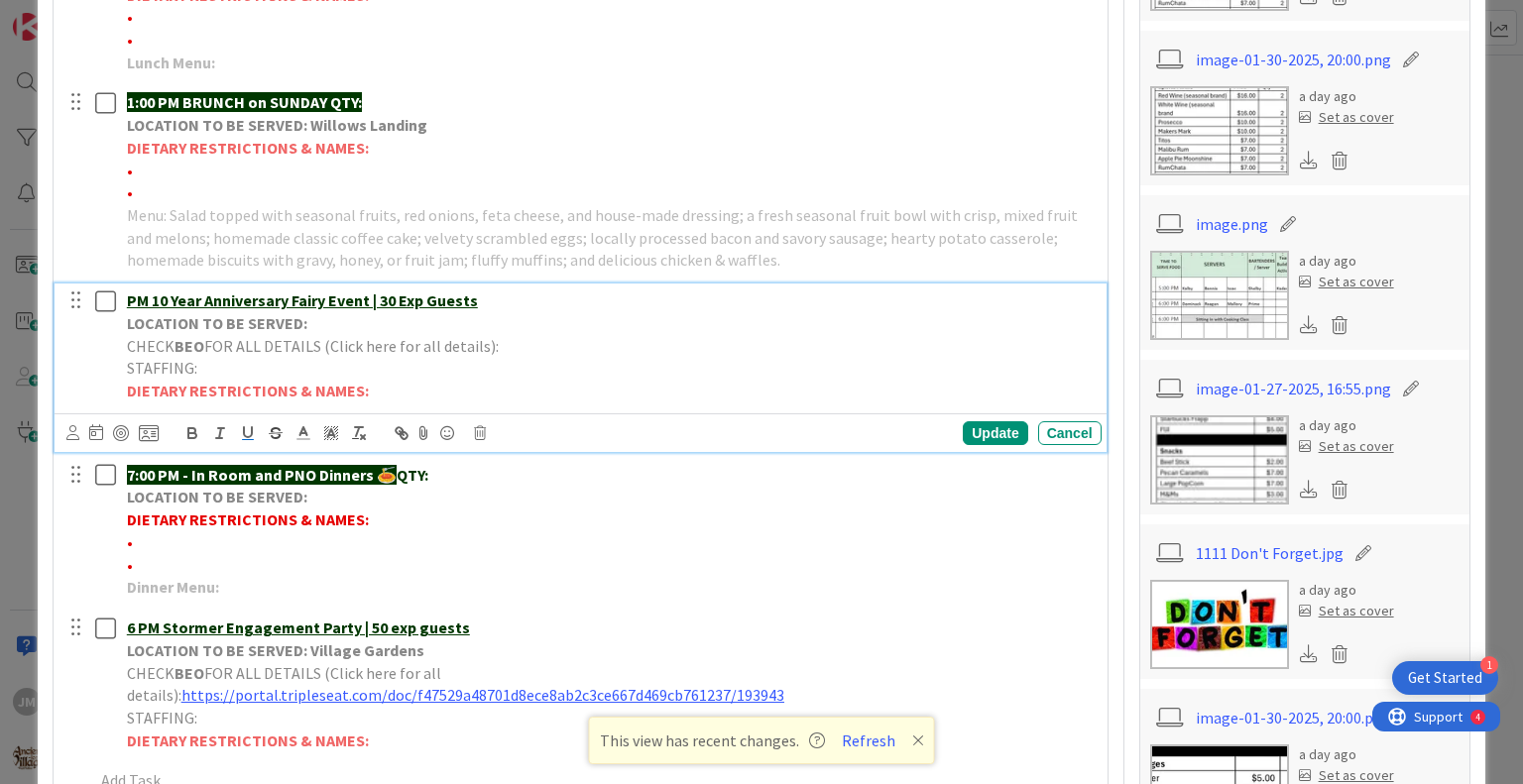 click on "PM 10 Year Anniversary Fairy Event | 30 Exp Guests" at bounding box center [610, 300] 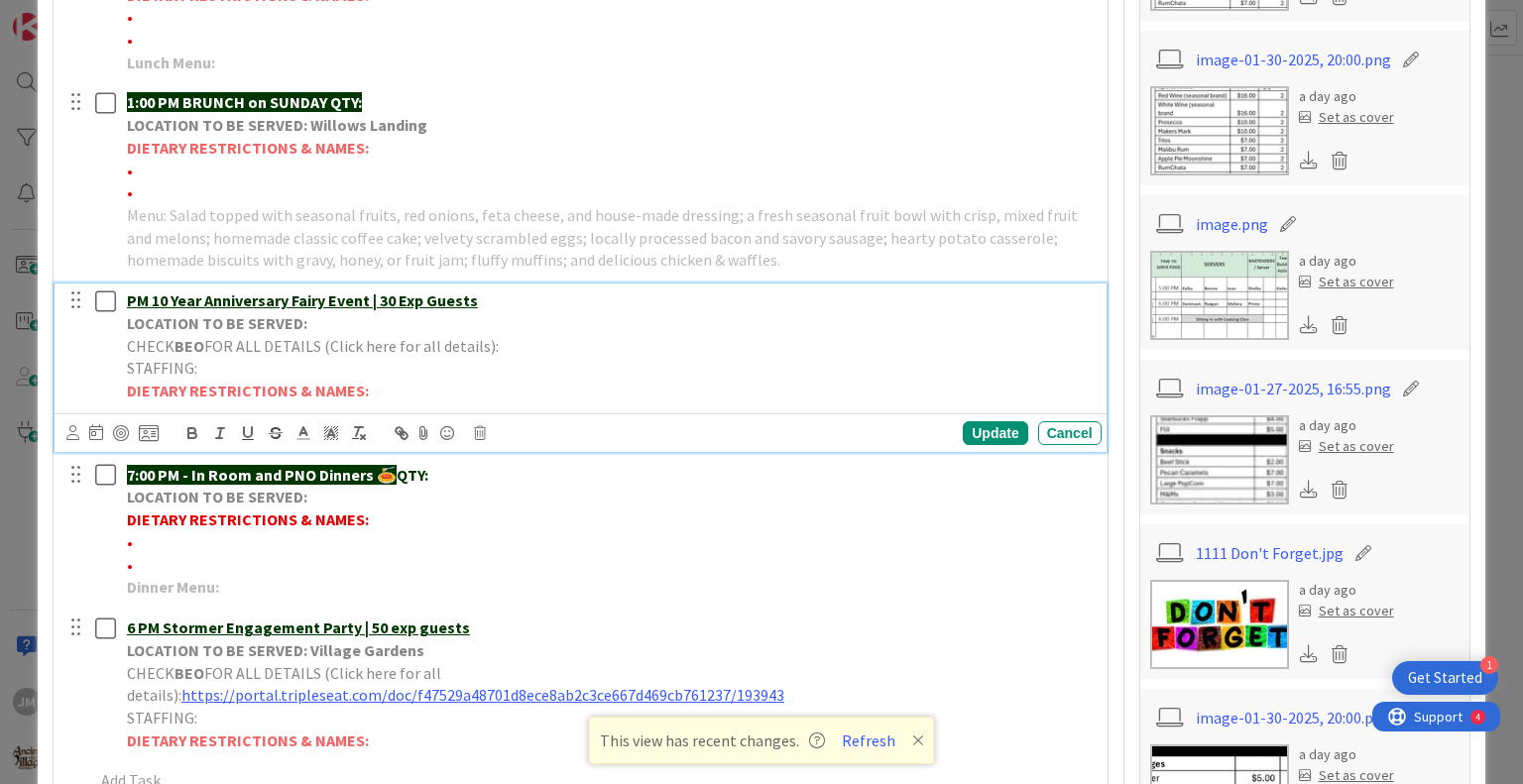 click on "LOCATION TO BE SERVED:" at bounding box center (610, 323) 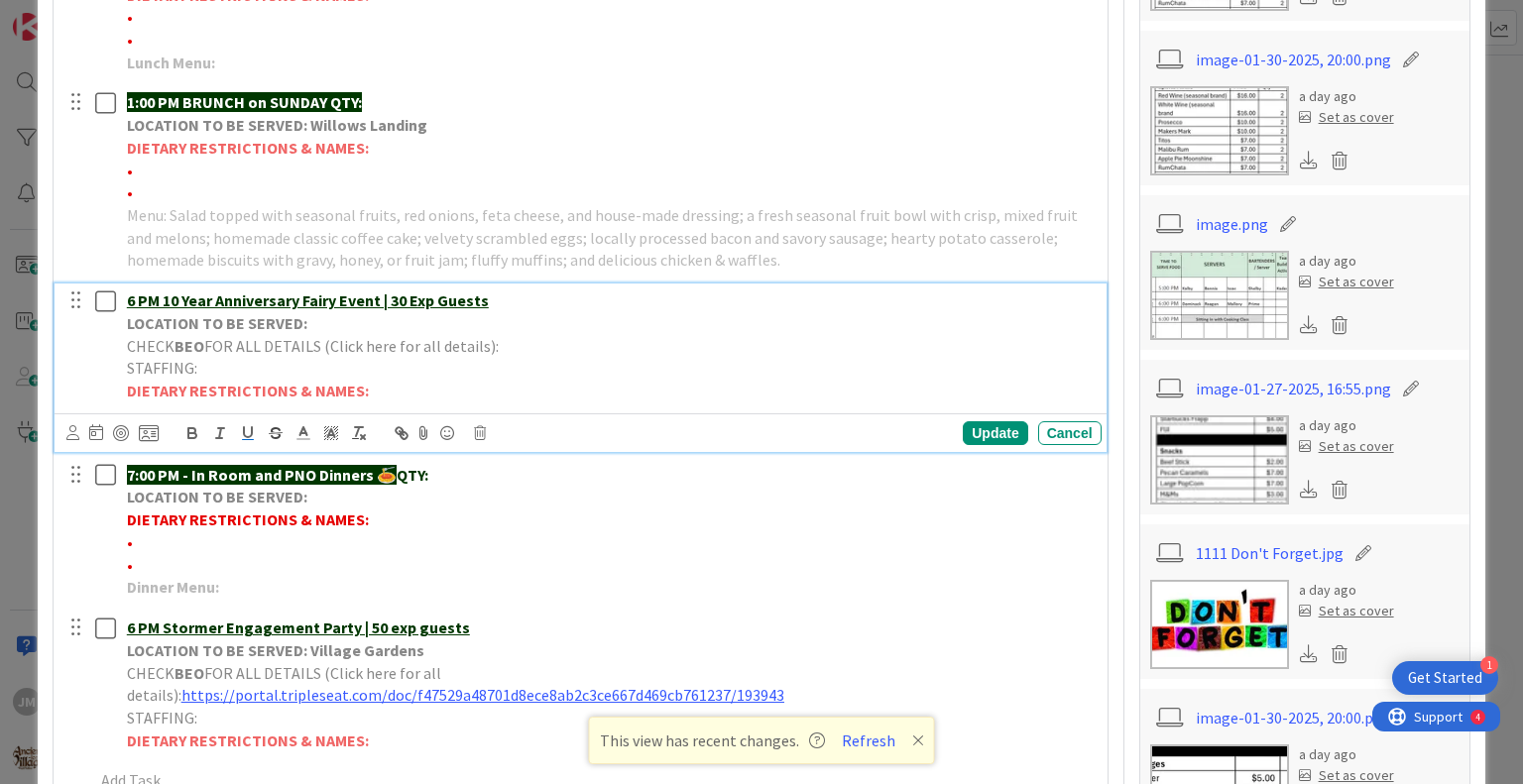 click on "LOCATION TO BE SERVED:" at bounding box center (610, 323) 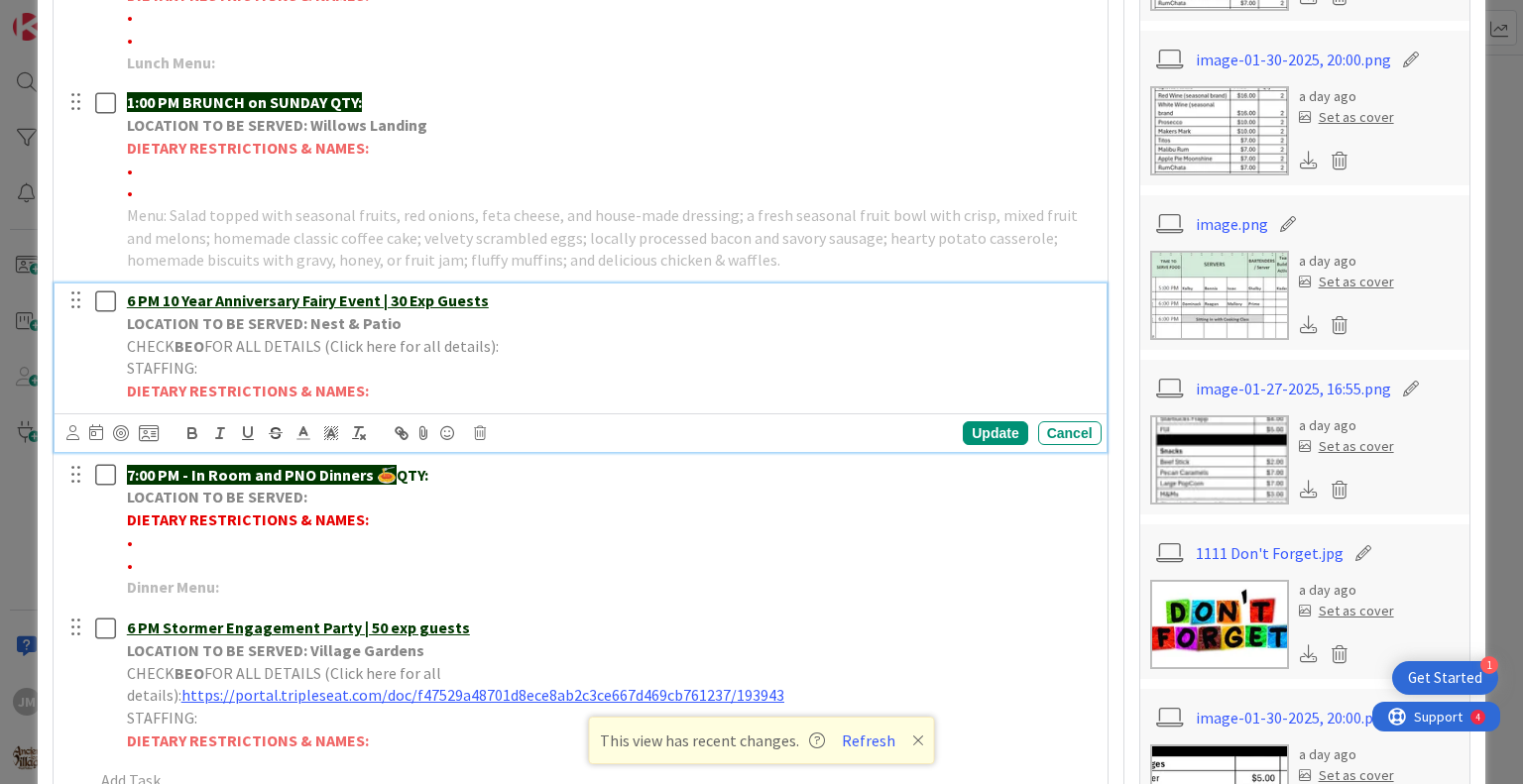 click on "CHECK  BEO  FOR ALL DETAILS (Click here for all details):" at bounding box center (610, 346) 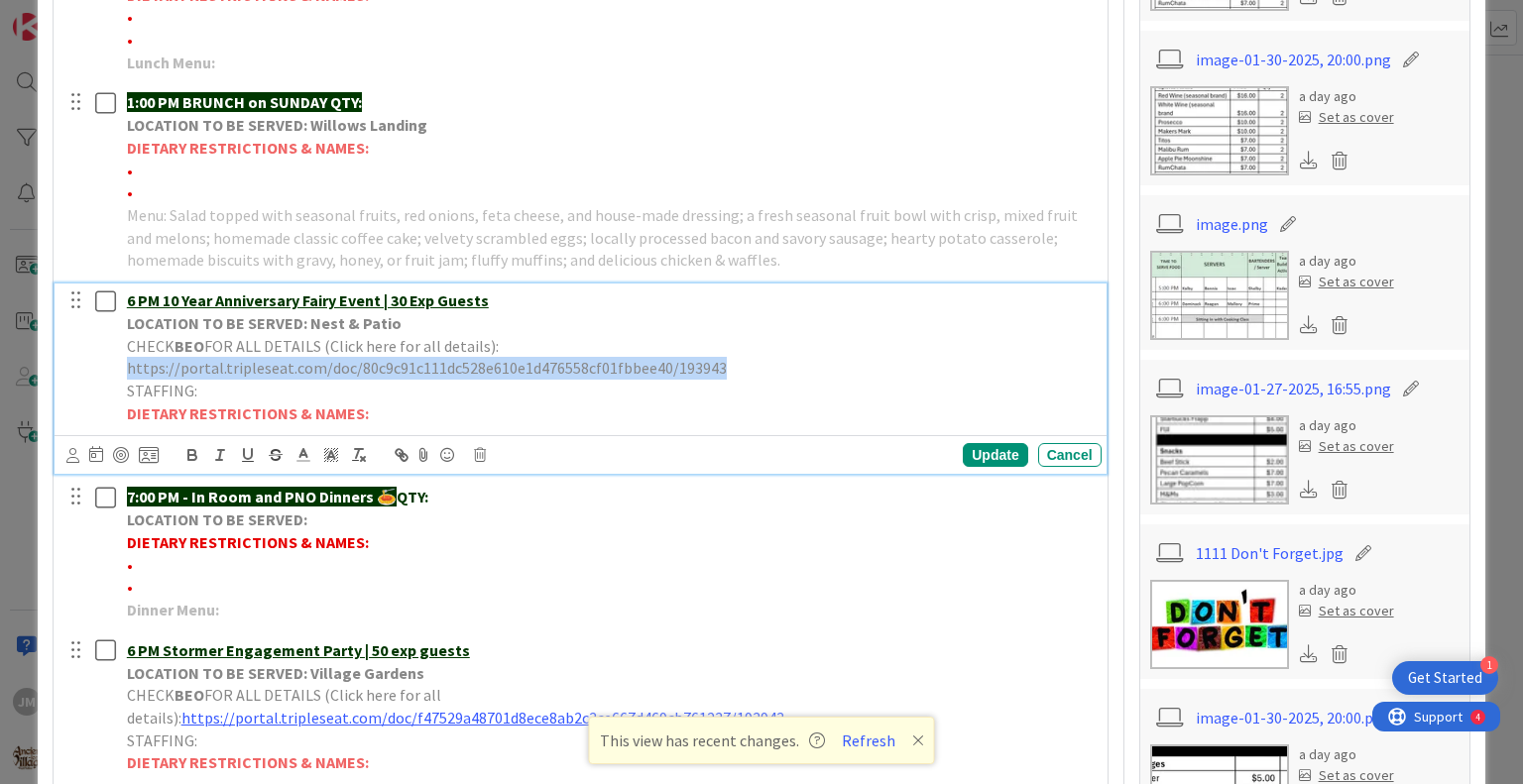 drag, startPoint x: 1079, startPoint y: 317, endPoint x: 493, endPoint y: 324, distance: 586.04181 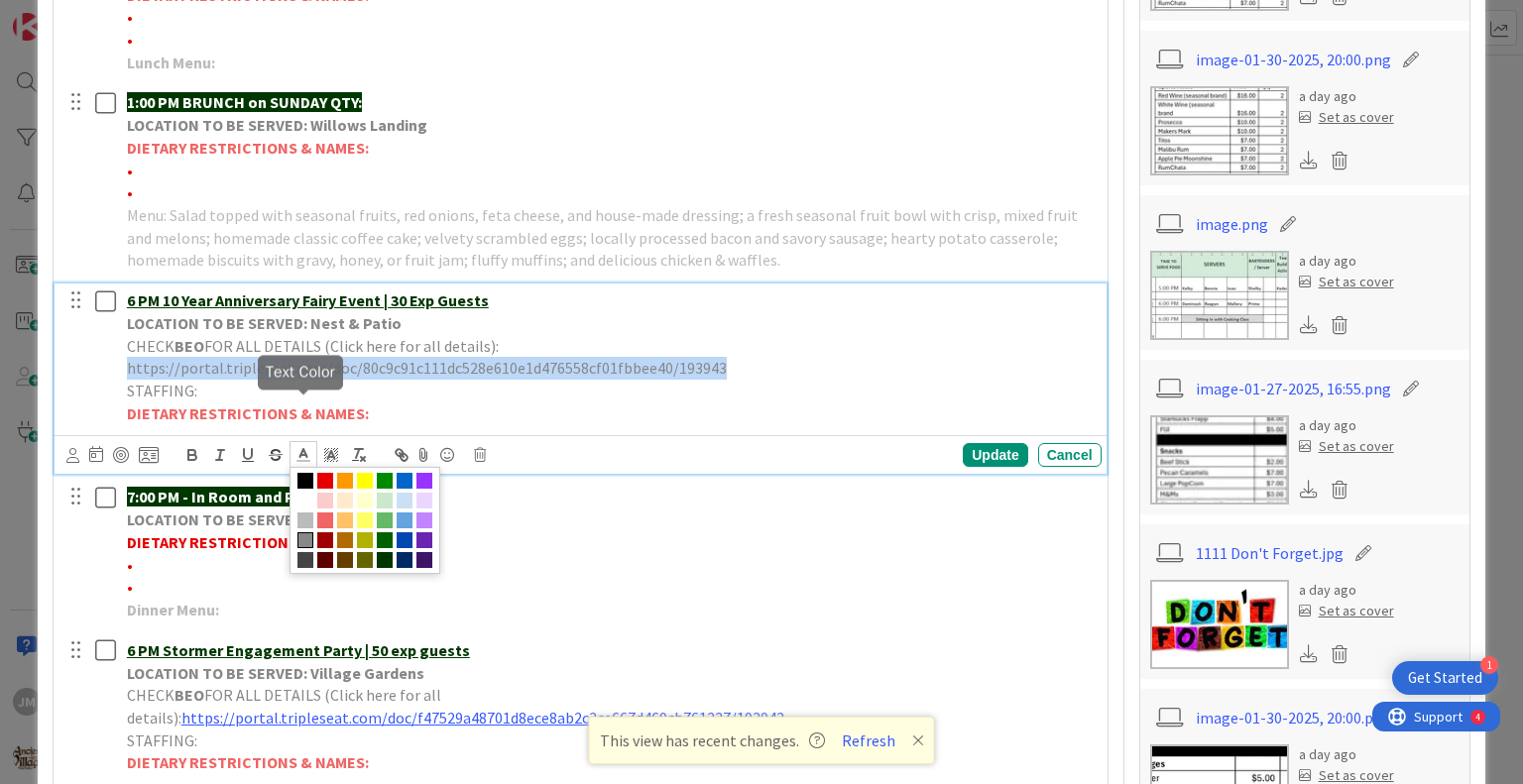 click 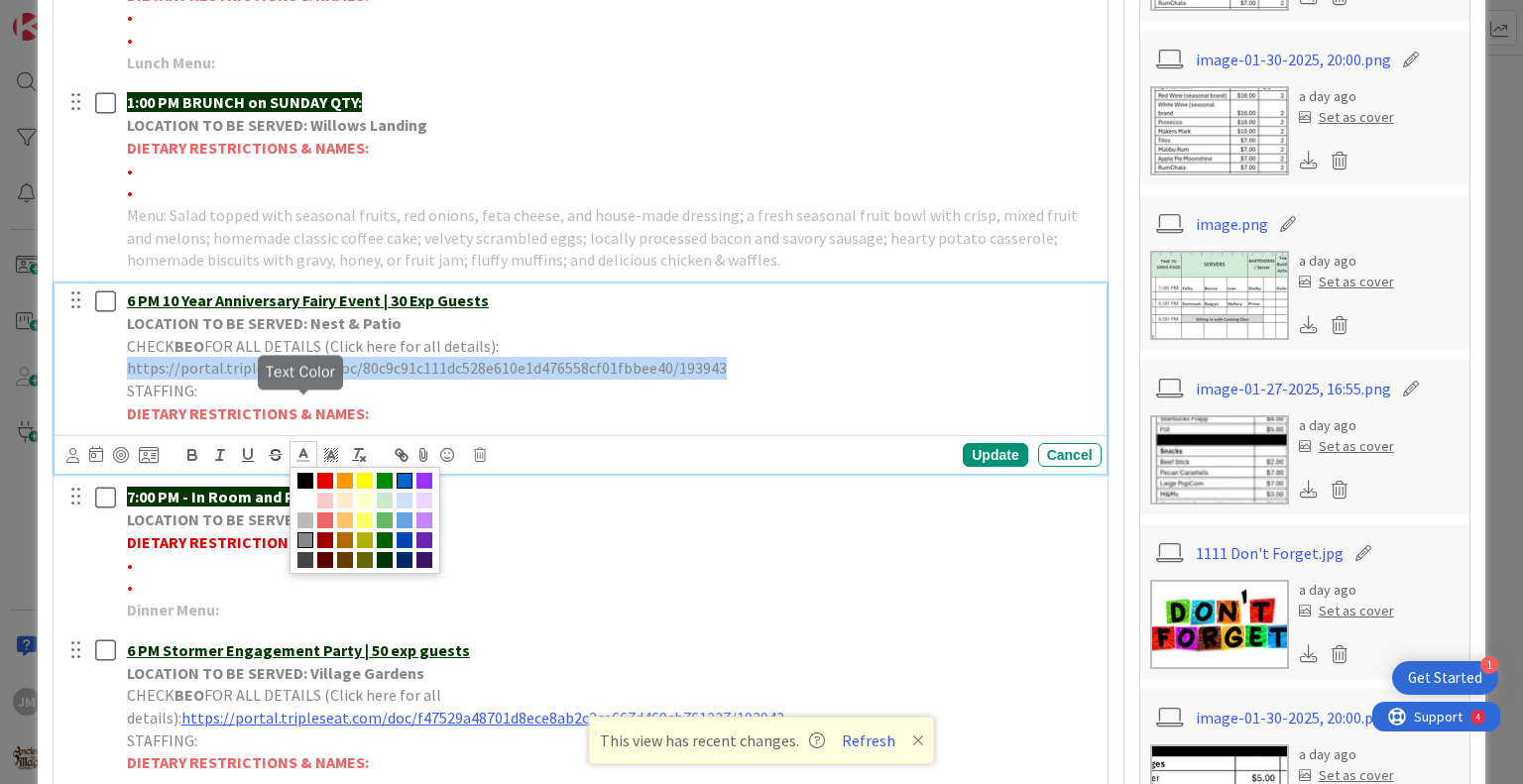 click at bounding box center (405, 481) 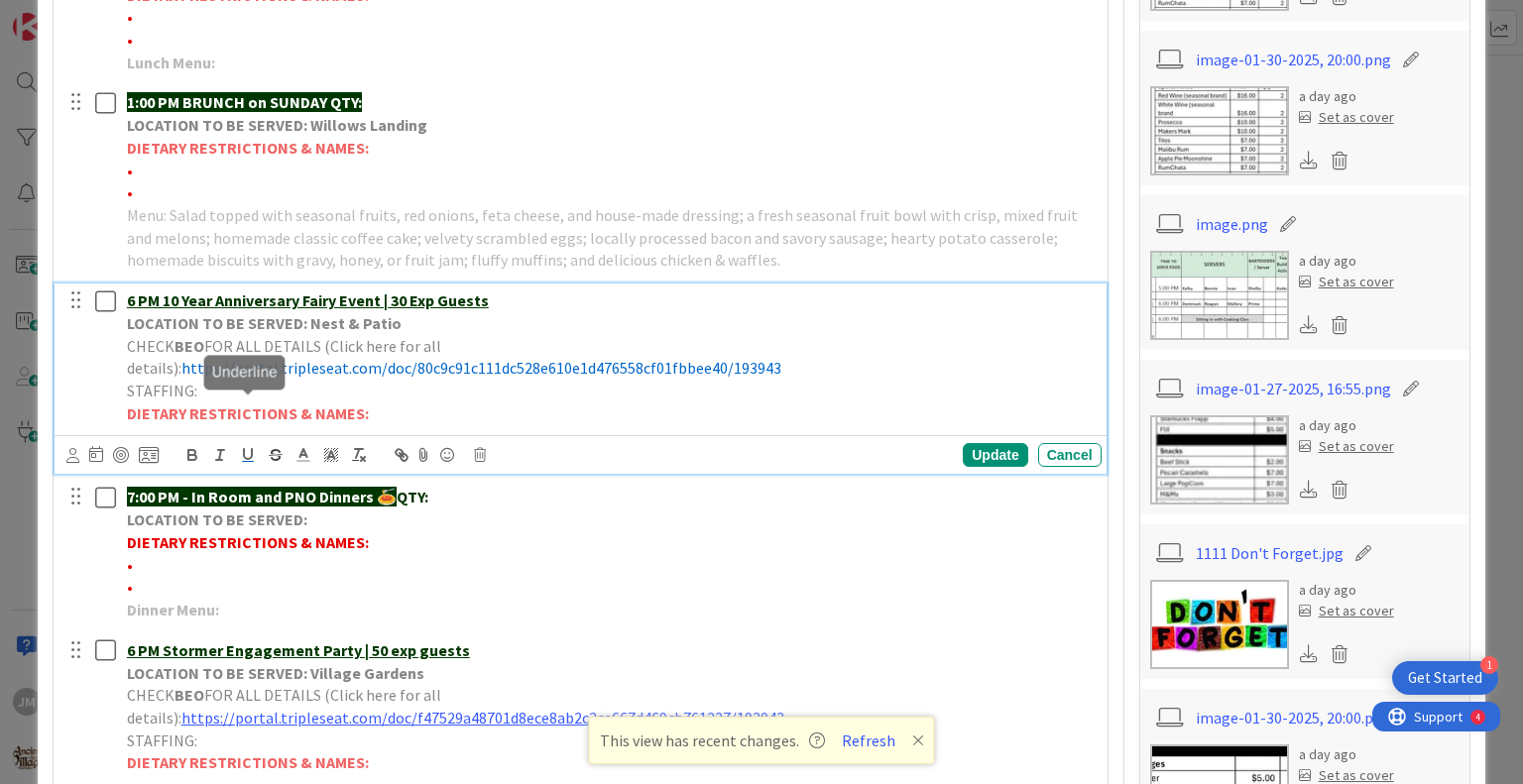click 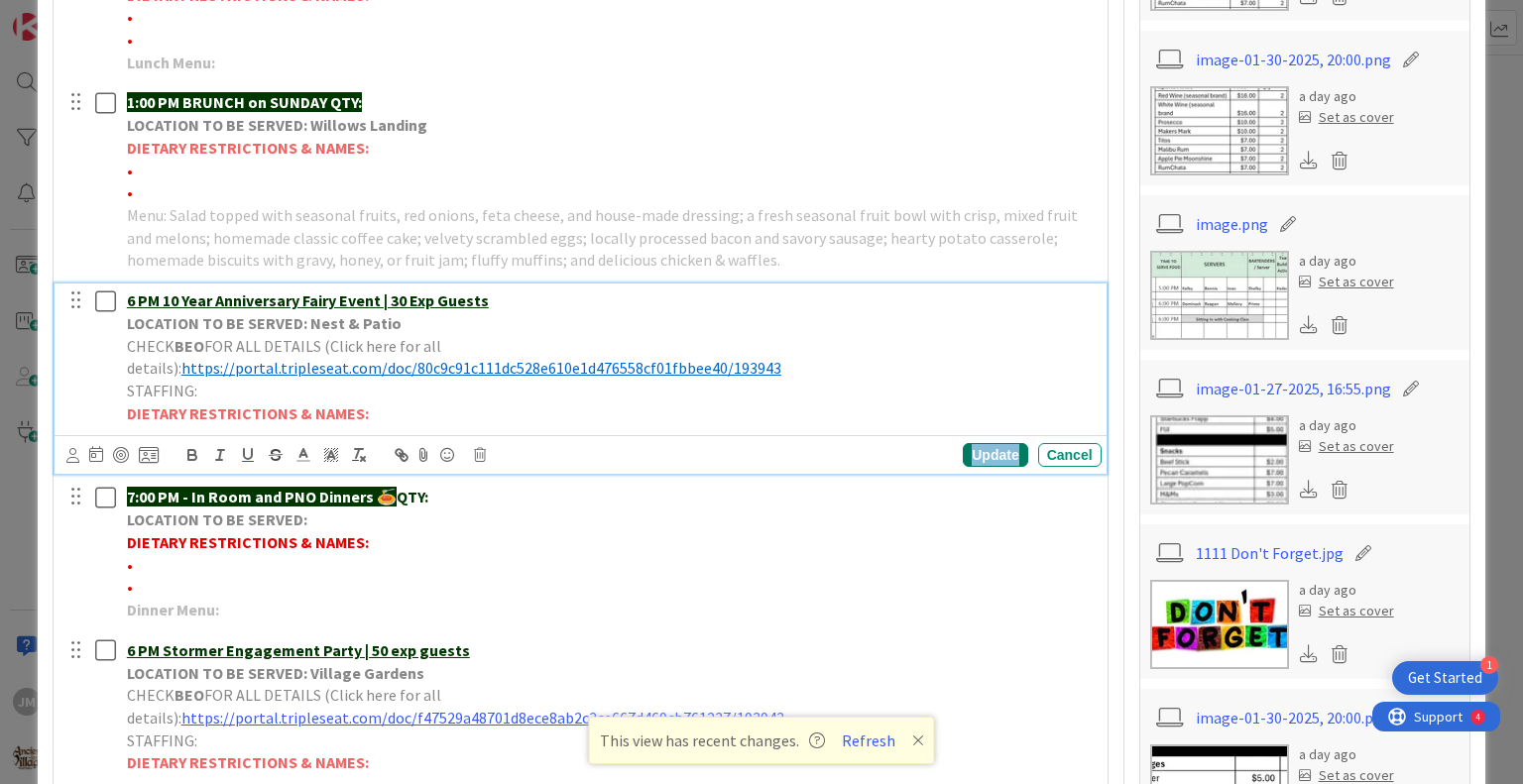 click on "Update" at bounding box center (995, 455) 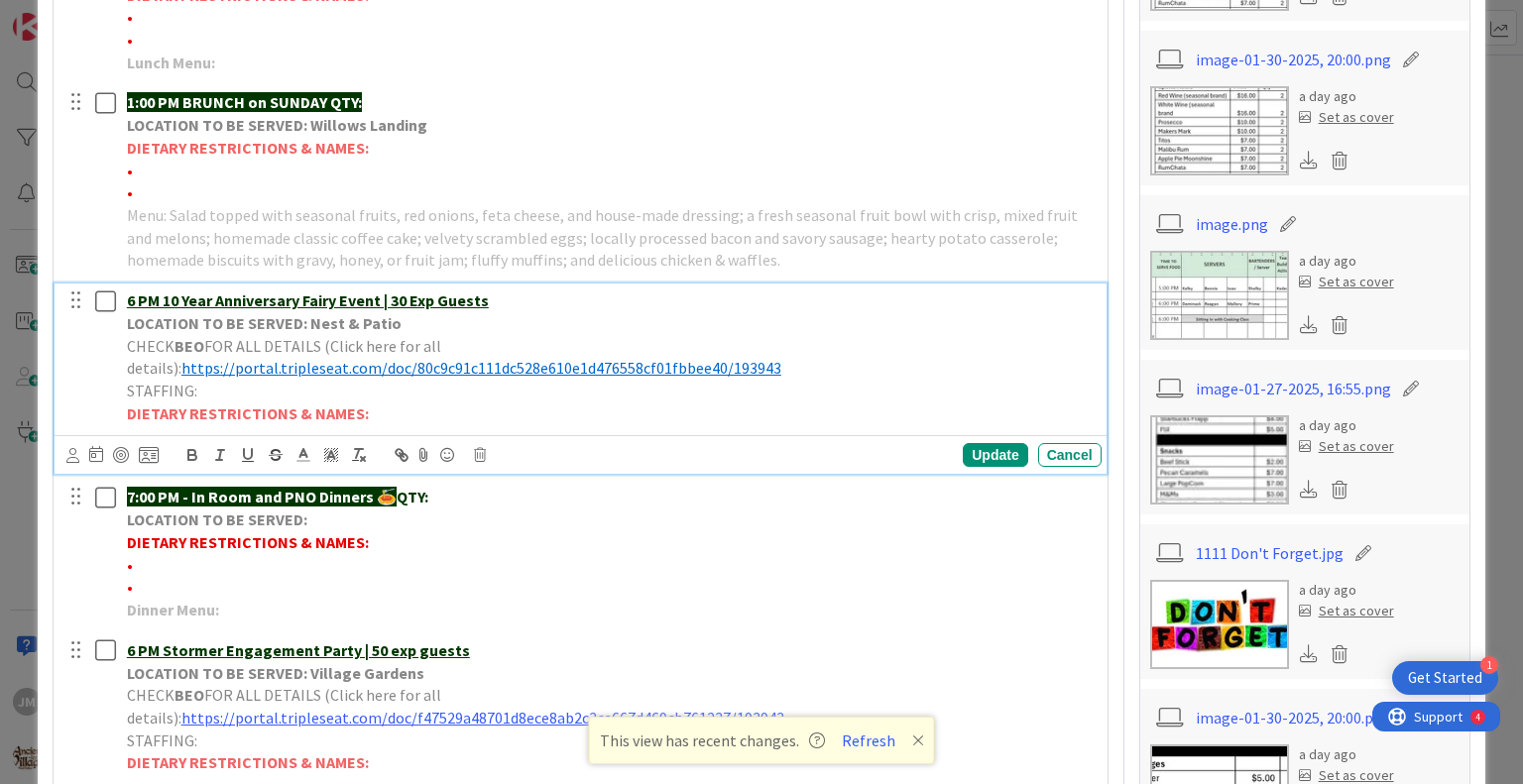 click on "FOR ALL DETAILS (Click here for all details):" at bounding box center (286, 357) 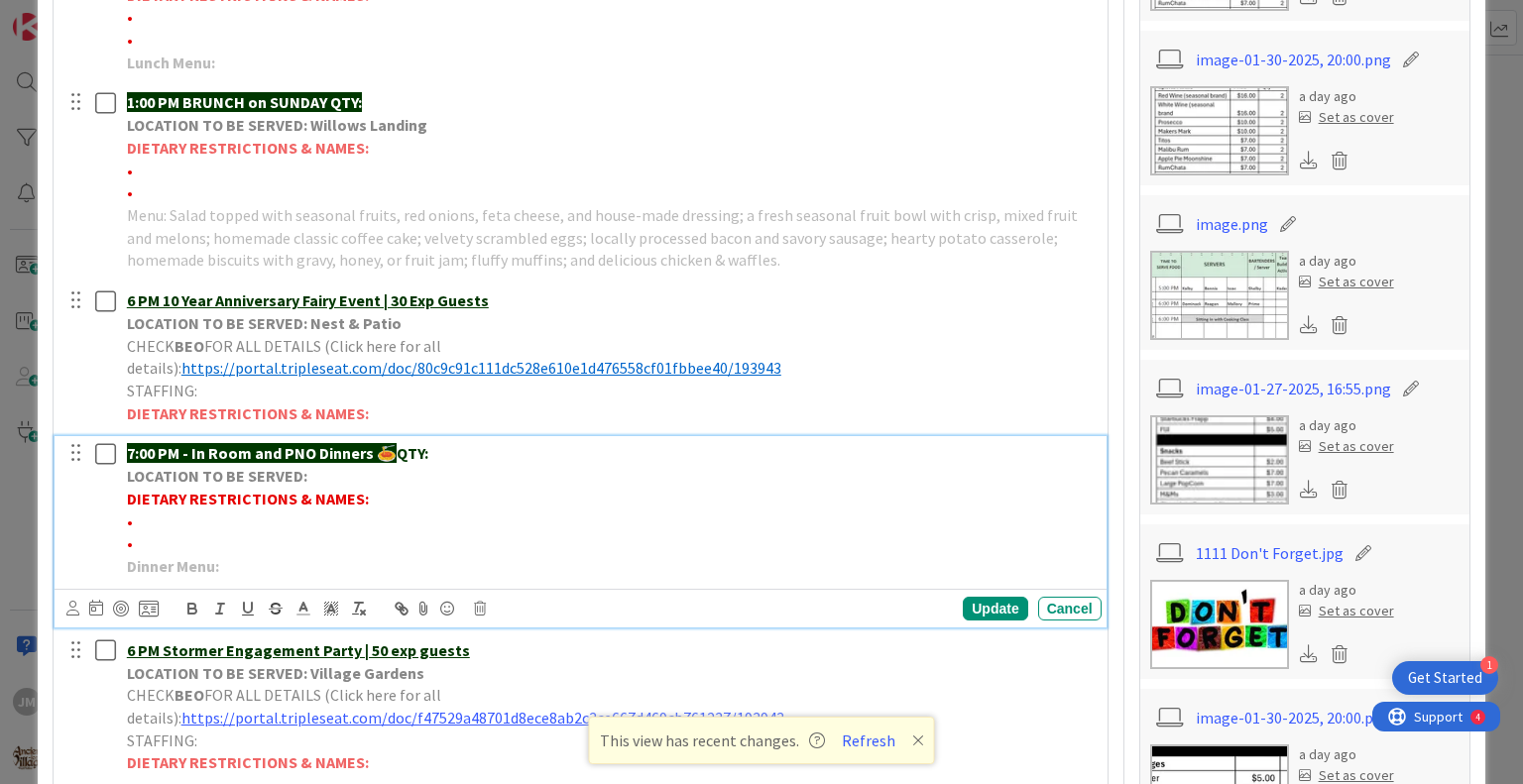 click on "LOCATION TO BE SERVED:" at bounding box center [610, 476] 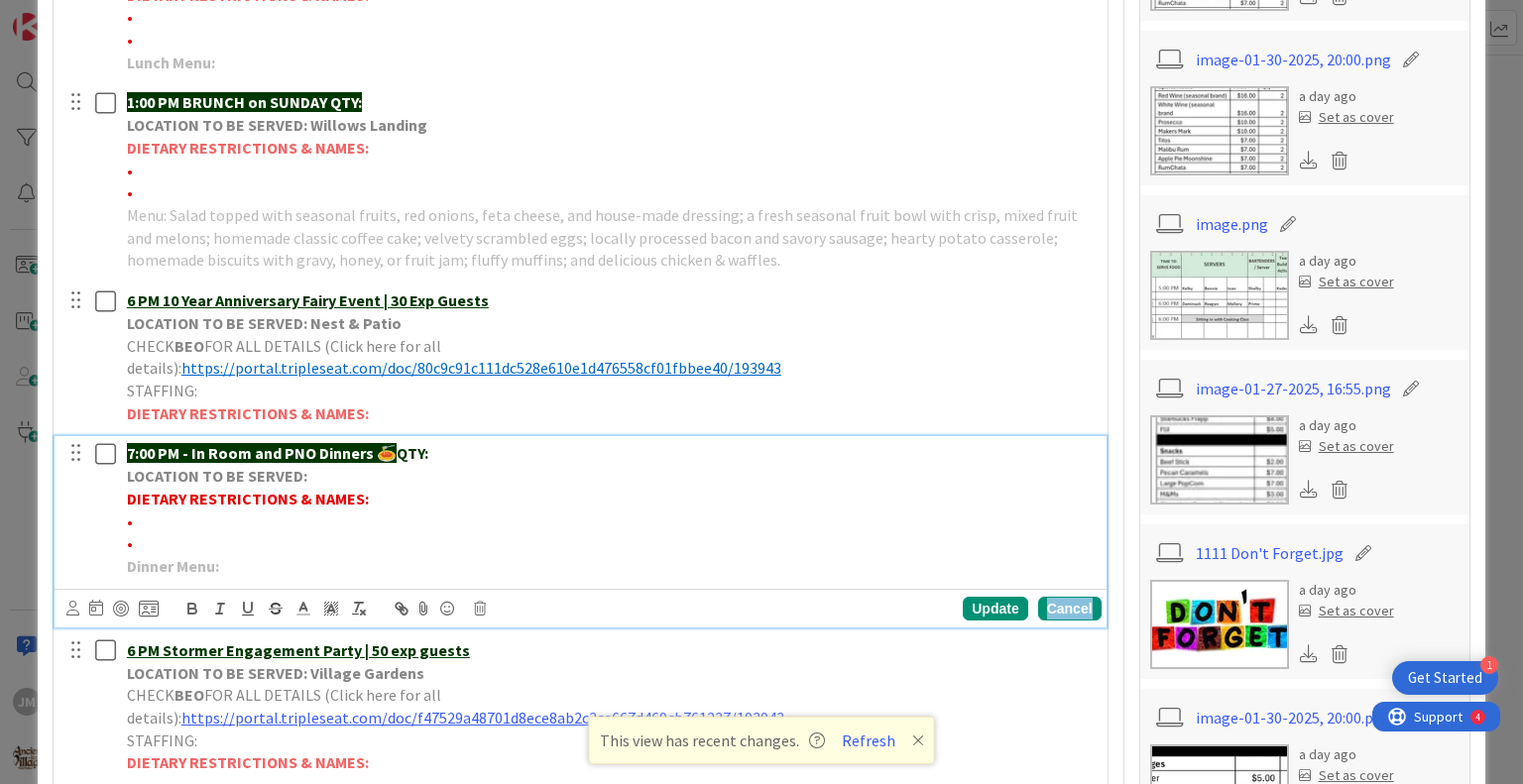 click on "Cancel" at bounding box center [1070, 609] 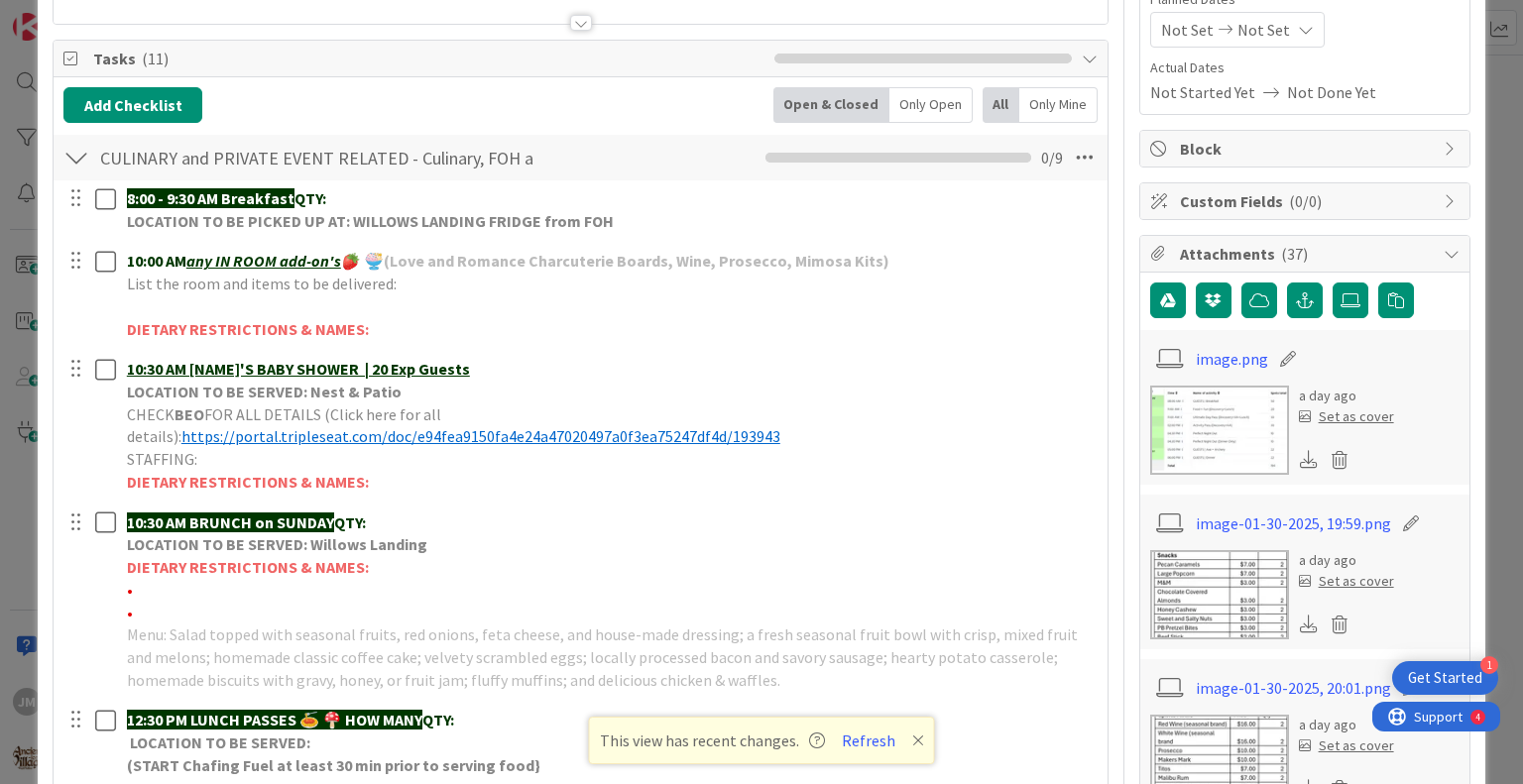 scroll, scrollTop: 0, scrollLeft: 0, axis: both 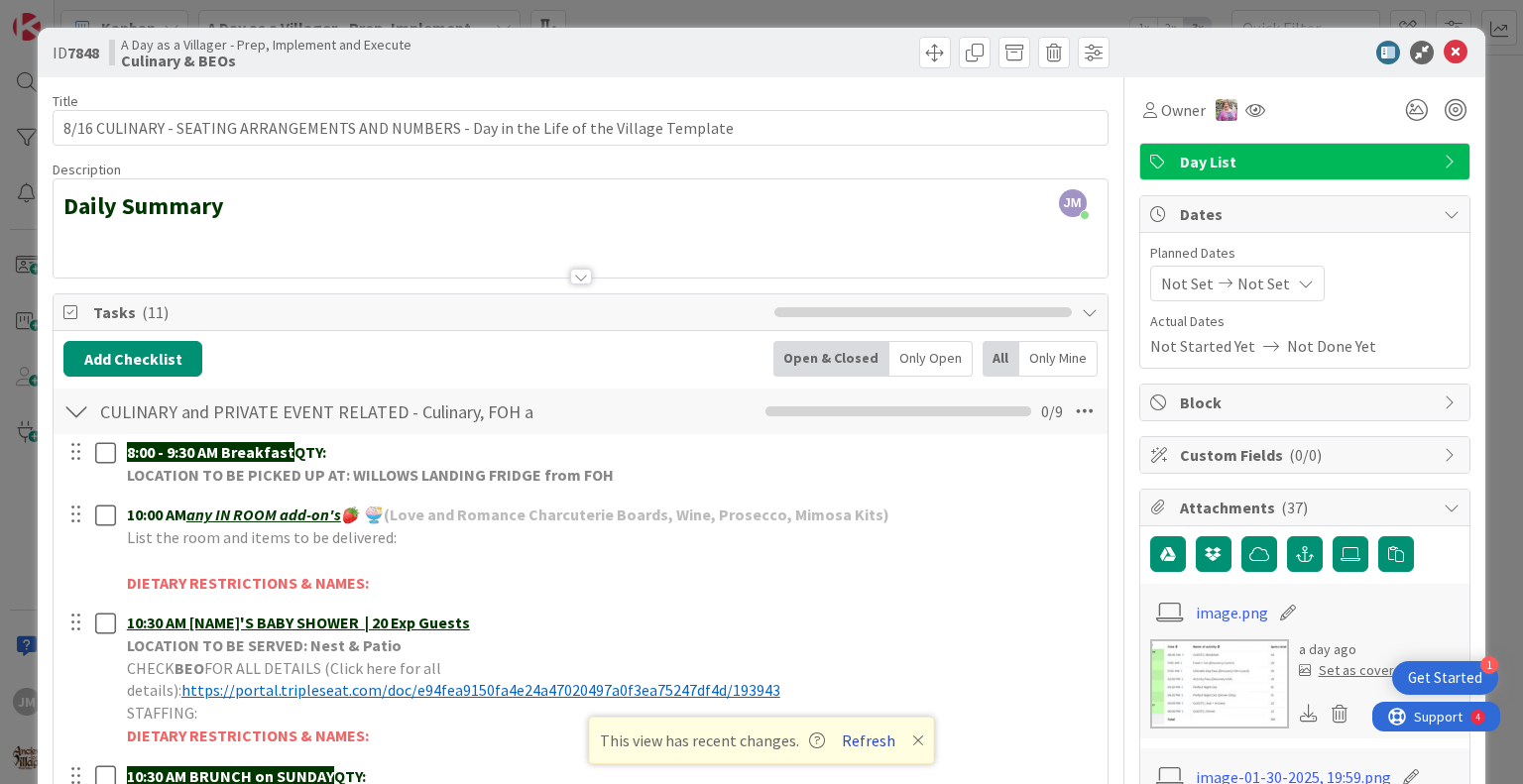 click on "Refresh" at bounding box center [869, 740] 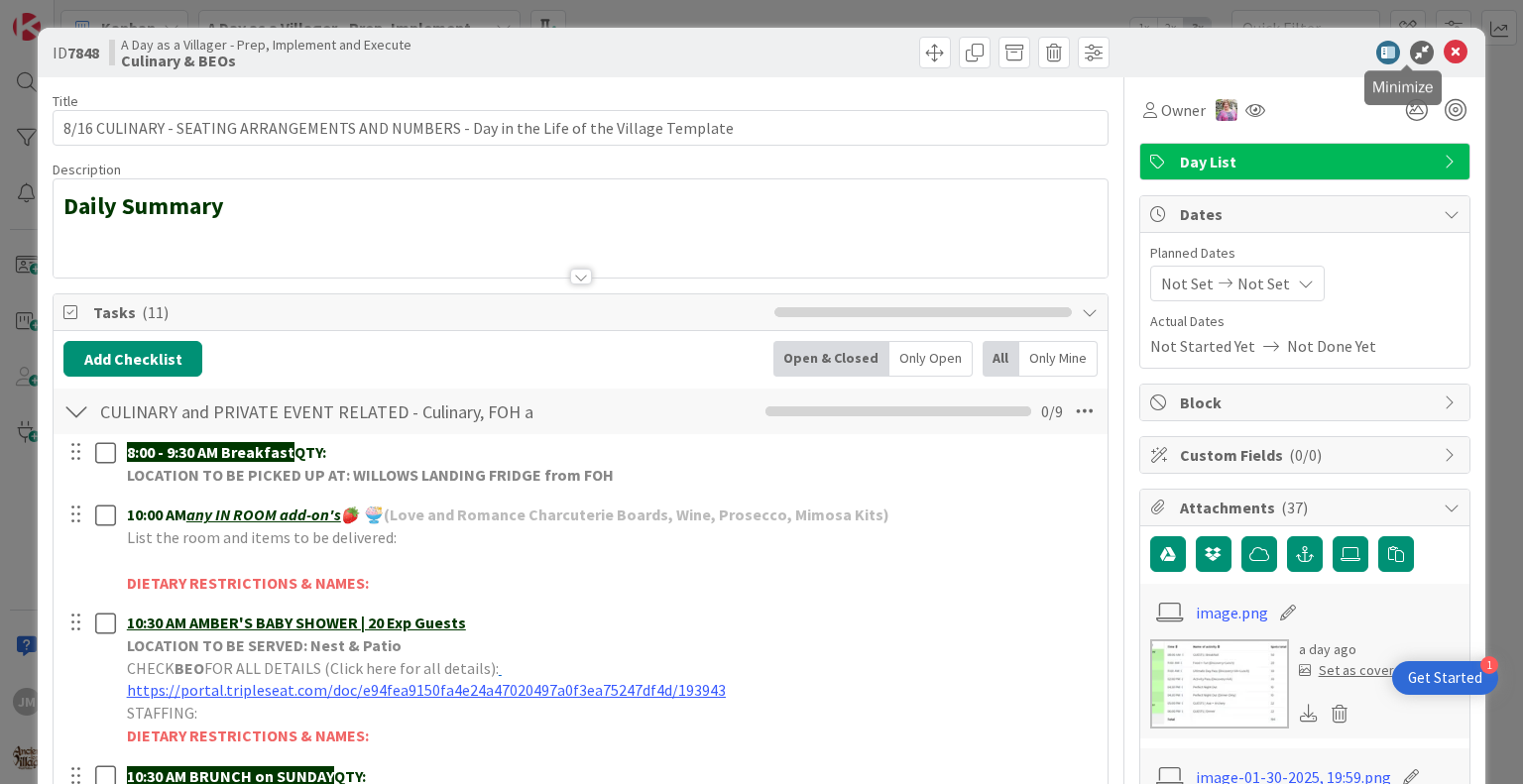 scroll, scrollTop: 0, scrollLeft: 0, axis: both 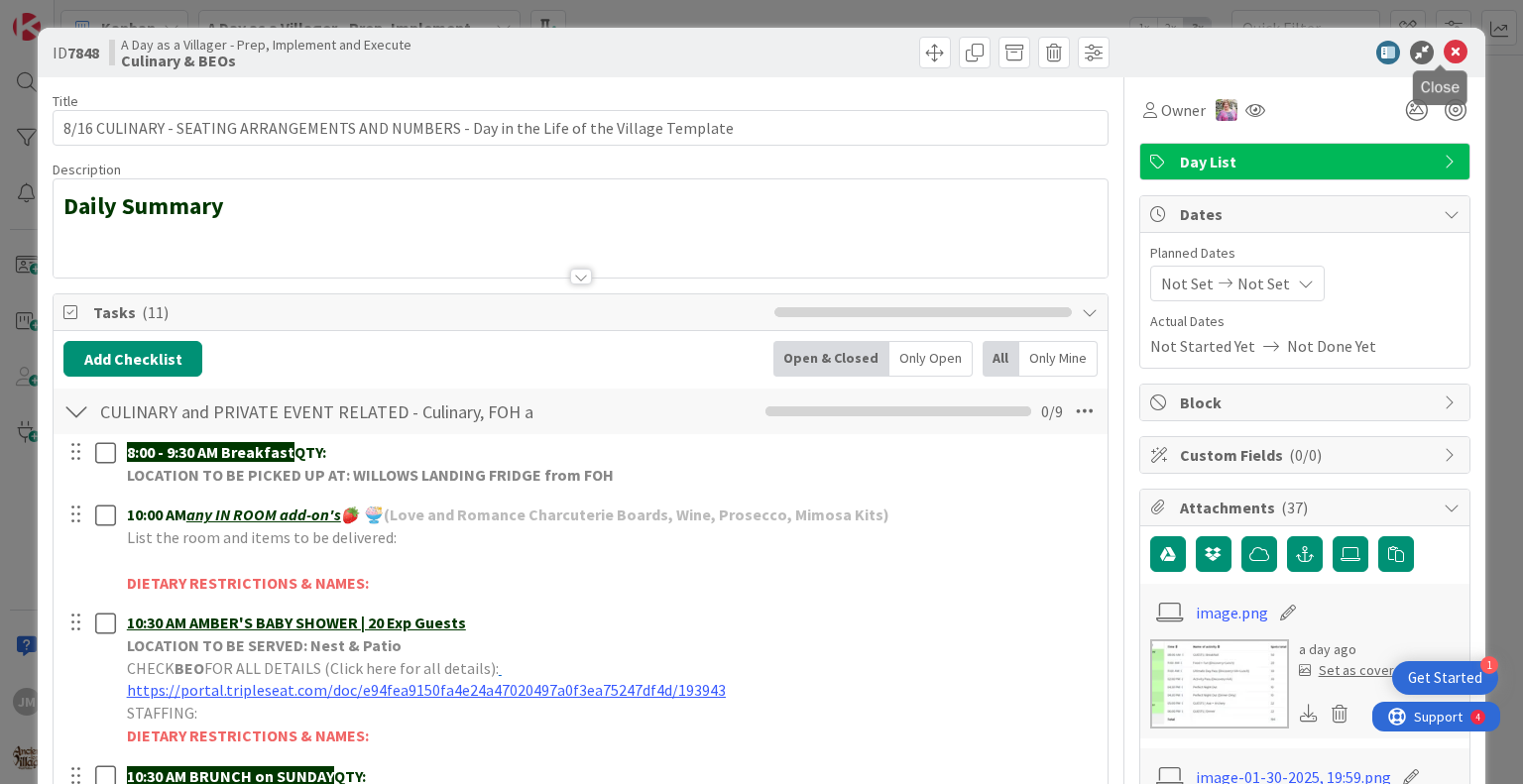 click at bounding box center (1456, 53) 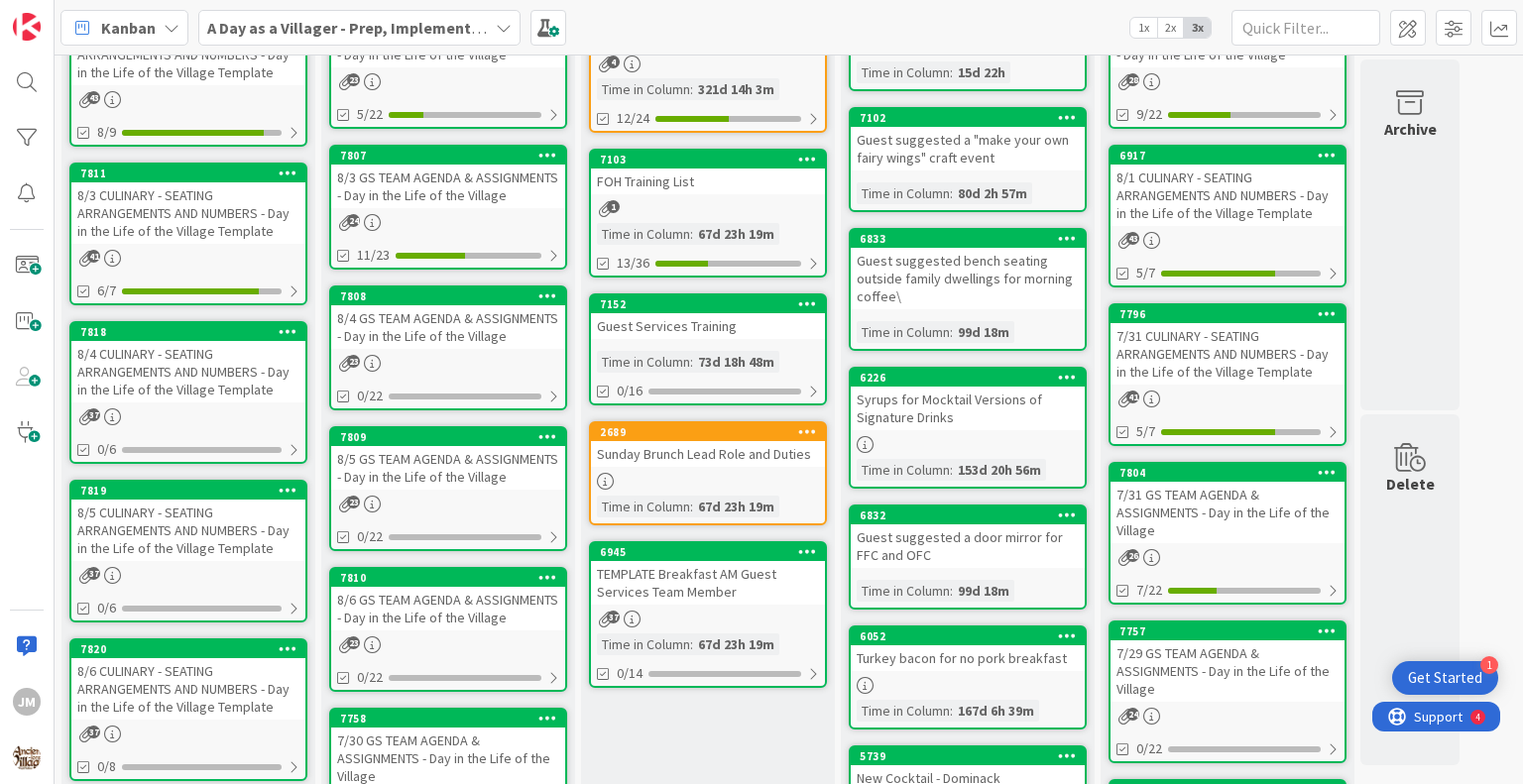scroll, scrollTop: 0, scrollLeft: 0, axis: both 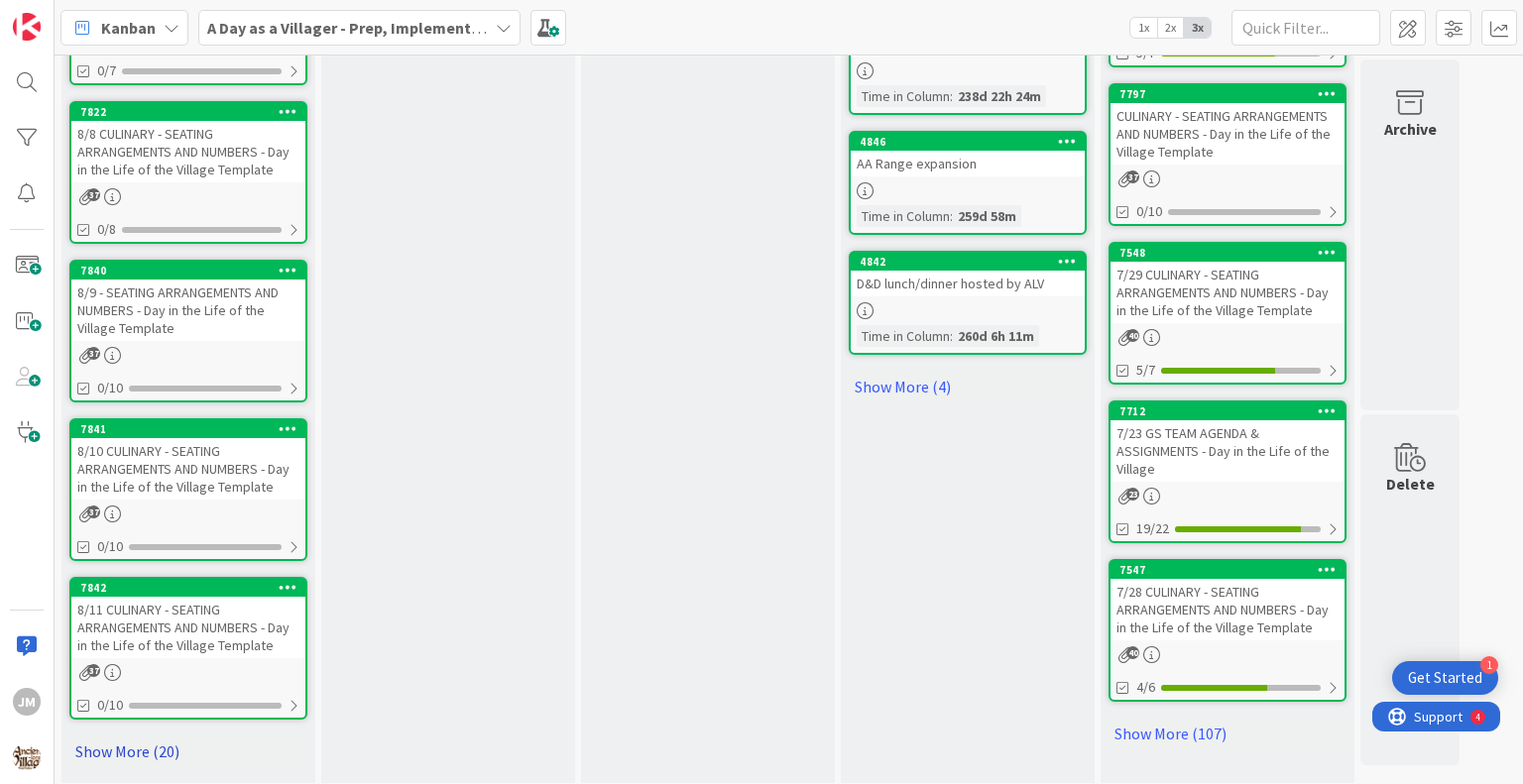 click on "Show More (20)" at bounding box center [188, 751] 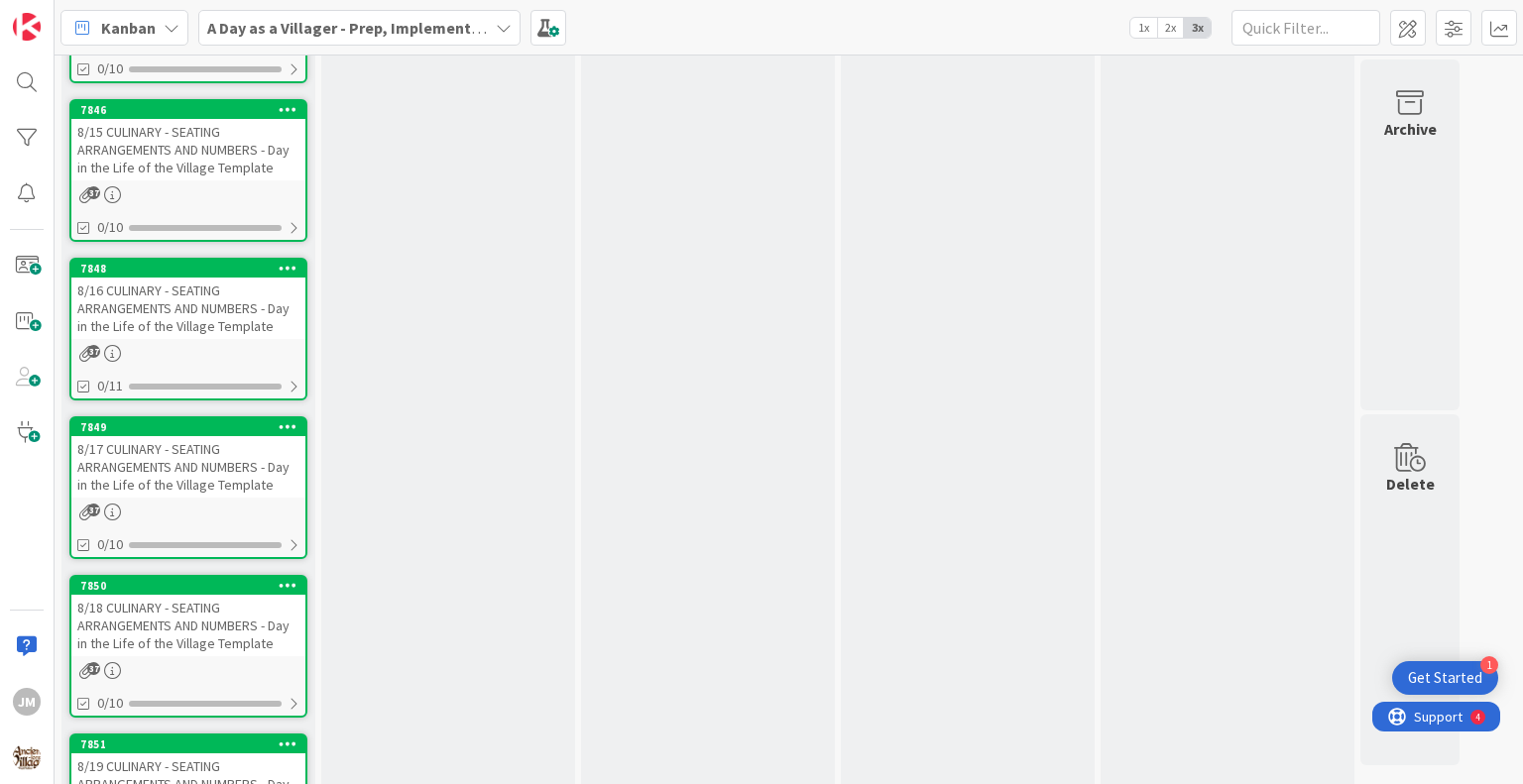 scroll, scrollTop: 2208, scrollLeft: 0, axis: vertical 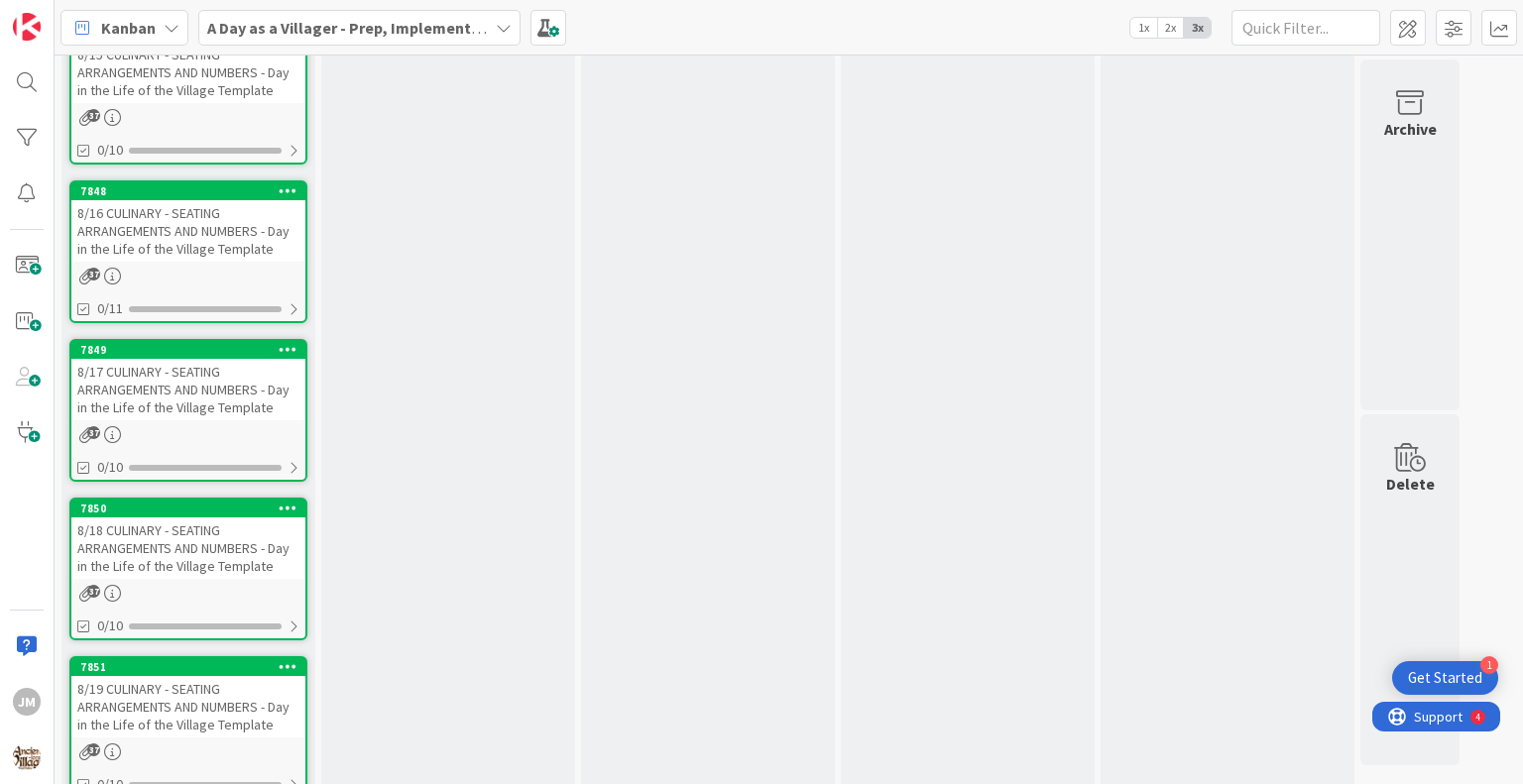 click on "7849 8/17 CULINARY - SEATING ARRANGEMENTS AND NUMBERS - Day in the Life of the Village Template 37 0/10" at bounding box center [188, 410] 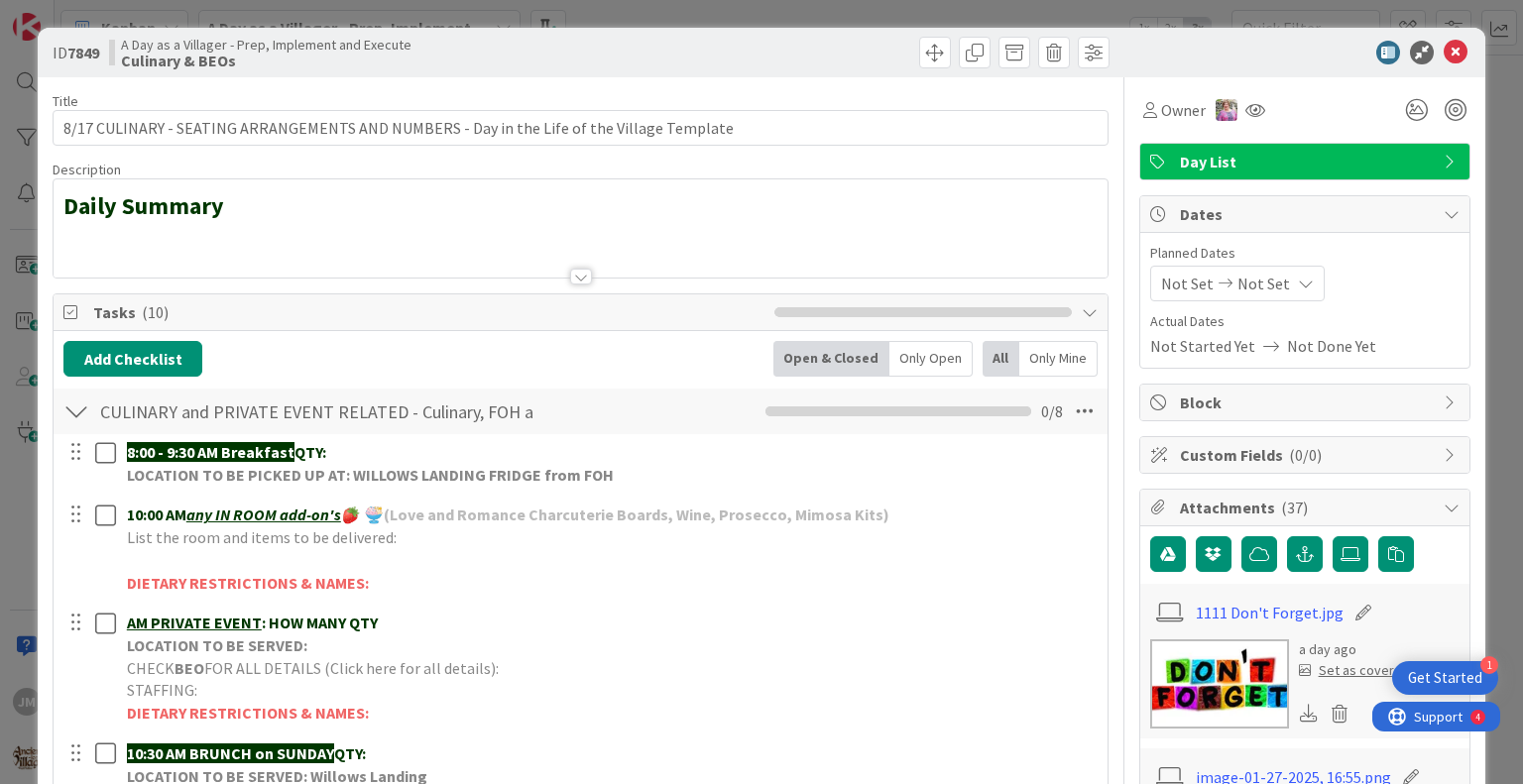 scroll, scrollTop: 0, scrollLeft: 0, axis: both 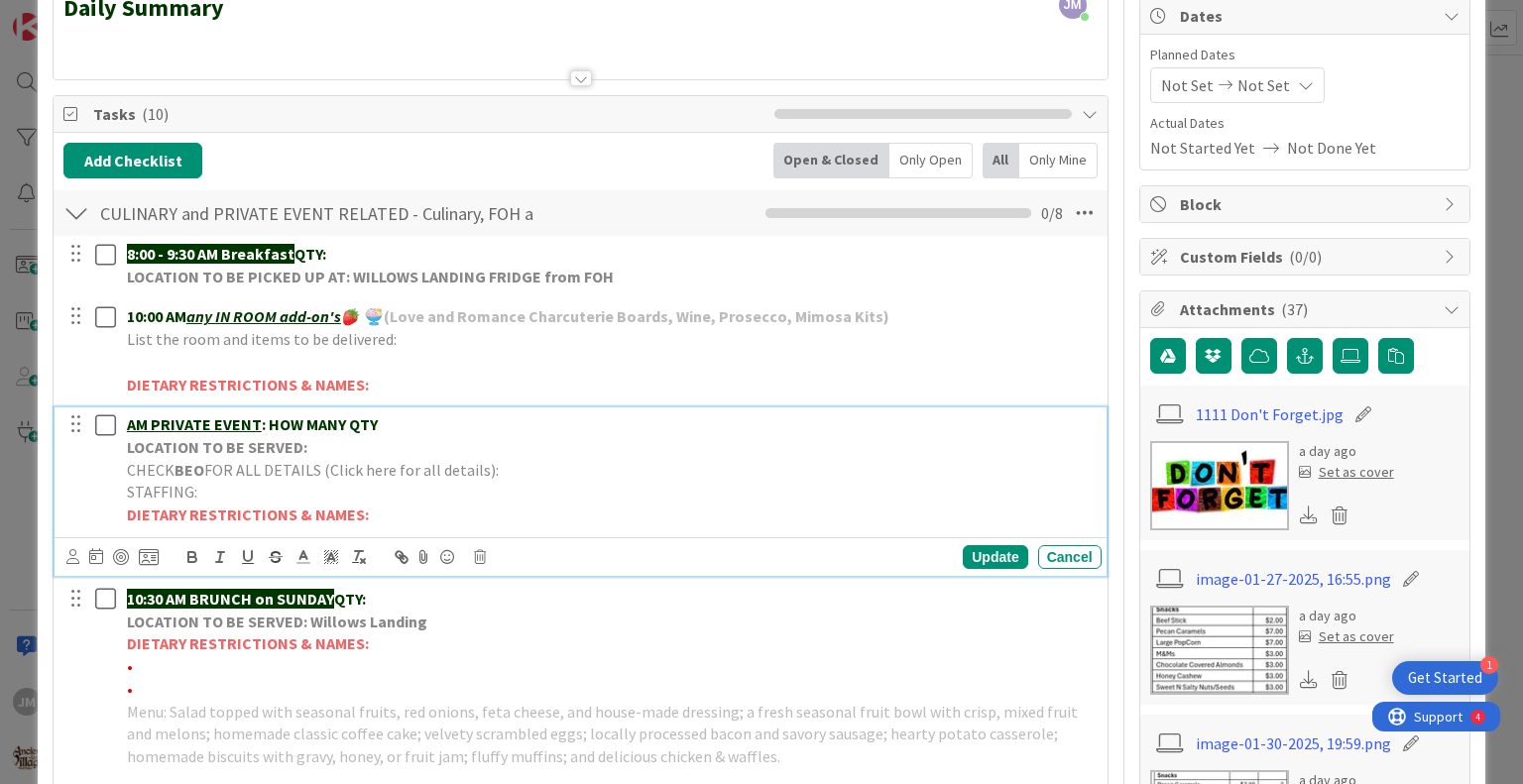 click on "AM PRIVATE EVENT : HOW MANY QTY" at bounding box center [610, 424] 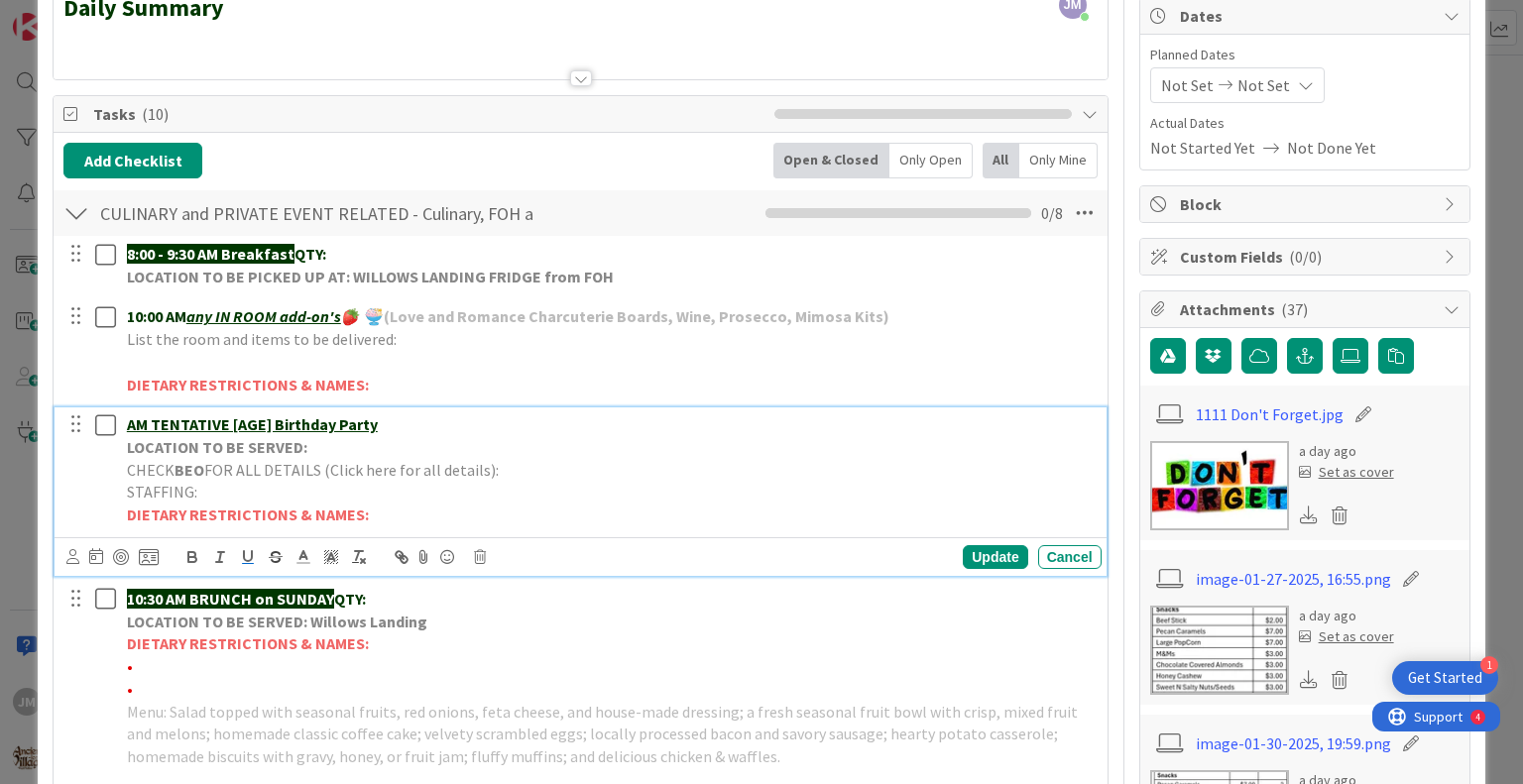 click on "AM TENTATIVE [AGE] Birthday Party" at bounding box center [610, 424] 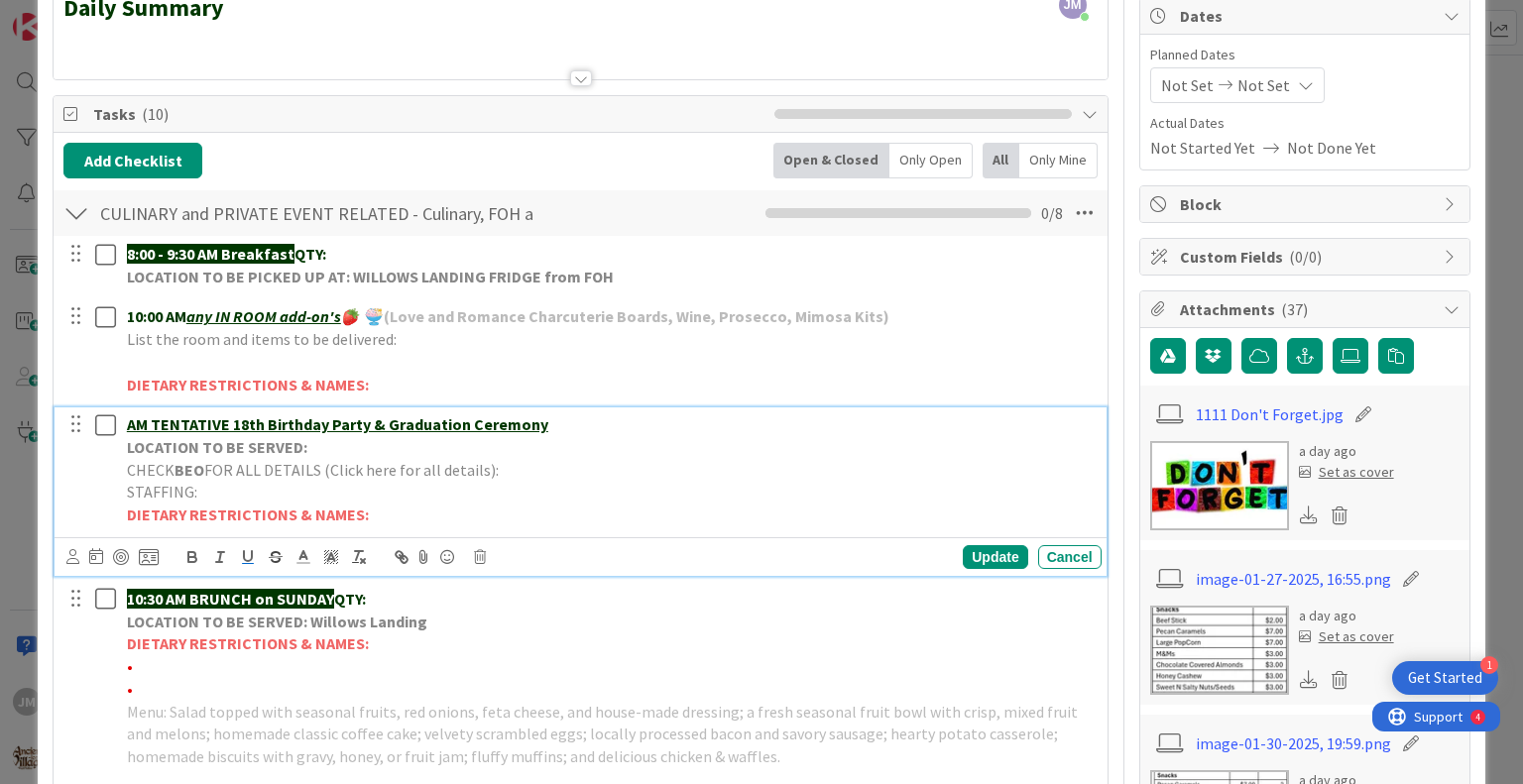 click on "LOCATION TO BE SERVED:" at bounding box center (610, 447) 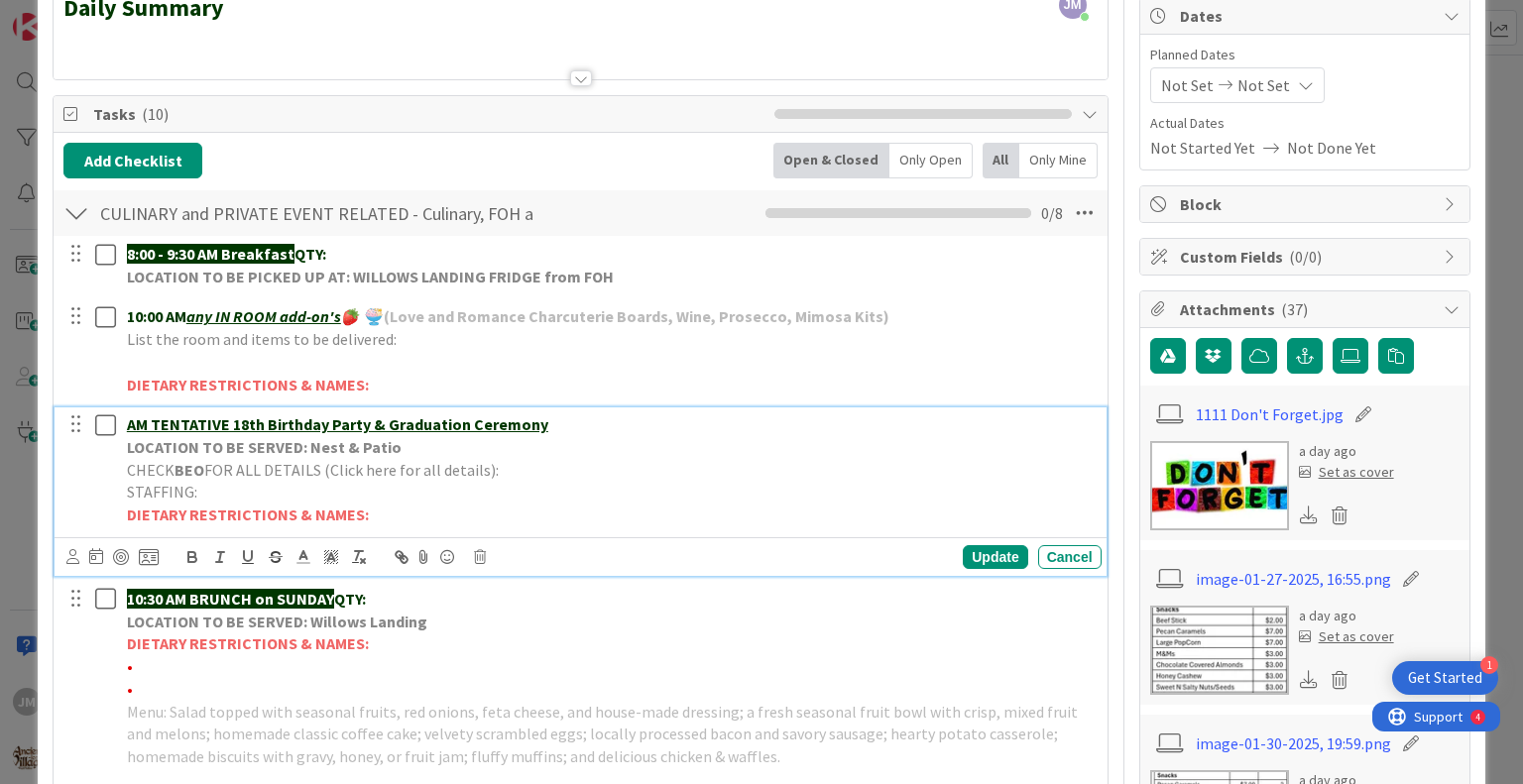 click on "LOCATION TO BE SERVED: Nest & Patio" at bounding box center (610, 447) 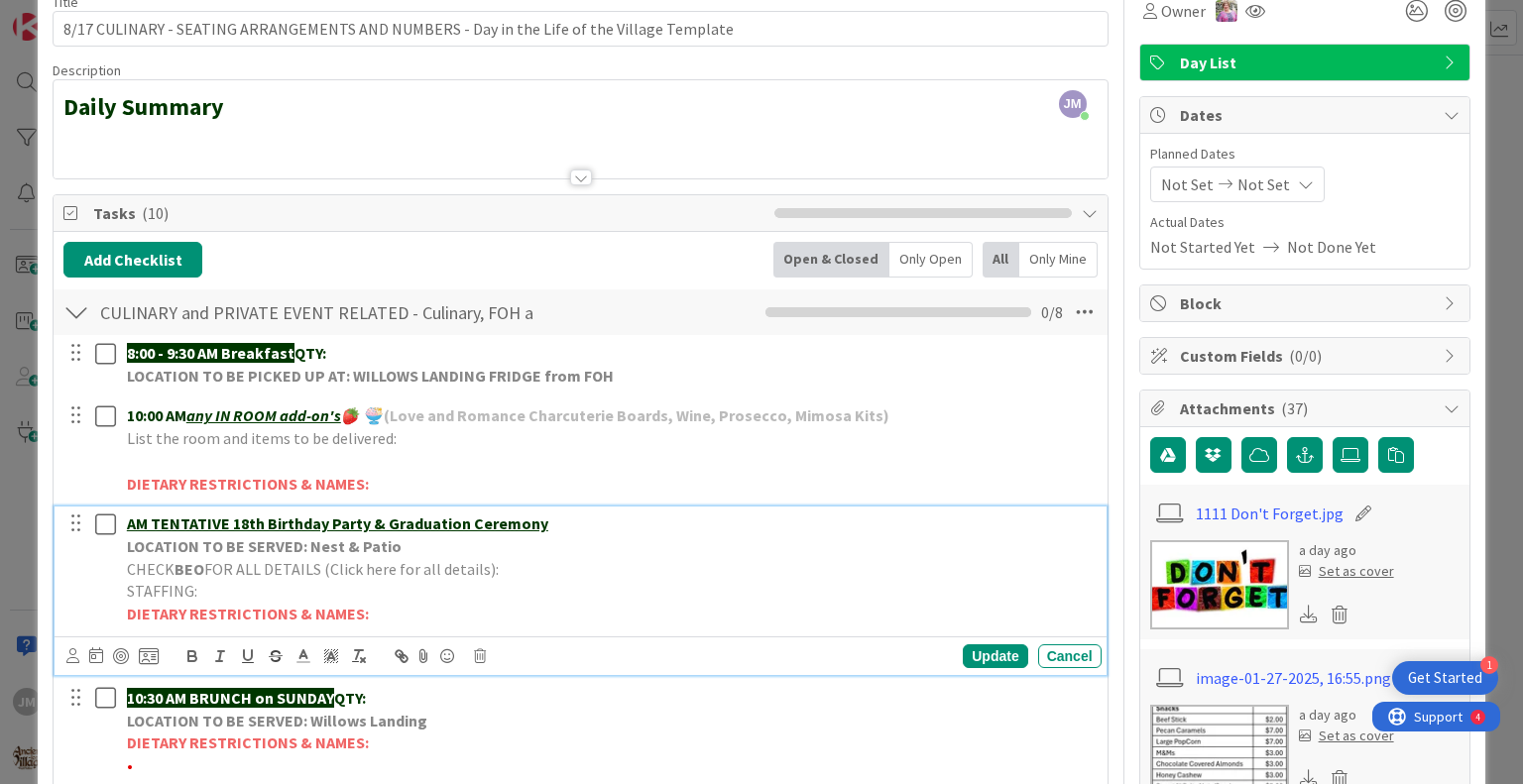 scroll, scrollTop: 198, scrollLeft: 0, axis: vertical 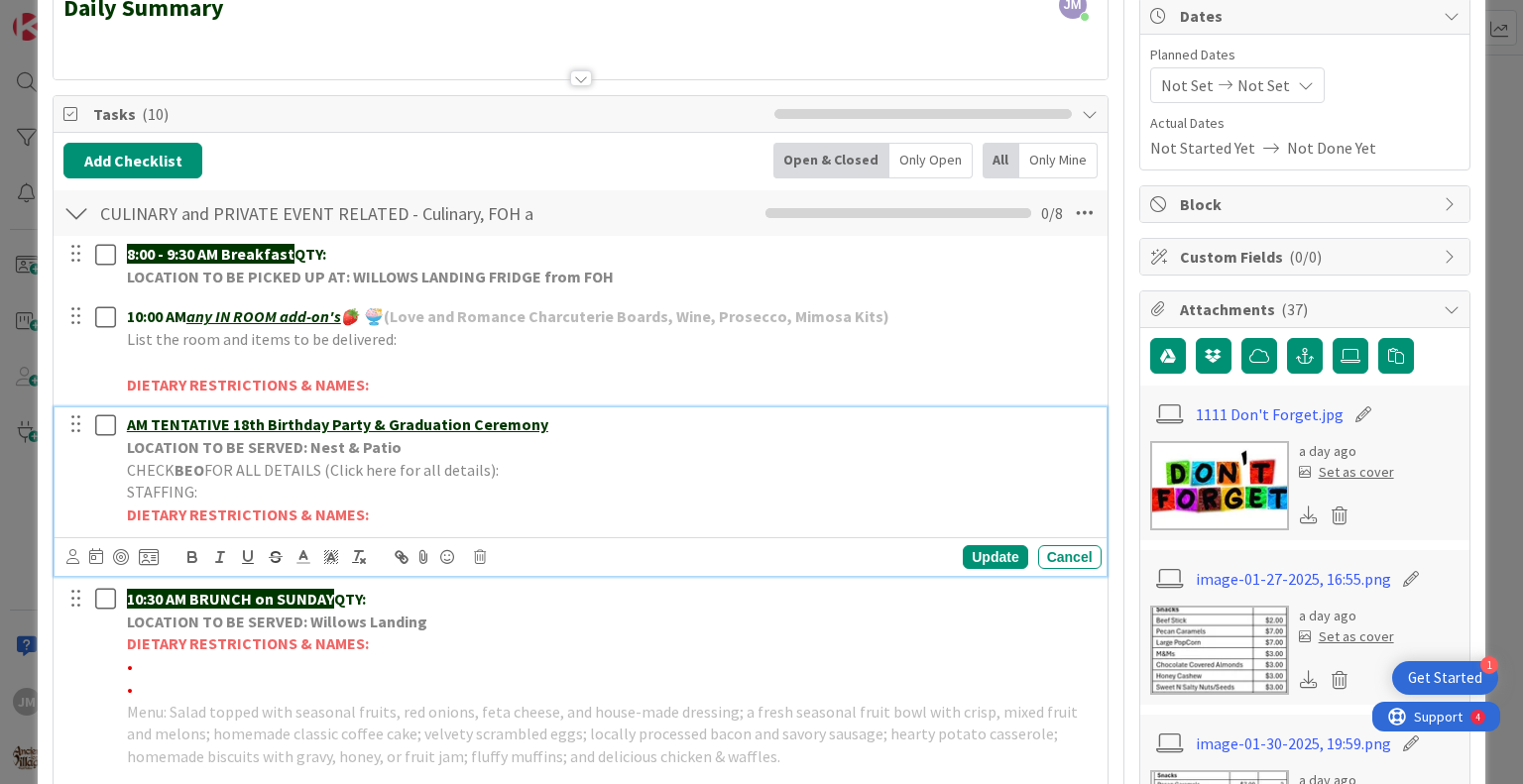 click on "AM TENTATIVE 18th Birthday Party & Graduation Ceremony" at bounding box center [610, 424] 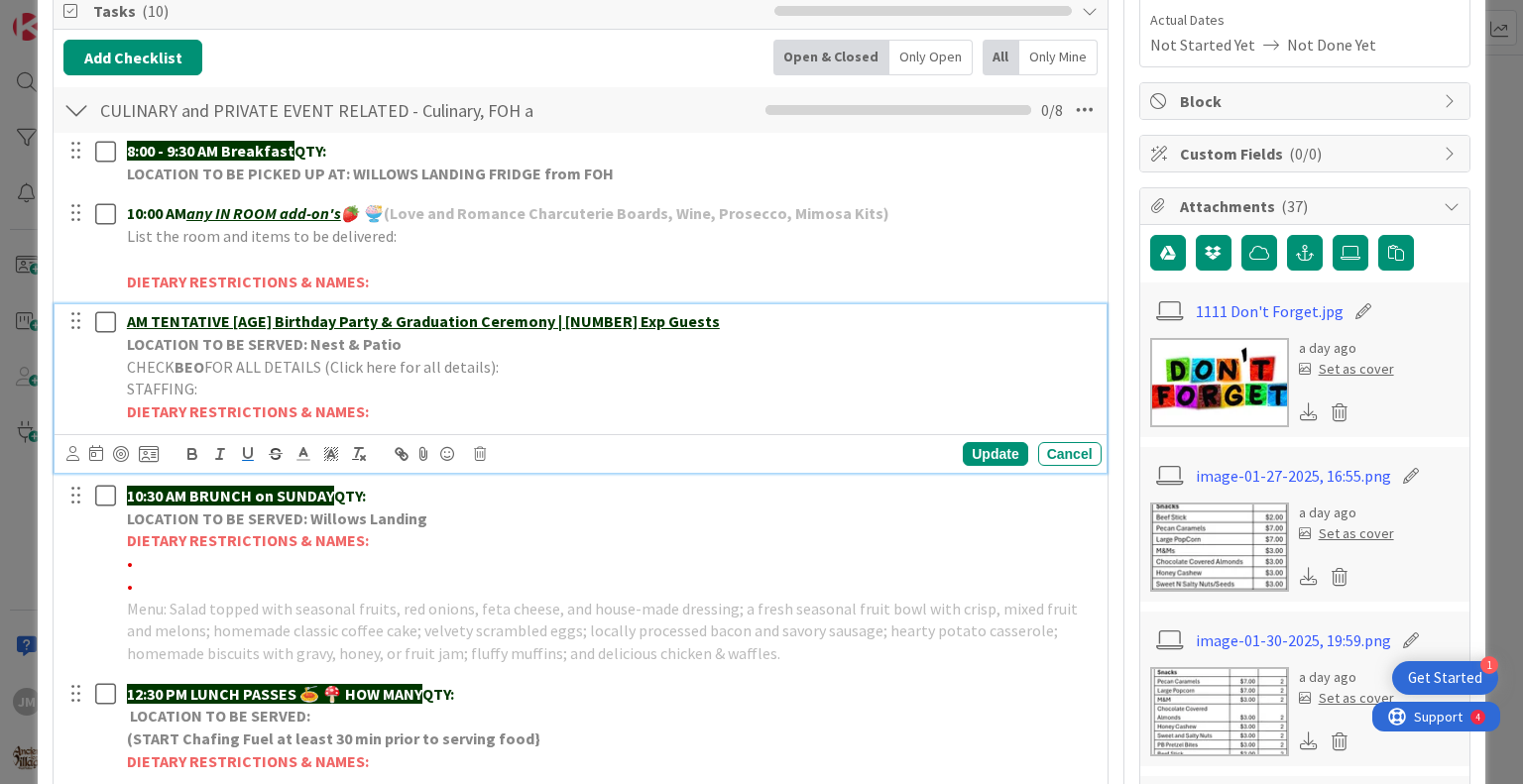 scroll, scrollTop: 297, scrollLeft: 0, axis: vertical 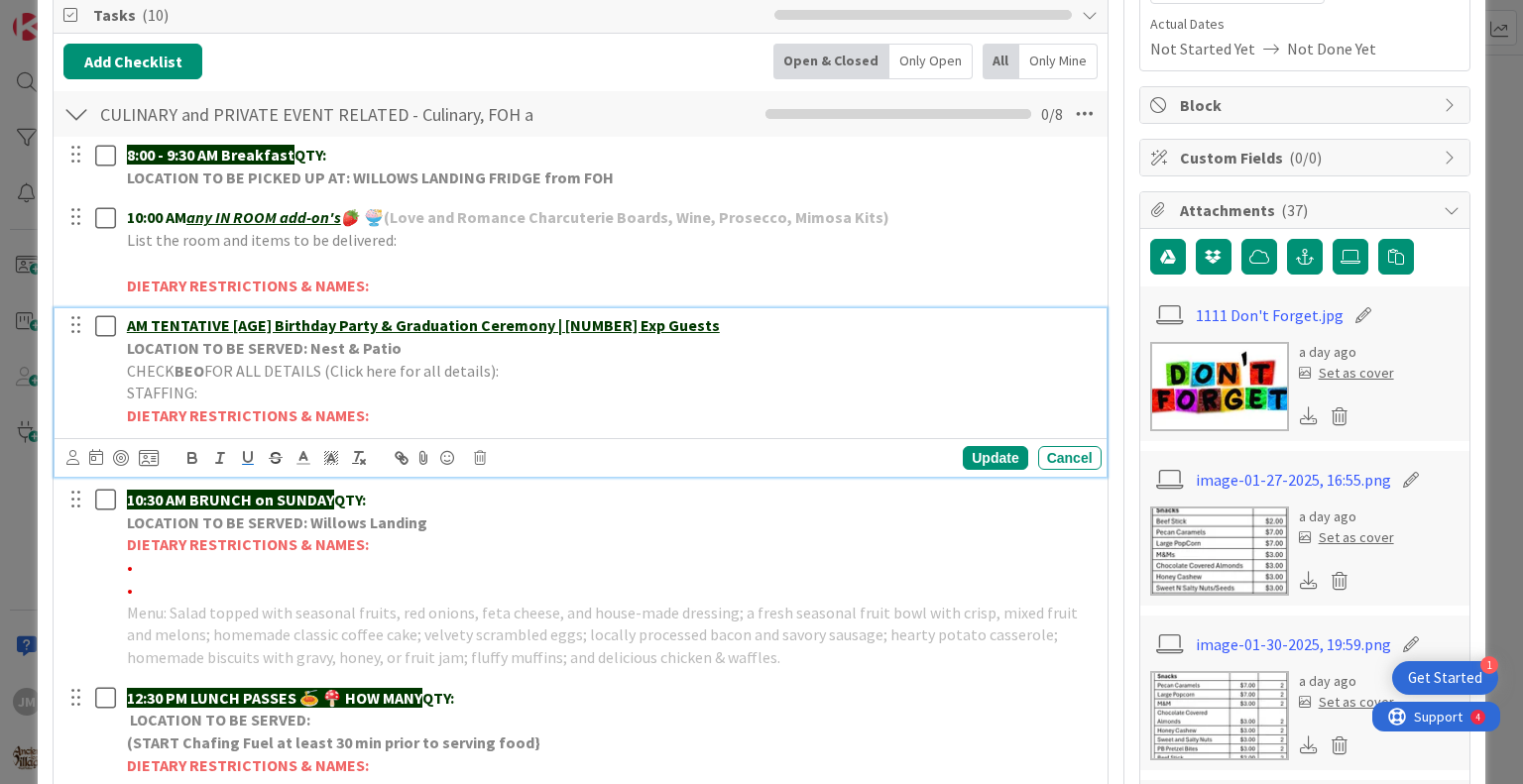 click on "CHECK  BEO  FOR ALL DETAILS (Click here for all details):" at bounding box center [610, 371] 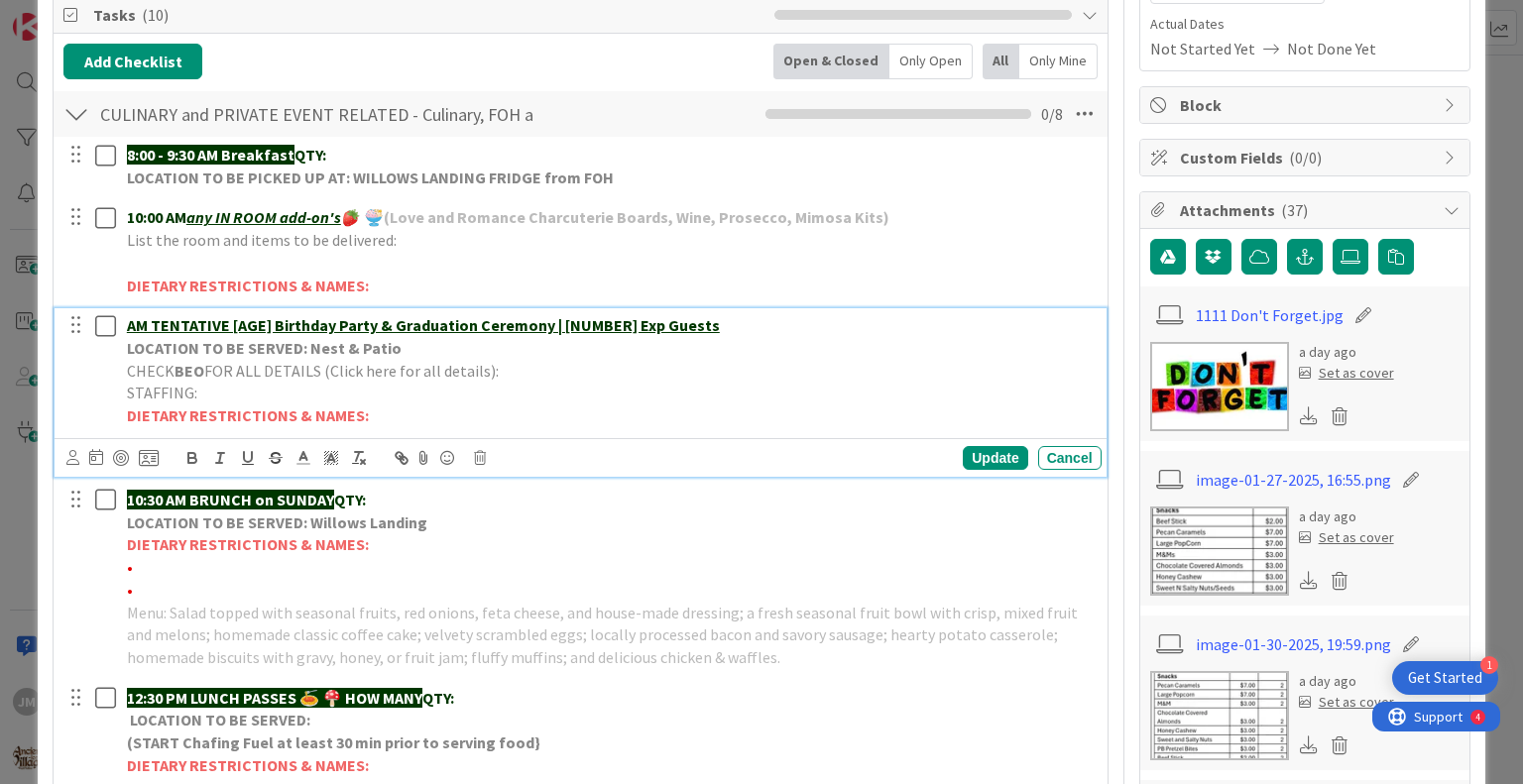 click on "CHECK  BEO  FOR ALL DETAILS (Click here for all details):" at bounding box center [610, 371] 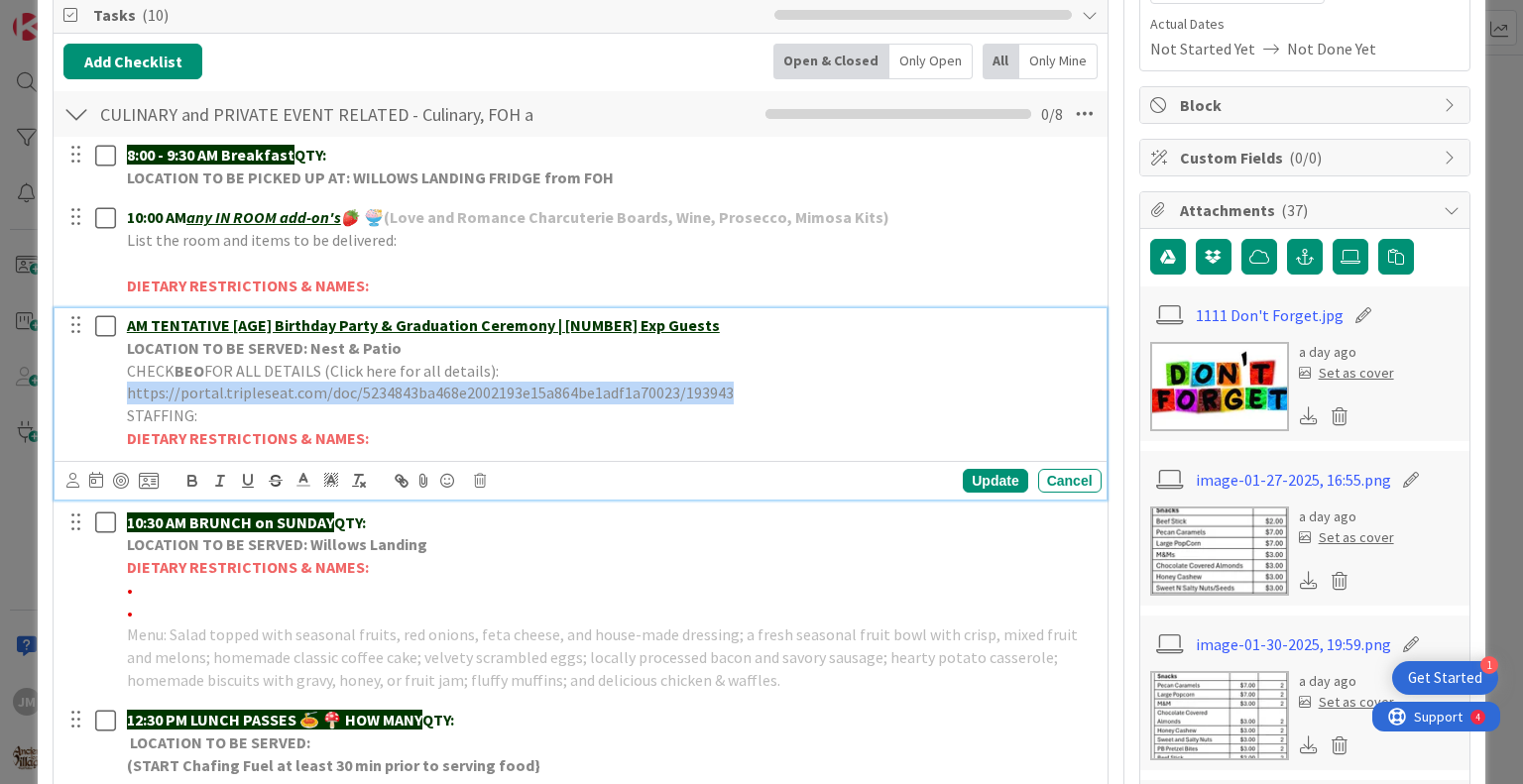 drag, startPoint x: 748, startPoint y: 394, endPoint x: 123, endPoint y: 402, distance: 625.0512 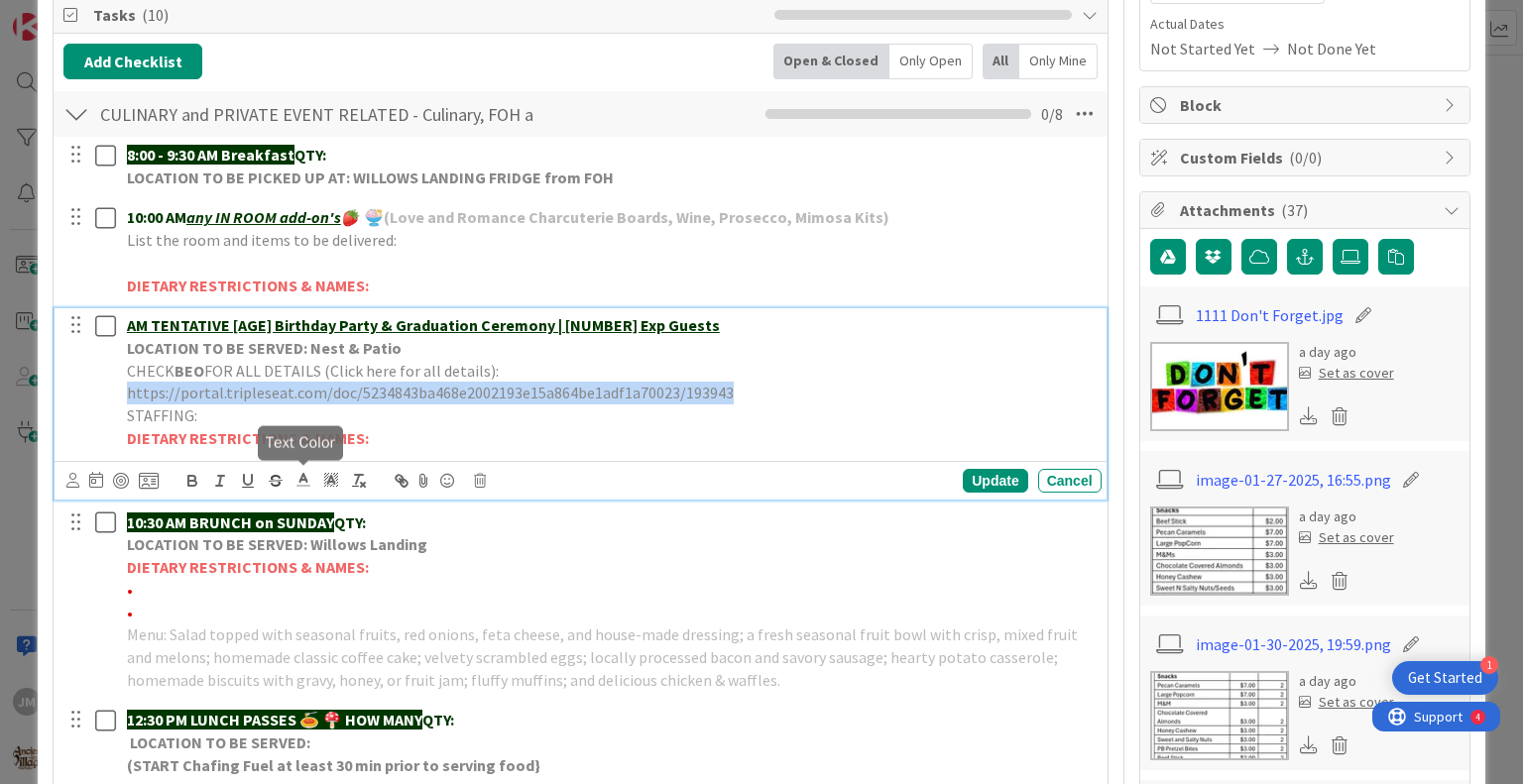 click 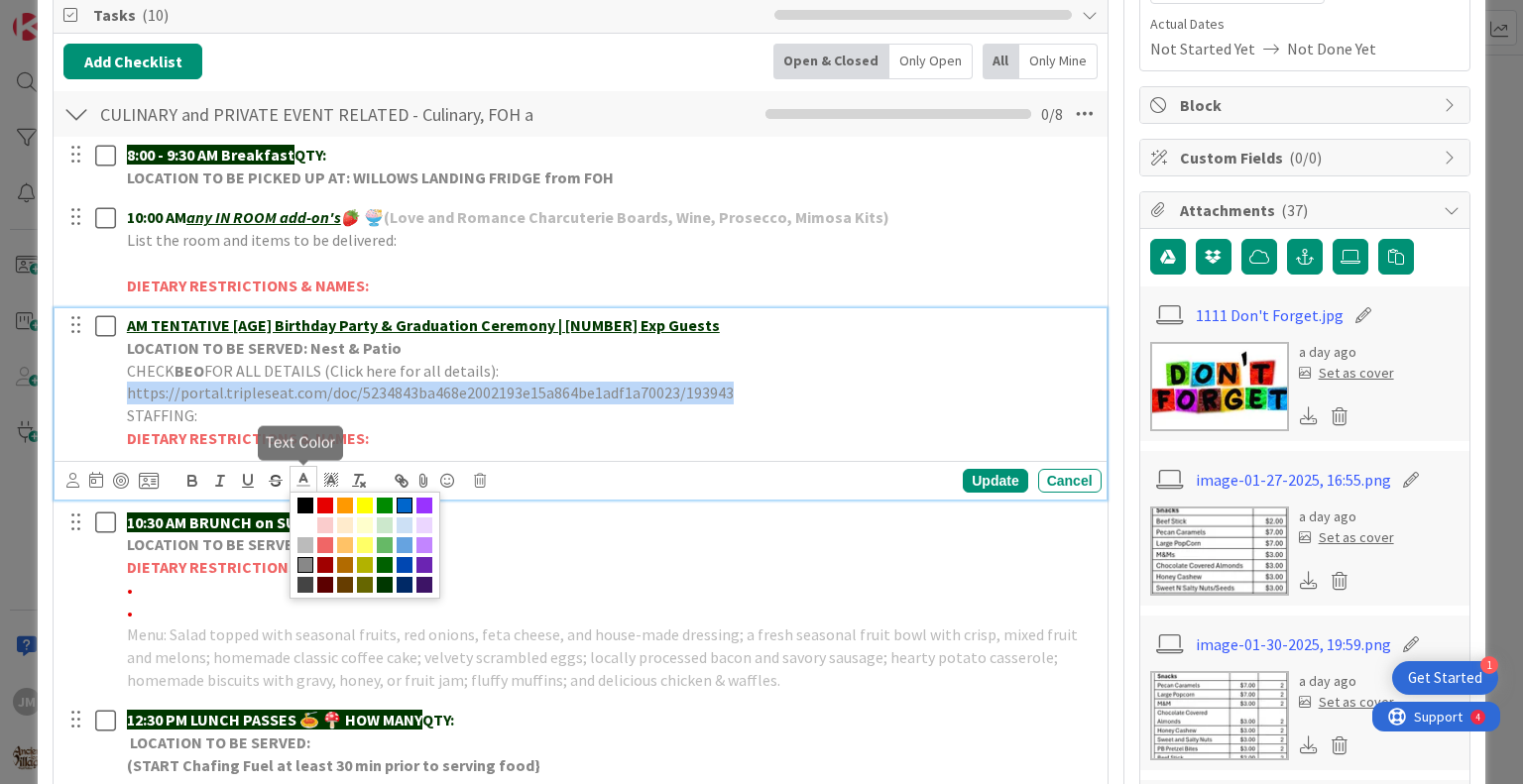 click at bounding box center (405, 505) 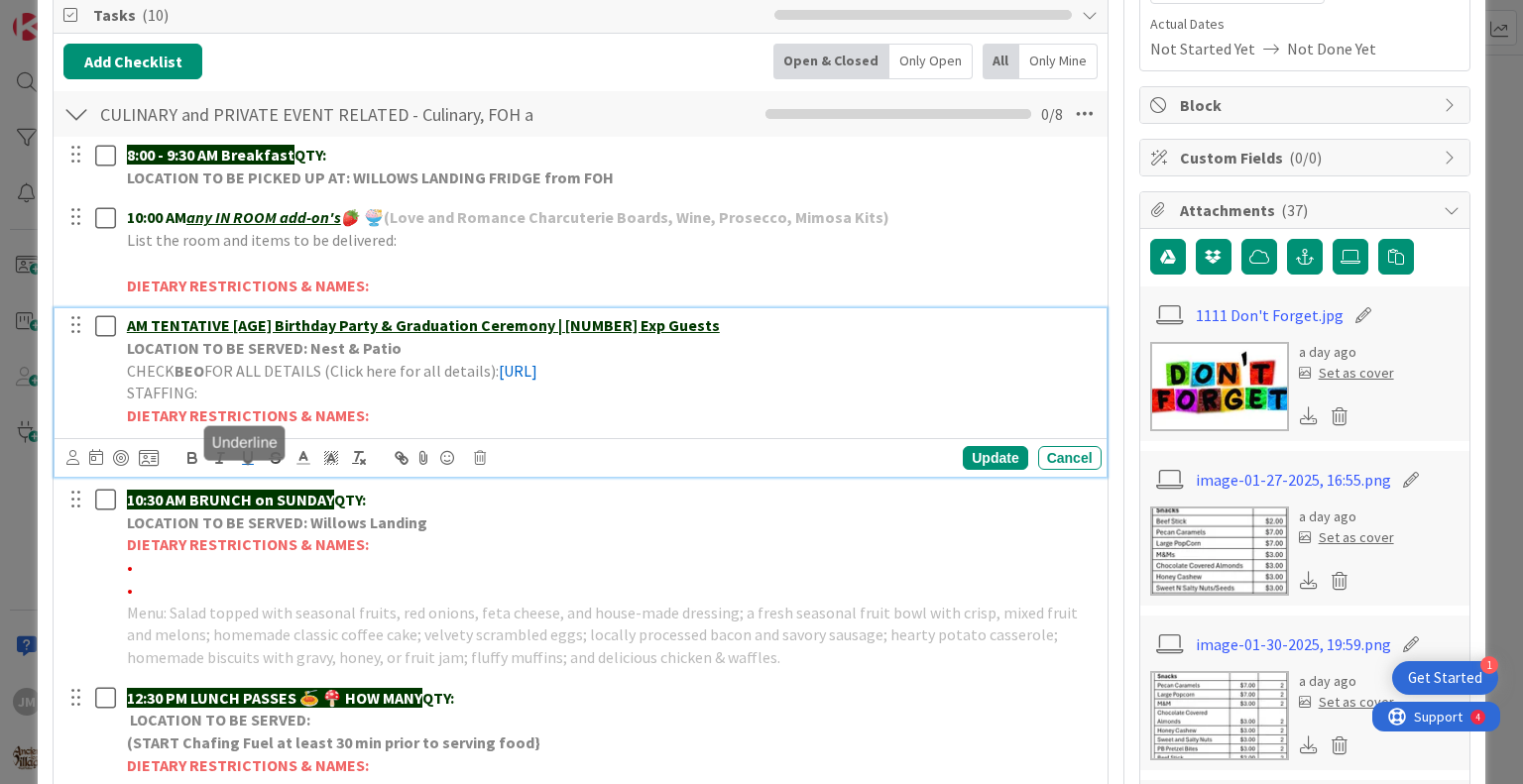 click 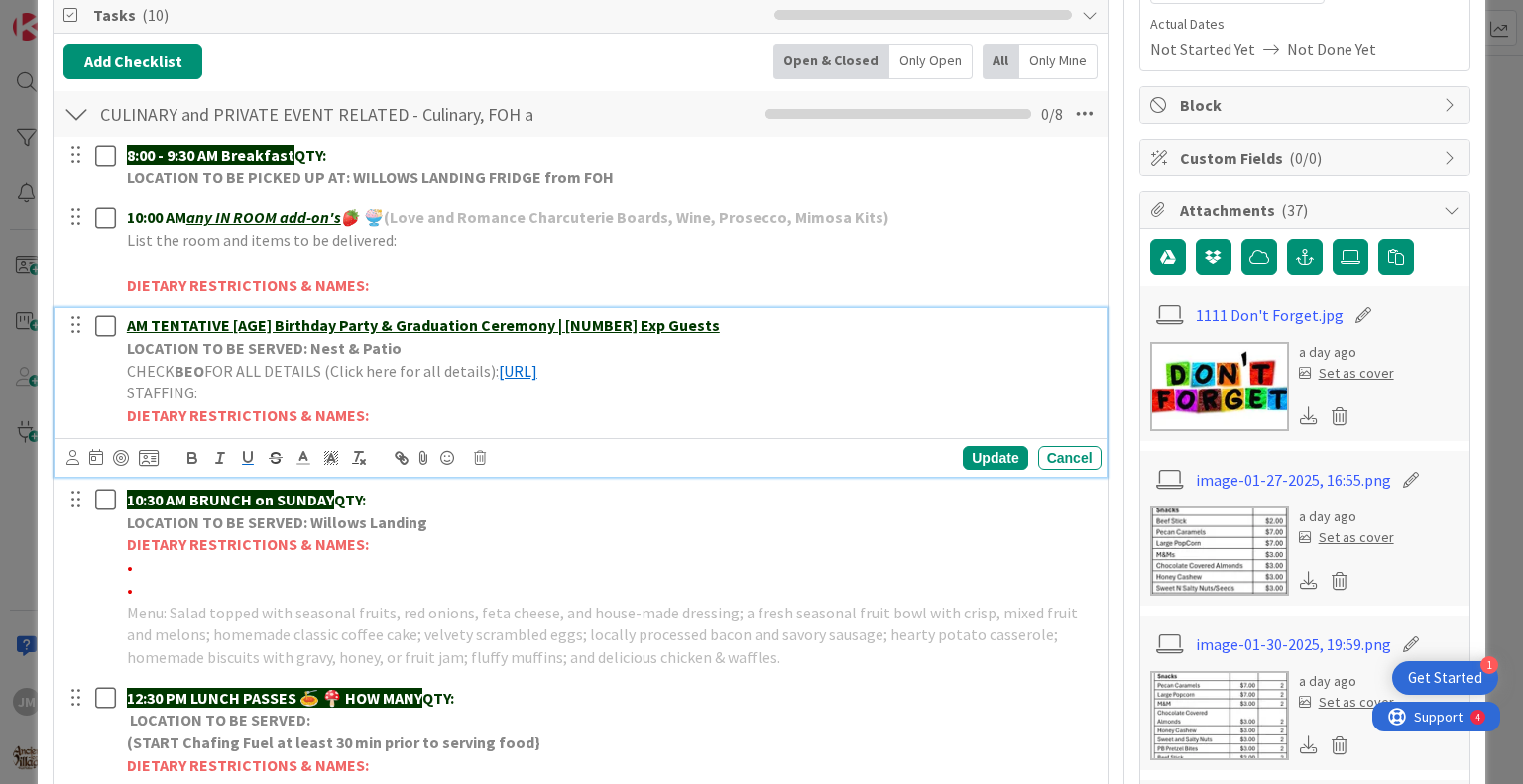 click on "STAFFING:" at bounding box center (610, 392) 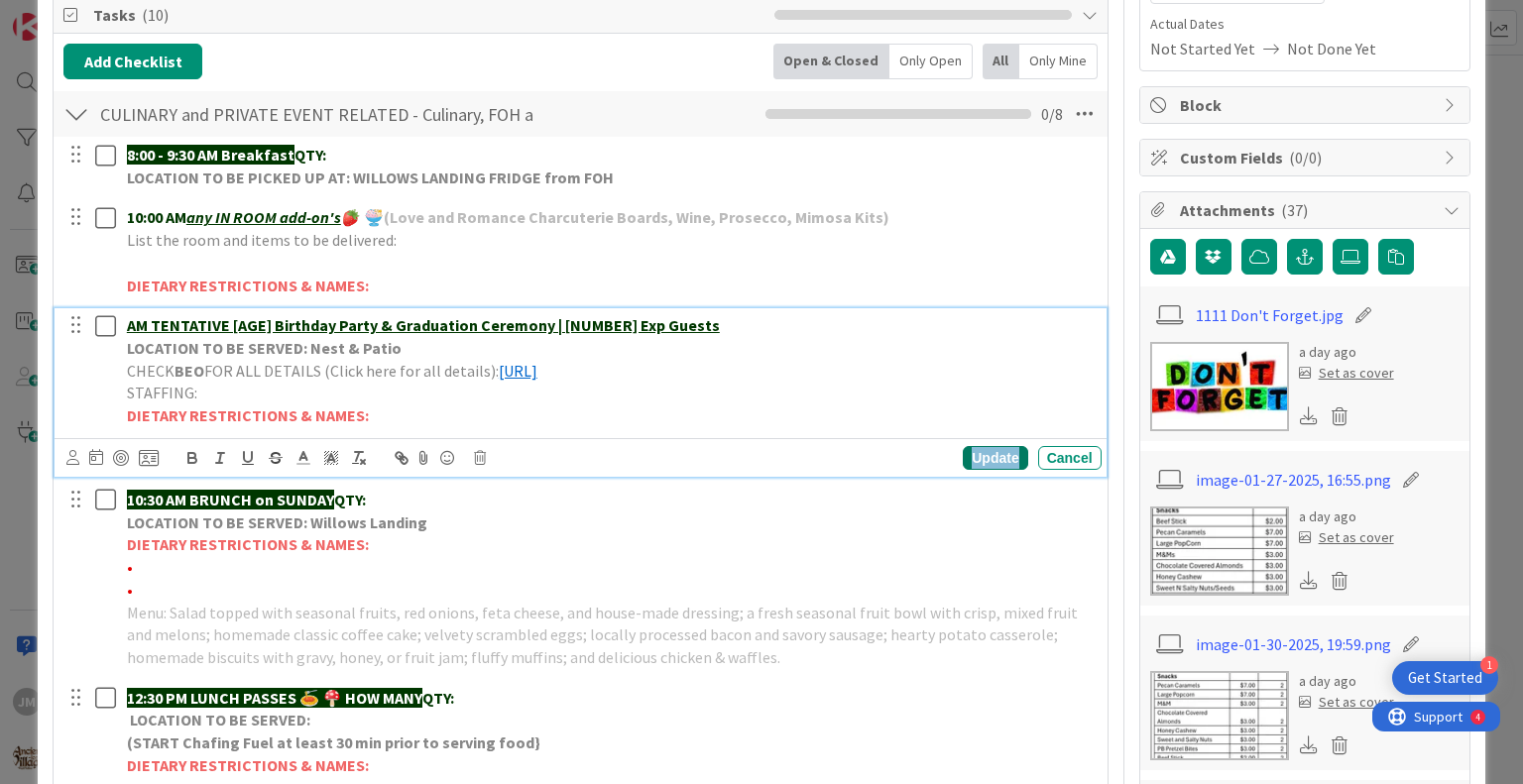 click on "Update" at bounding box center [995, 458] 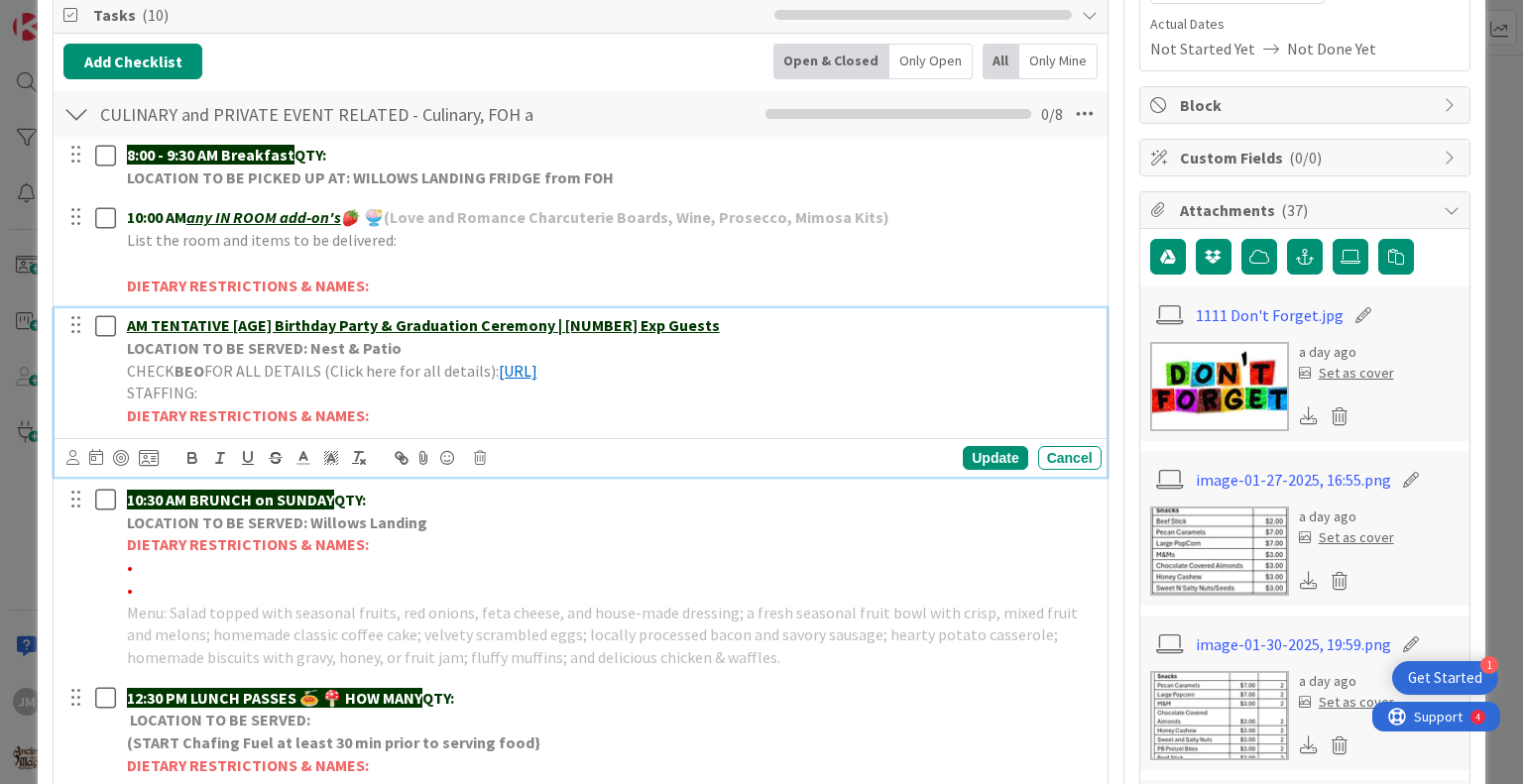 click on "AM TENTATIVE [AGE] Birthday Party & Graduation Ceremony | [NUMBER] Exp Guests" at bounding box center [423, 325] 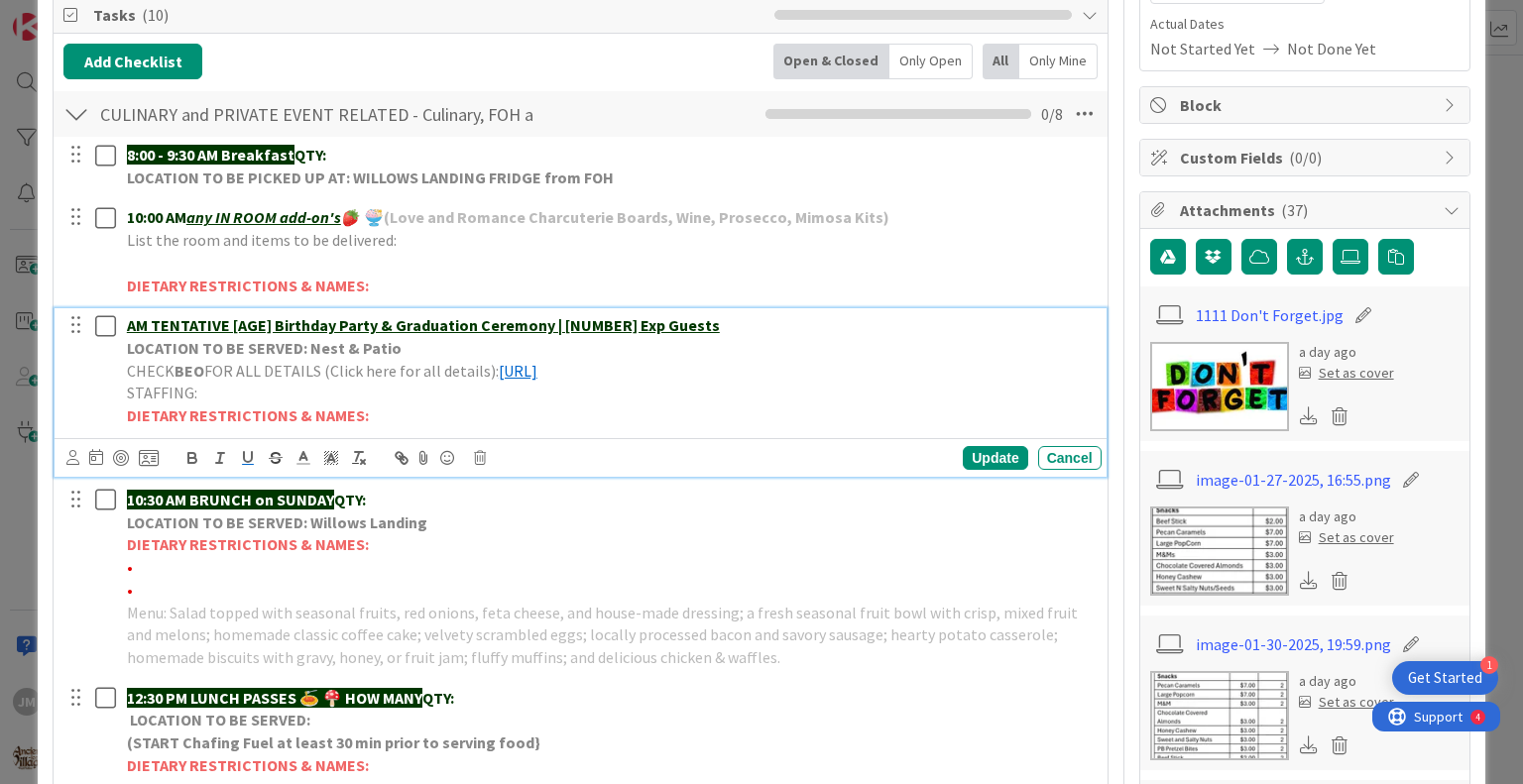 click on "AM TENTATIVE [AGE] Birthday Party & Graduation Ceremony | 21 Exp Guests LOCATION TO BE SERVED: [LOCATION] & Patio CHECK BEO FOR ALL DETAILS (Click here for all details): https://portal.tripleseat.com/doc/5234843ba468e2002193e15a864be1adf1a70023/193943 STAFFING: DIETARY RESTRICTIONS & NAMES:" at bounding box center (610, 371) 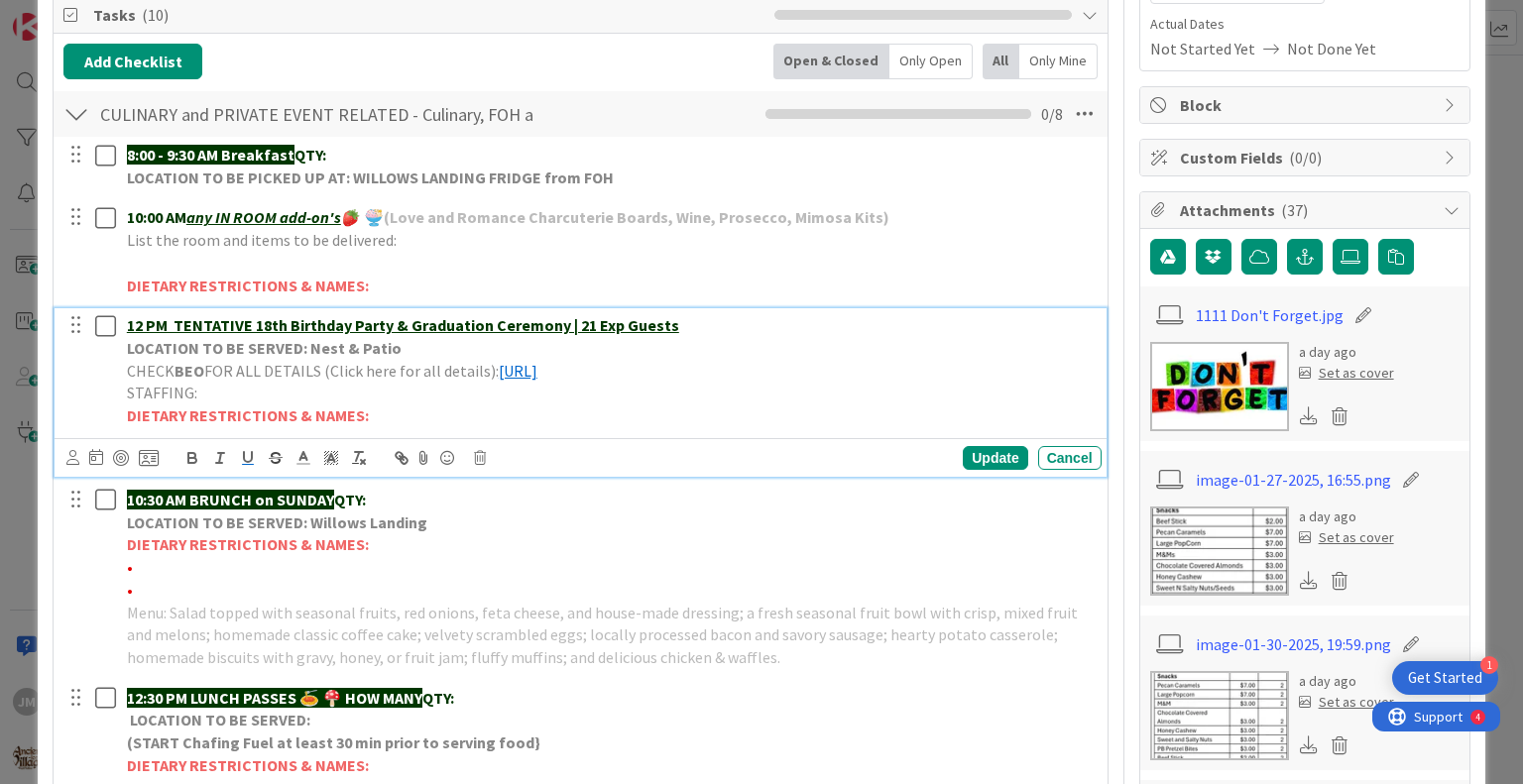 click on "12 PM  TENTATIVE 18th Birthday Party & Graduation Ceremony | 21 Exp Guests" at bounding box center (403, 325) 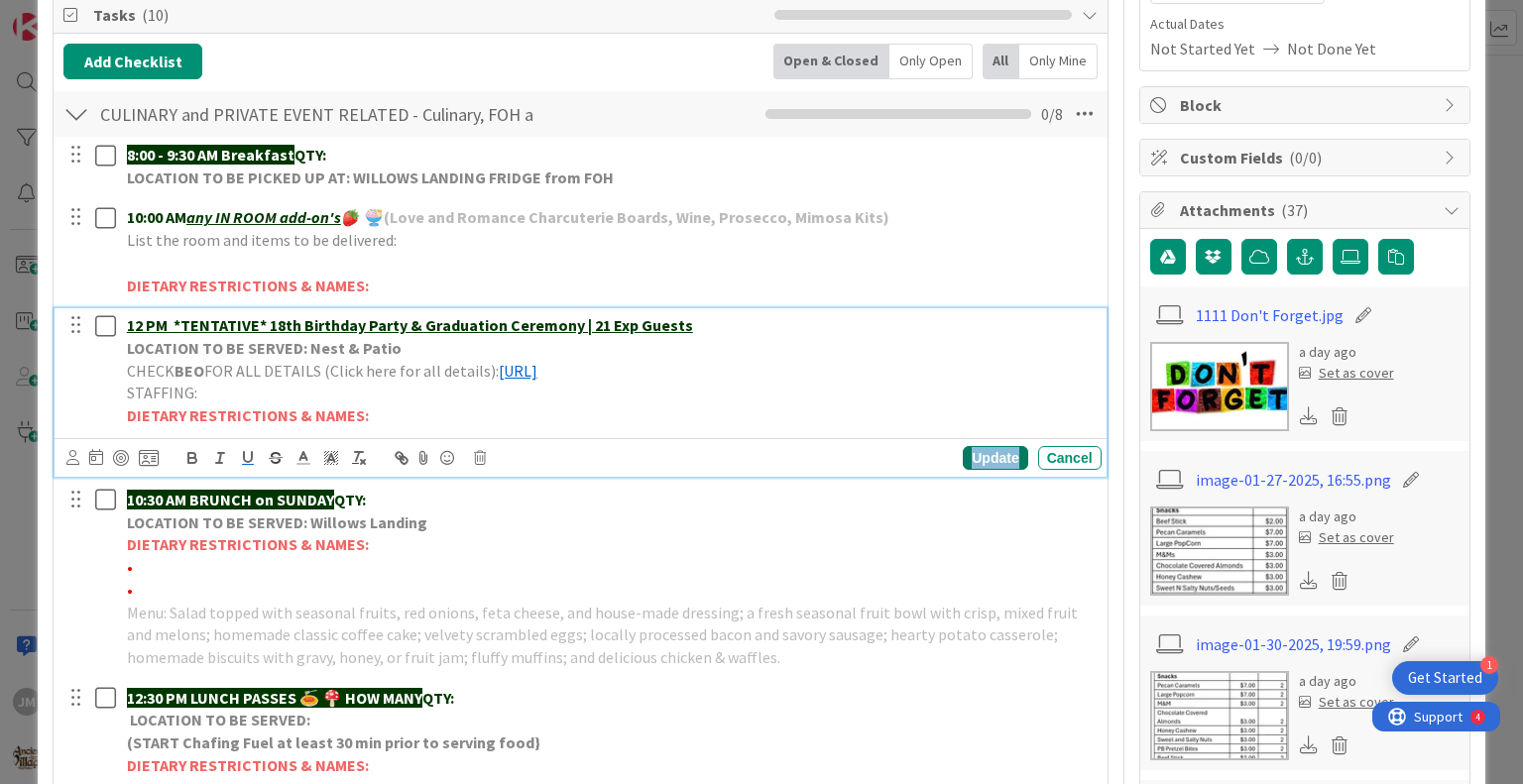 click on "Update" at bounding box center (995, 458) 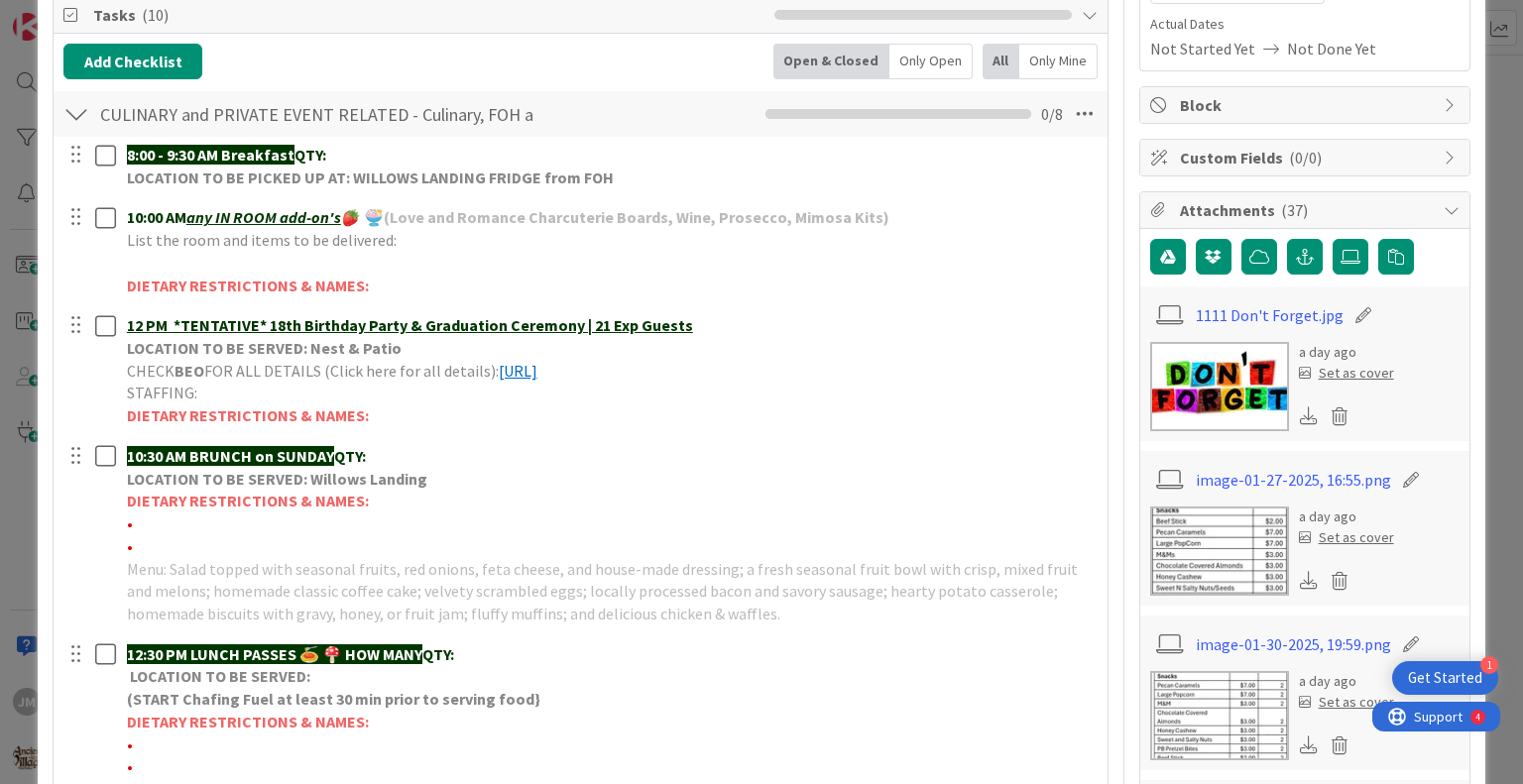 scroll, scrollTop: 0, scrollLeft: 0, axis: both 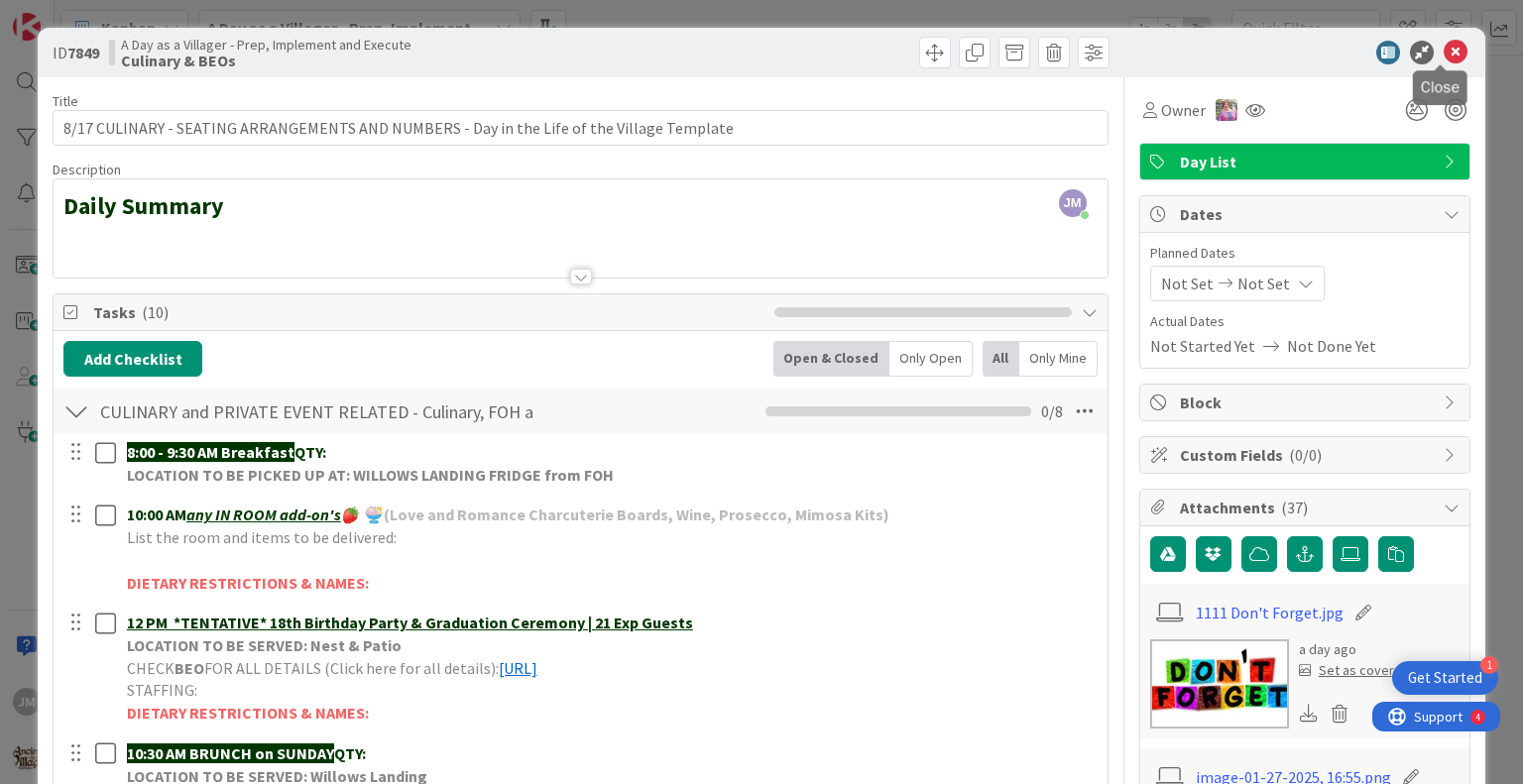 click at bounding box center [1456, 53] 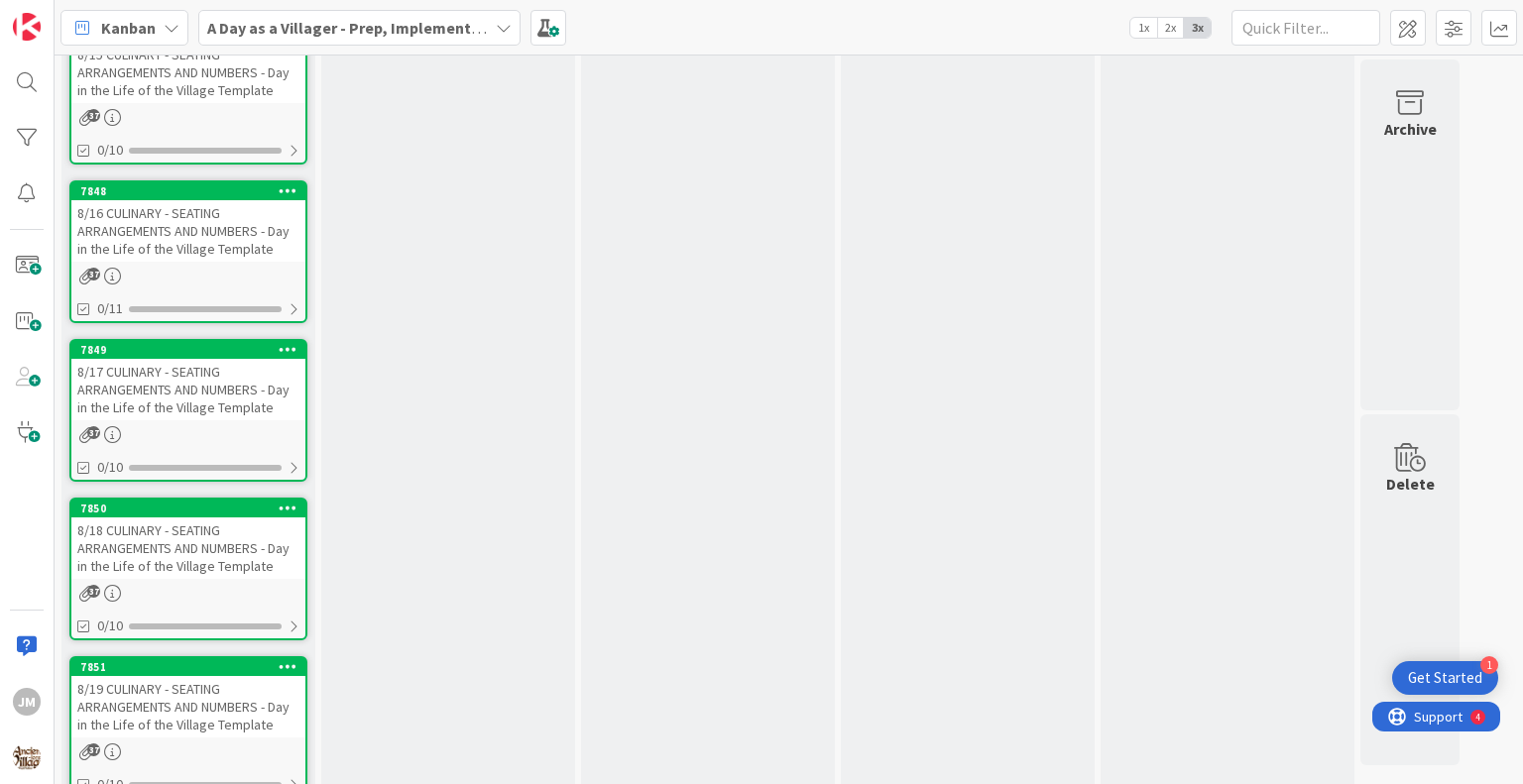 scroll, scrollTop: 0, scrollLeft: 0, axis: both 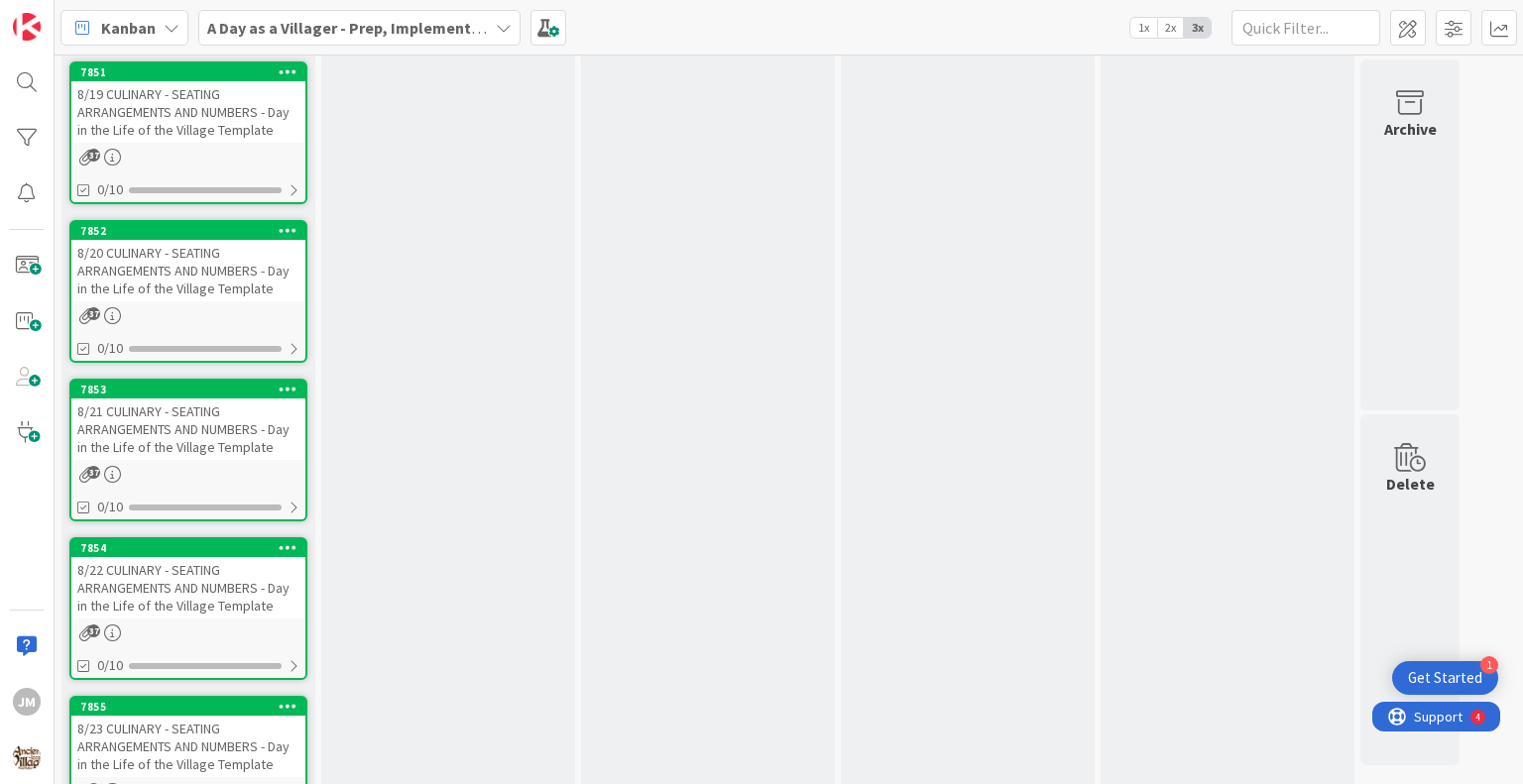 click on "8/22 CULINARY - SEATING ARRANGEMENTS AND NUMBERS - Day in the Life of the Village Template" at bounding box center [188, 588] 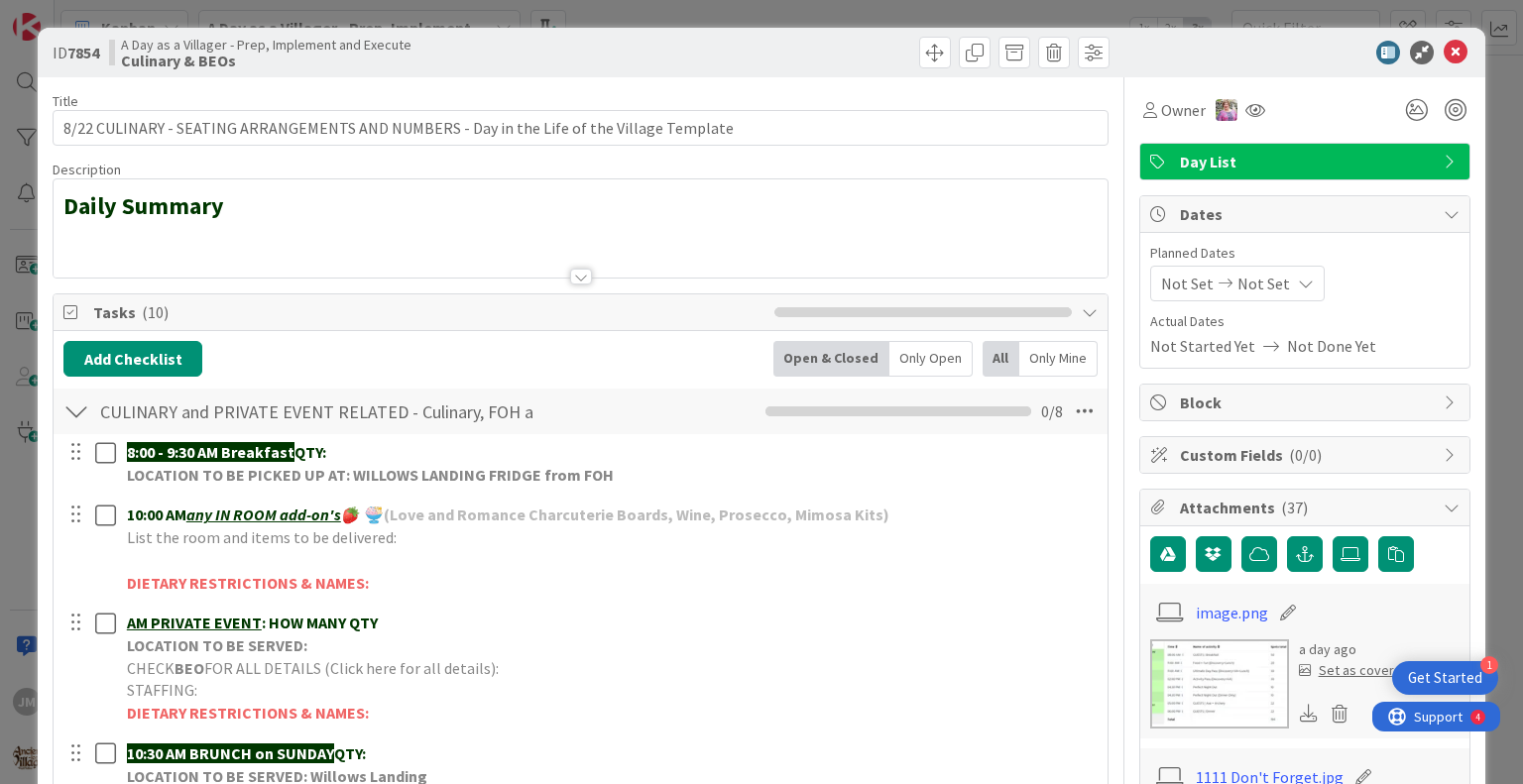 scroll, scrollTop: 0, scrollLeft: 0, axis: both 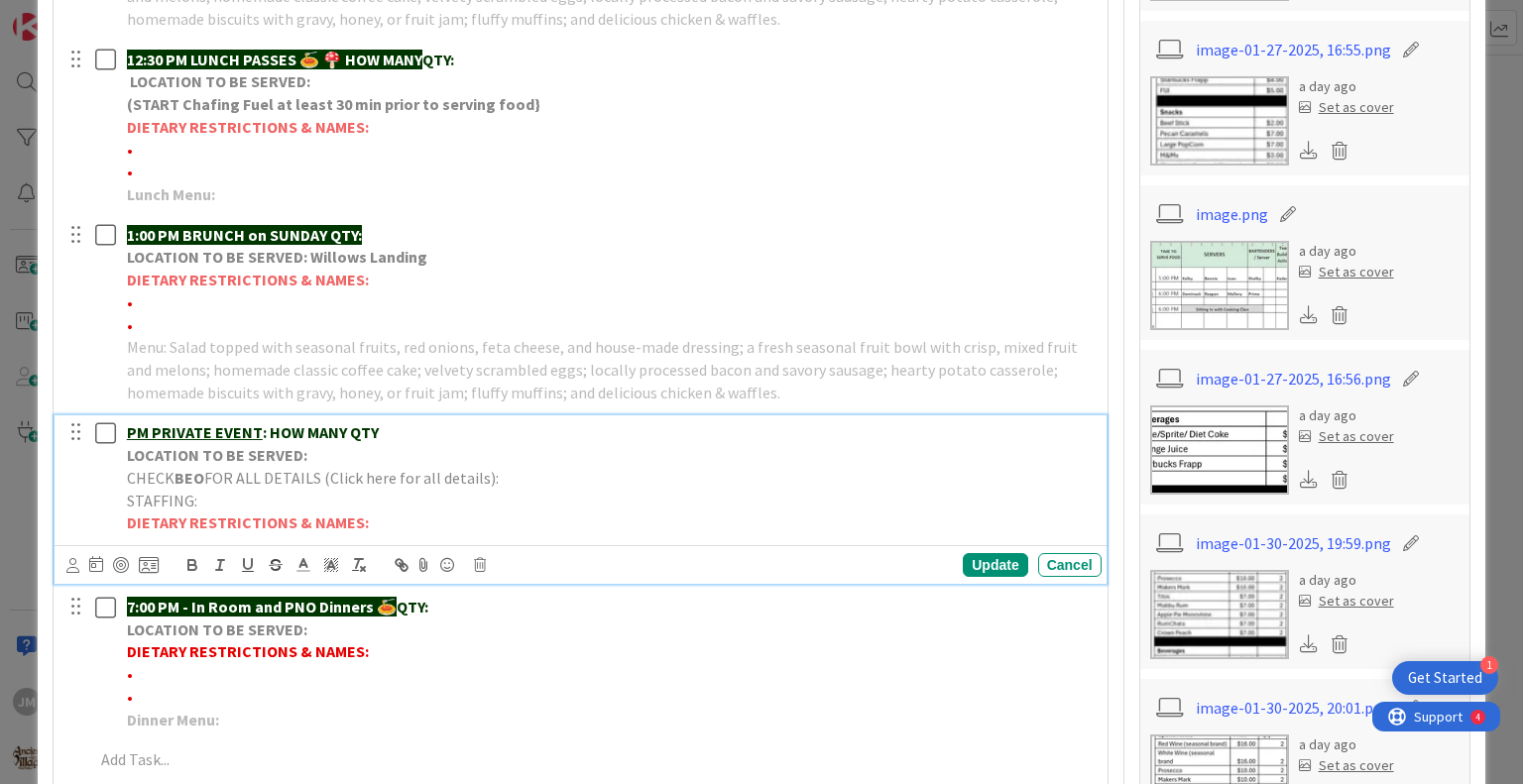 click on "PM PRIVATE EVENT : HOW MANY QTY" at bounding box center [610, 432] 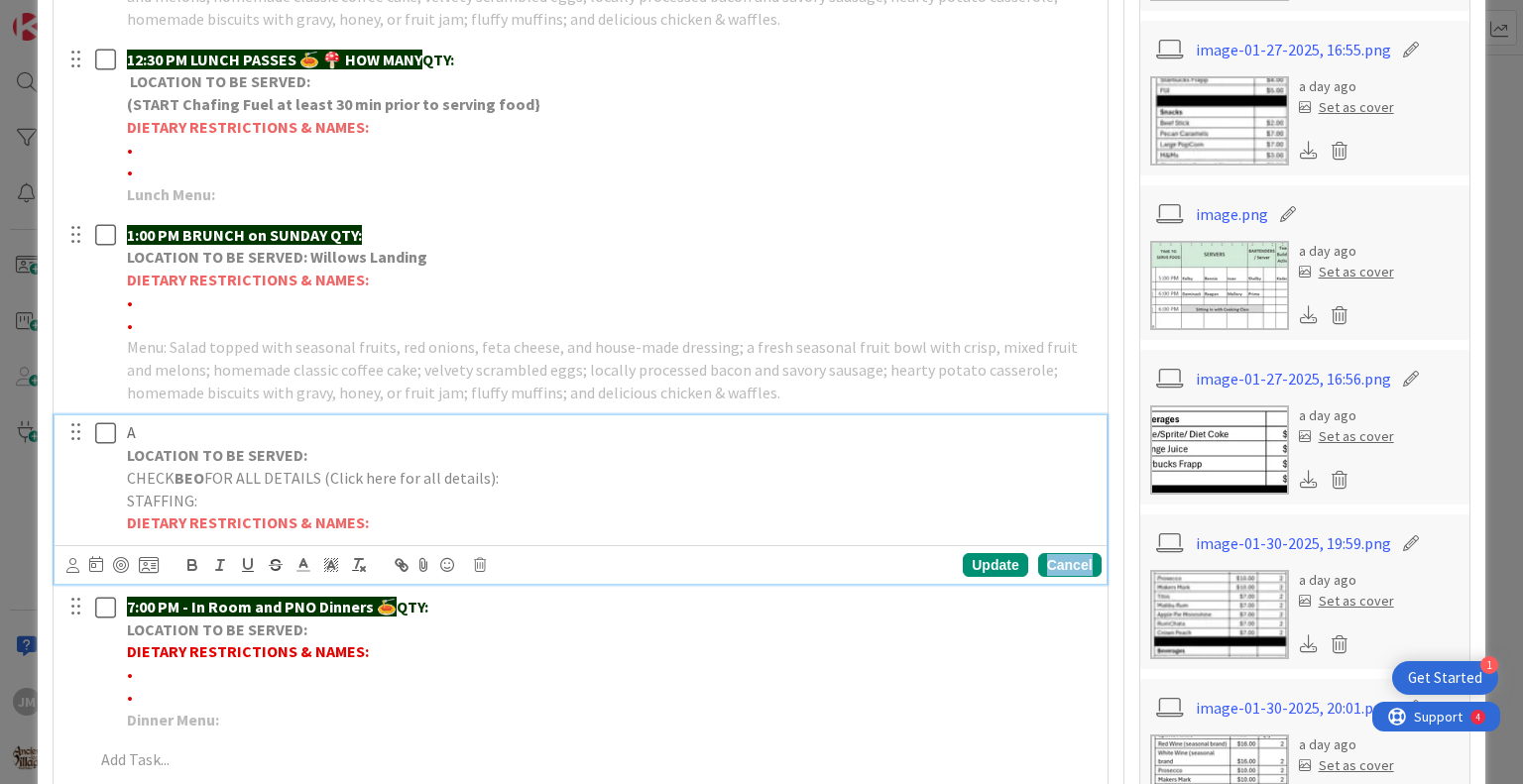 click on "Cancel" at bounding box center [1070, 565] 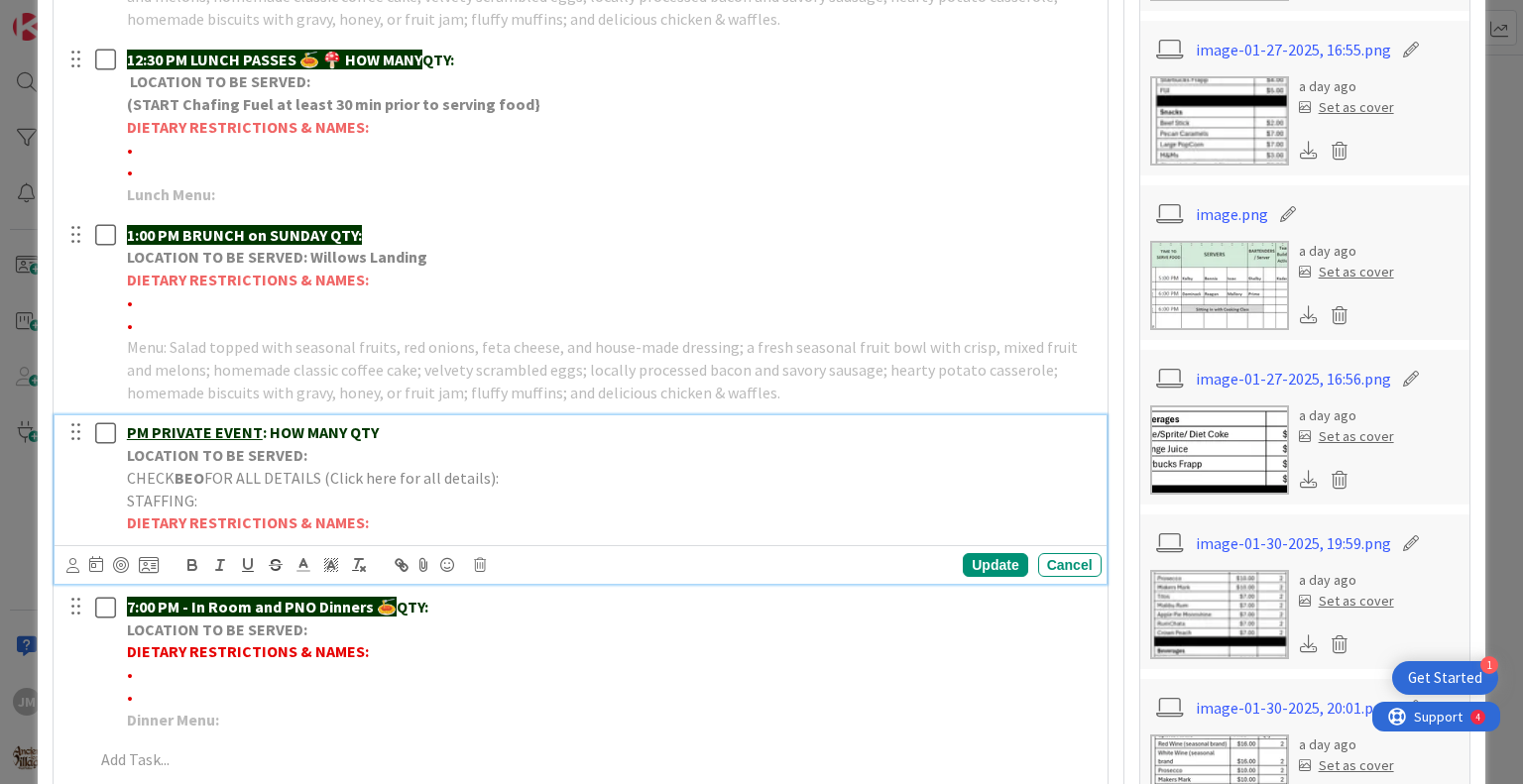 click on "PM PRIVATE EVENT" at bounding box center [194, 432] 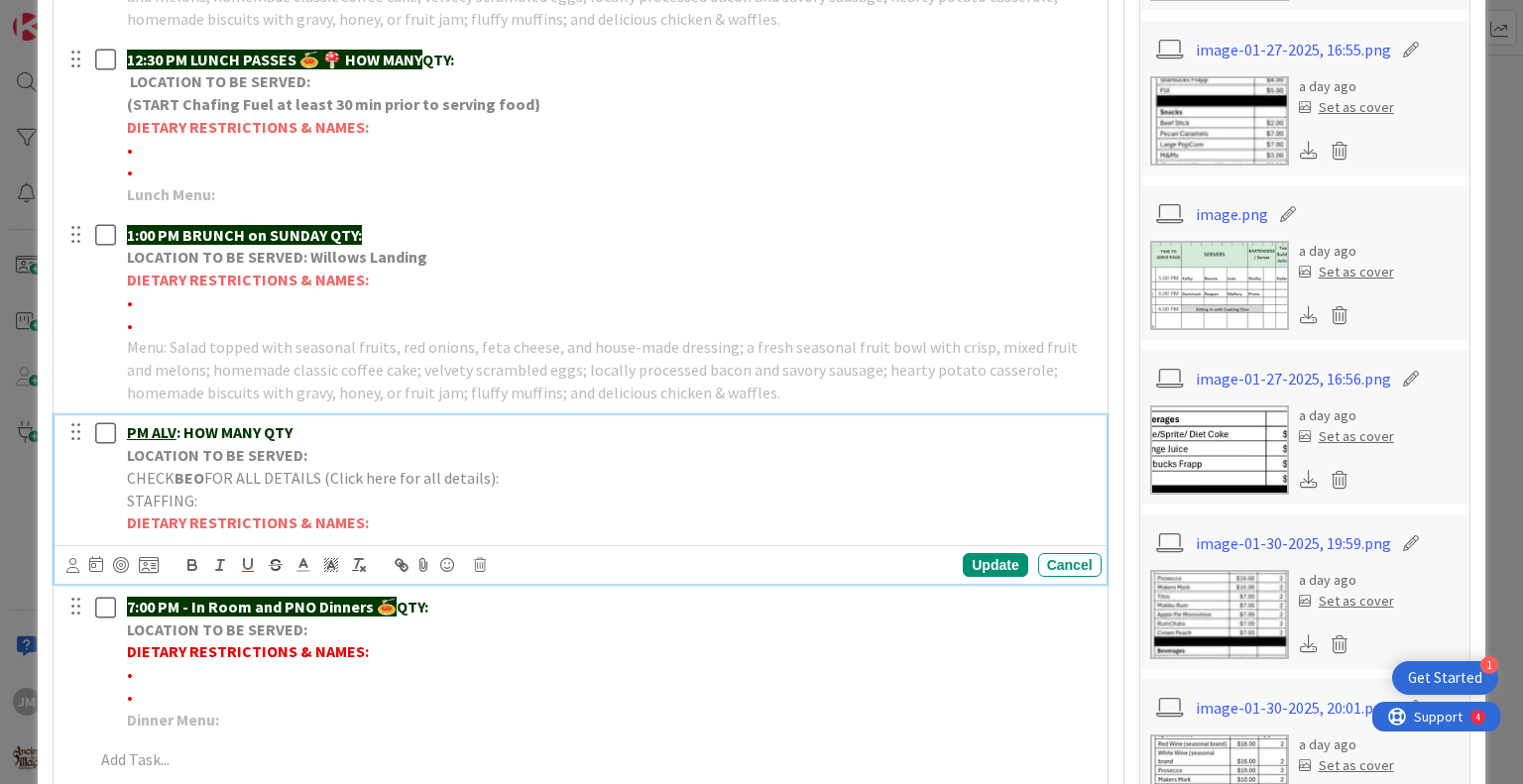 drag, startPoint x: 175, startPoint y: 425, endPoint x: 200, endPoint y: 429, distance: 25.317978 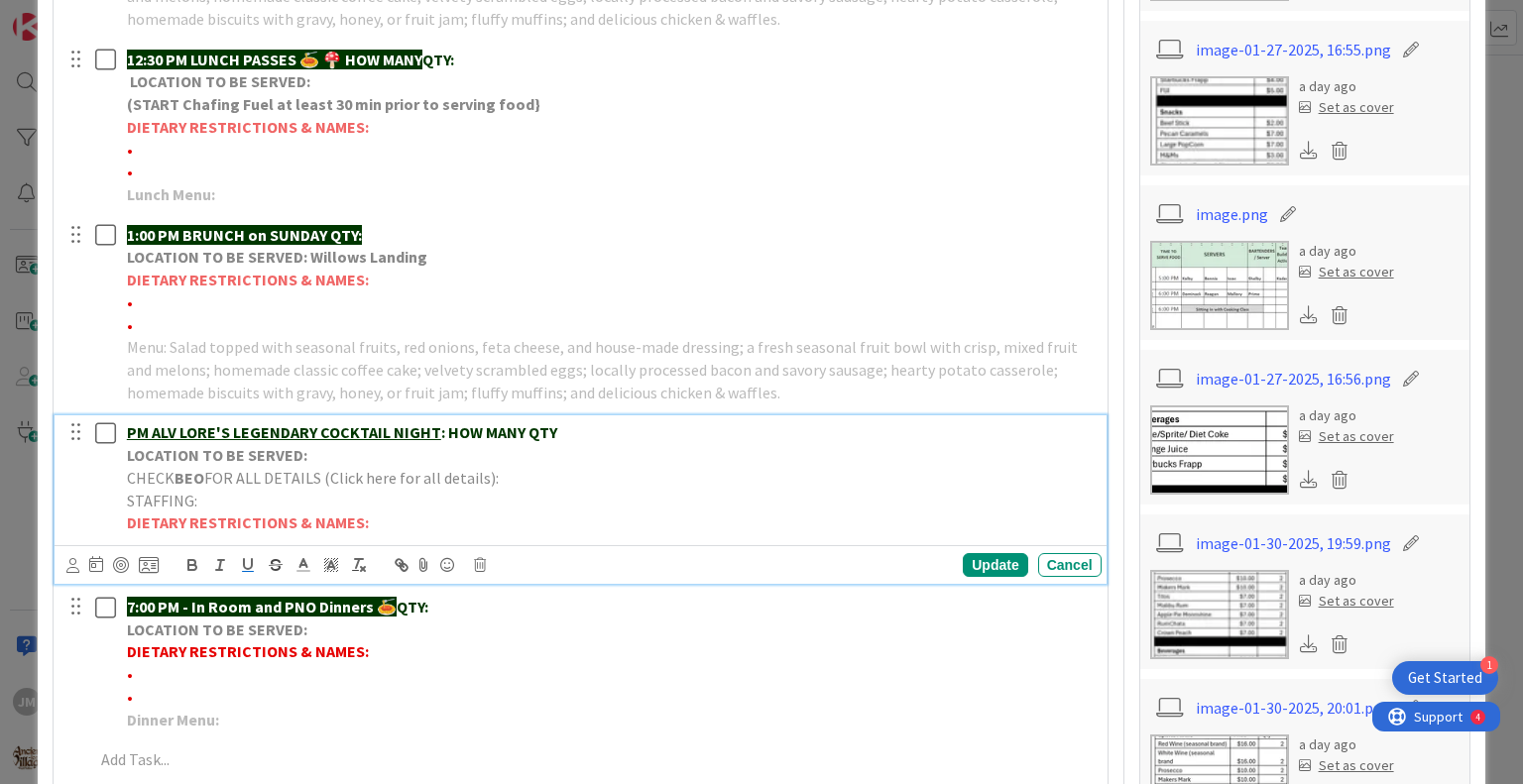 click on "PM ALV LORE'S LEGENDARY COCKTAIL NIGHT   : HOW MANY QTY" at bounding box center (610, 432) 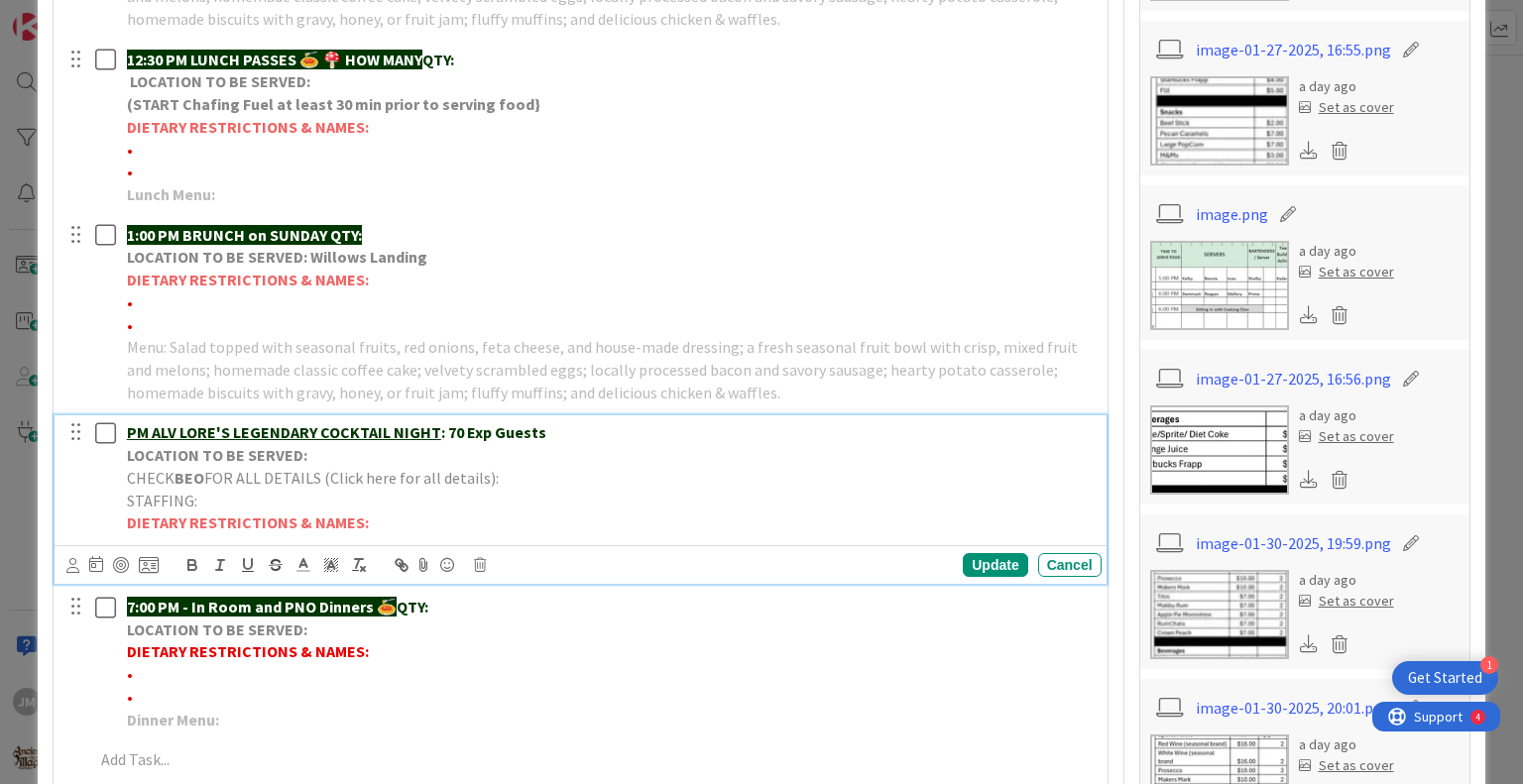 click on "CHECK  BEO  FOR ALL DETAILS (Click here for all details):" at bounding box center (610, 478) 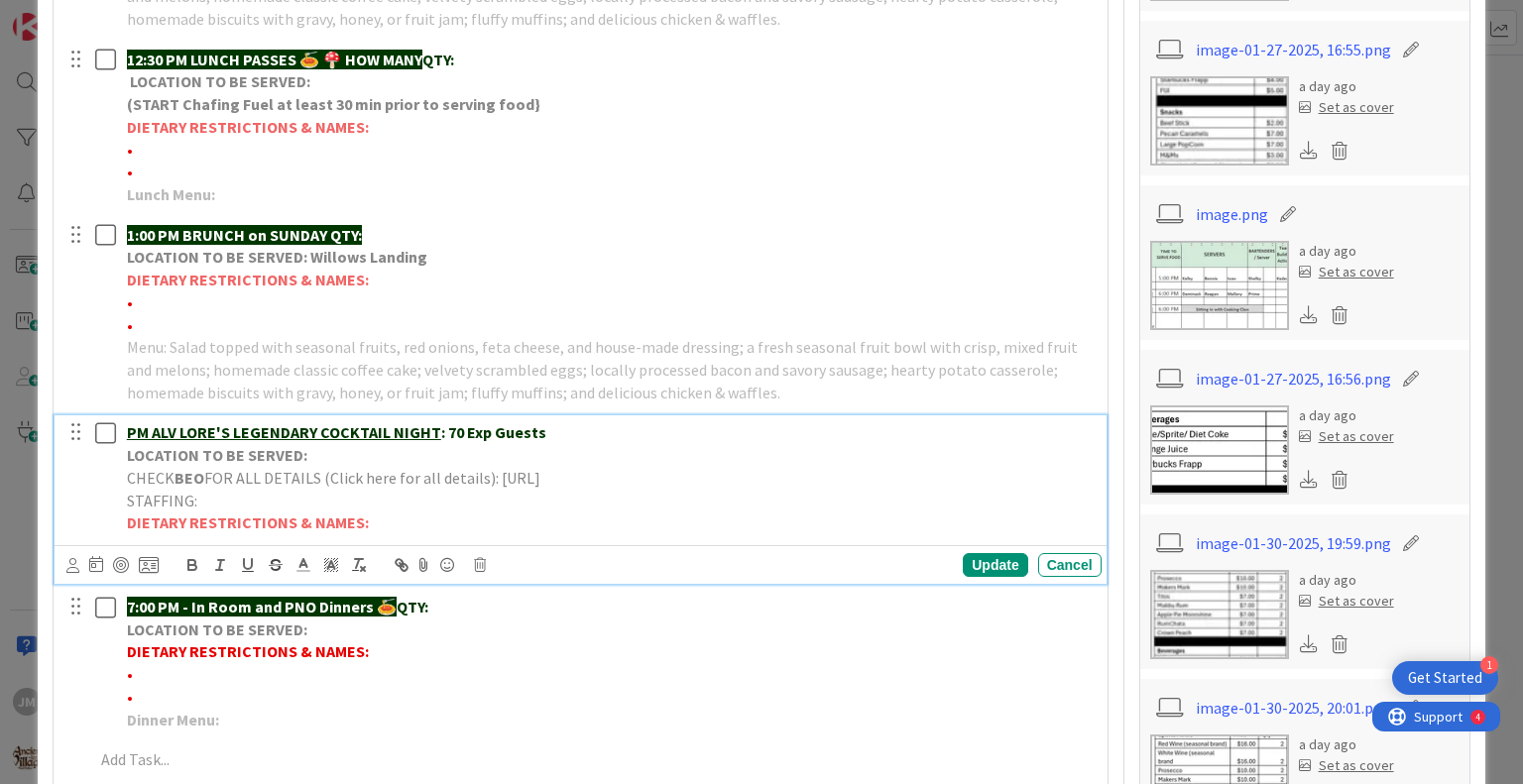 drag, startPoint x: 1071, startPoint y: 478, endPoint x: 490, endPoint y: 478, distance: 581 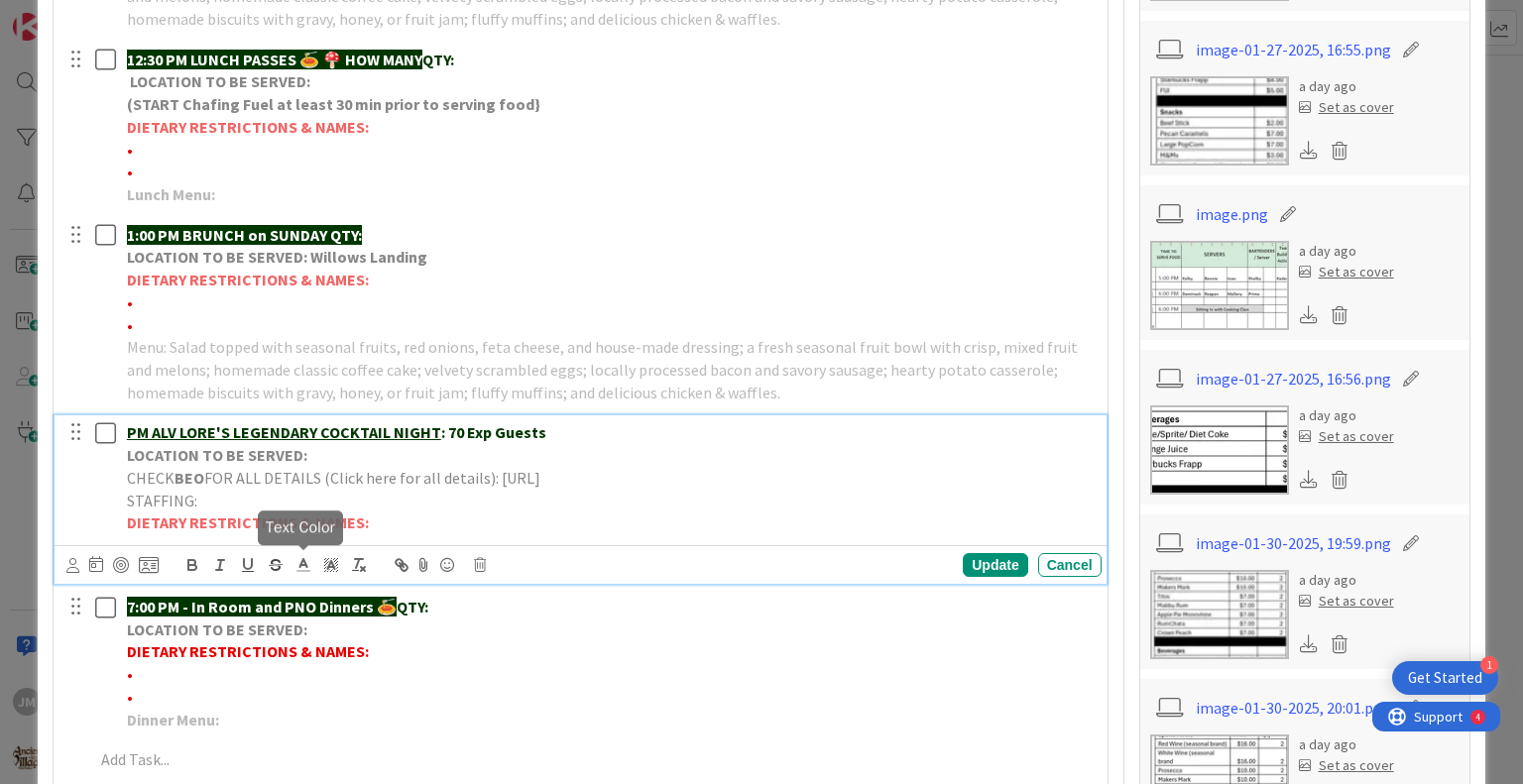click 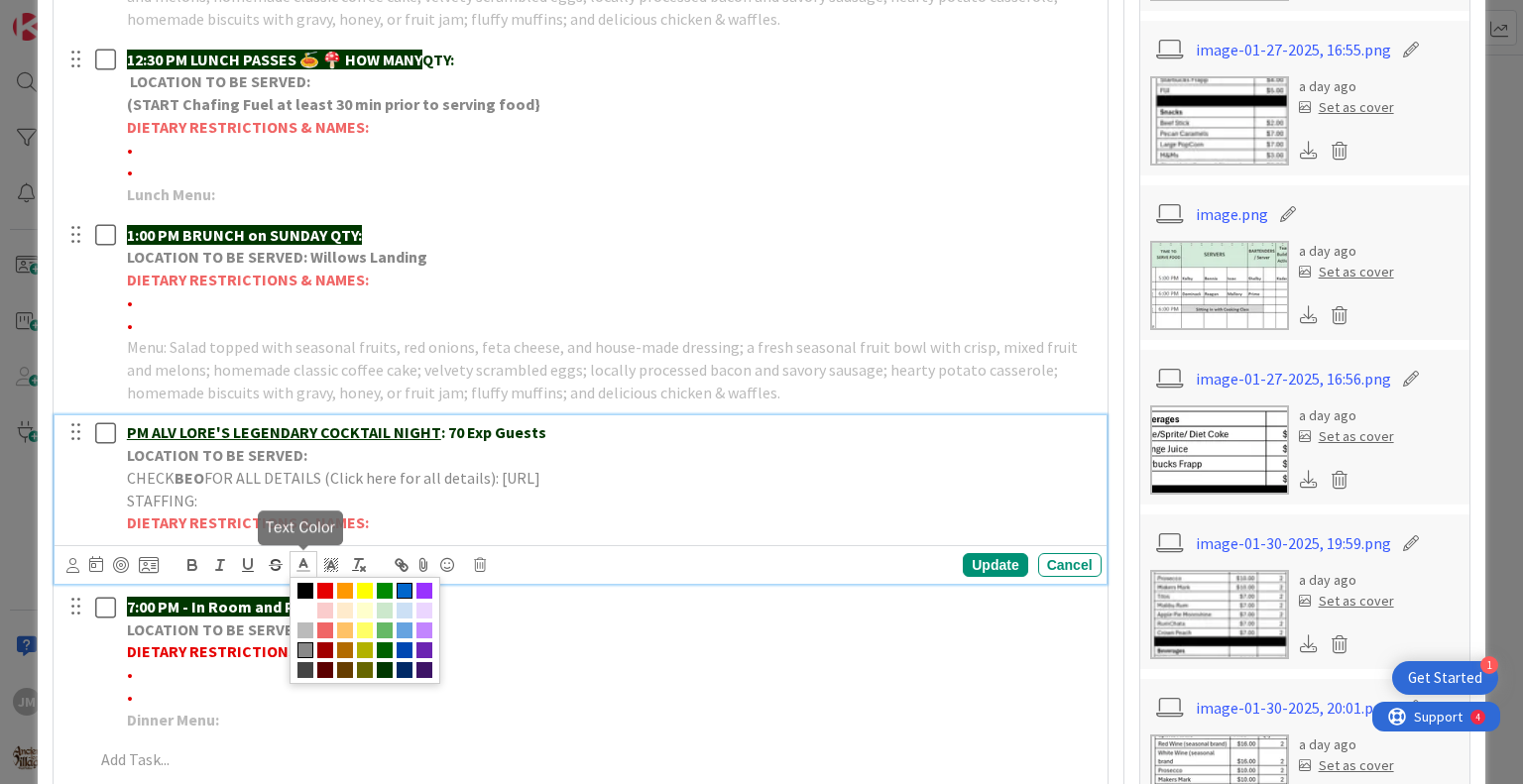click at bounding box center [405, 591] 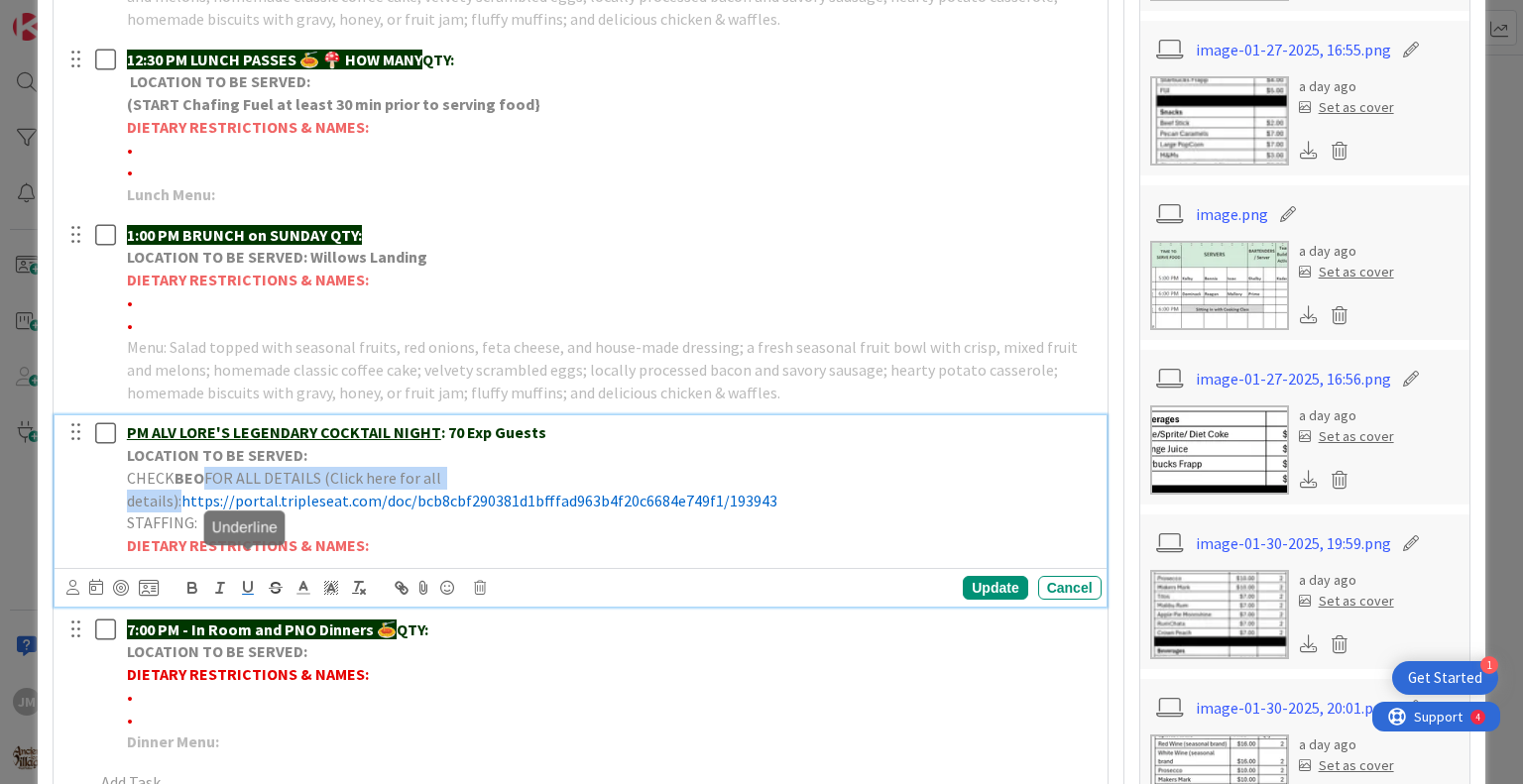 click 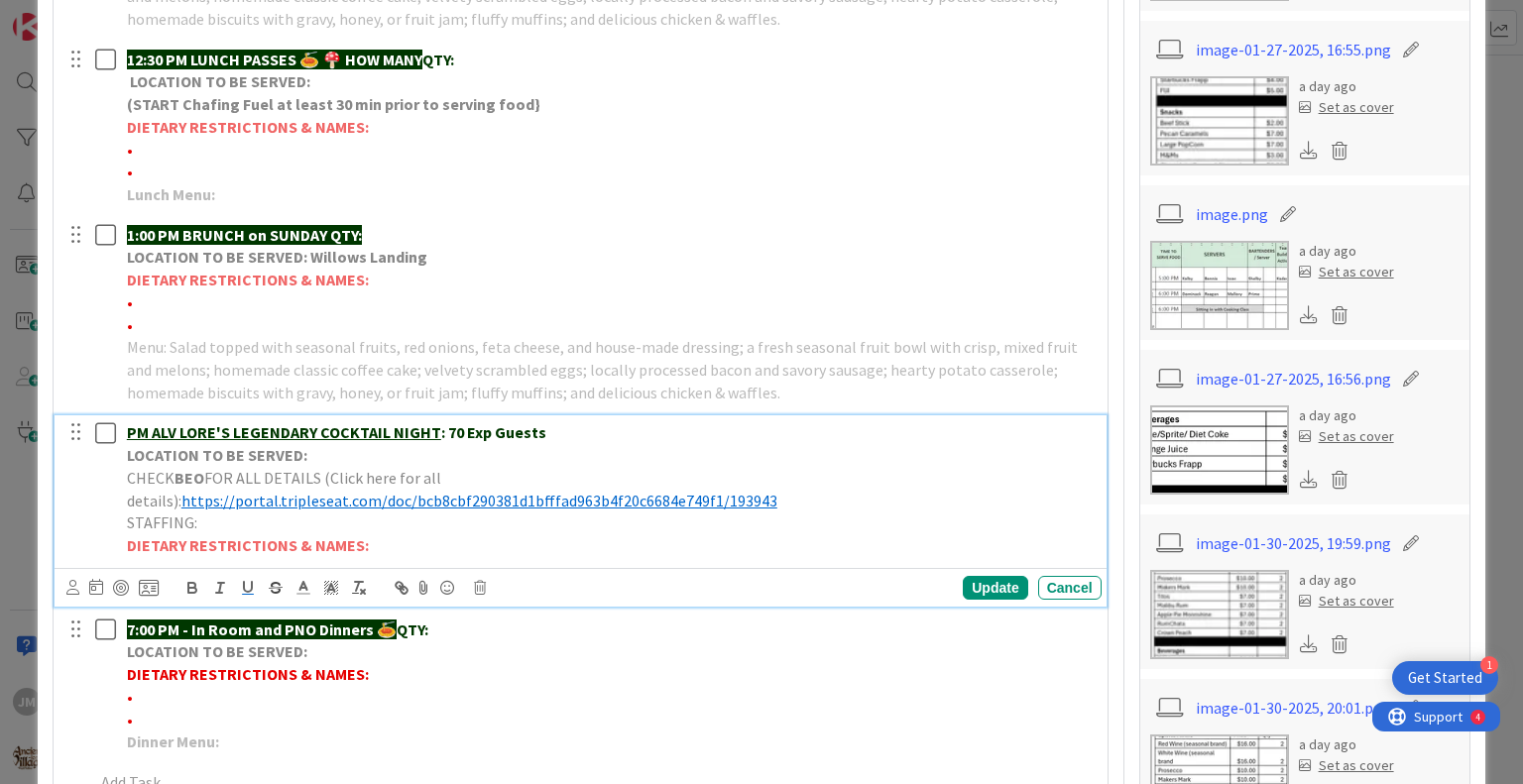 click on "LOCATION TO BE SERVED:" at bounding box center [610, 455] 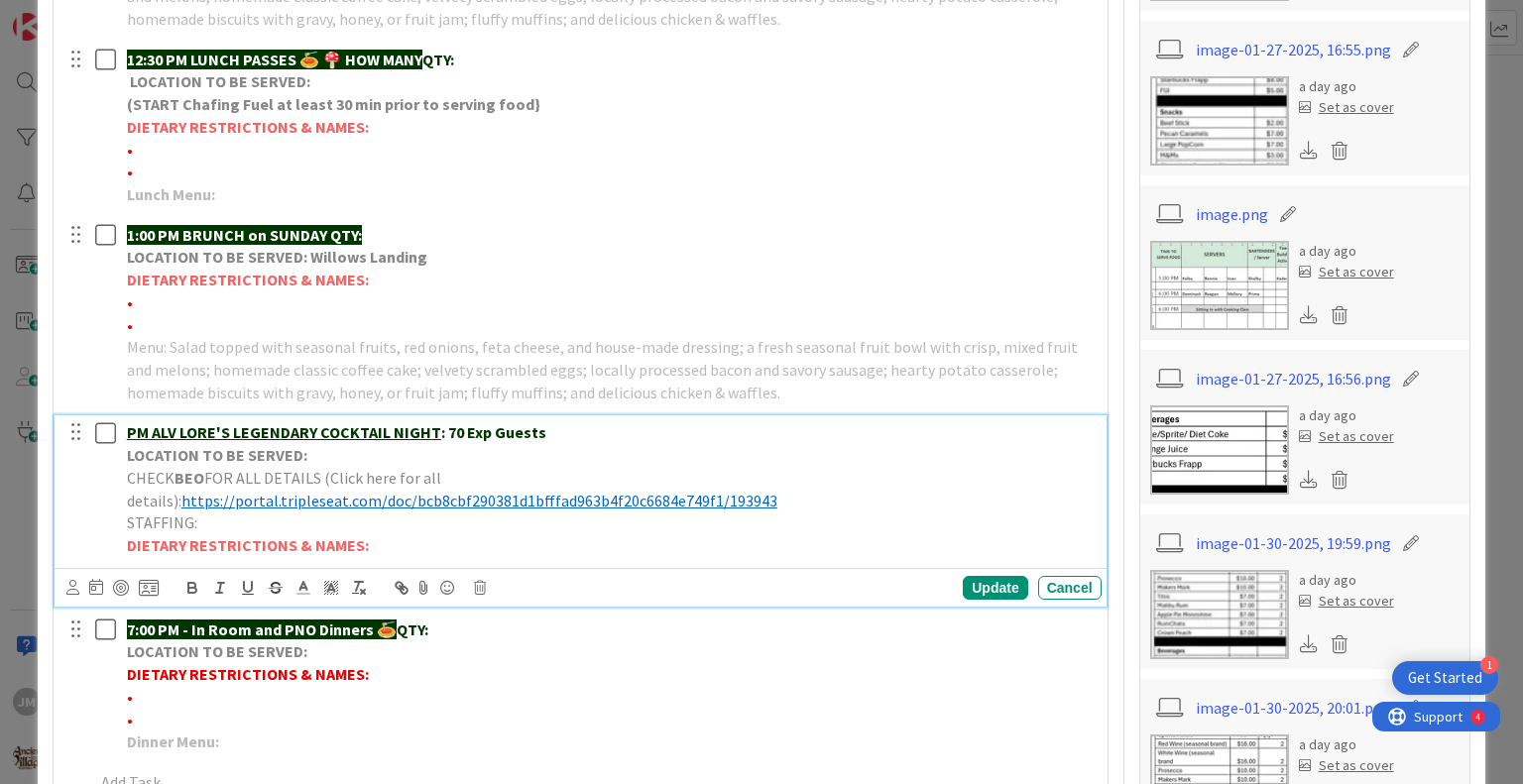 click on "LOCATION TO BE SERVED:" at bounding box center [610, 455] 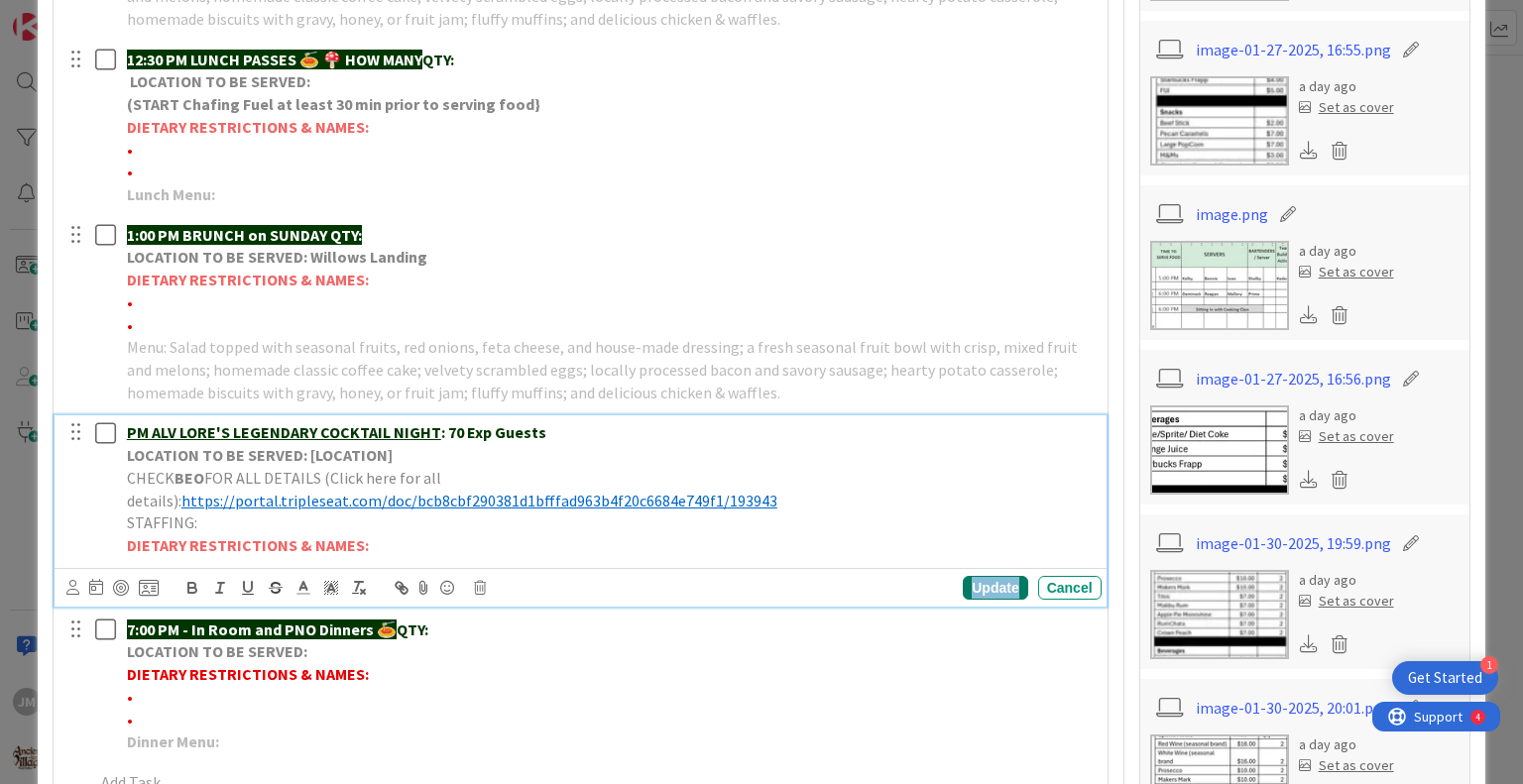click on "Update" at bounding box center [995, 588] 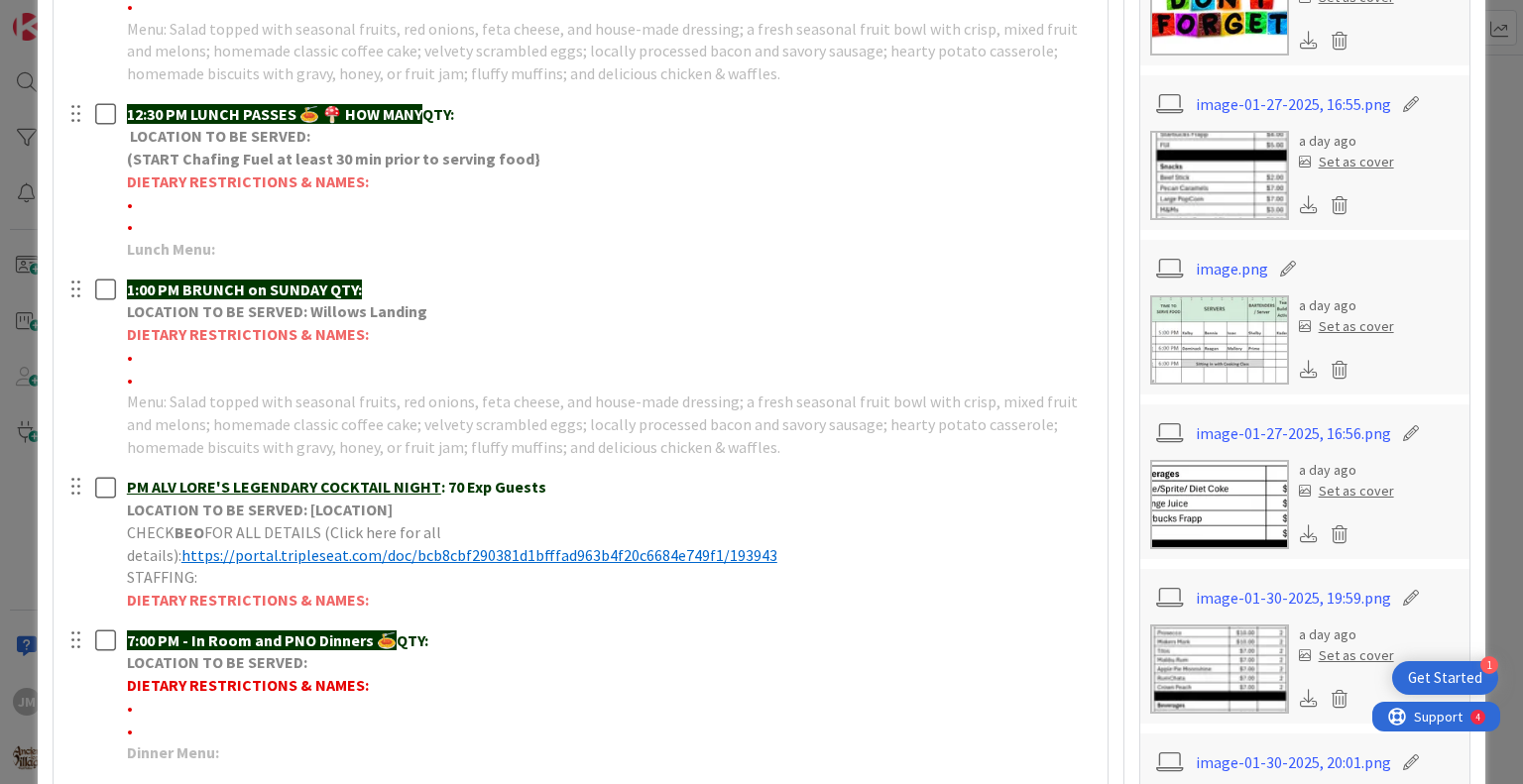 scroll, scrollTop: 793, scrollLeft: 0, axis: vertical 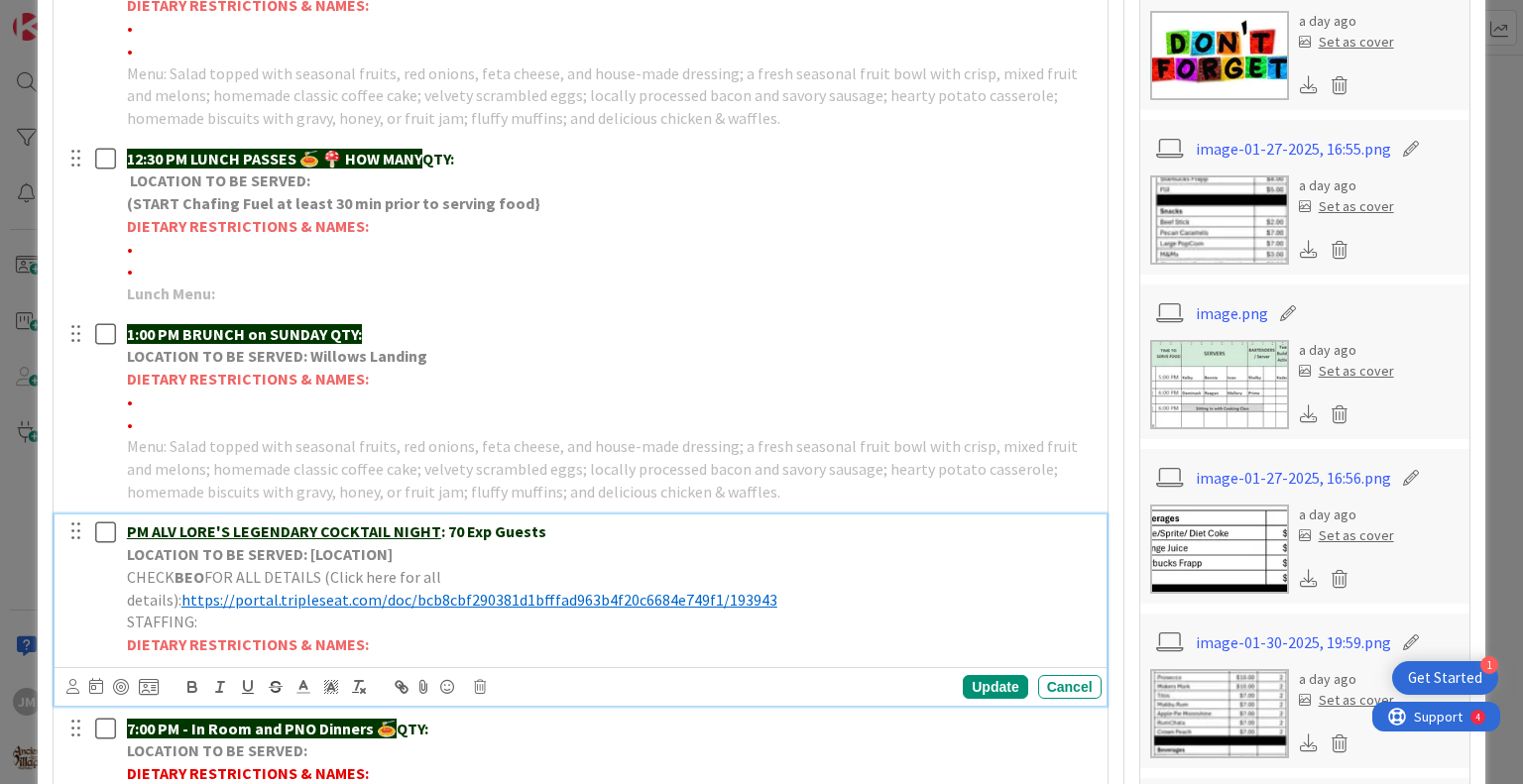 click on "PM ALV LORE'S LEGENDARY COCKTAIL NIGHT" at bounding box center [284, 531] 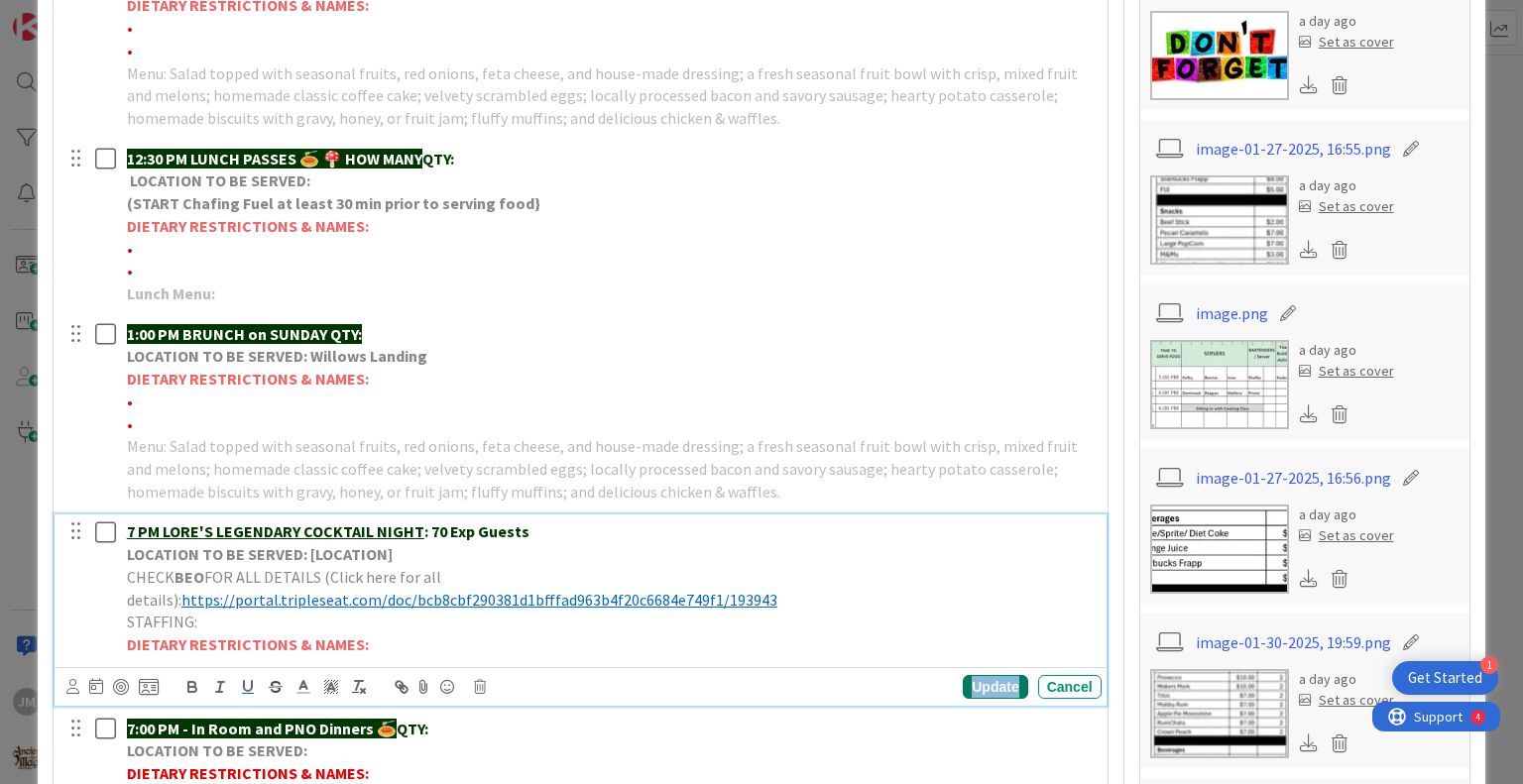 click on "Update" at bounding box center [995, 687] 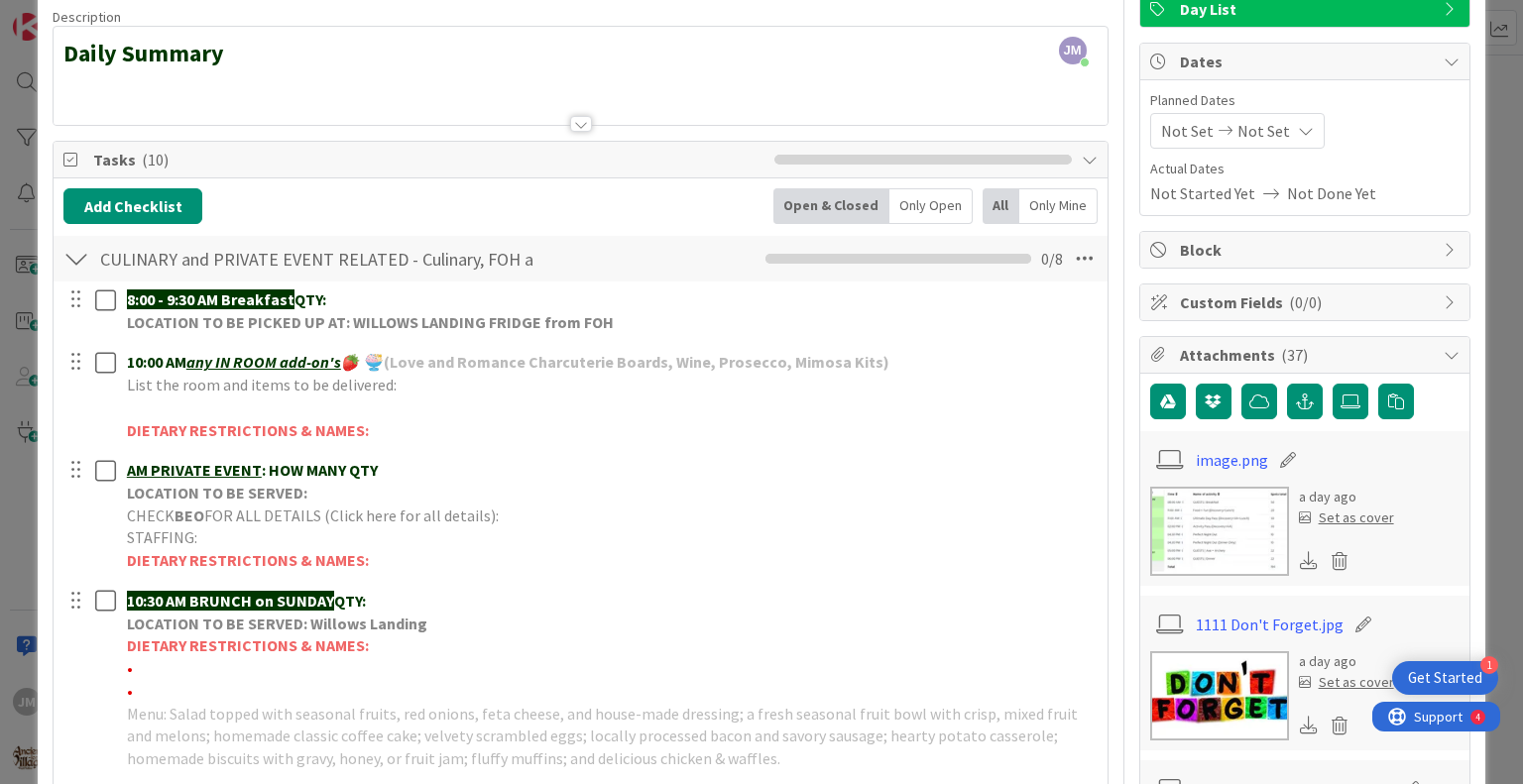 scroll, scrollTop: 0, scrollLeft: 0, axis: both 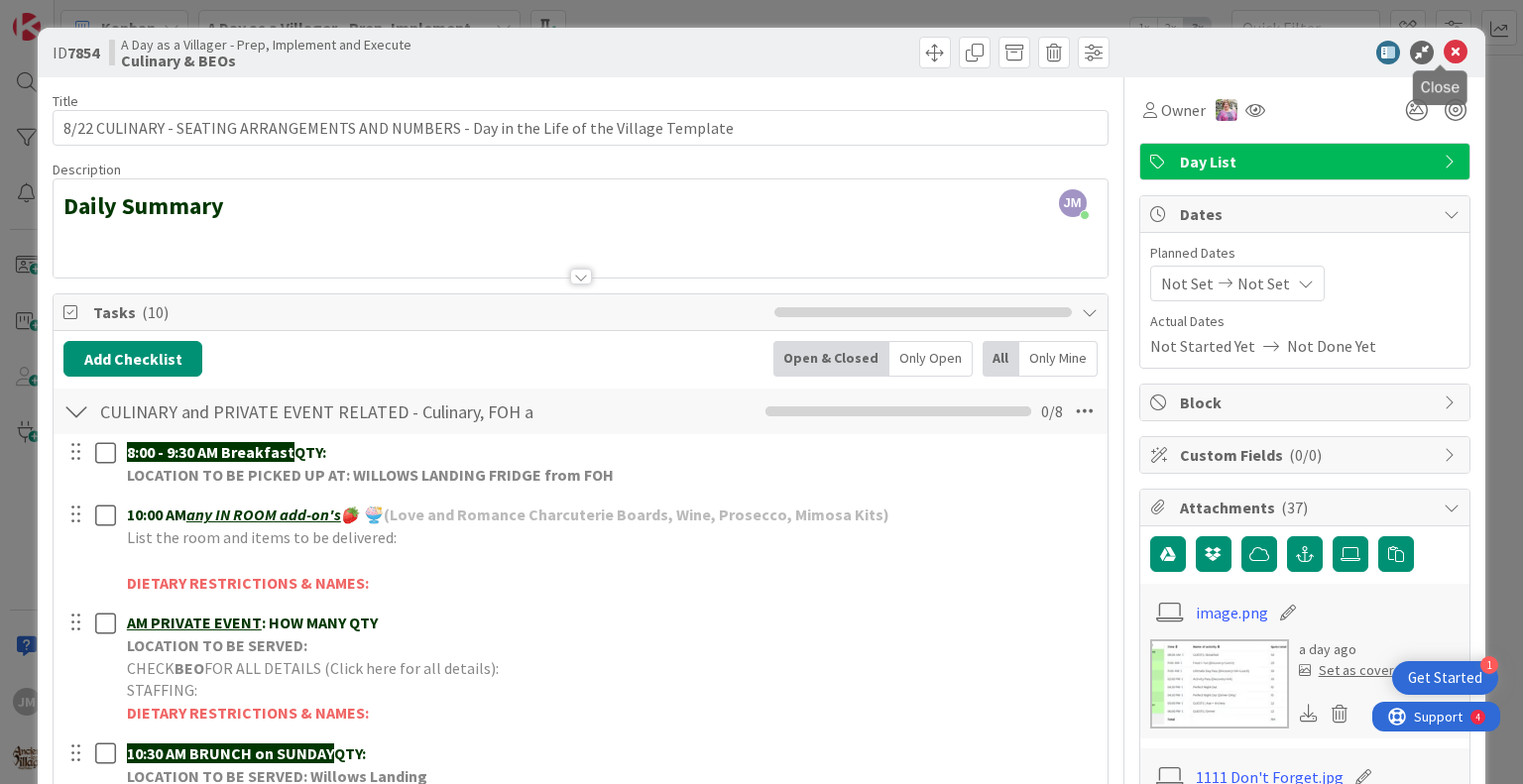 click at bounding box center (1456, 53) 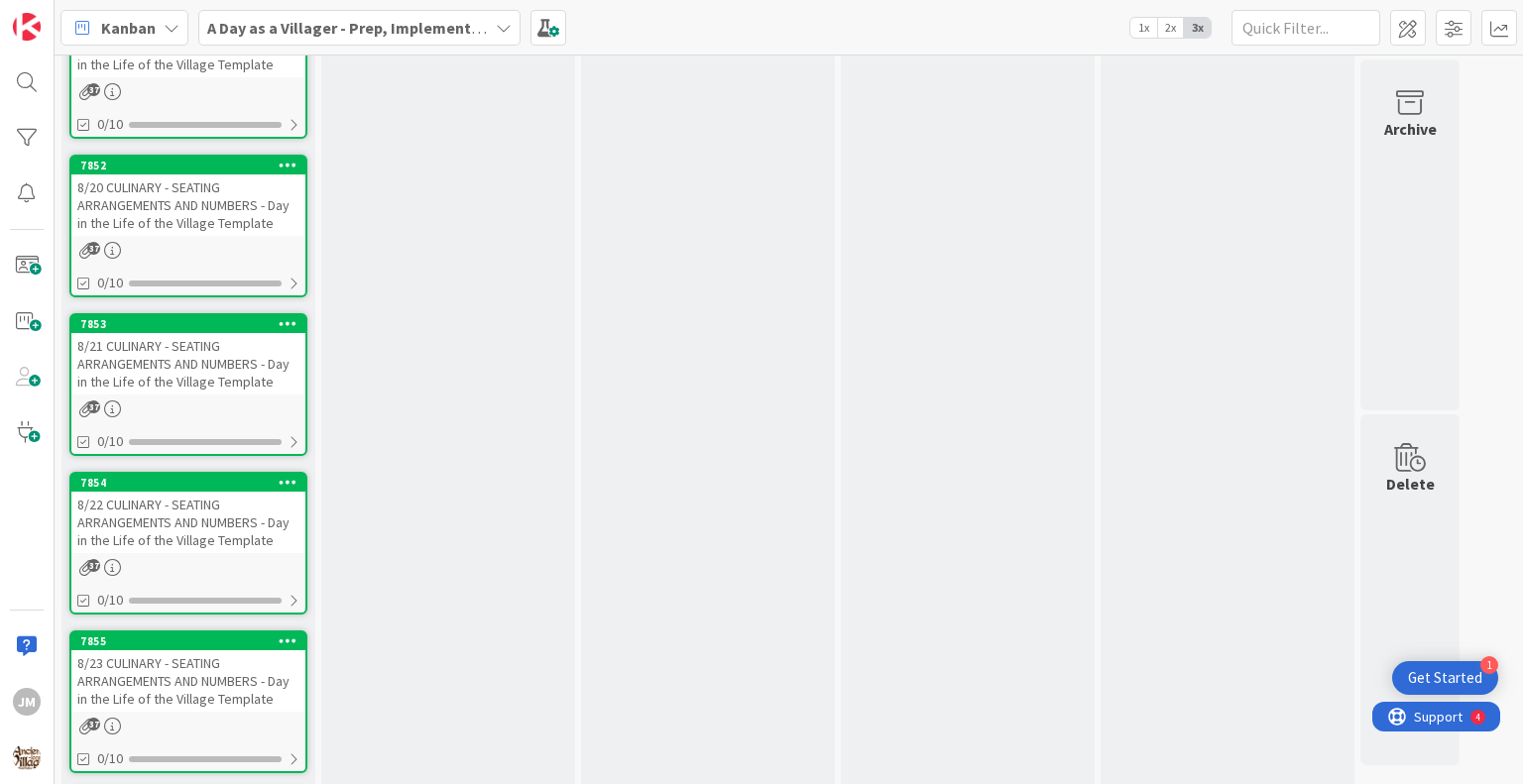 scroll, scrollTop: 2902, scrollLeft: 0, axis: vertical 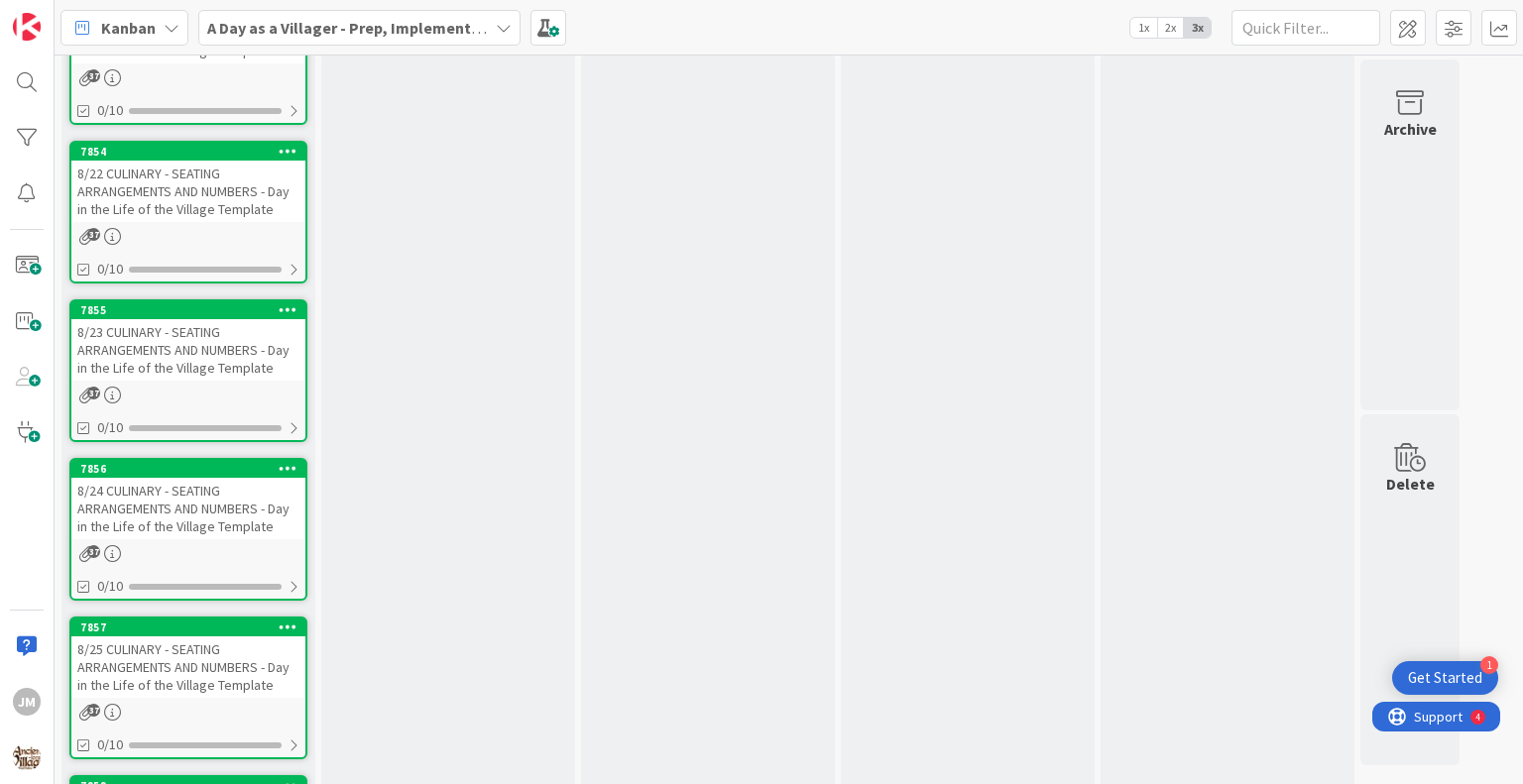 click on "8/23 CULINARY - SEATING ARRANGEMENTS AND NUMBERS - Day in the Life of the Village Template" at bounding box center [188, 350] 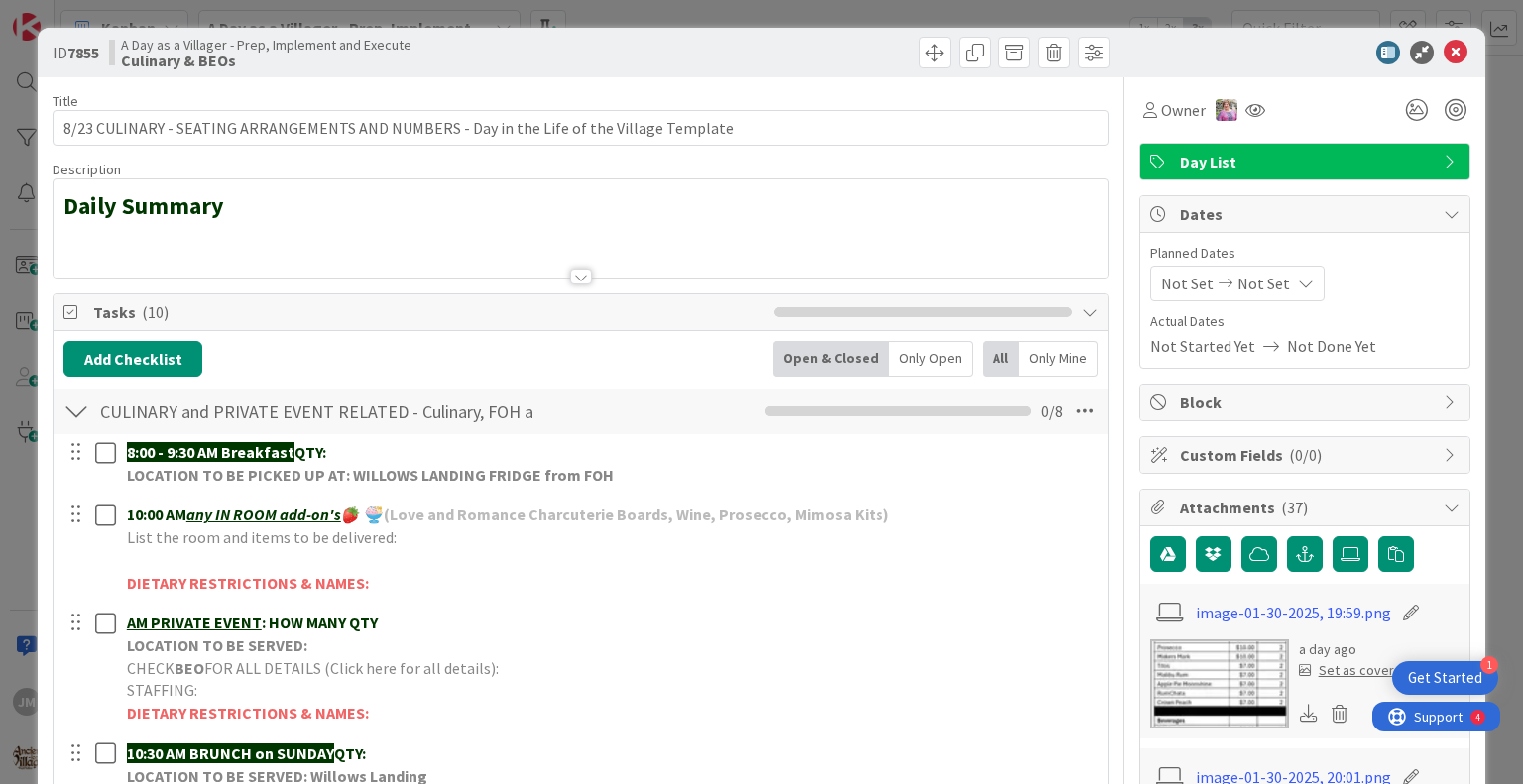 scroll, scrollTop: 0, scrollLeft: 0, axis: both 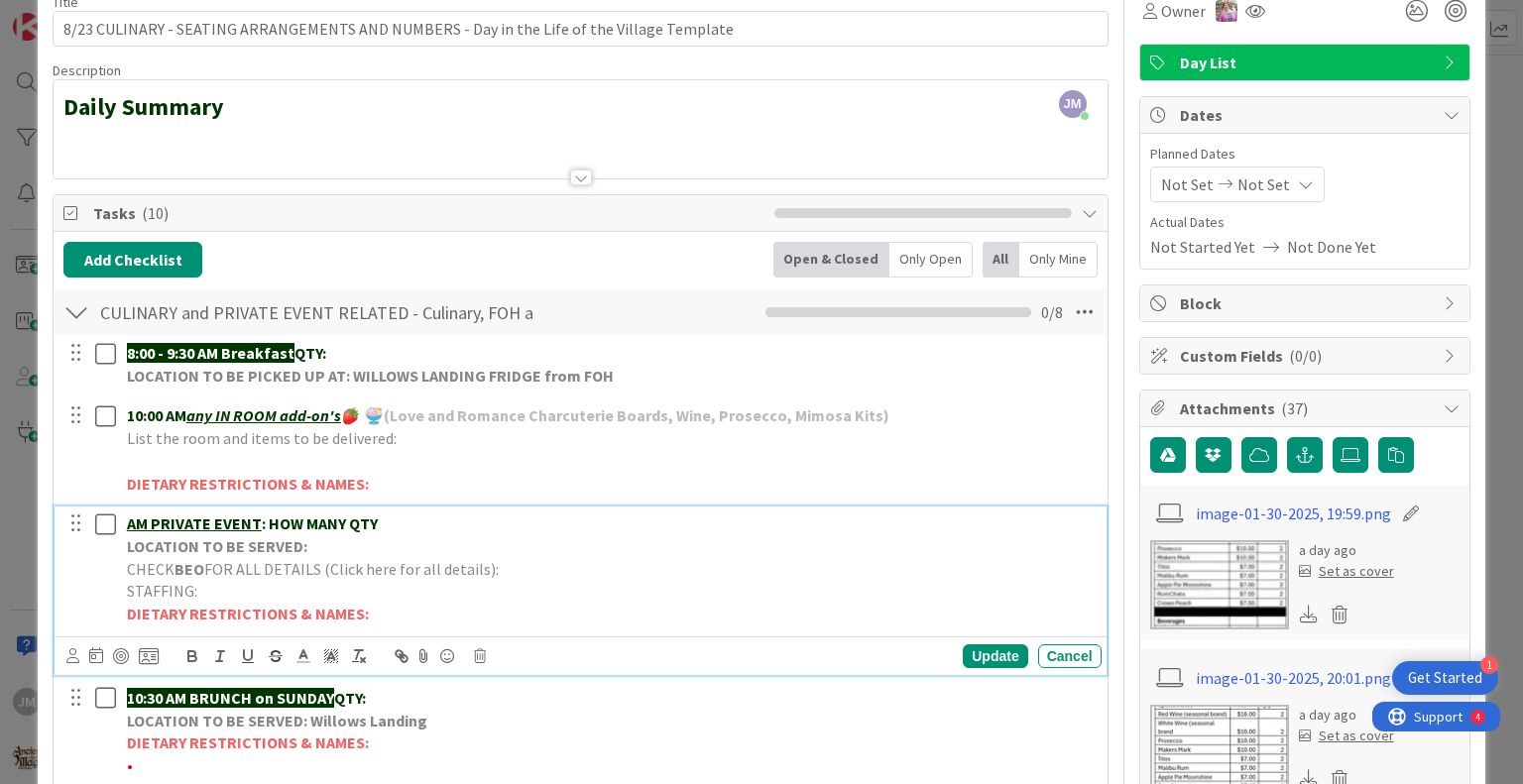 click on "AM PRIVATE EVENT : HOW MANY QTY" at bounding box center (610, 523) 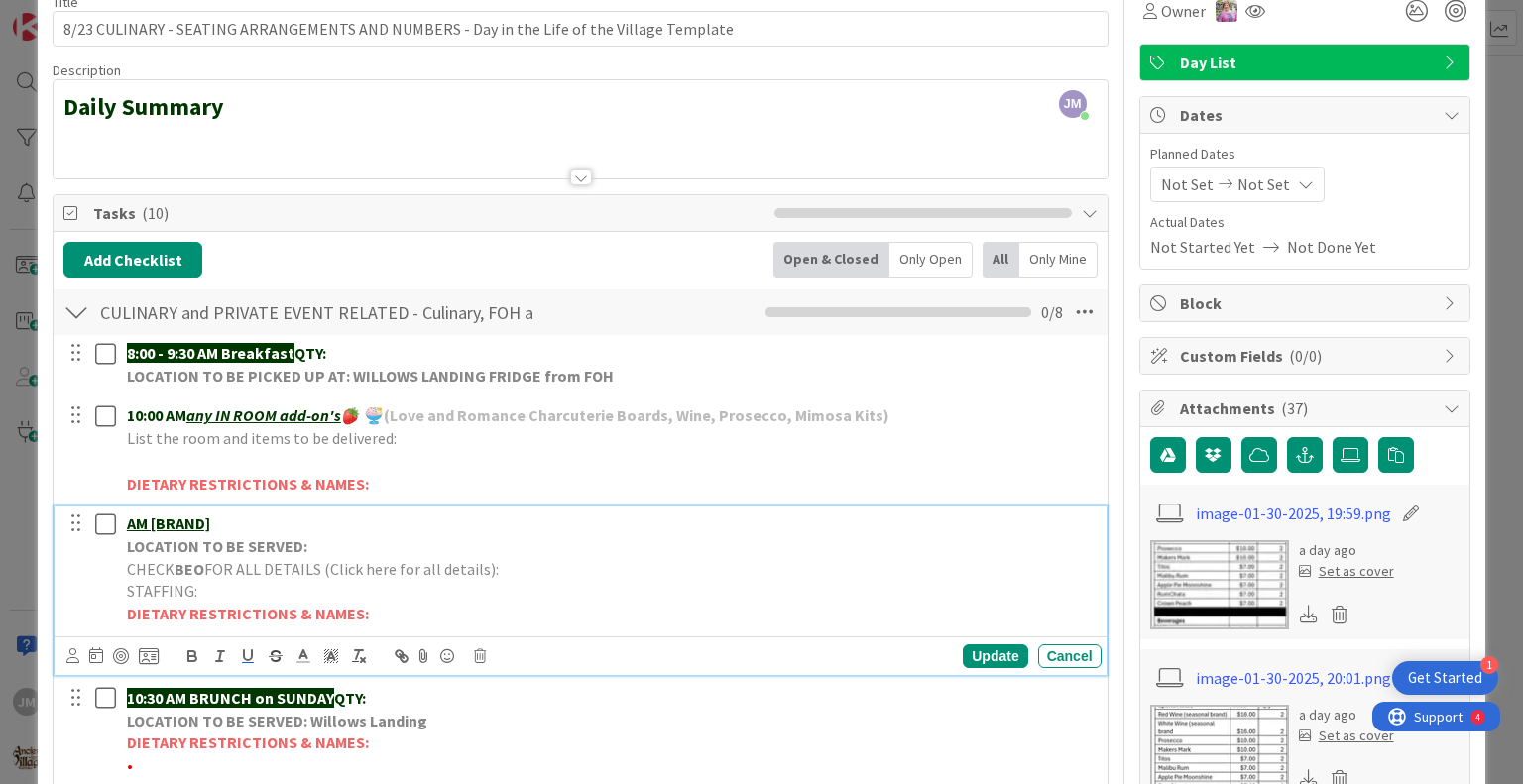 click on "AM [BRAND]" at bounding box center [610, 523] 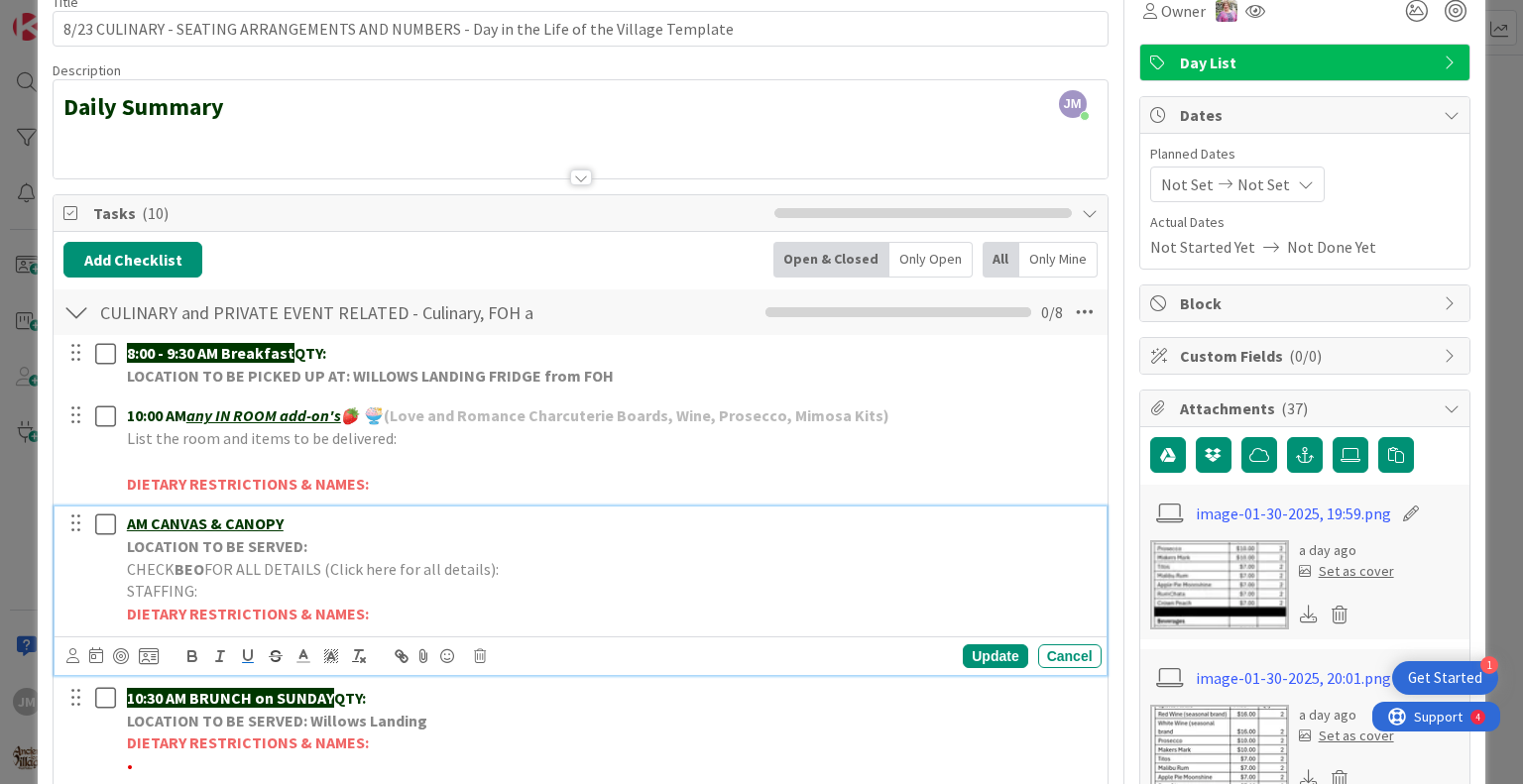 click on "AM CANVAS & CANOPY" at bounding box center [205, 523] 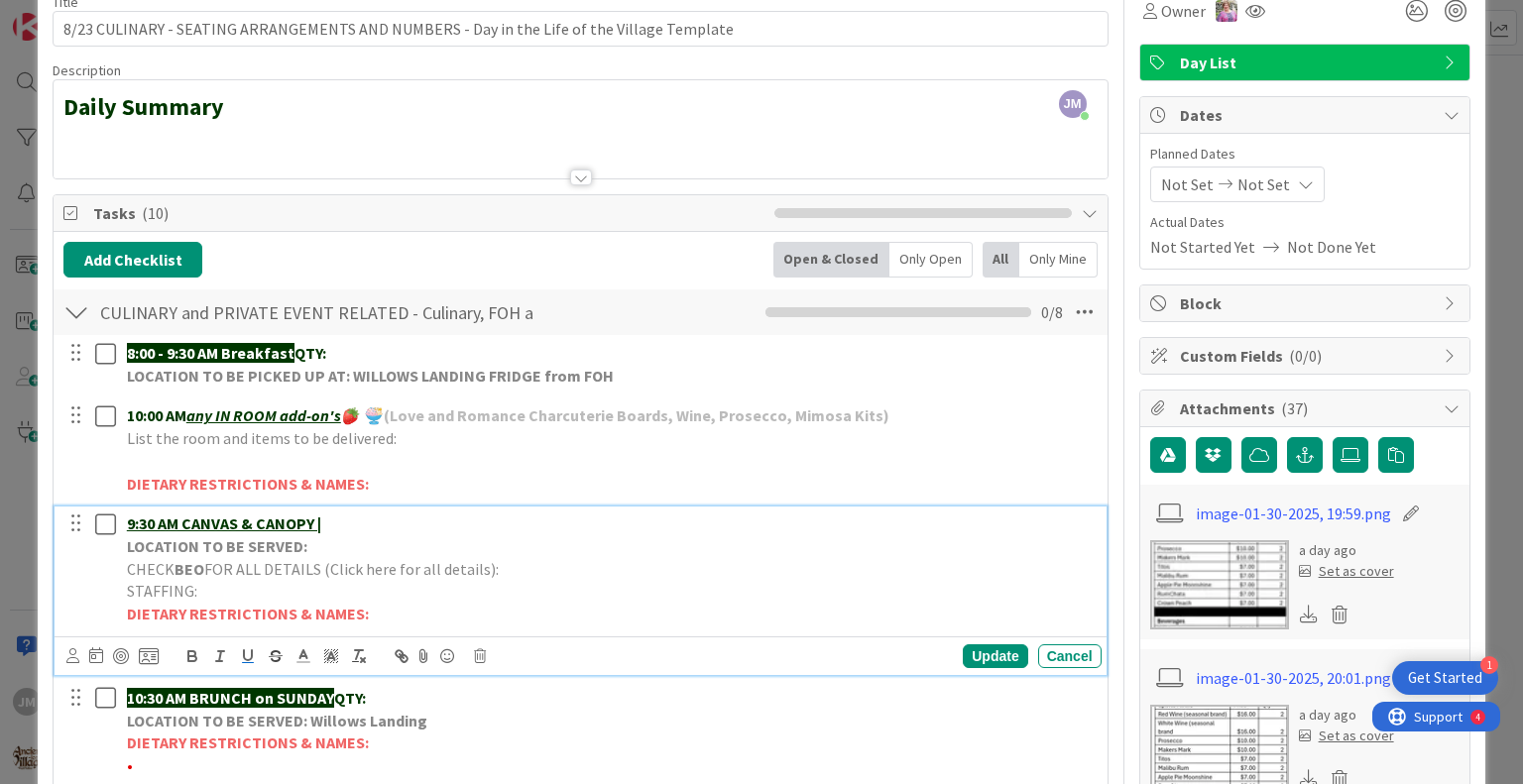click on "9:30 AM CANVAS & CANOPY |" at bounding box center [610, 523] 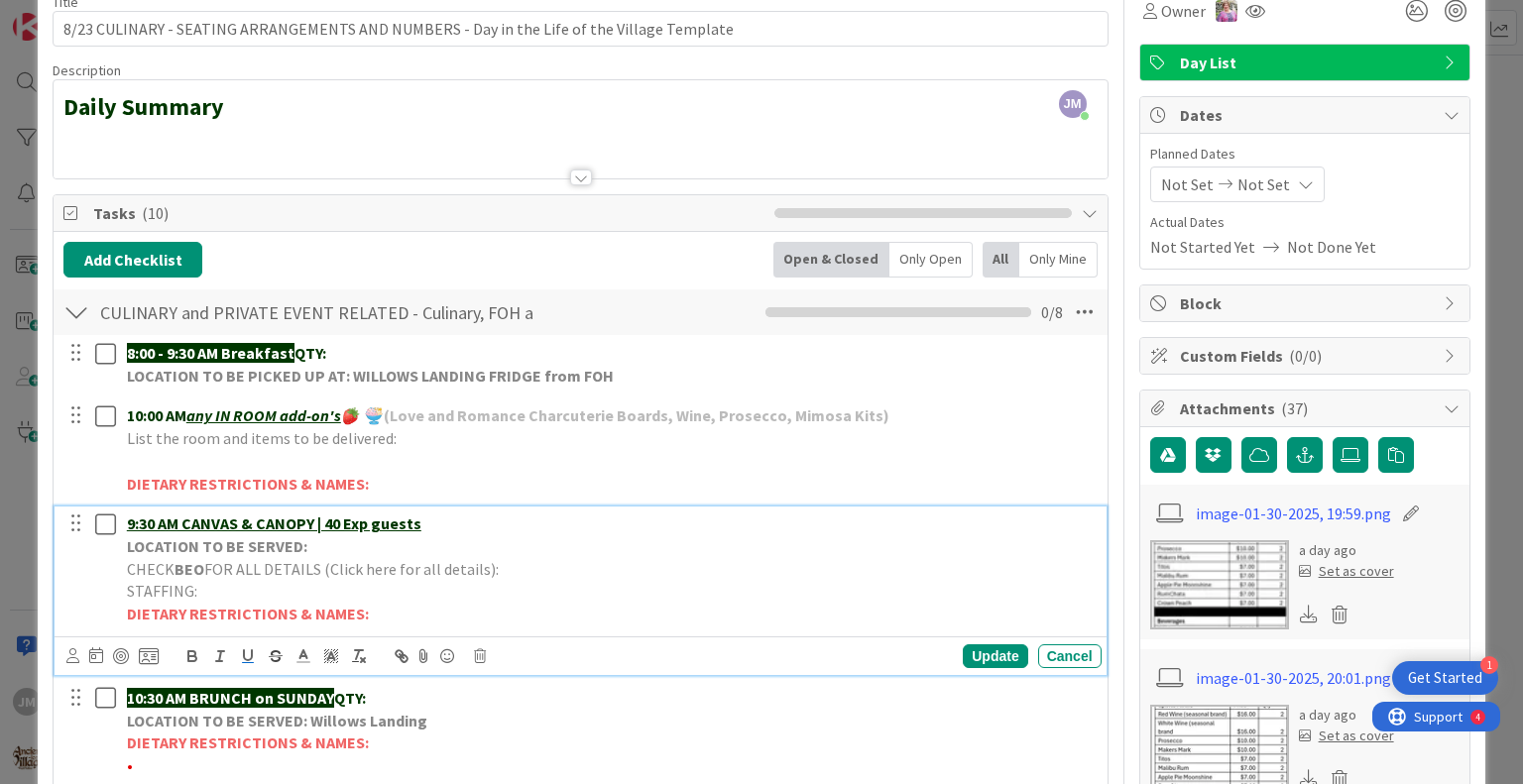 click on "LOCATION TO BE SERVED:" at bounding box center [610, 546] 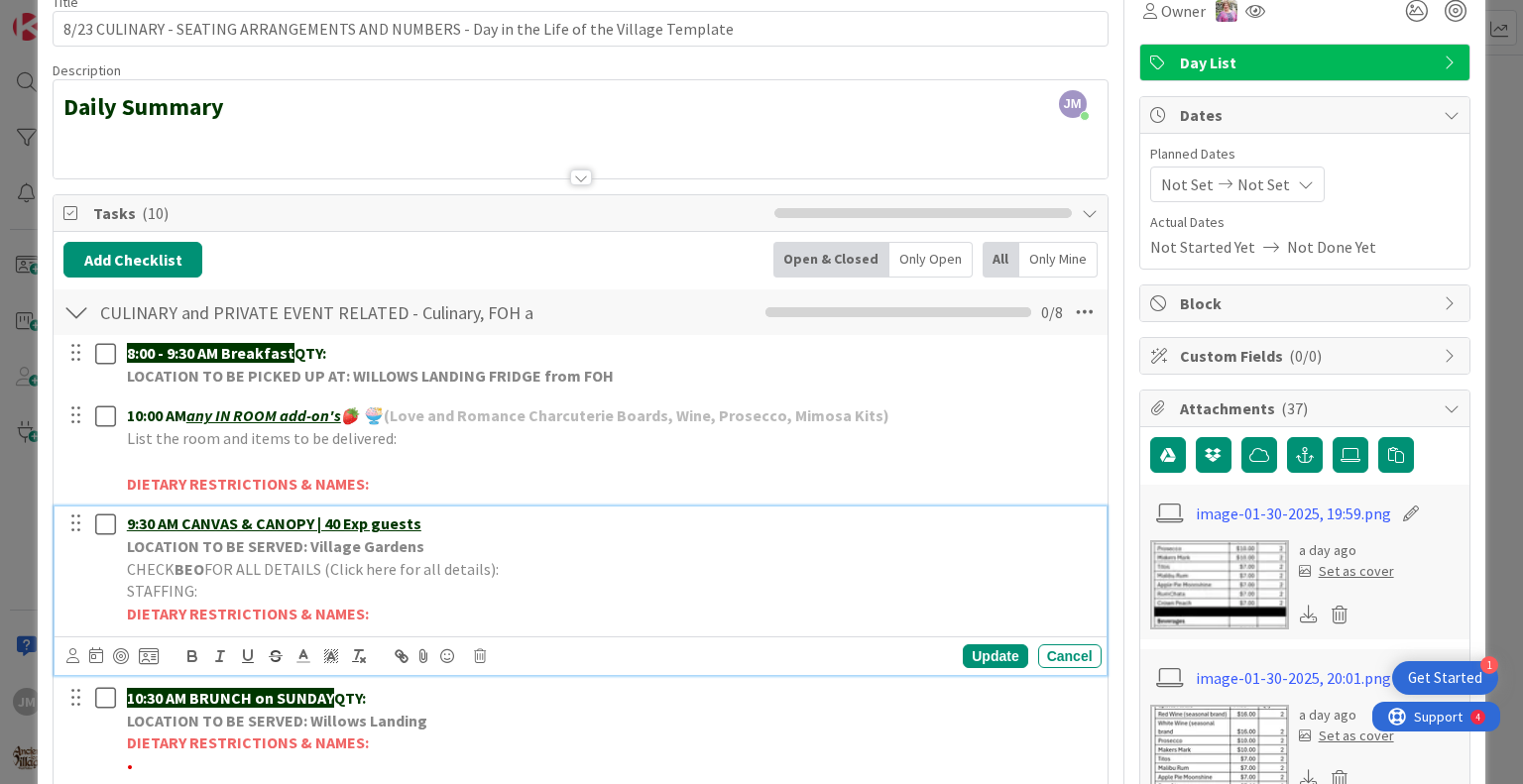 click on "CHECK  BEO  FOR ALL DETAILS (Click here for all details):" at bounding box center (610, 569) 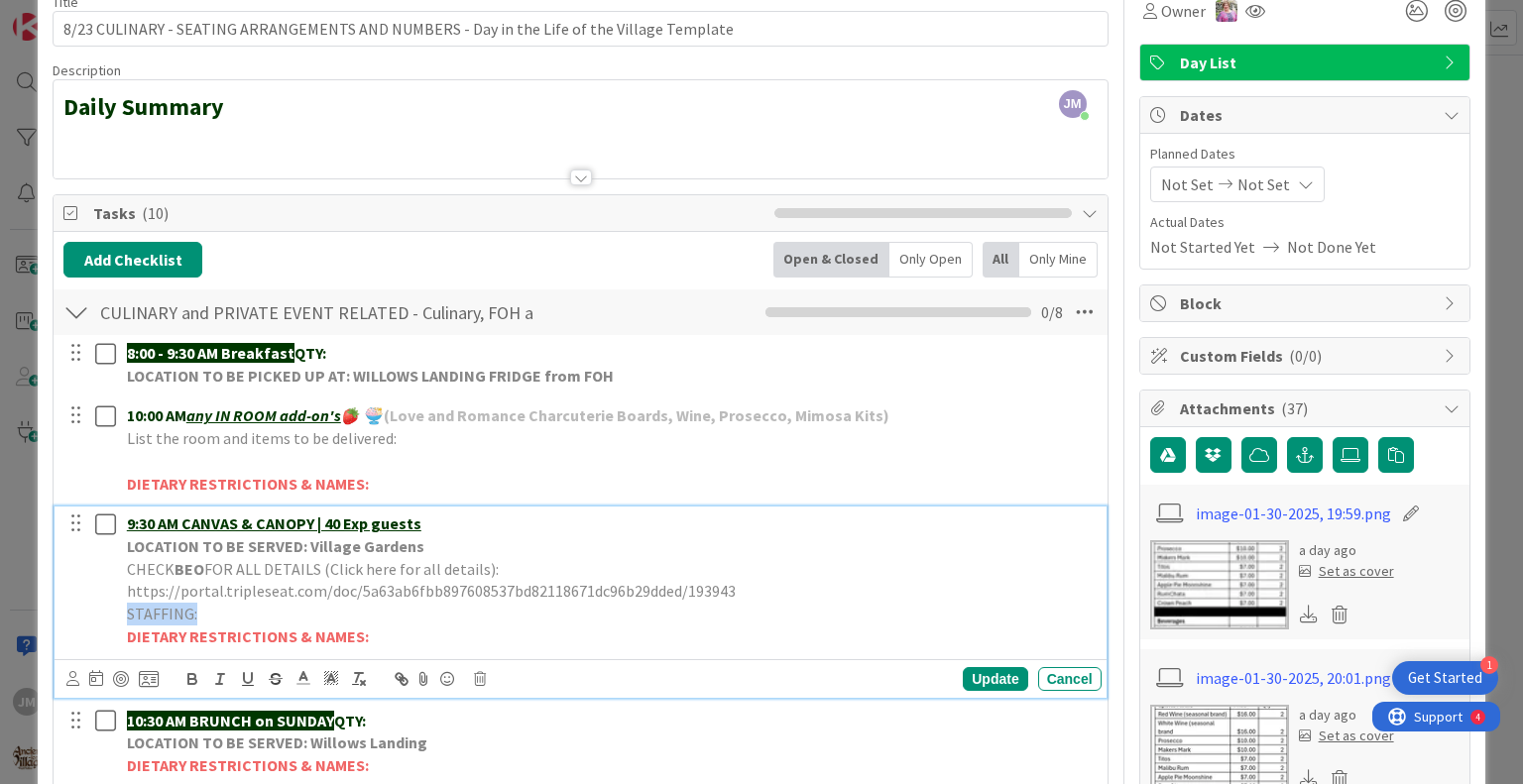 drag, startPoint x: 724, startPoint y: 601, endPoint x: 114, endPoint y: 602, distance: 610.0008 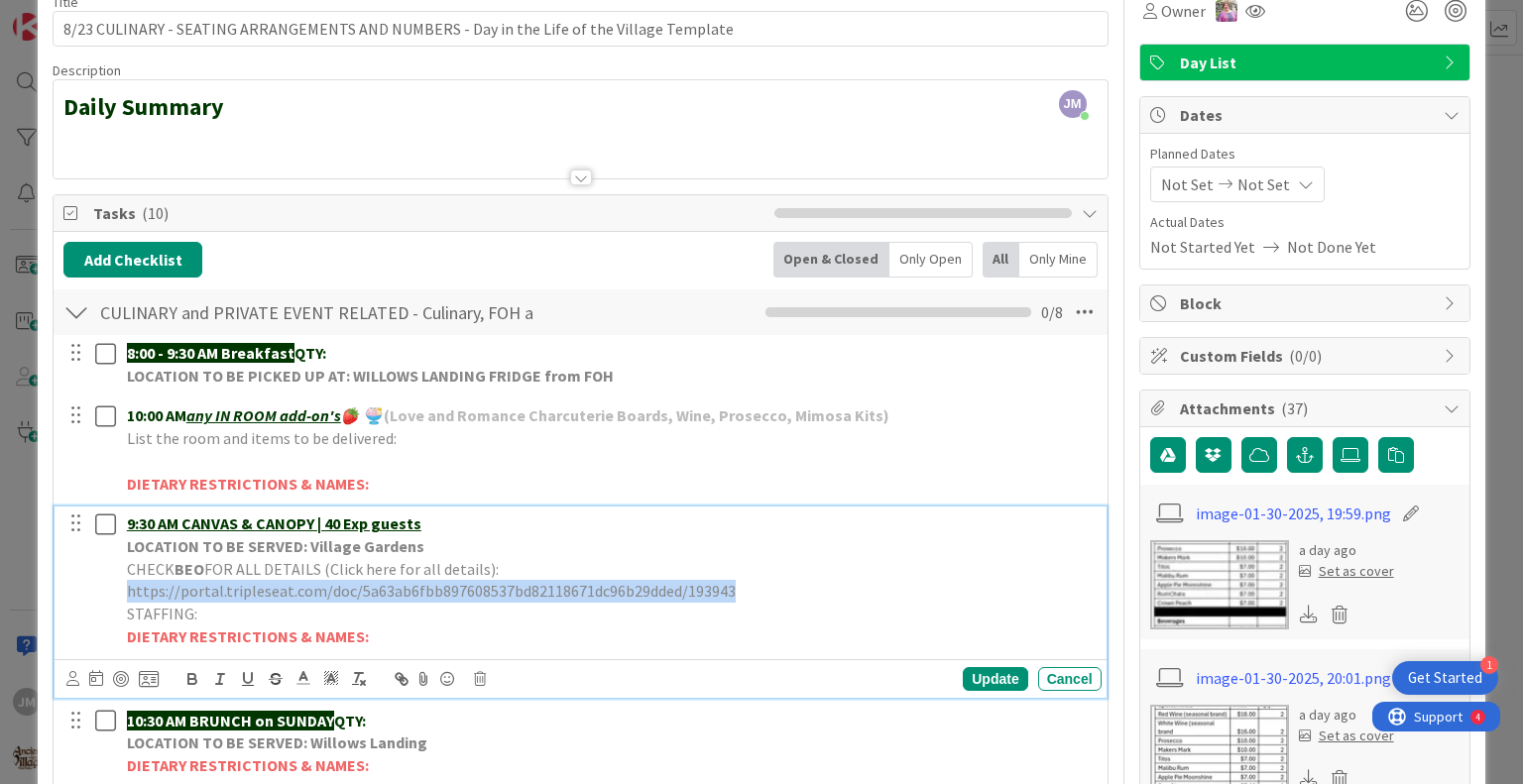 drag, startPoint x: 723, startPoint y: 590, endPoint x: 122, endPoint y: 595, distance: 601.0208 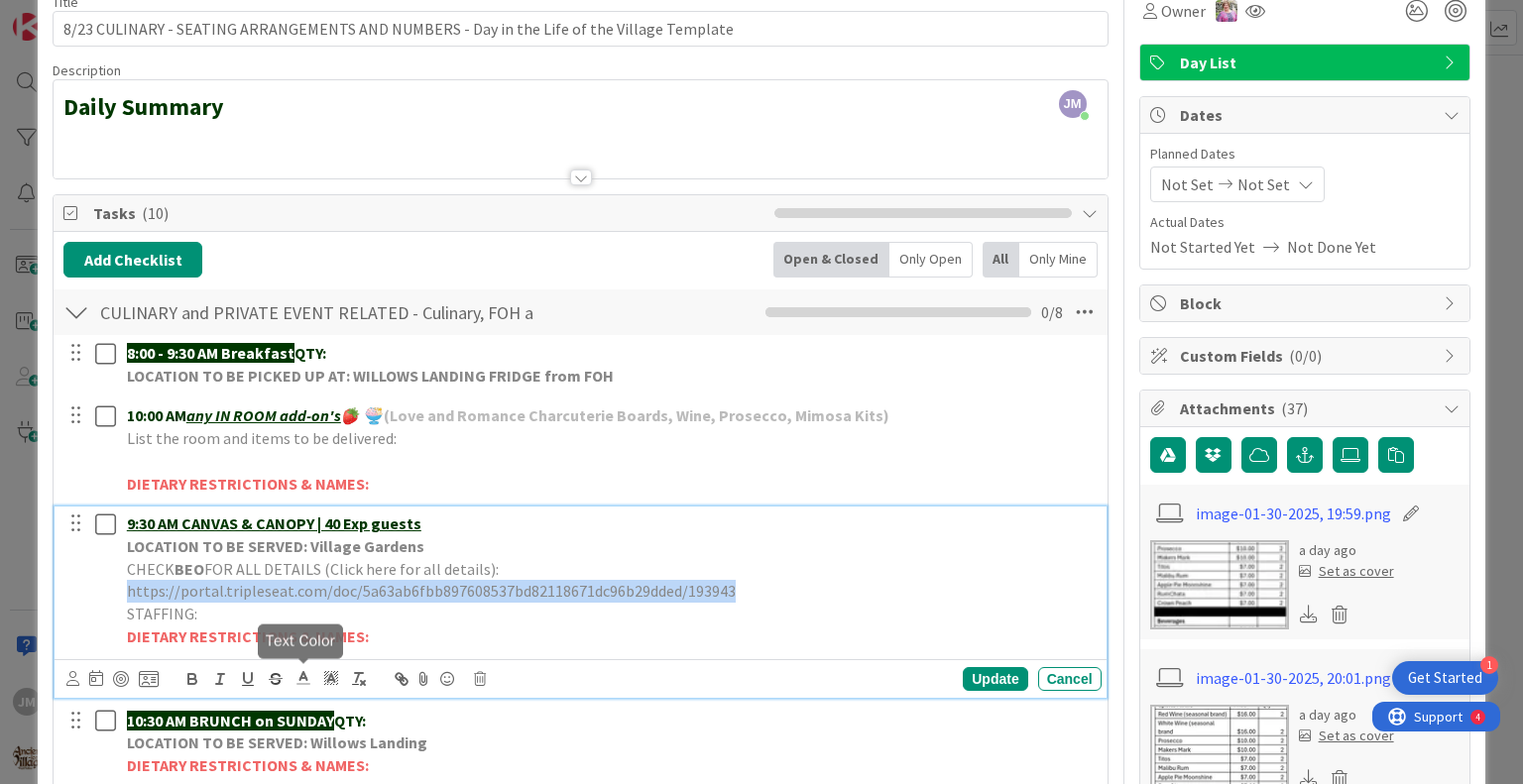 click 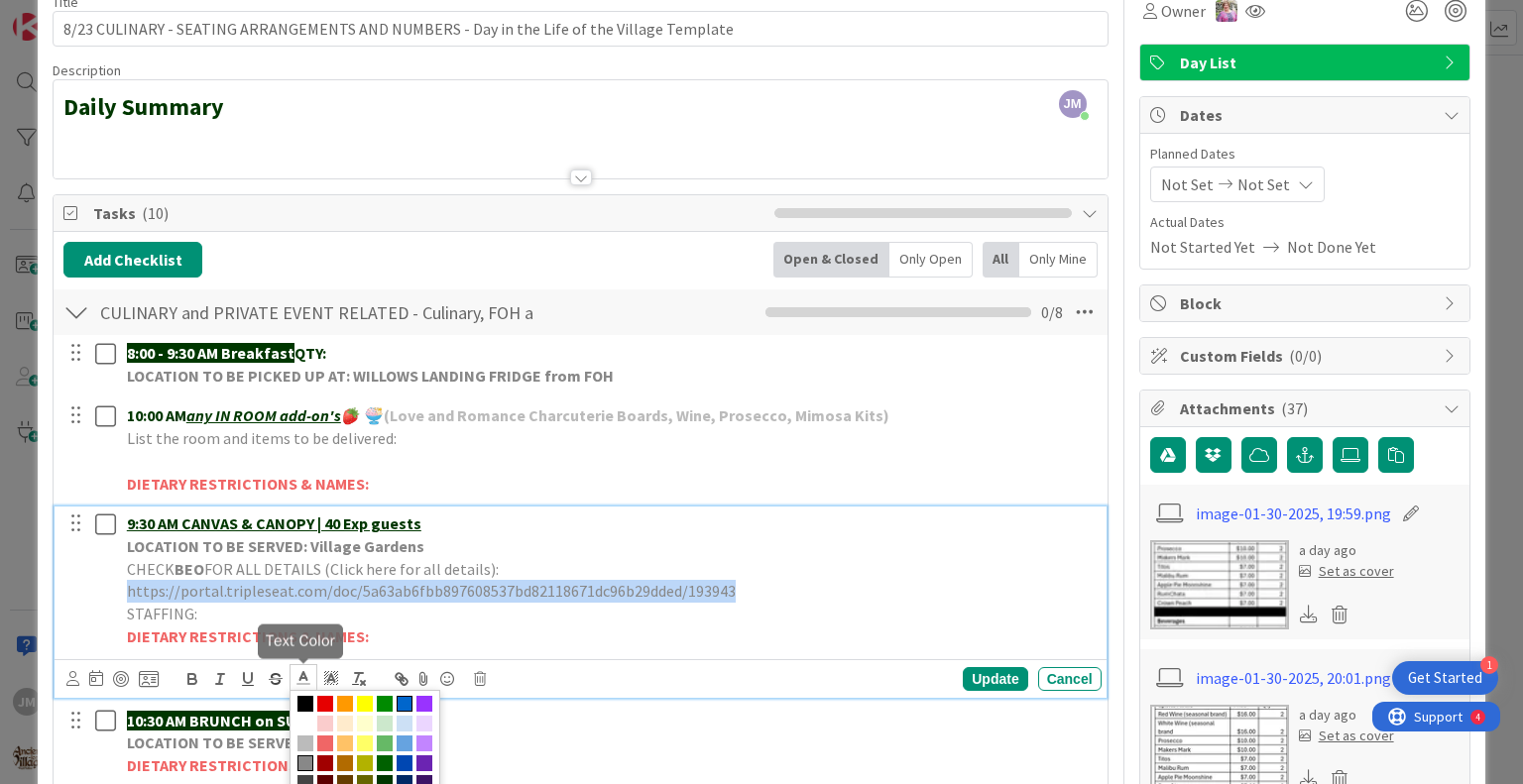 click at bounding box center (405, 704) 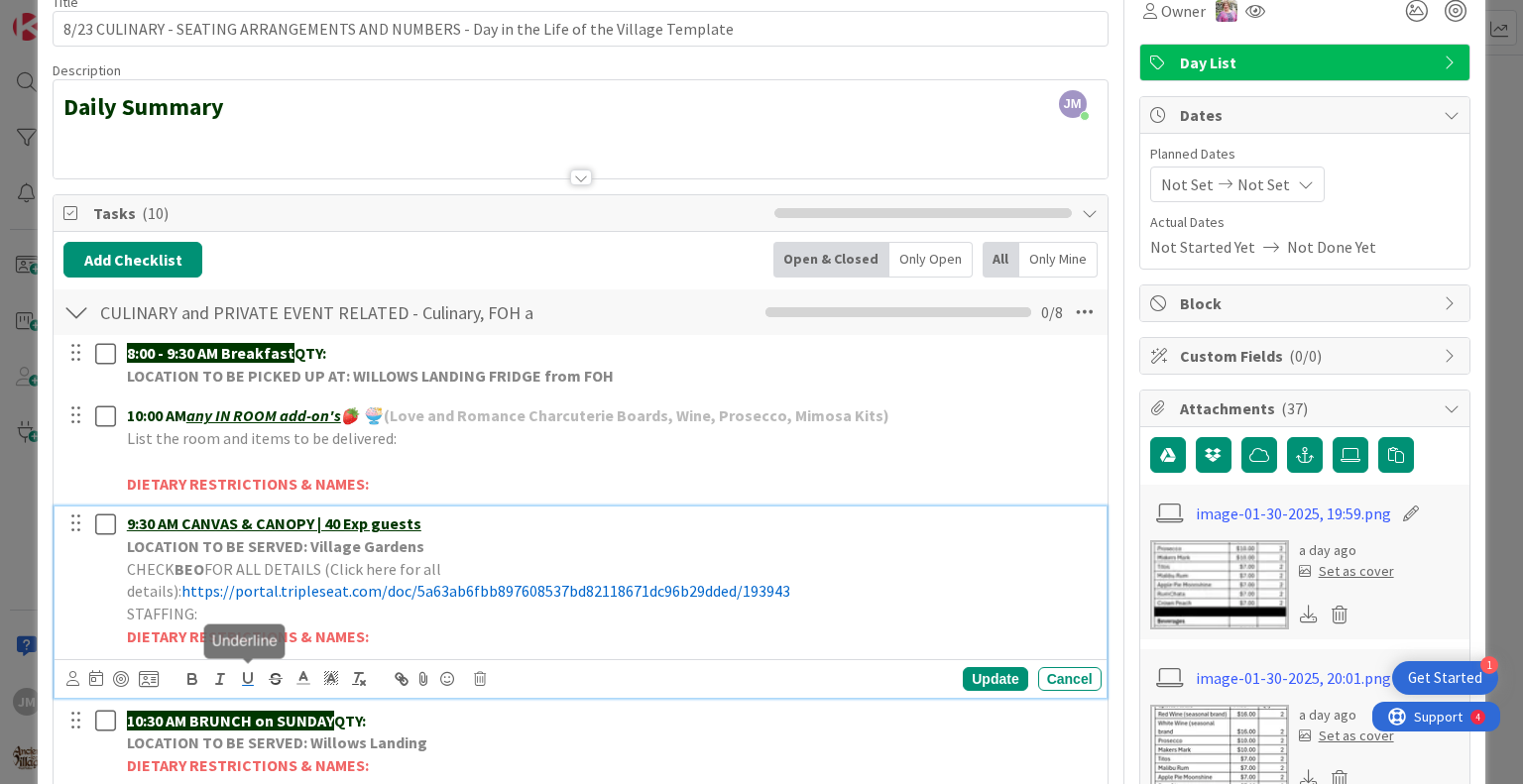 click 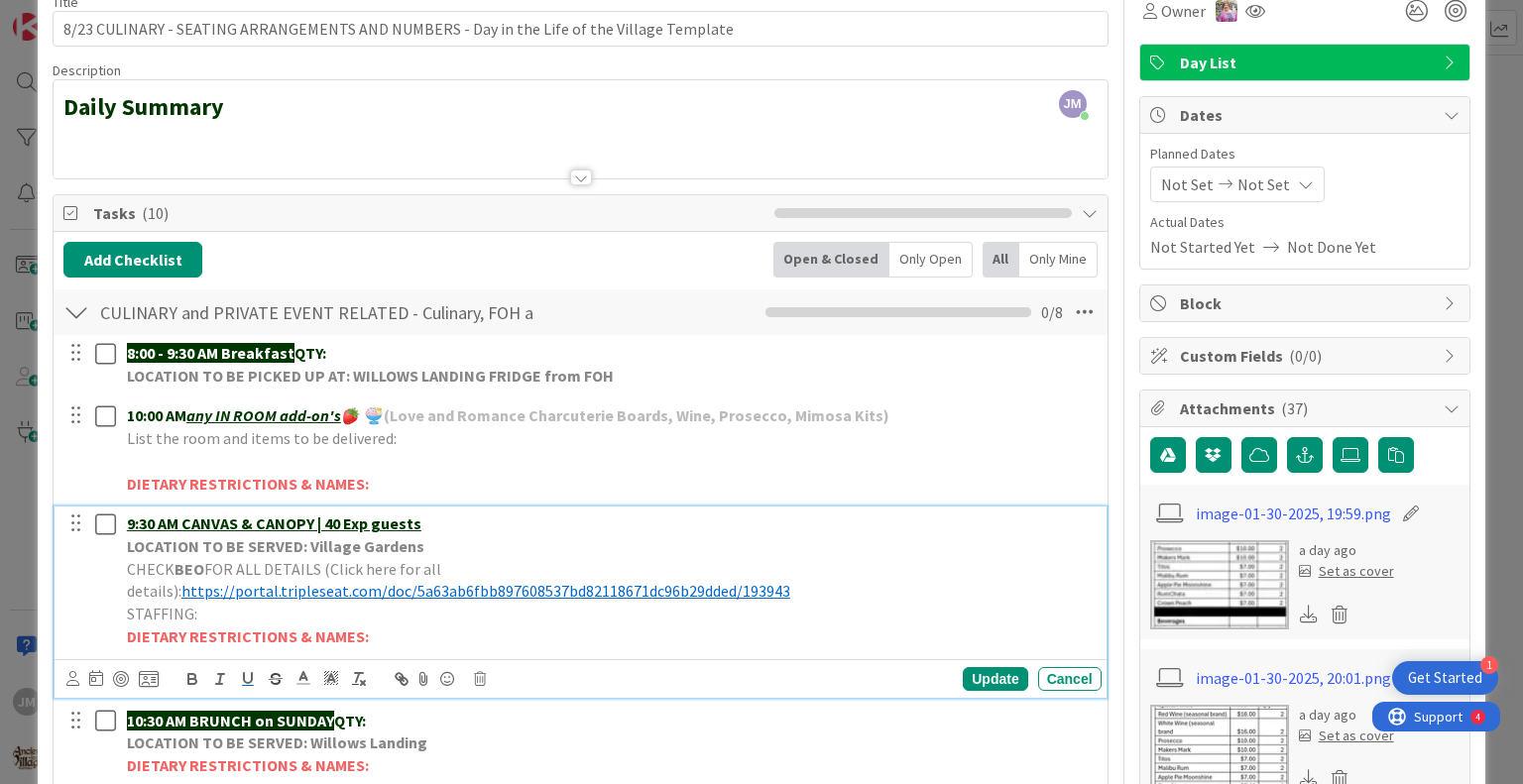 click on "LOCATION TO BE SERVED: Village Gardens" at bounding box center (610, 546) 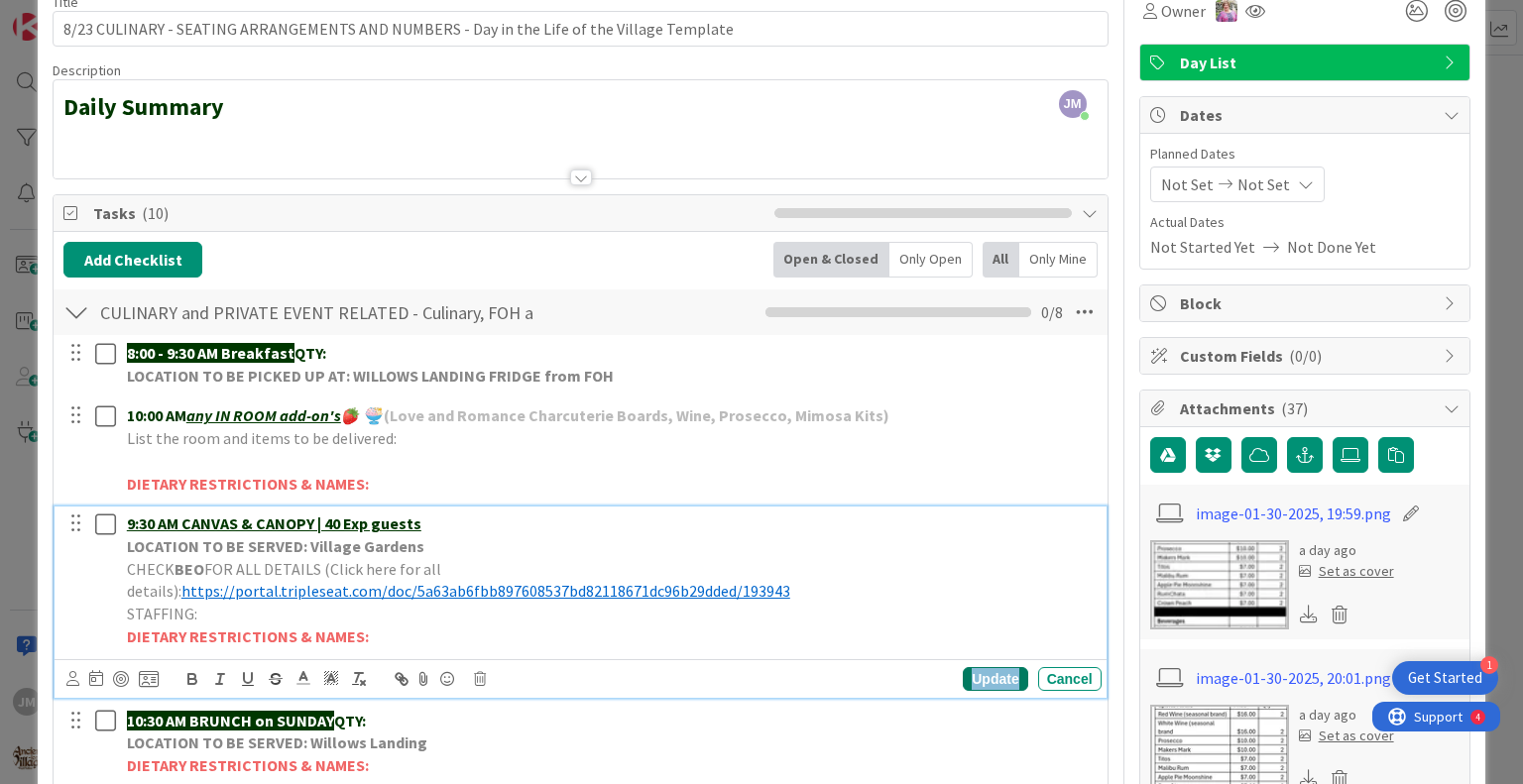 click on "Update" at bounding box center (995, 679) 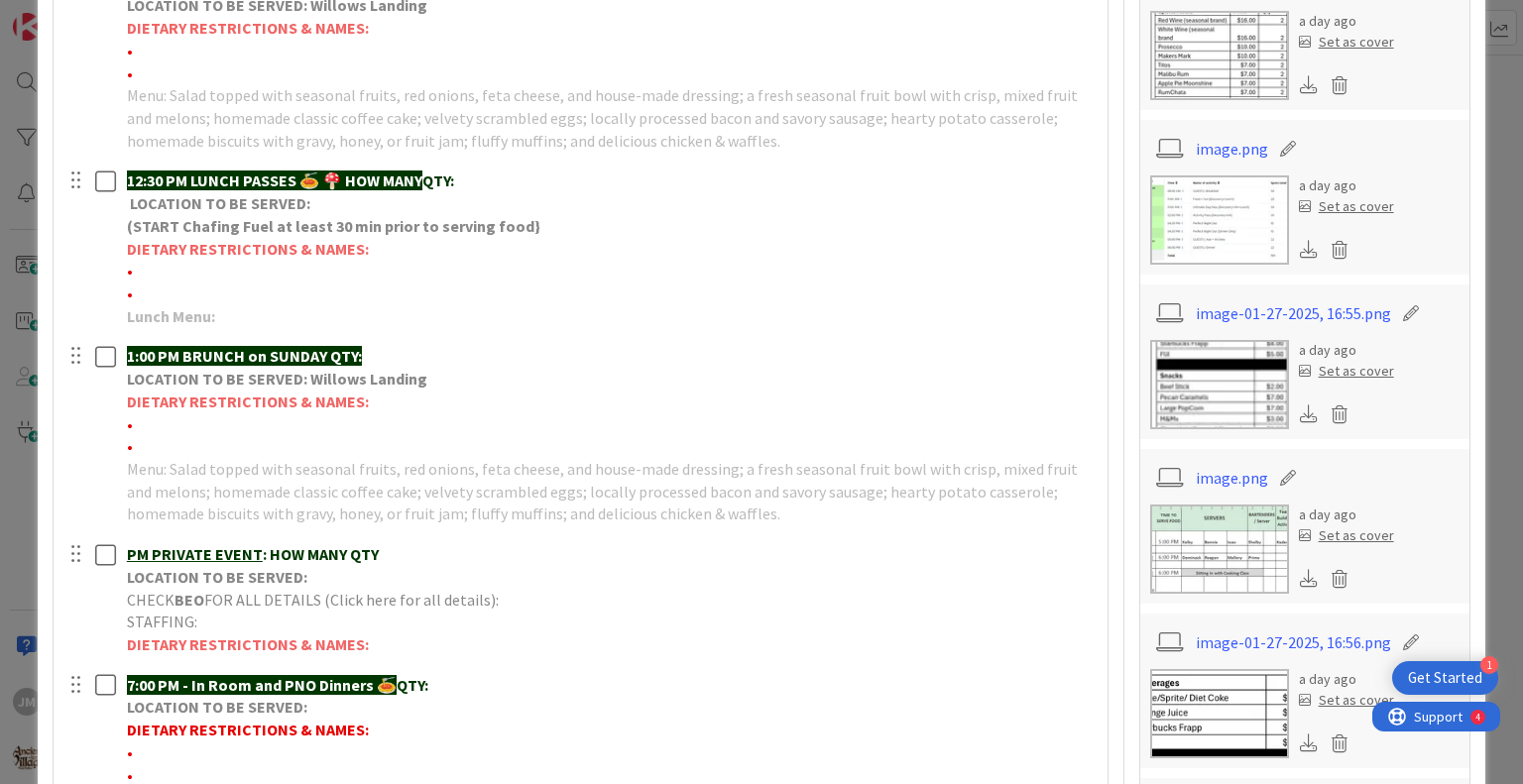 scroll, scrollTop: 892, scrollLeft: 0, axis: vertical 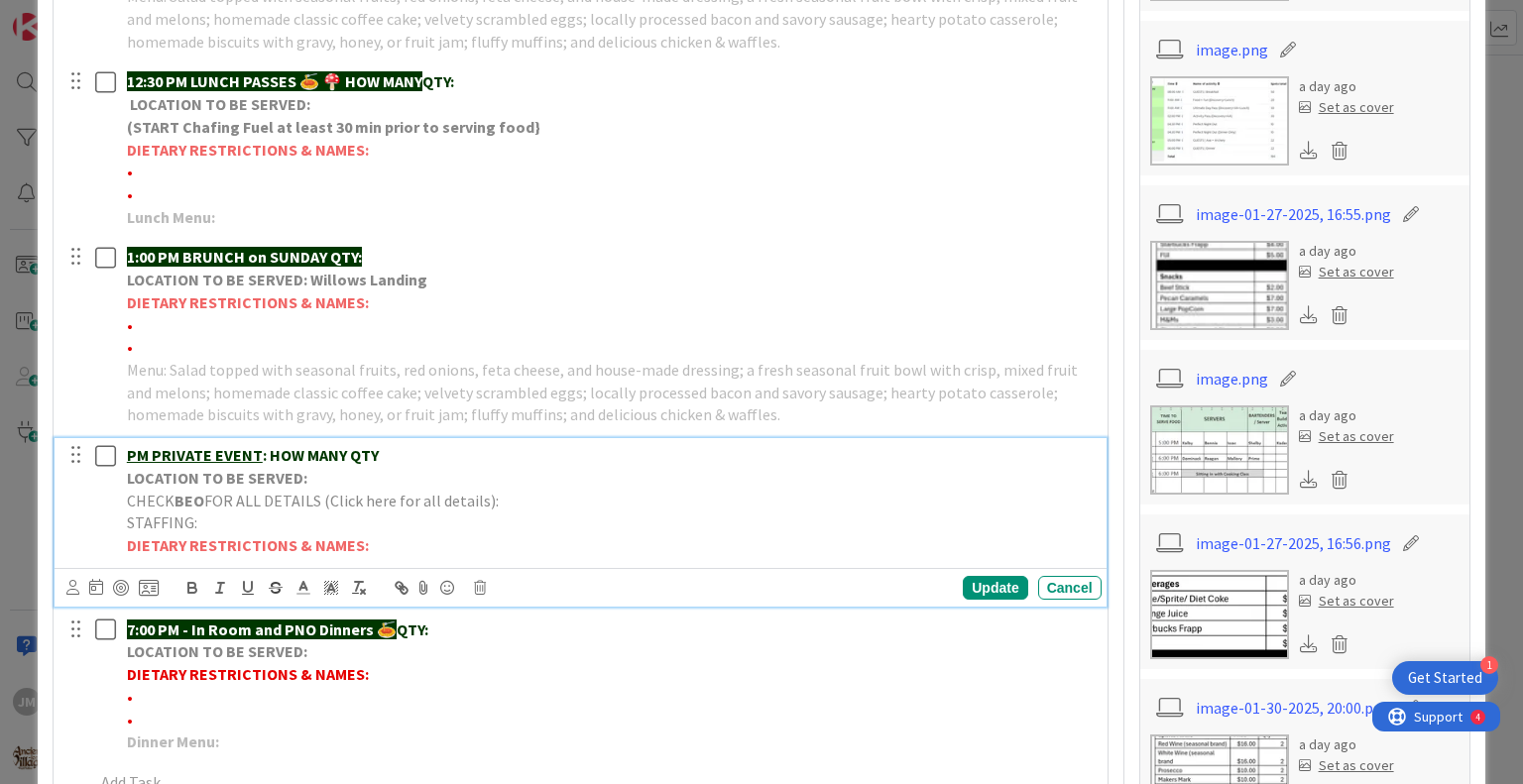 click on "PM PRIVATE EVENT : HOW MANY QTY" at bounding box center (610, 455) 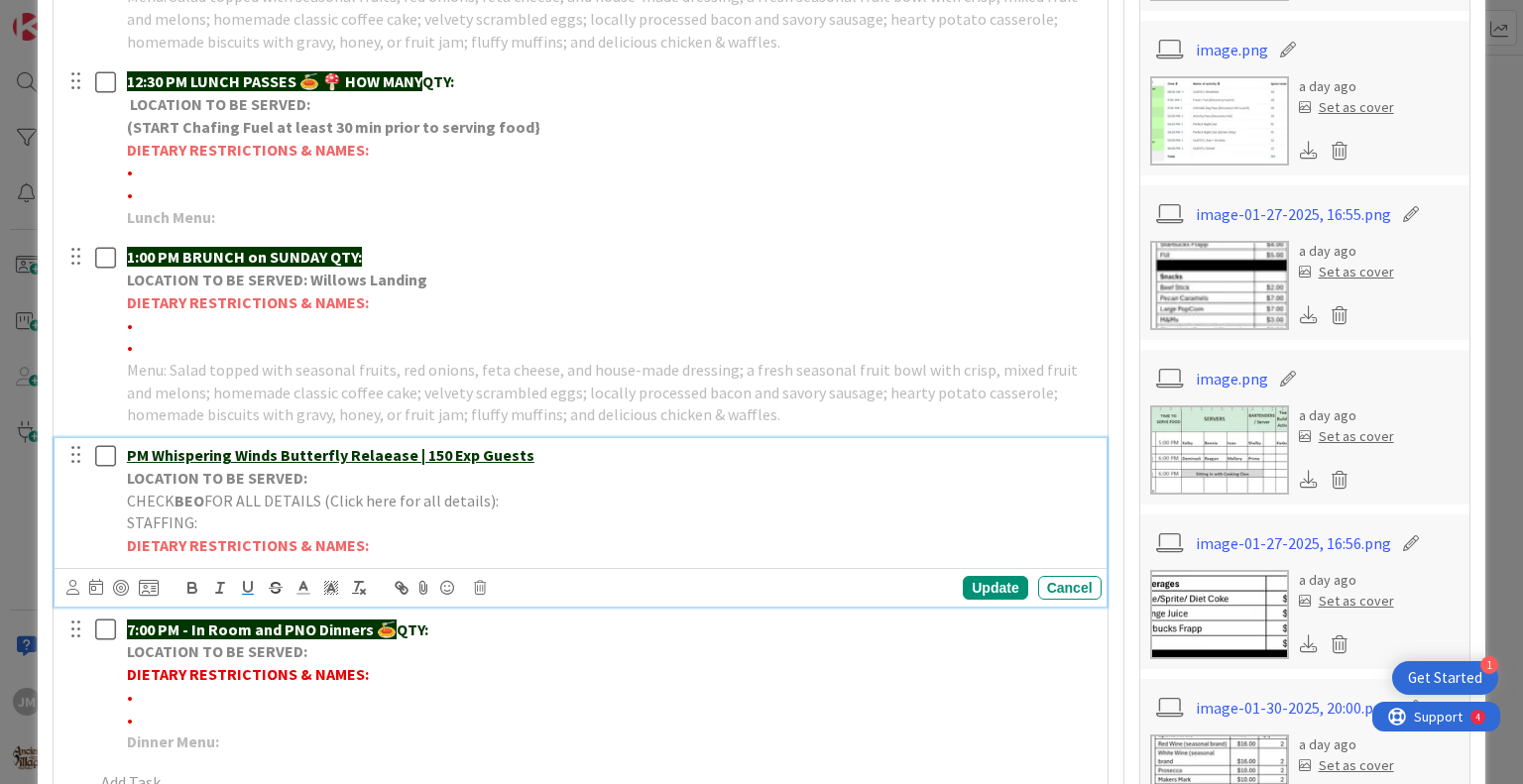 click on "LOCATION TO BE SERVED:" at bounding box center (610, 478) 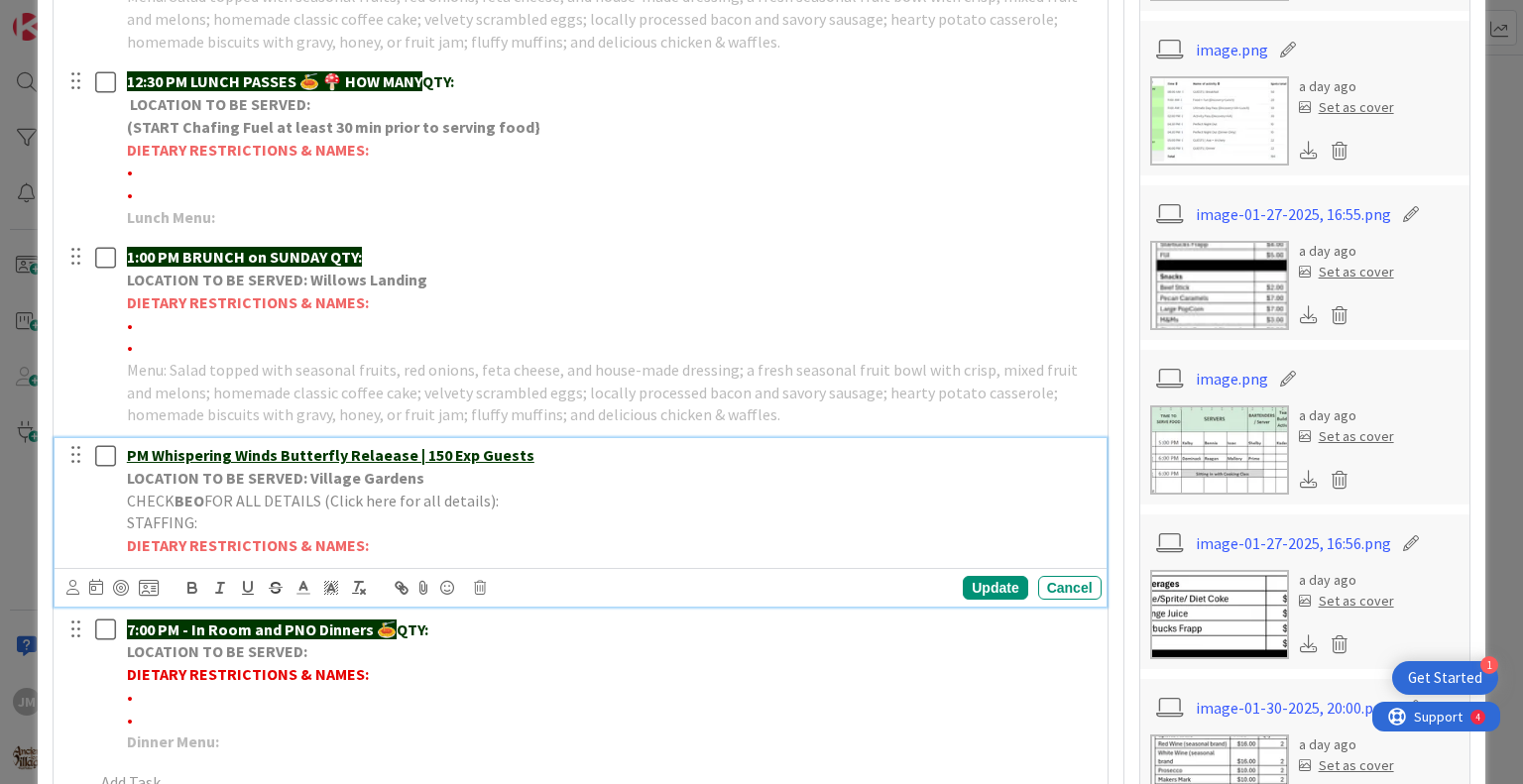 click on "CHECK  BEO  FOR ALL DETAILS (Click here for all details):" at bounding box center [610, 501] 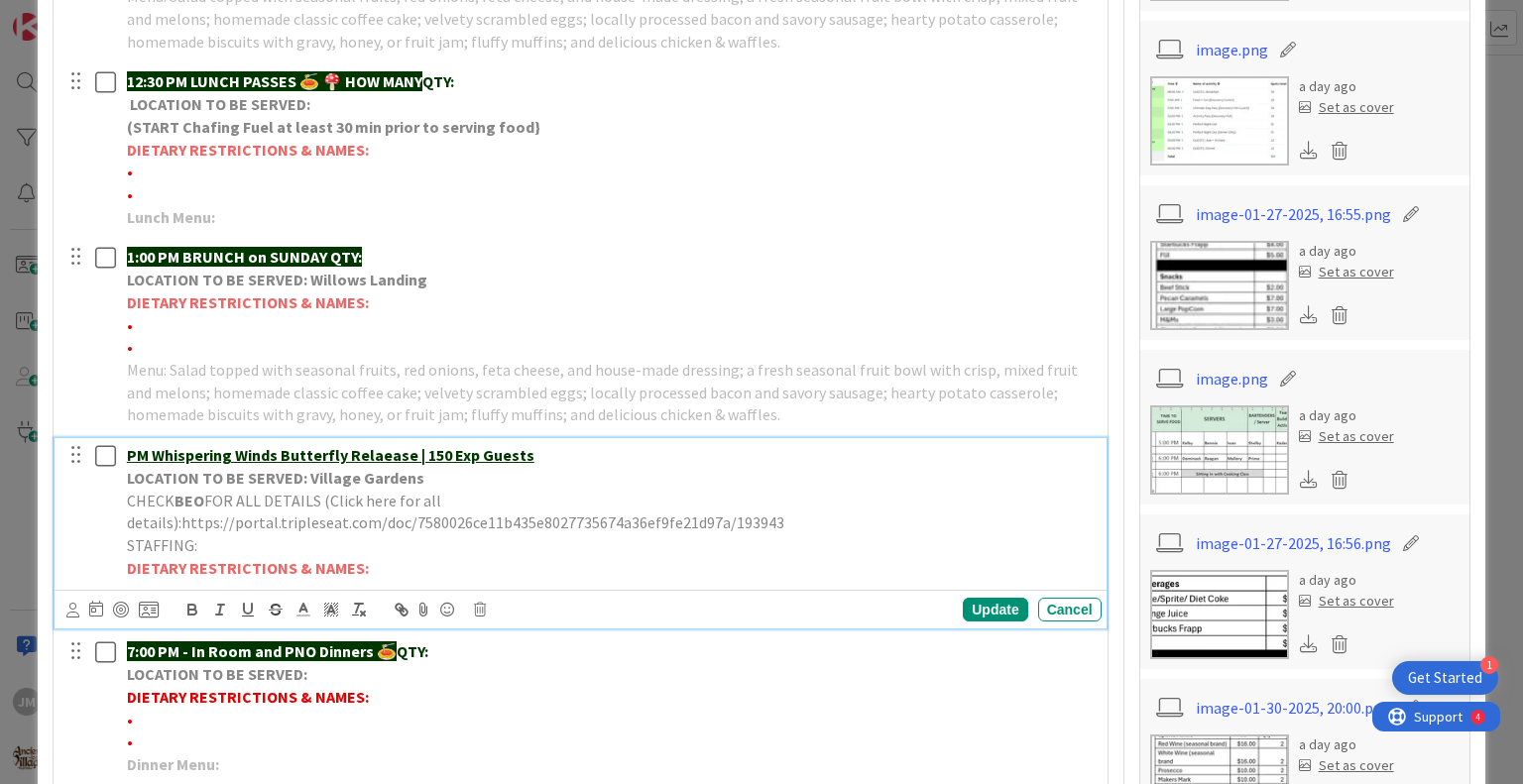 click on "FOR ALL DETAILS (Click here for all details):https://portal.tripleseat.com/doc/7580026ce11b435e8027735674a36ef9fe21d97a/193943" at bounding box center (455, 511) 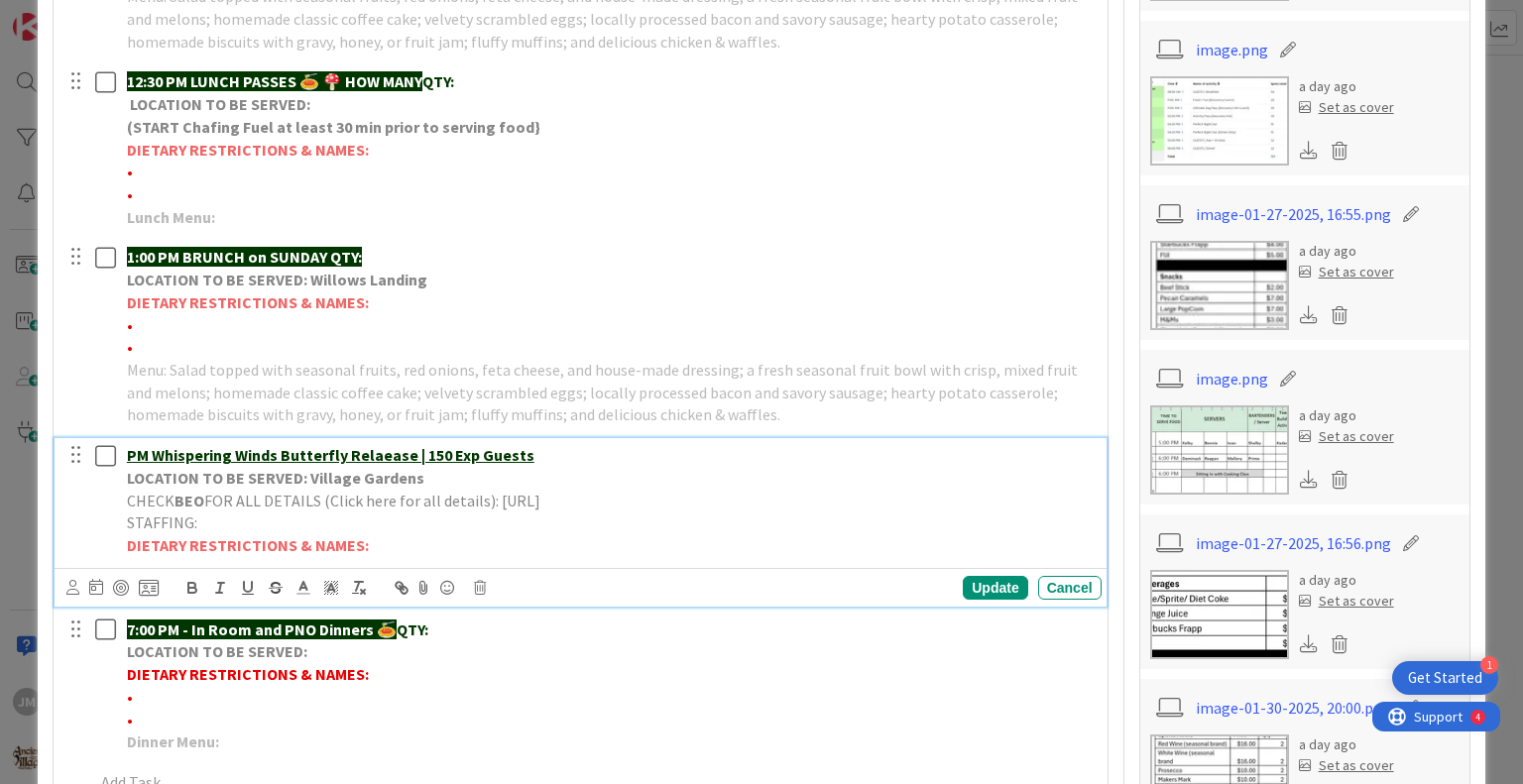 drag, startPoint x: 738, startPoint y: 522, endPoint x: 107, endPoint y: 518, distance: 631.0127 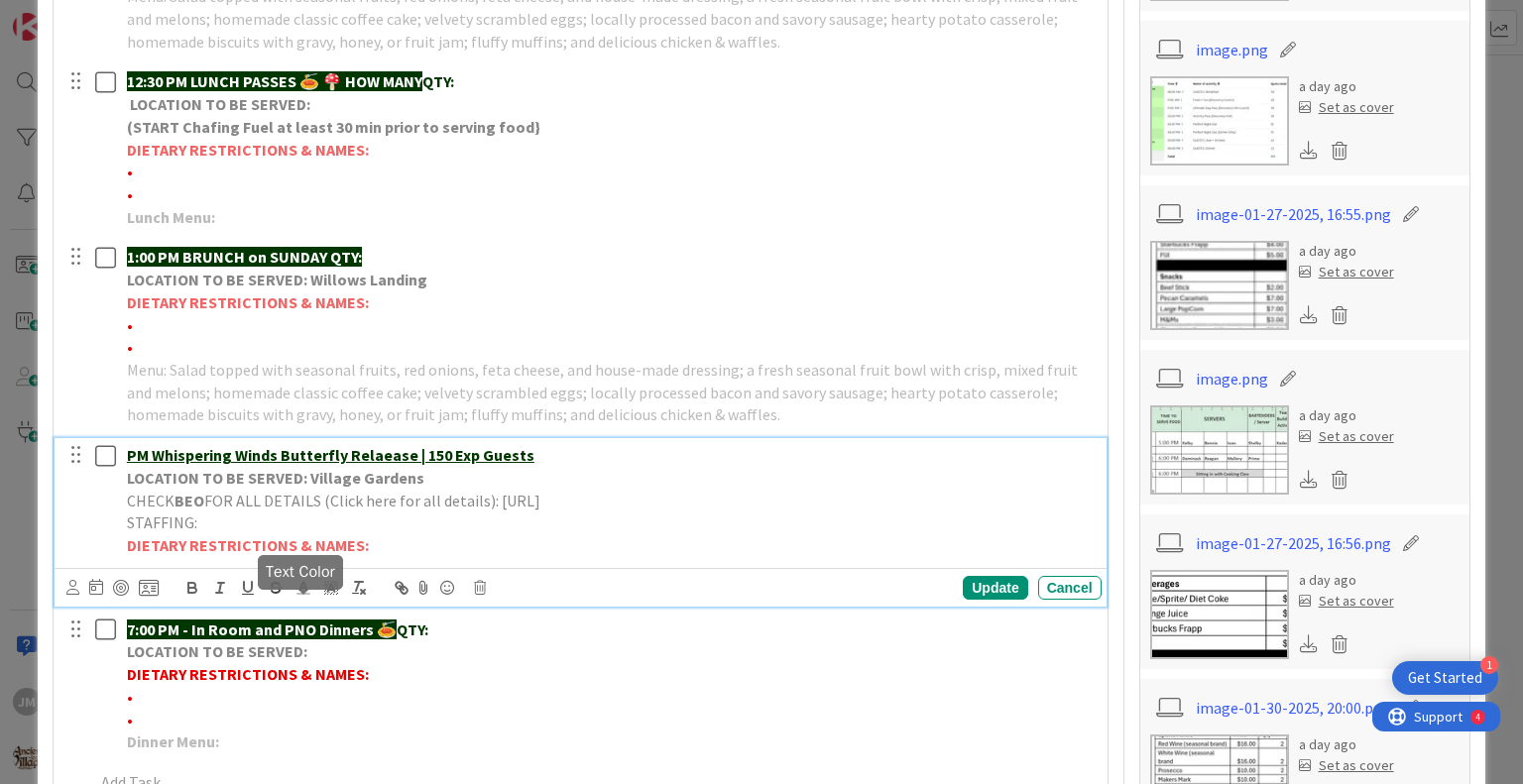 click 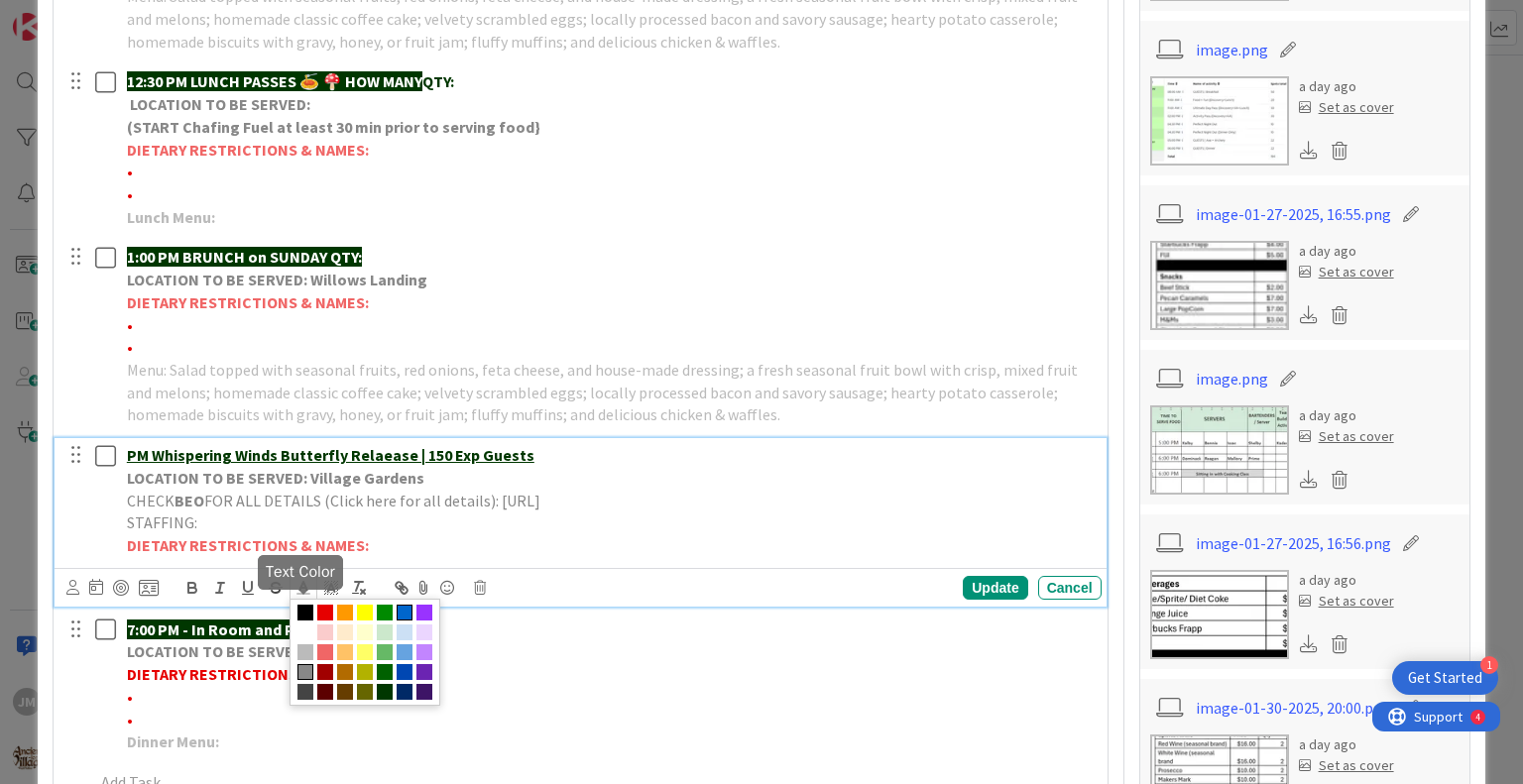 click at bounding box center [405, 613] 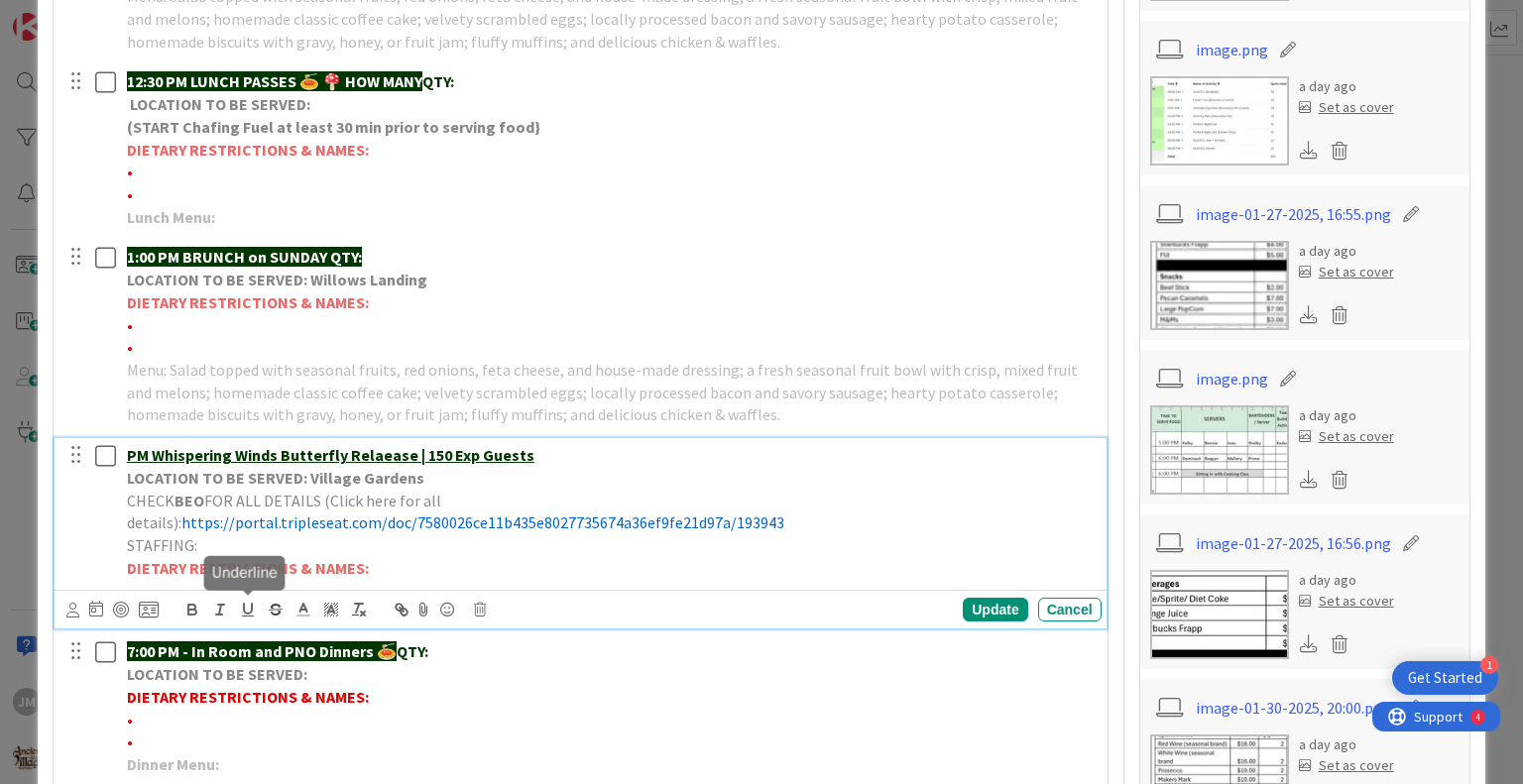 click 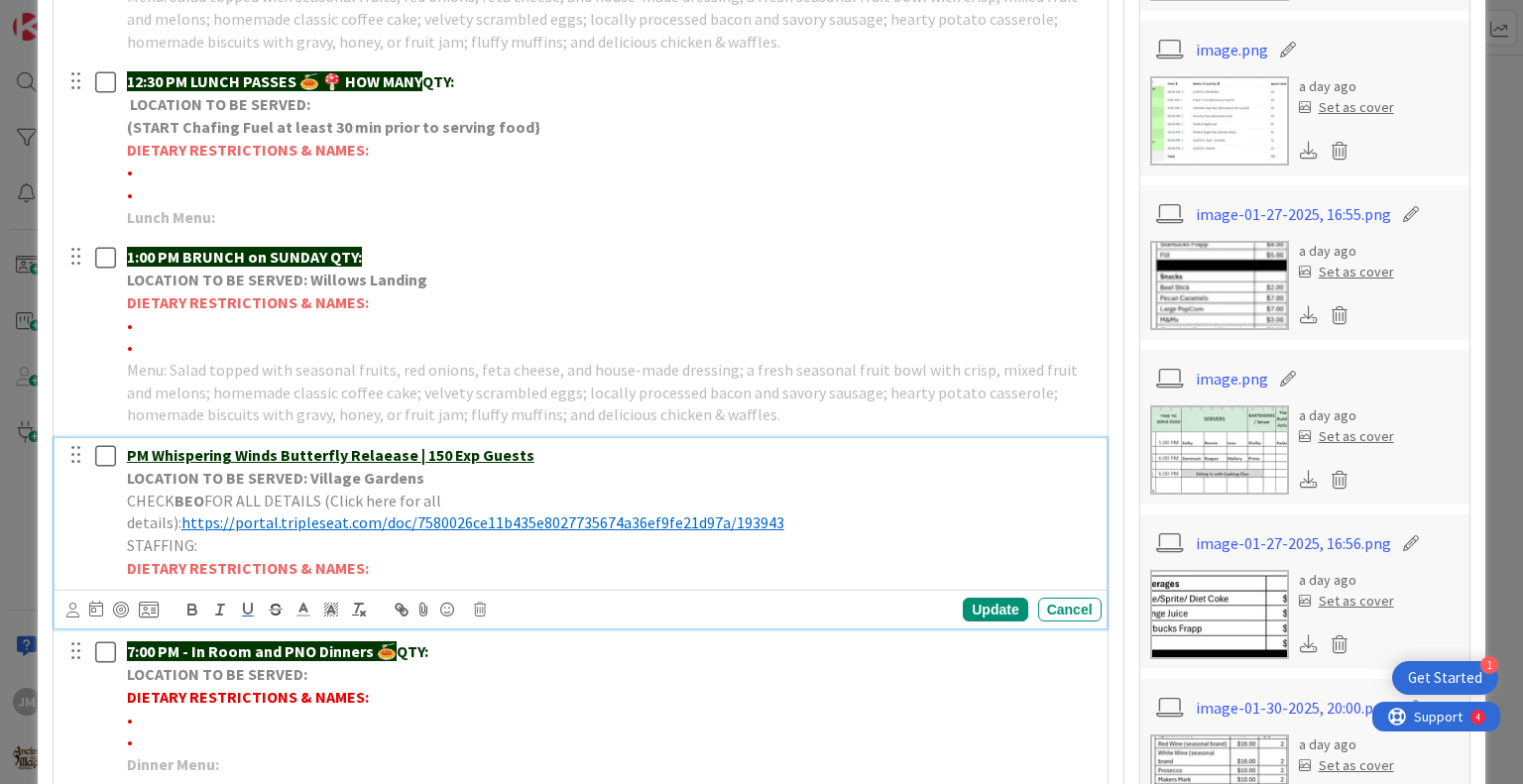 click on "CHECK  BEO  FOR ALL DETAILS (Click here for all details):  https://portal.tripleseat.com/doc/7580026ce11b435e8027735674a36ef9fe21d97a/193943" at bounding box center (610, 511) 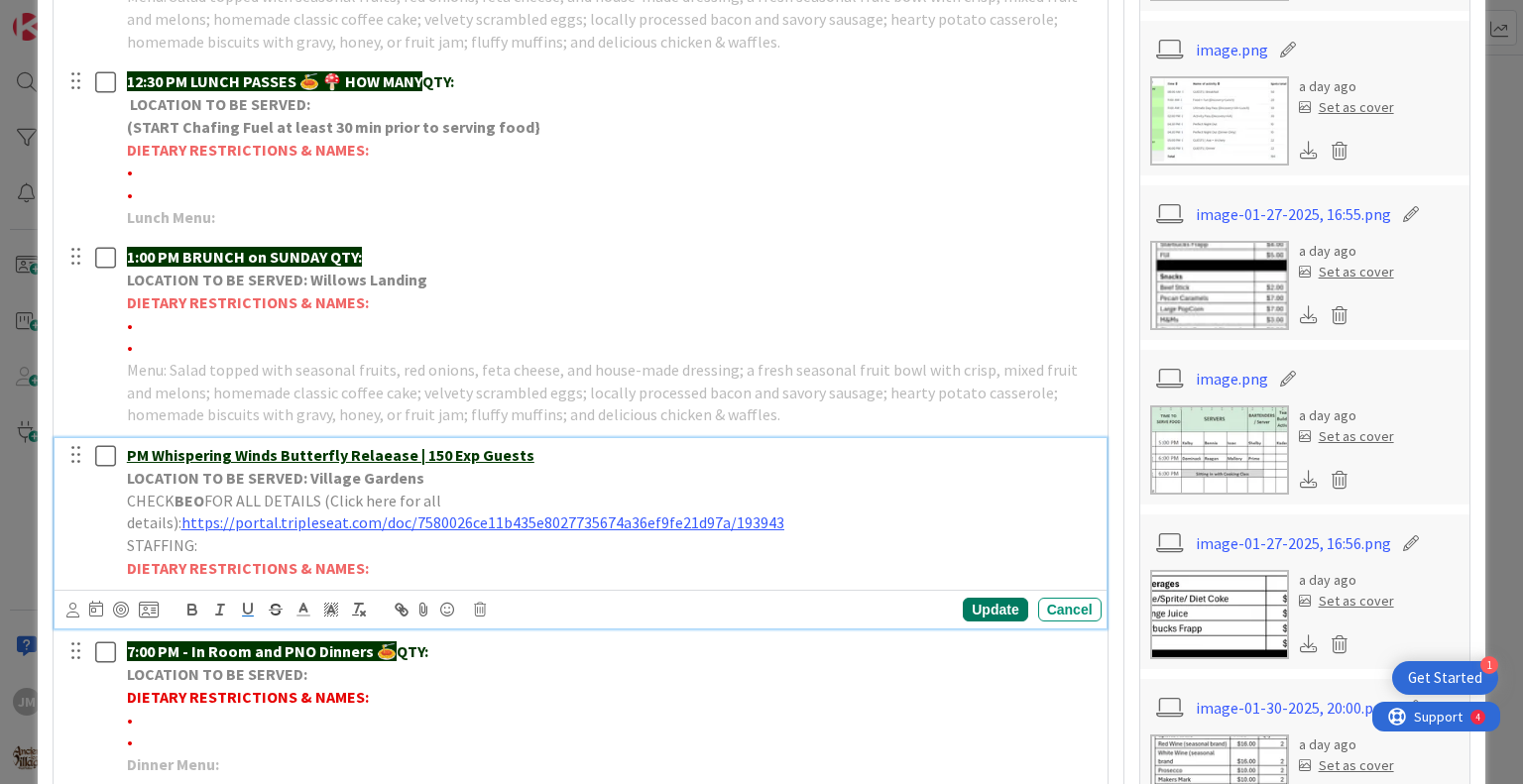 click on "Update" at bounding box center (995, 610) 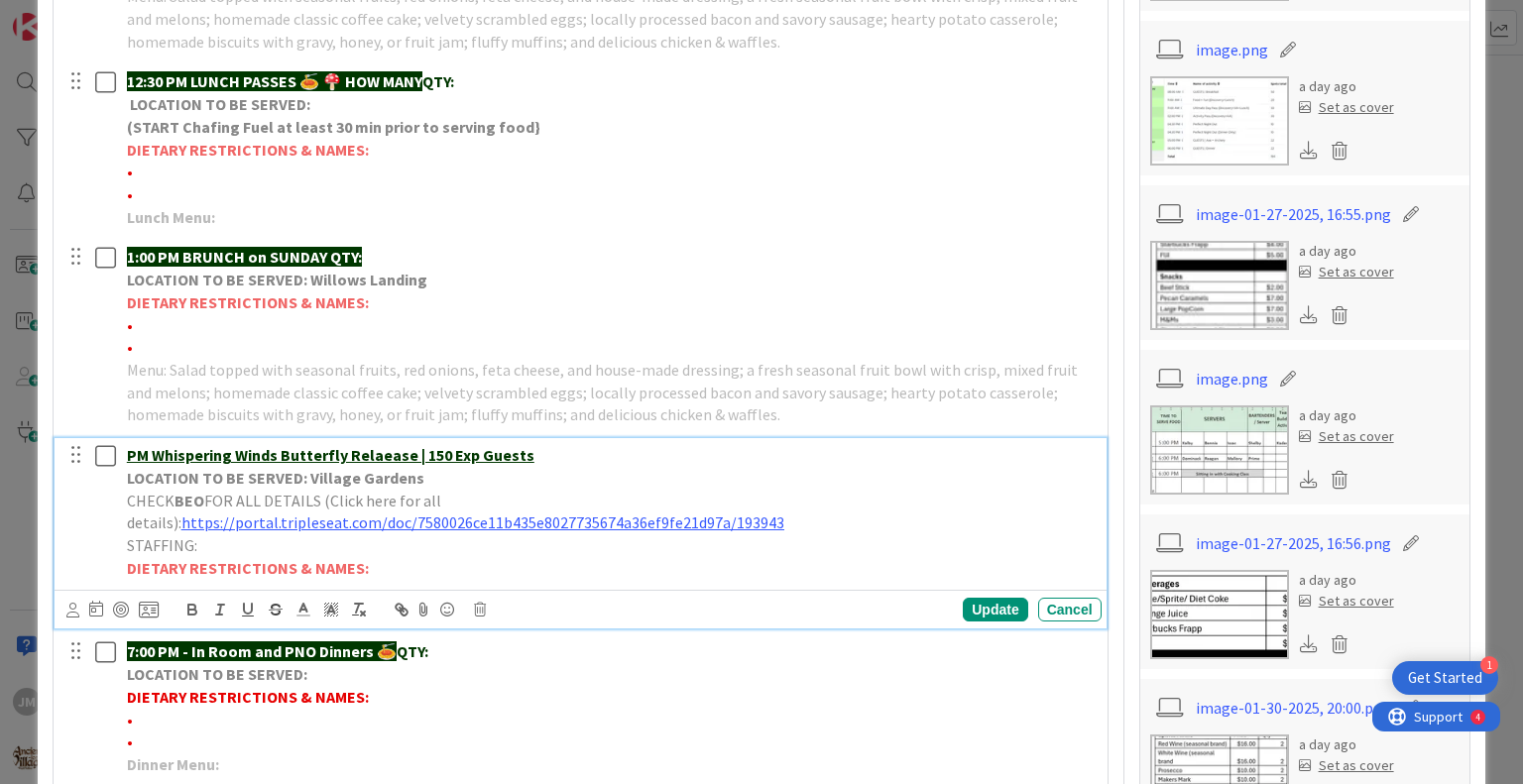 click on "PM Whispering Winds Butterfly Relaease | 150 Exp Guests" at bounding box center (330, 455) 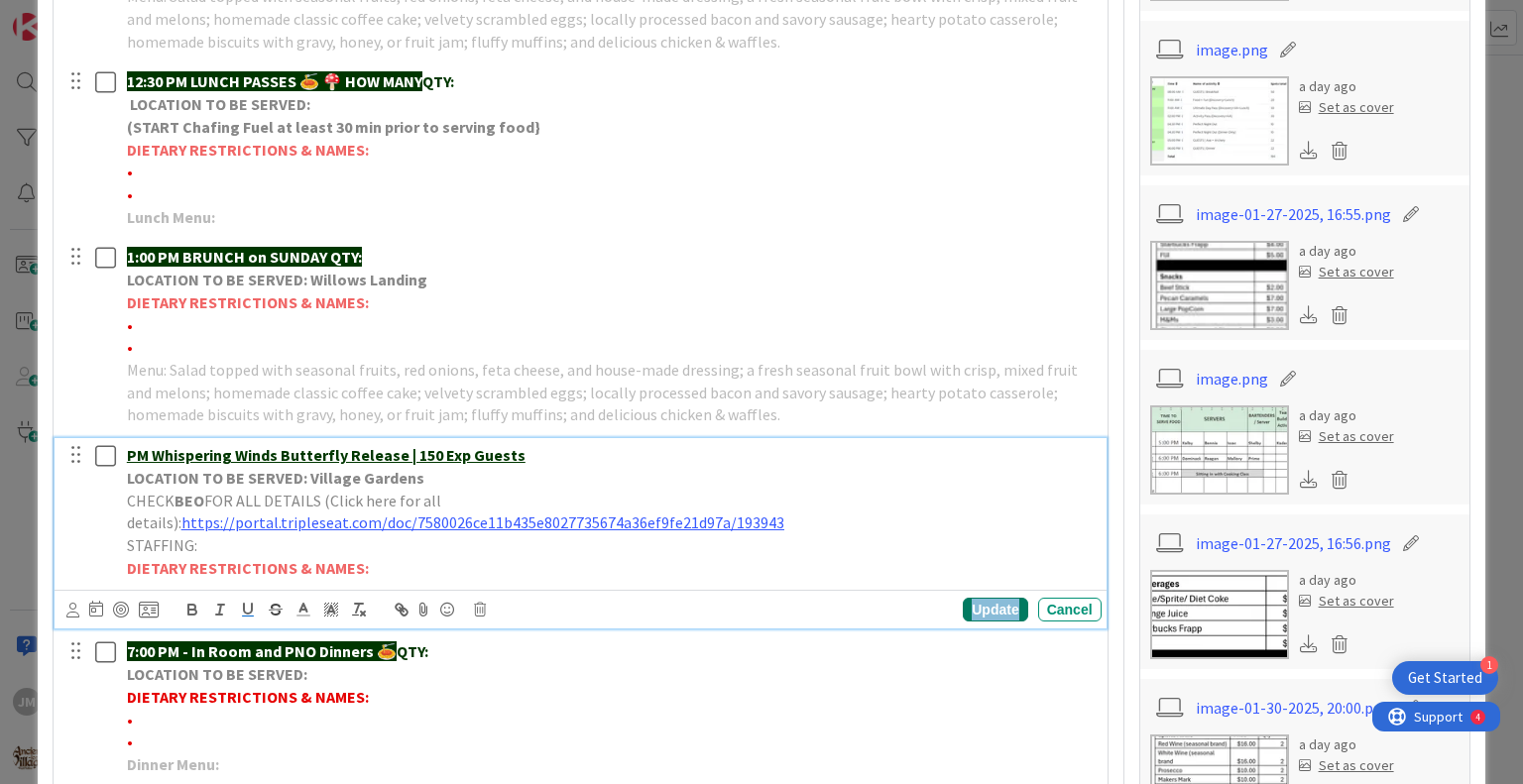 click on "Update" at bounding box center (995, 610) 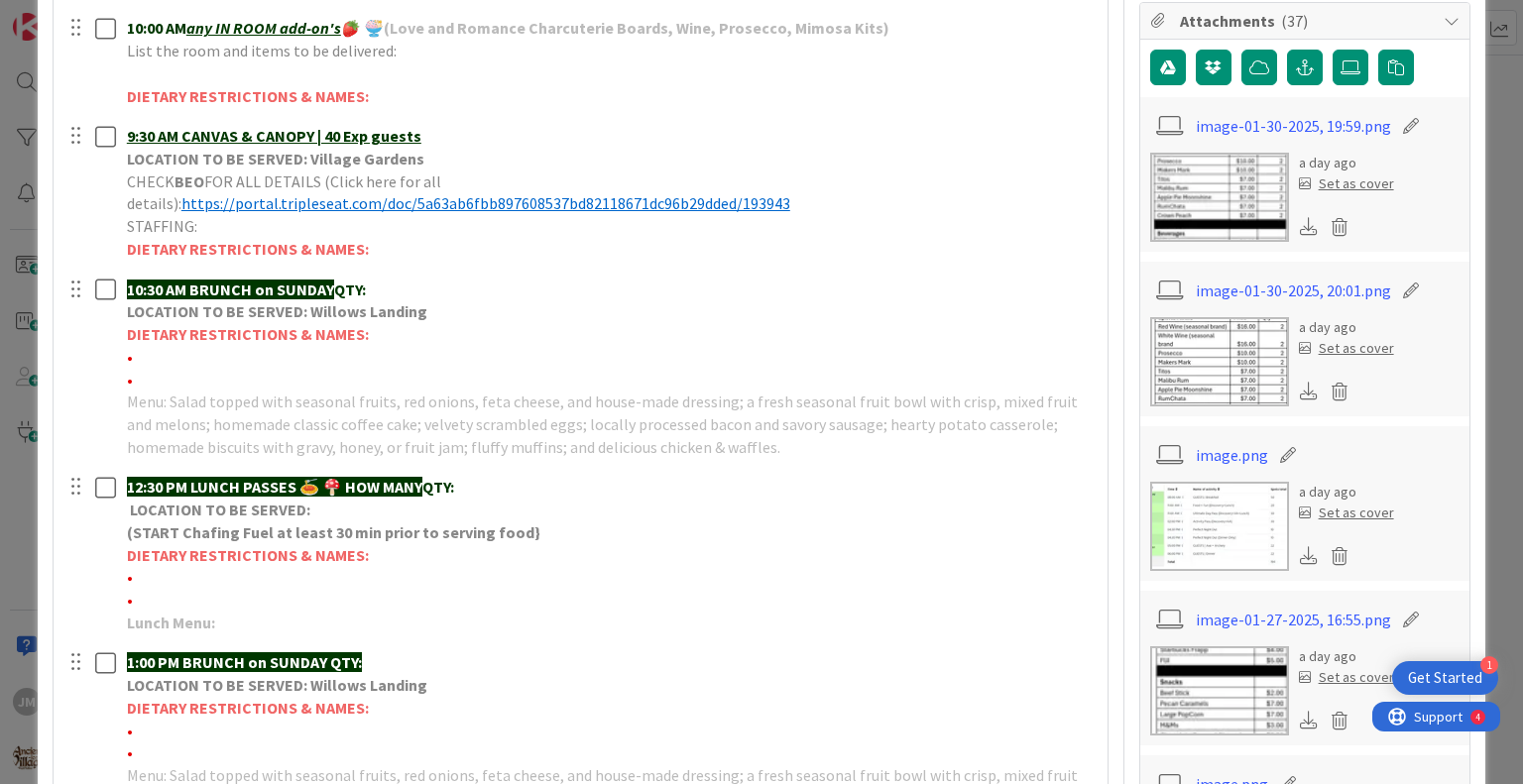 scroll, scrollTop: 0, scrollLeft: 0, axis: both 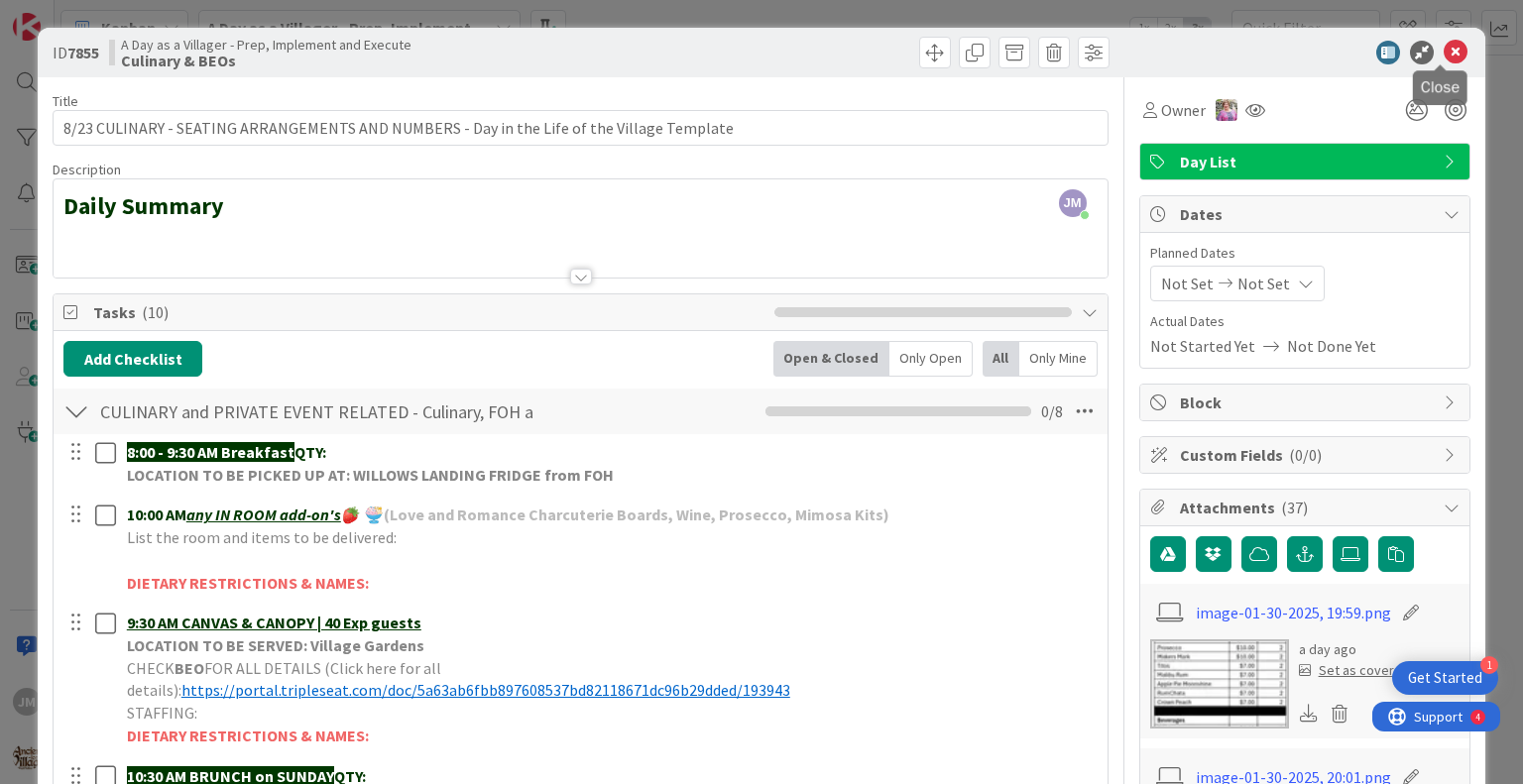 click on "ID [NUMBER] A Day as a Villager - Prep, Implement and Execute Culinary & BEOs" at bounding box center (761, 53) 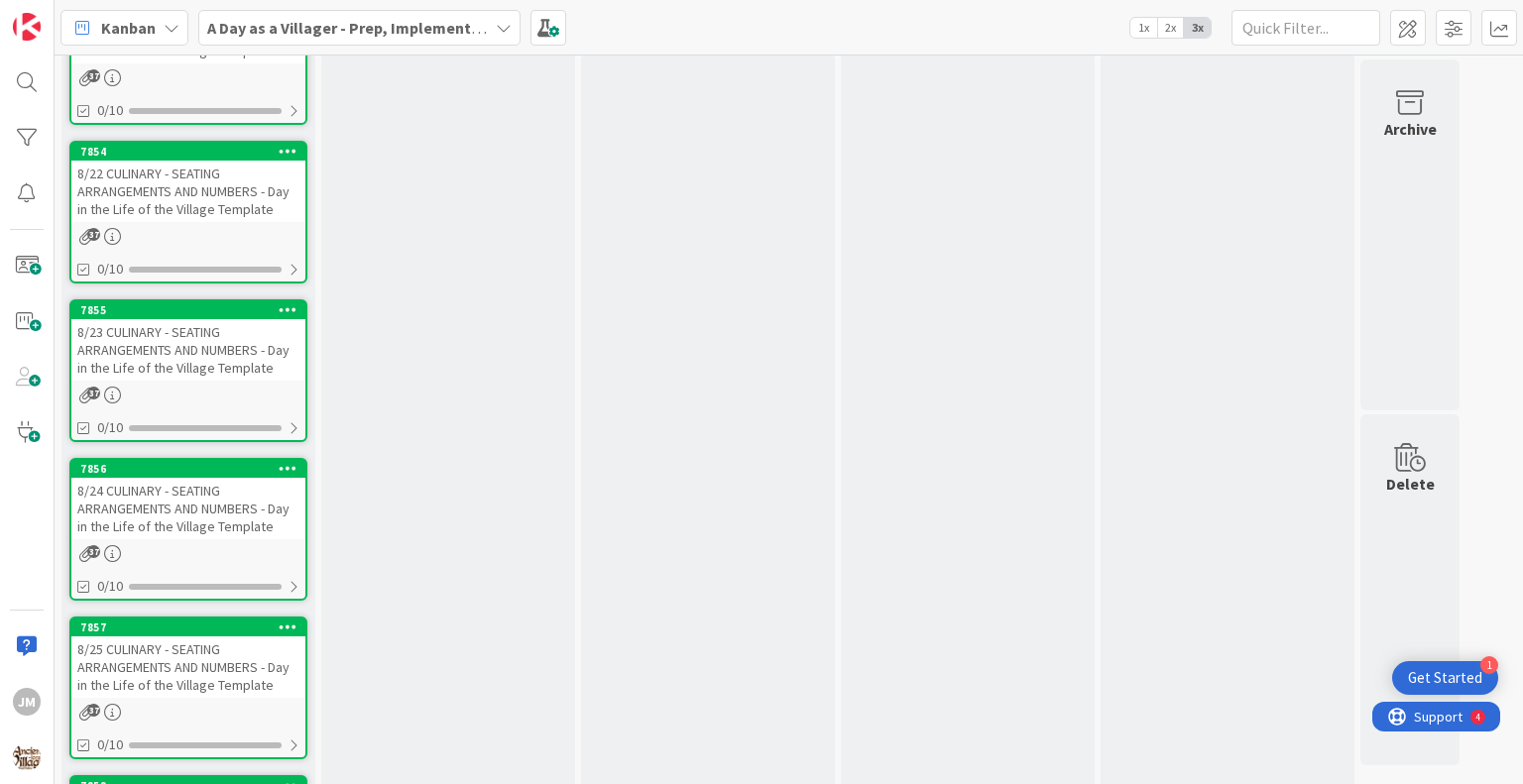 scroll, scrollTop: 0, scrollLeft: 0, axis: both 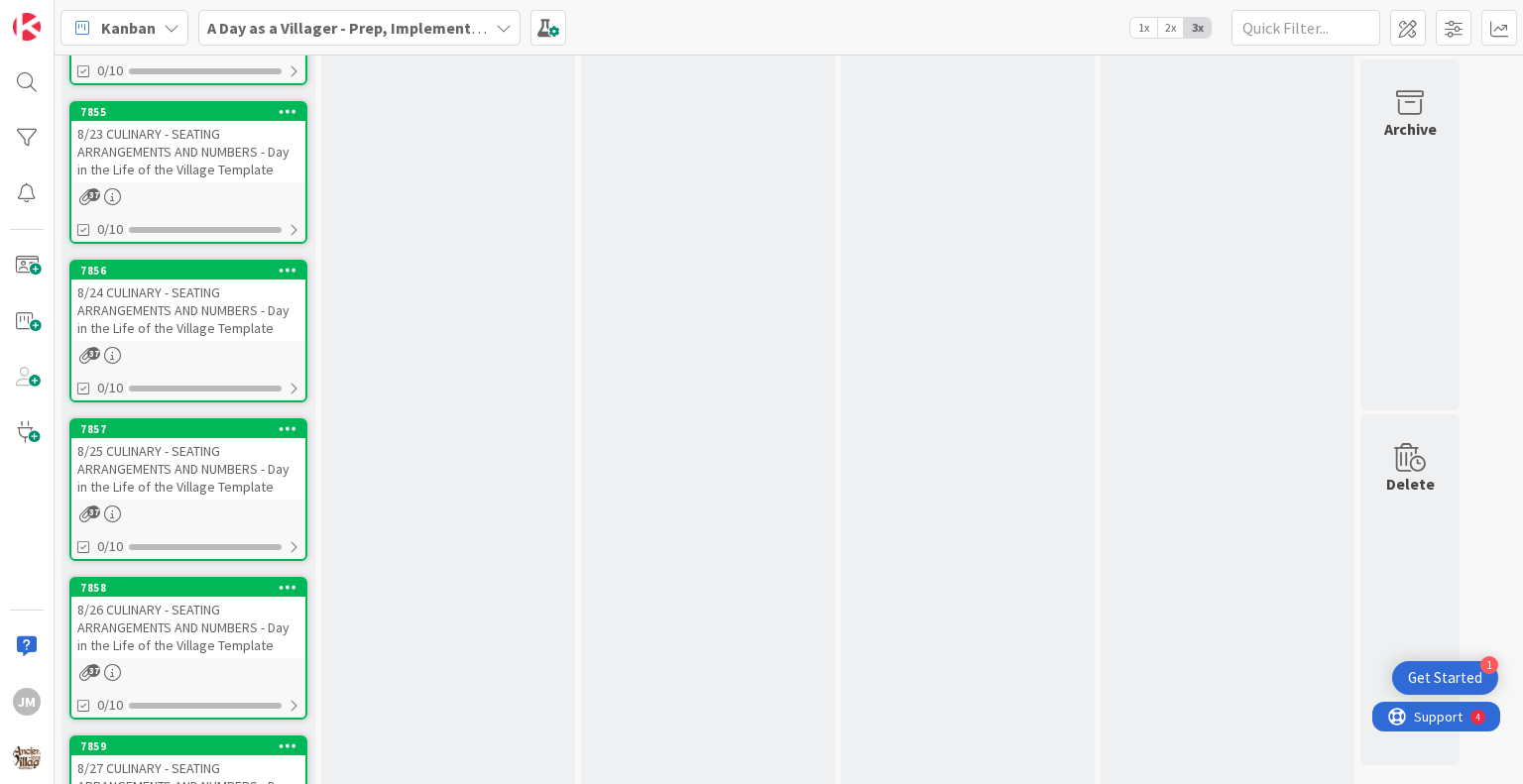 click on "8/25 CULINARY - SEATING ARRANGEMENTS AND NUMBERS - Day in the Life of the Village Template" at bounding box center [188, 469] 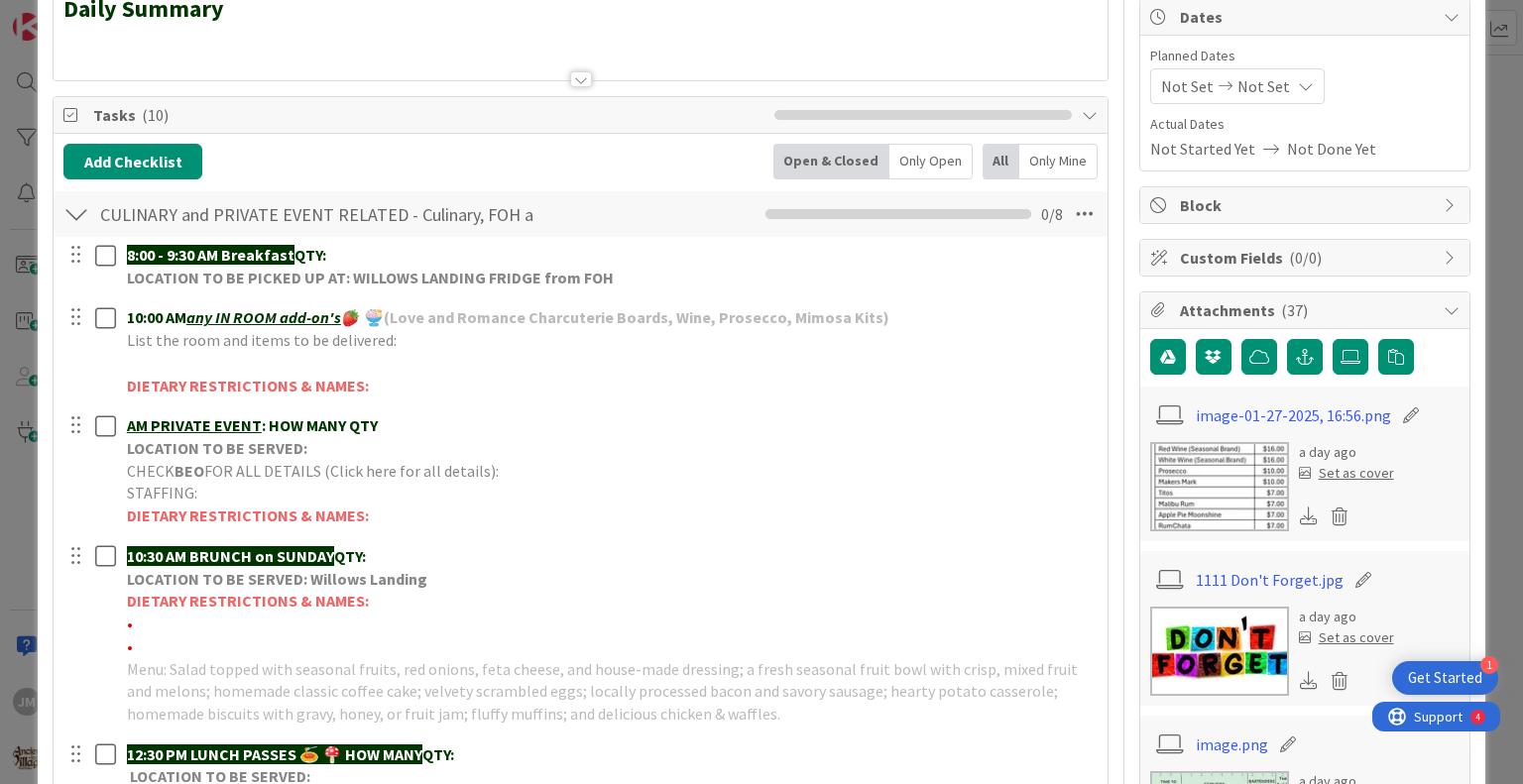 scroll, scrollTop: 0, scrollLeft: 0, axis: both 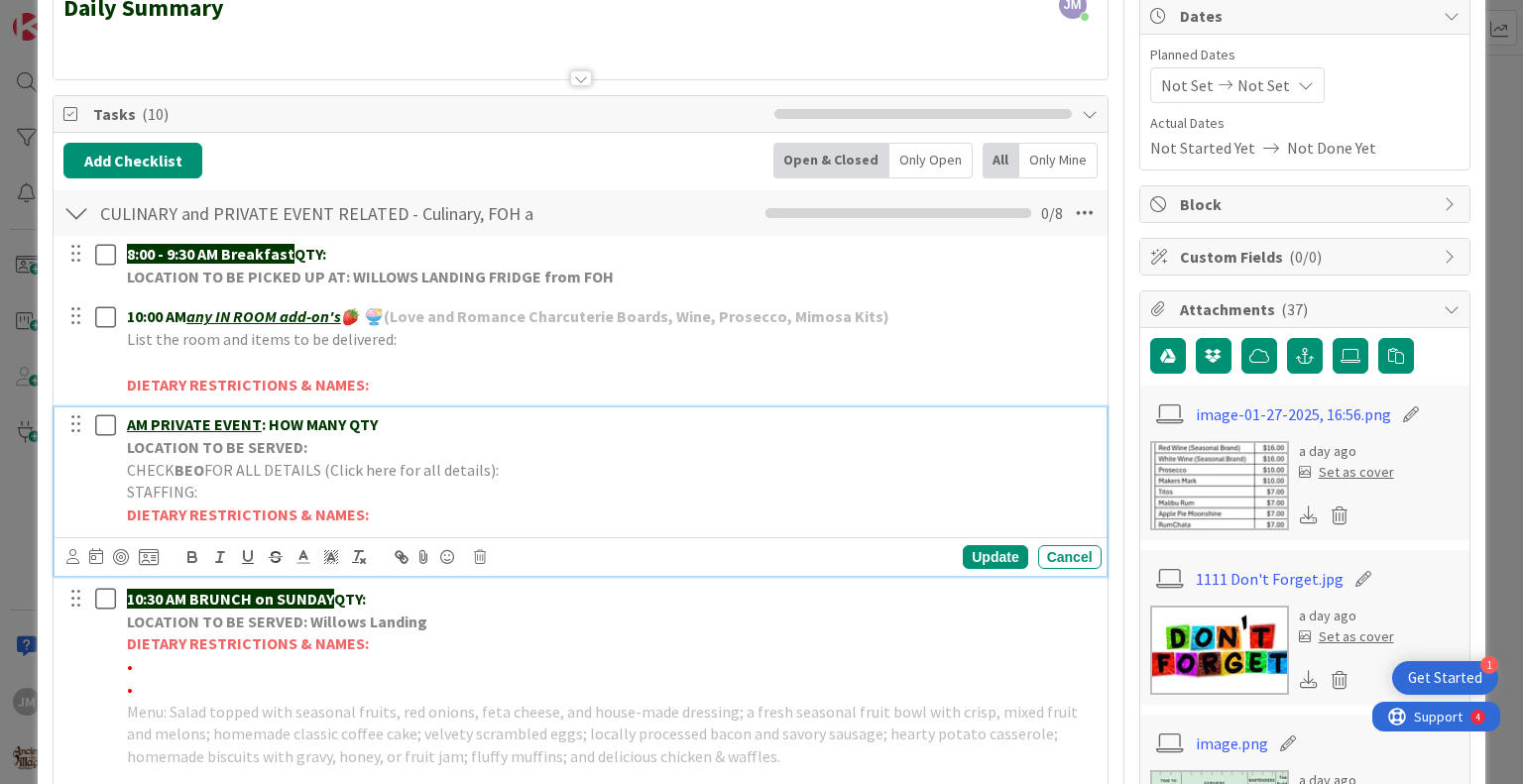 click on "AM PRIVATE EVENT : HOW MANY QTY" at bounding box center [610, 424] 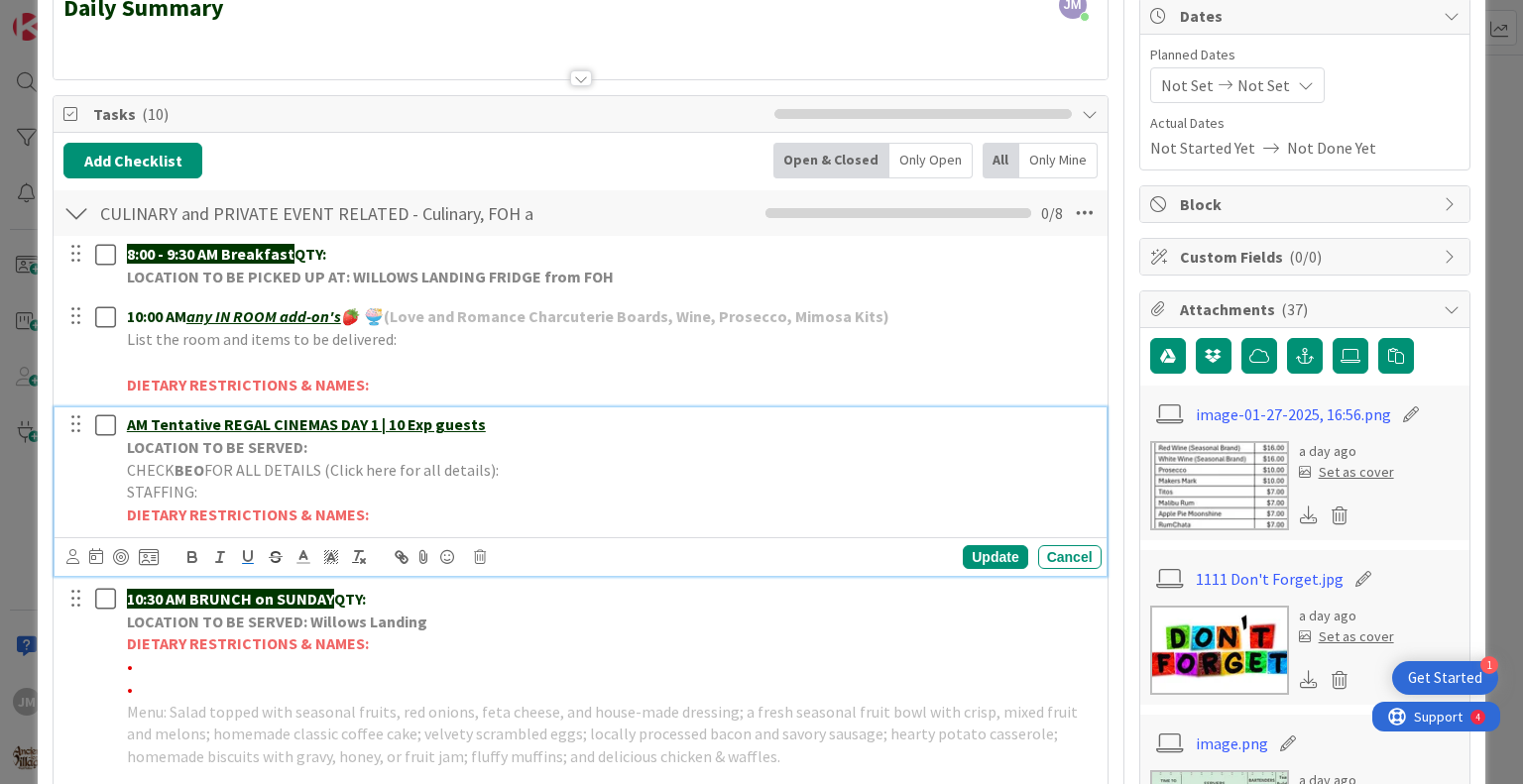 click on "LOCATION TO BE SERVED:" at bounding box center [610, 447] 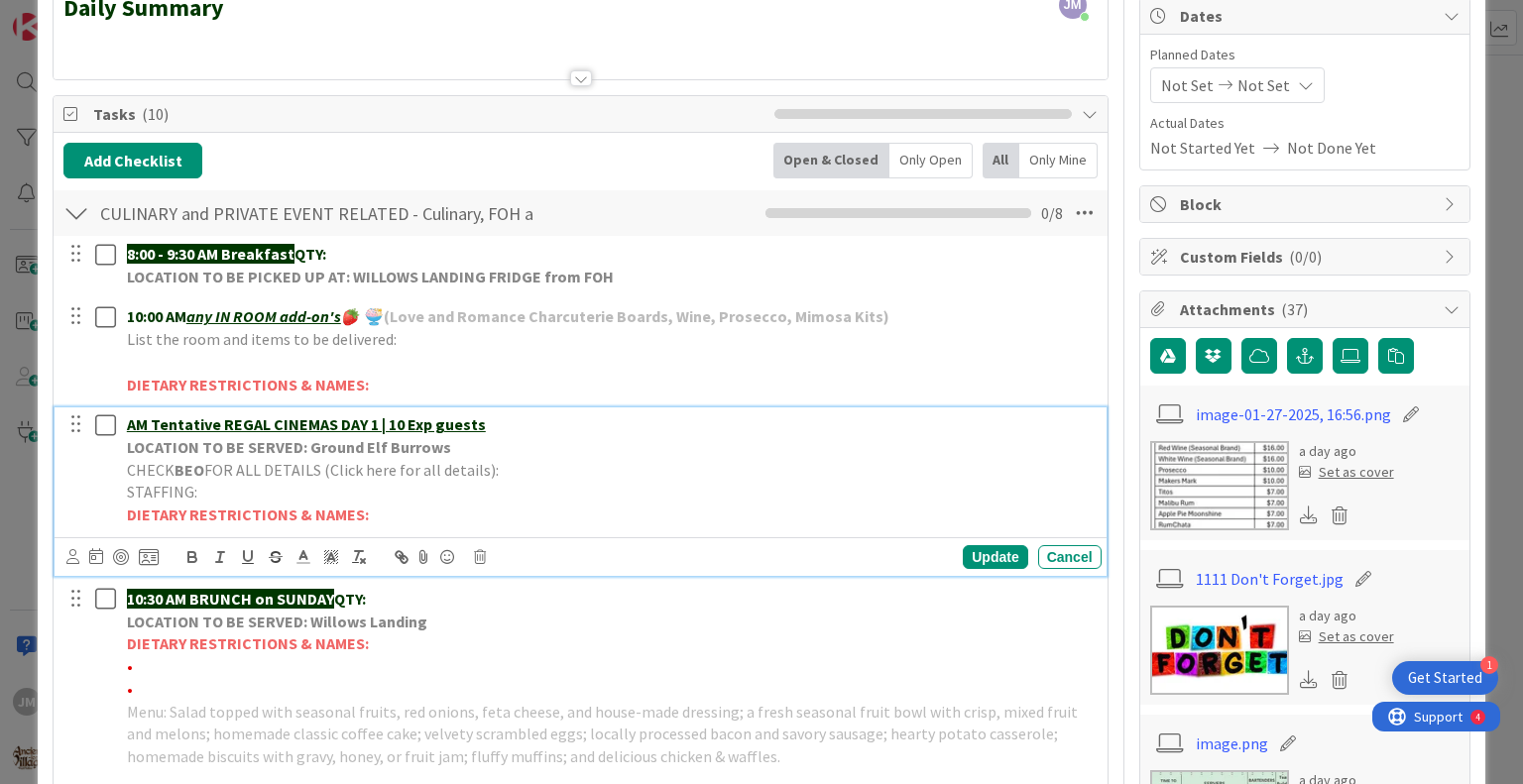click on "CHECK  BEO  FOR ALL DETAILS (Click here for all details):" at bounding box center (610, 470) 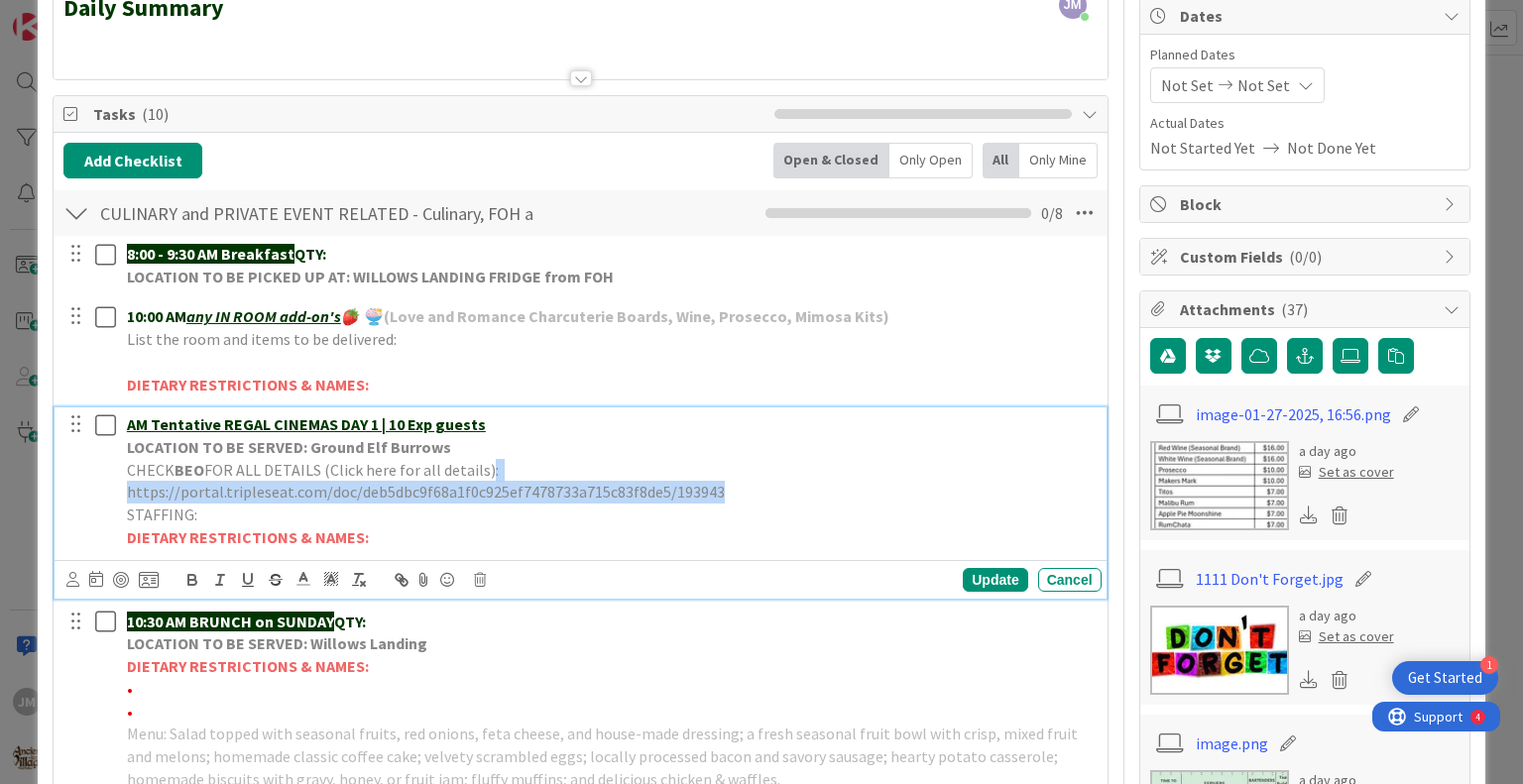 drag, startPoint x: 488, startPoint y: 467, endPoint x: 1104, endPoint y: 476, distance: 616.0657 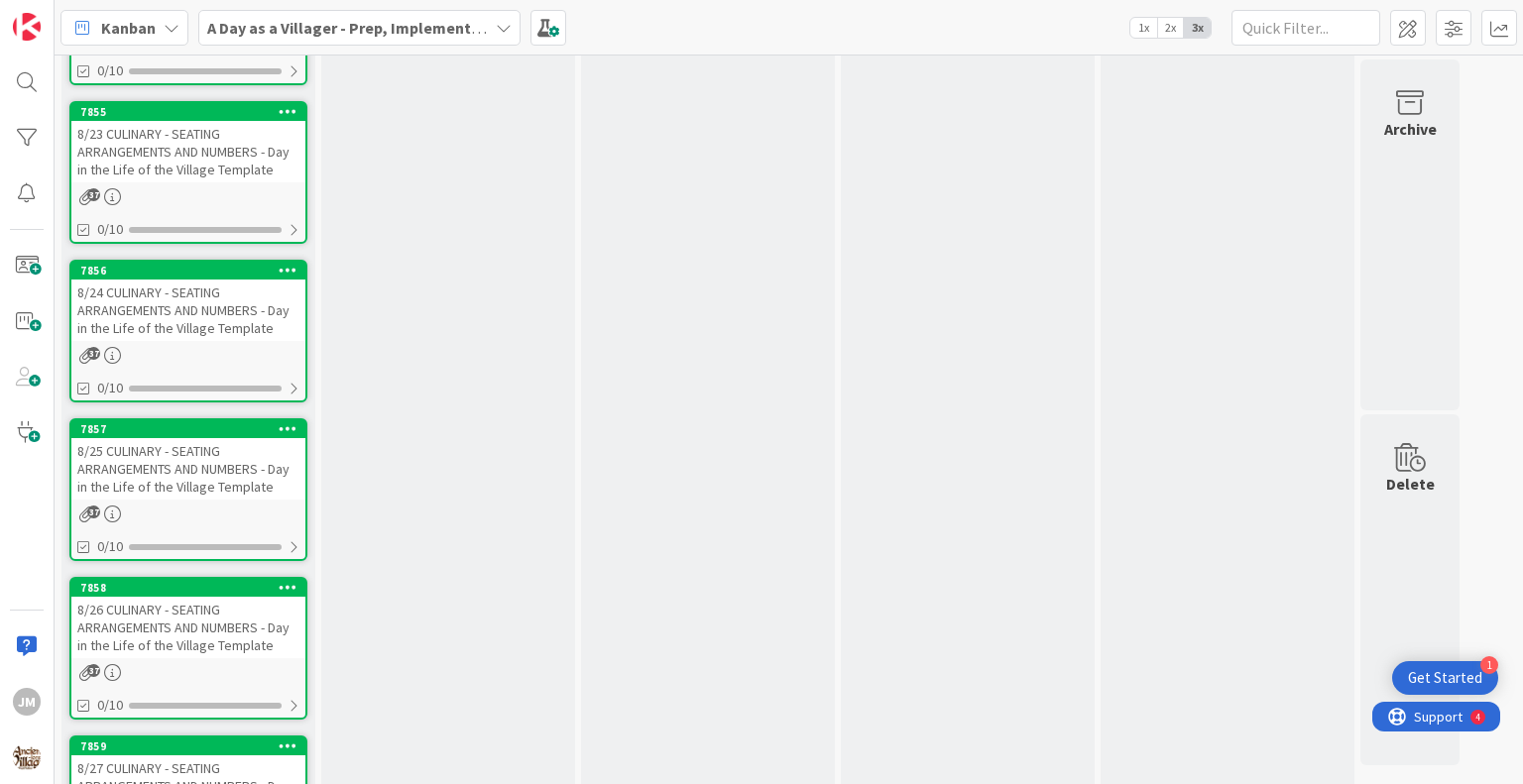 scroll, scrollTop: 0, scrollLeft: 0, axis: both 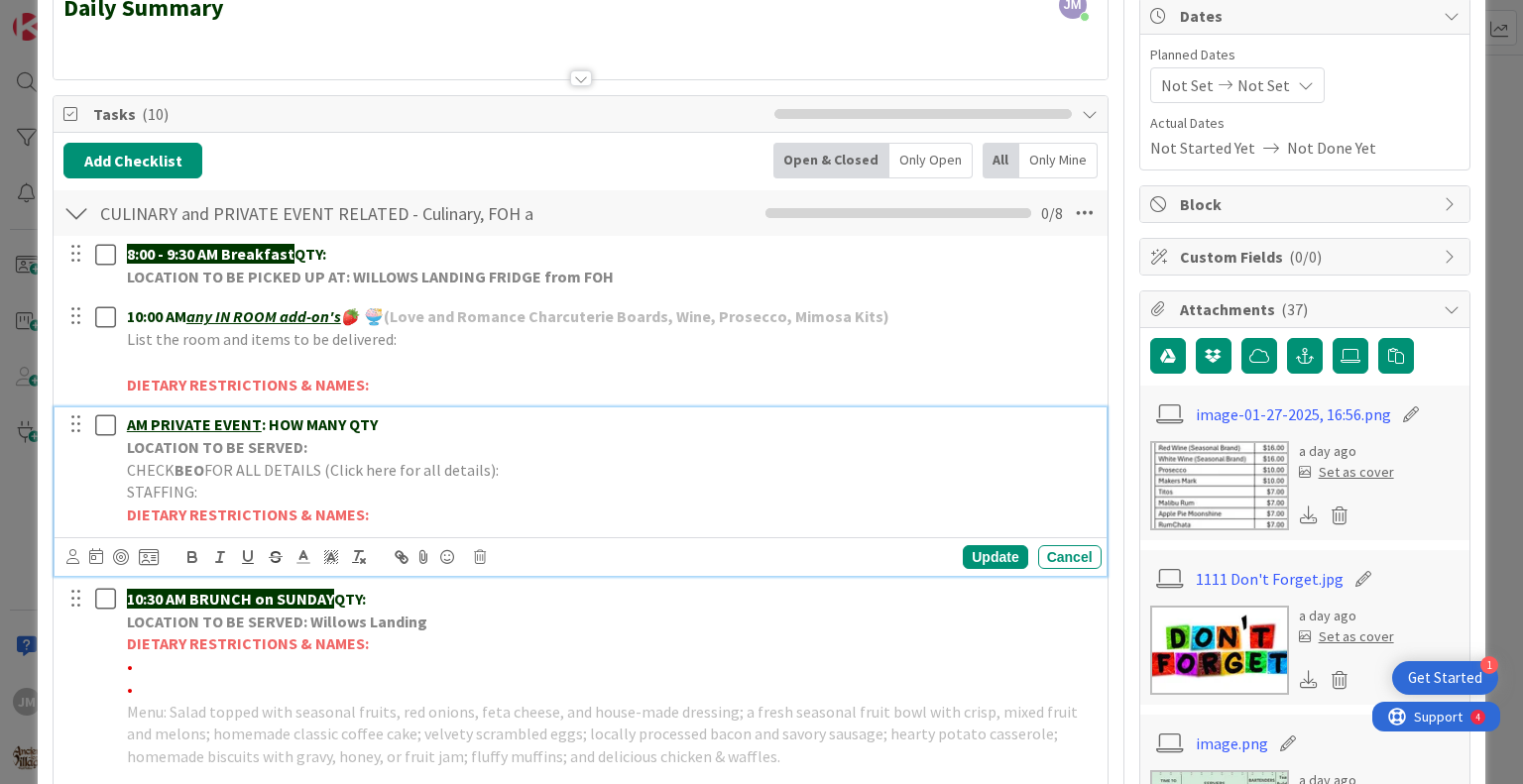 click on "AM PRIVATE EVENT : HOW MANY QTY" at bounding box center (610, 424) 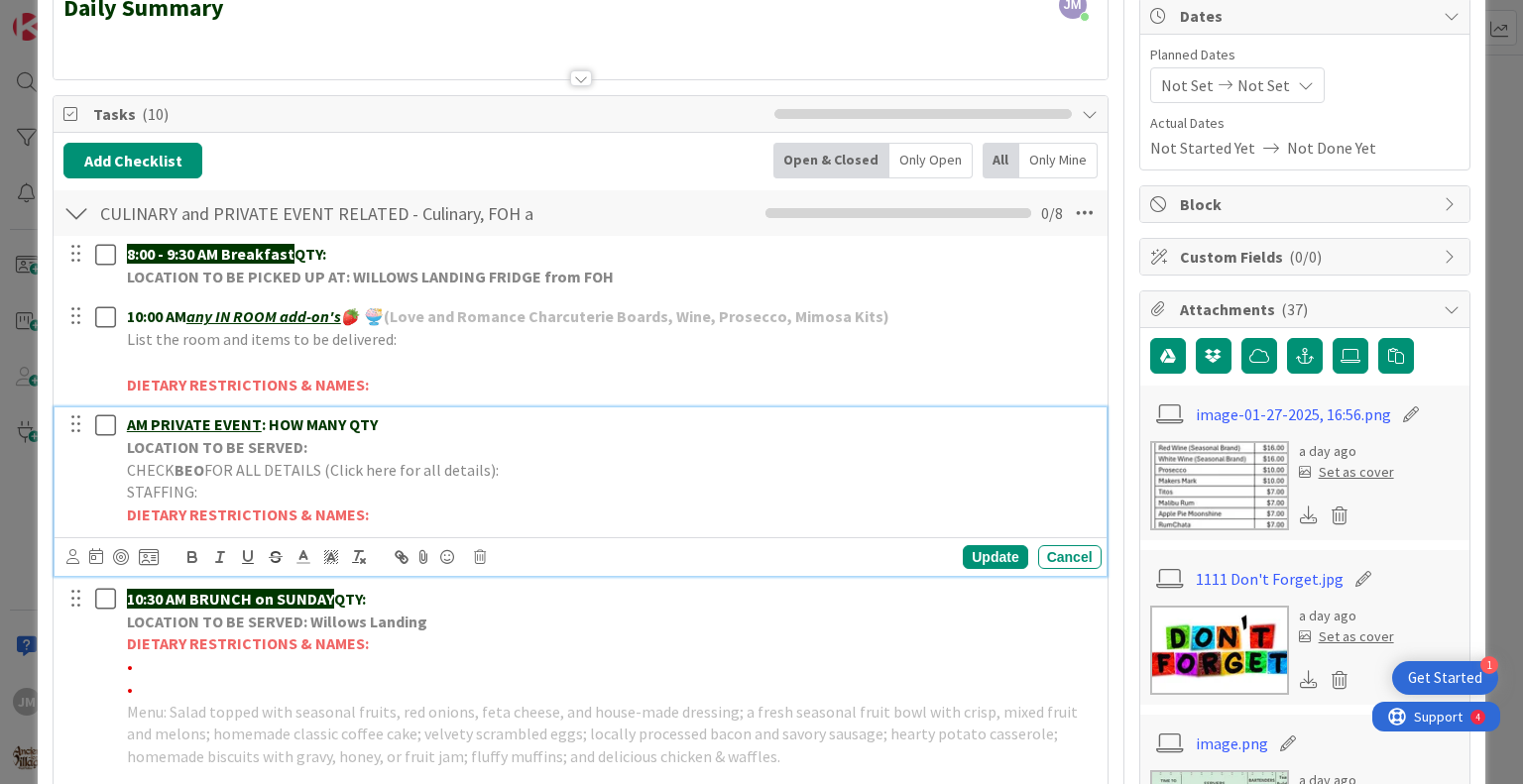 type 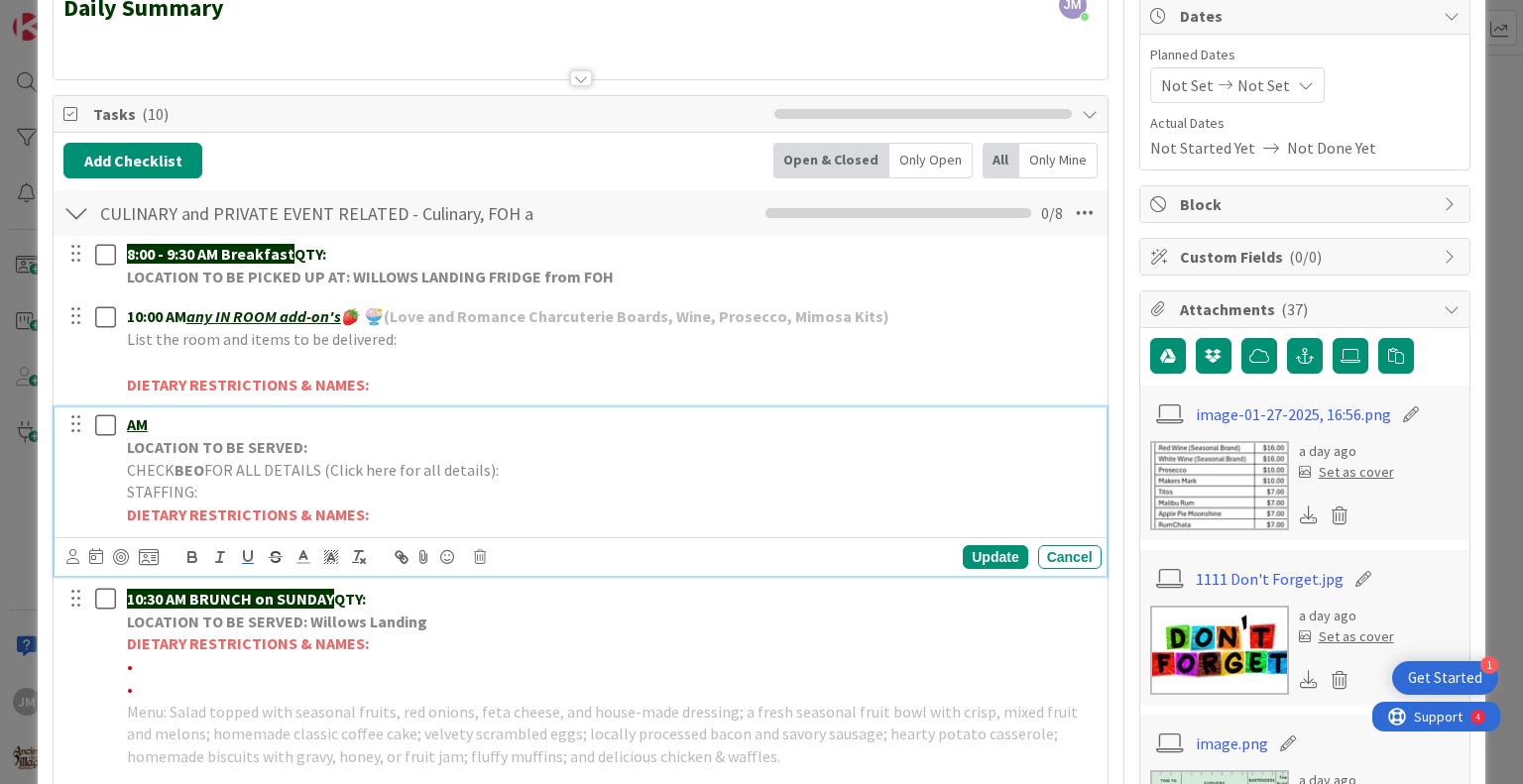 click on "CHECK  BEO  FOR ALL DETAILS (Click here for all details):" at bounding box center [610, 470] 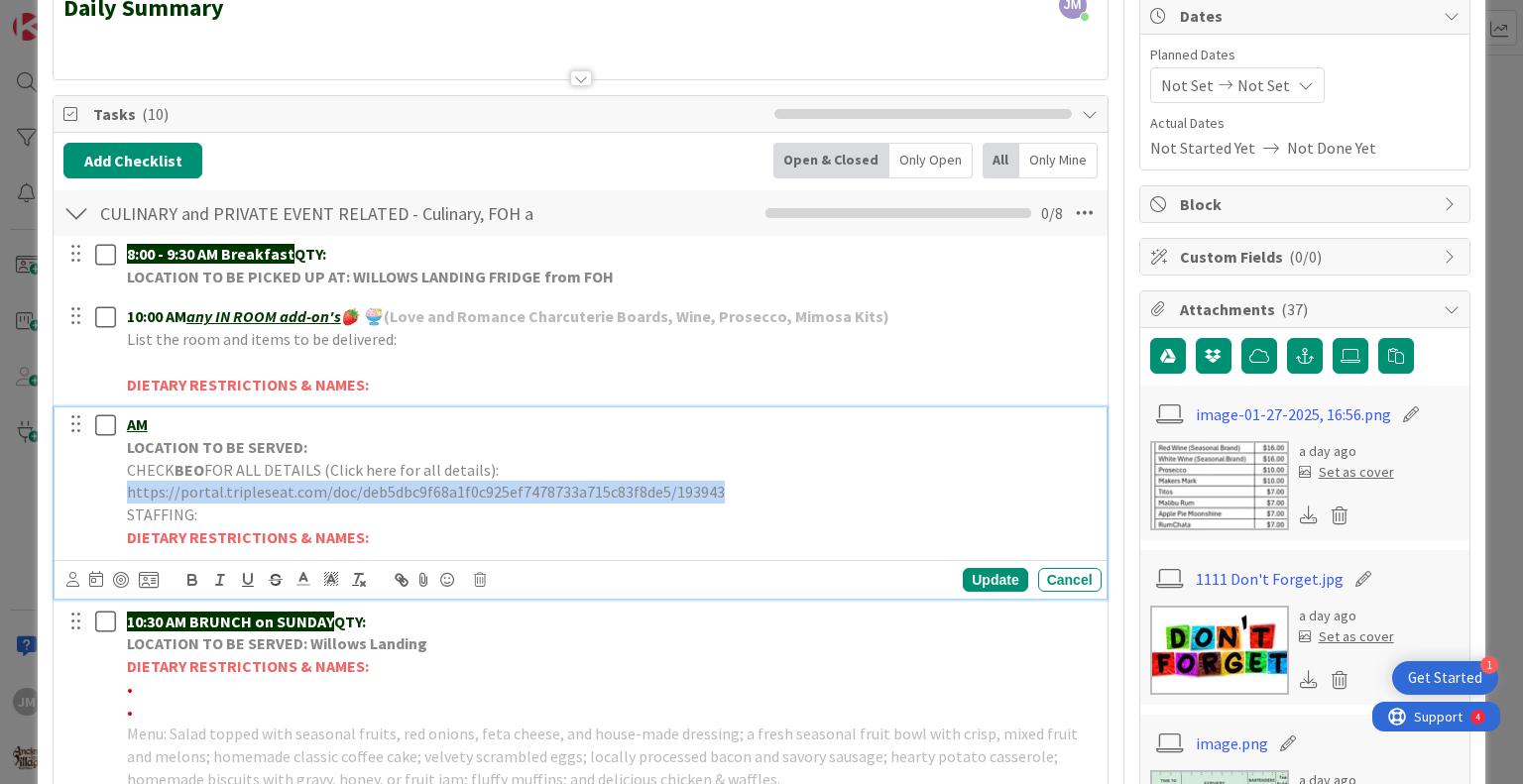 drag, startPoint x: 493, startPoint y: 467, endPoint x: 1149, endPoint y: 471, distance: 656.0122 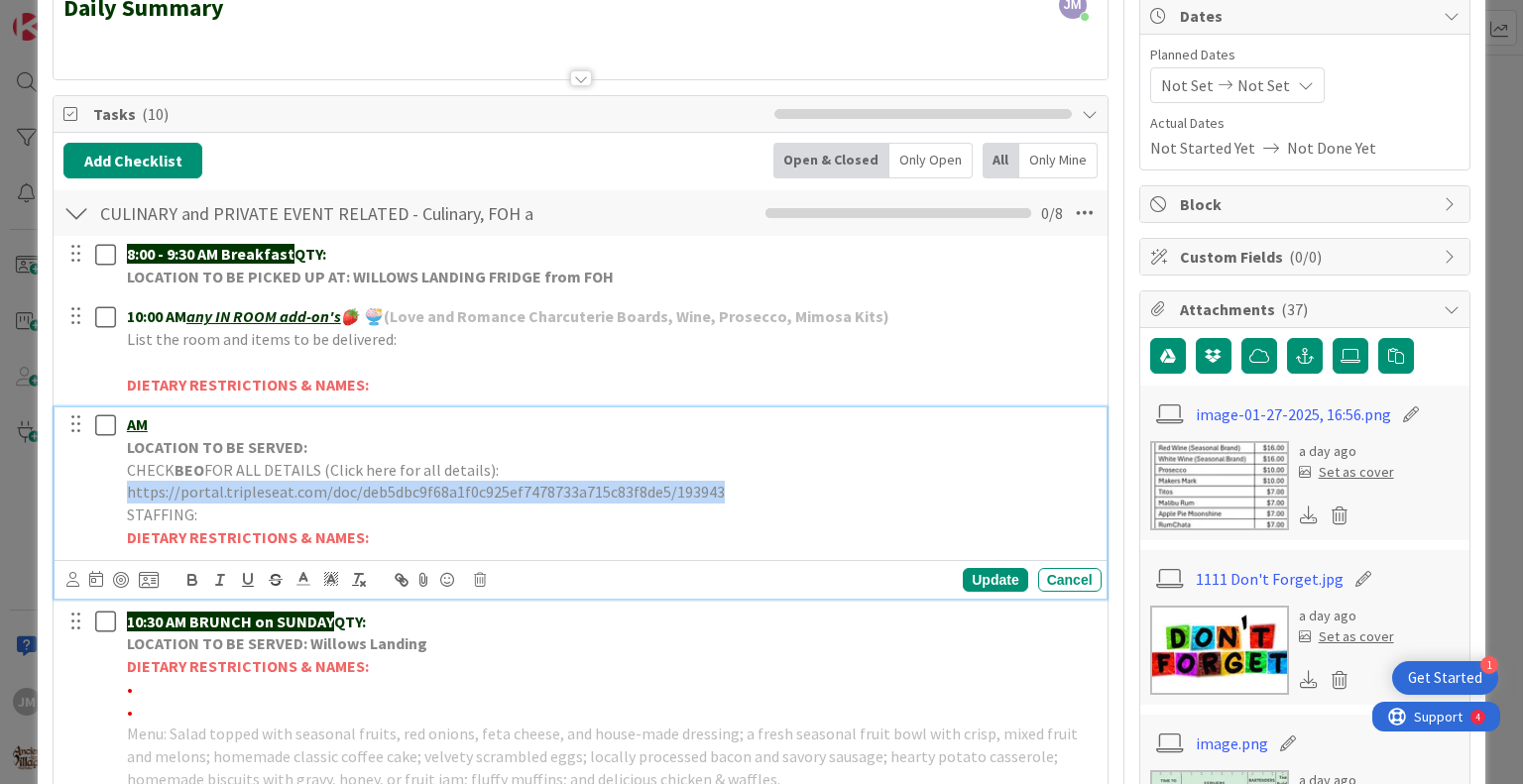 click on "Title [NUMBER] / [NUMBER] [DATE] CULINARY - SEATING ARRANGEMENTS AND NUMBERS - Day in the Life of the Village Template Description JM [PERSON] just joined Daily Summary Owner Day List Tasks ( [NUMBER] ) Add Checklist Open & Closed Only Open All Only Mine CULINARY and PRIVATE EVENT RELATED - Culinary, FOH and GS Team including BEOs Checklist Name [NUMBER] / [NUMBER] CULINARY and PRIVATE EVENT RELATED - Culinary, FOH and GS Team including BEOs [NUMBER] / [NUMBER] [TIME] - [TIME] AM Breakfast QTY: LOCATION TO BE PICKED UP AT: [LOCATION] FRIDGE from FOH Update Cancel [TIME] AM any IN ROOM add-on's 🍓 🍨 (Love and Romance Charcuterie Boards, Wine, Prosecco, Mimosa Kits) List the room and items to be delivered: DIETARY RESTRICTIONS & NAMES: Update Cancel AM LOCATION TO BE SERVED: CHECK BEO FOR ALL DETAILS (Click here for all details): [URL] STAFFING: DIETARY RESTRICTIONS & NAMES: Update Cancel [TIME] AM BRUNCH on SUNDAY QTY: LOCATION TO BE SERVED: [LOCATION]" at bounding box center [761, 3289] 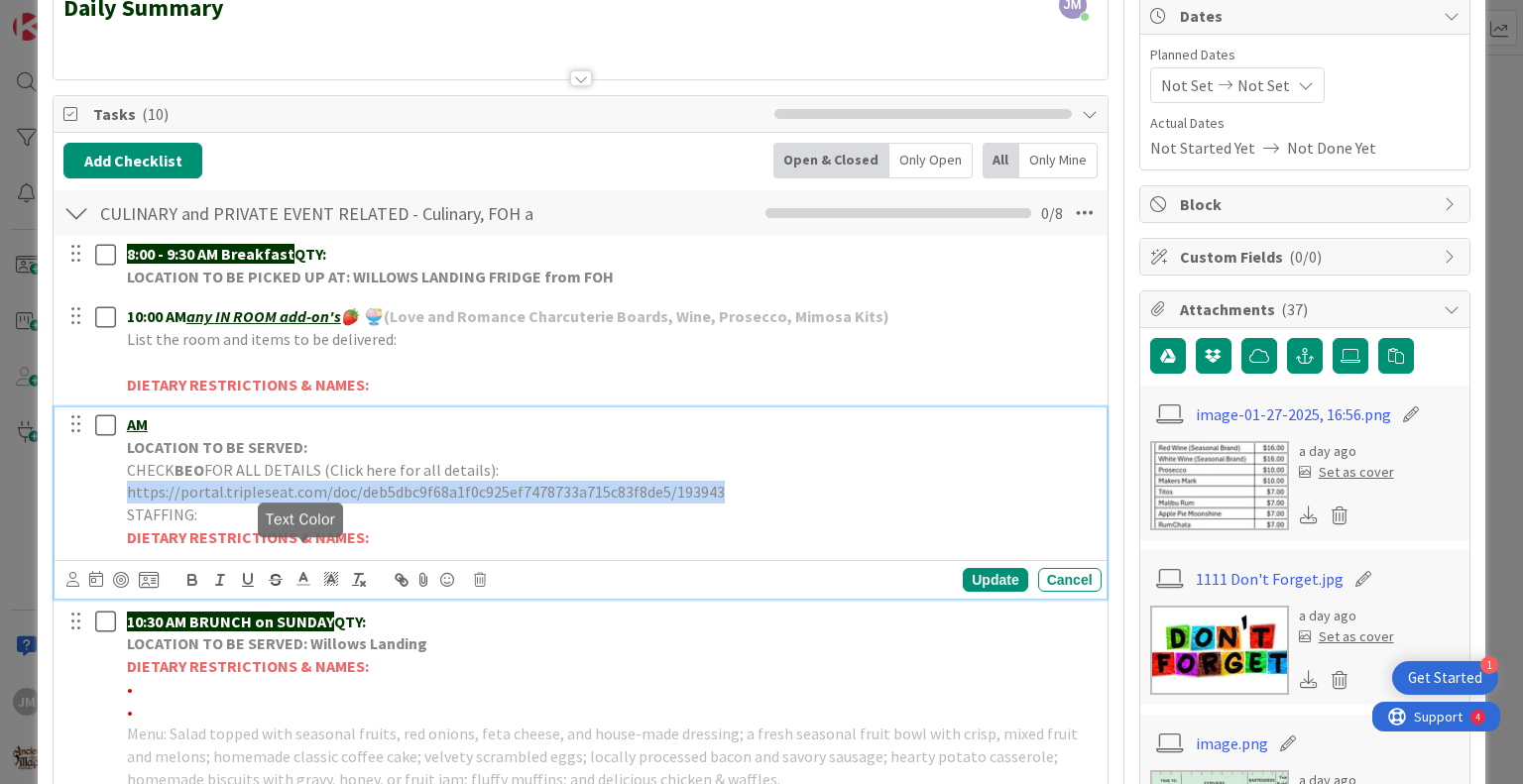 click 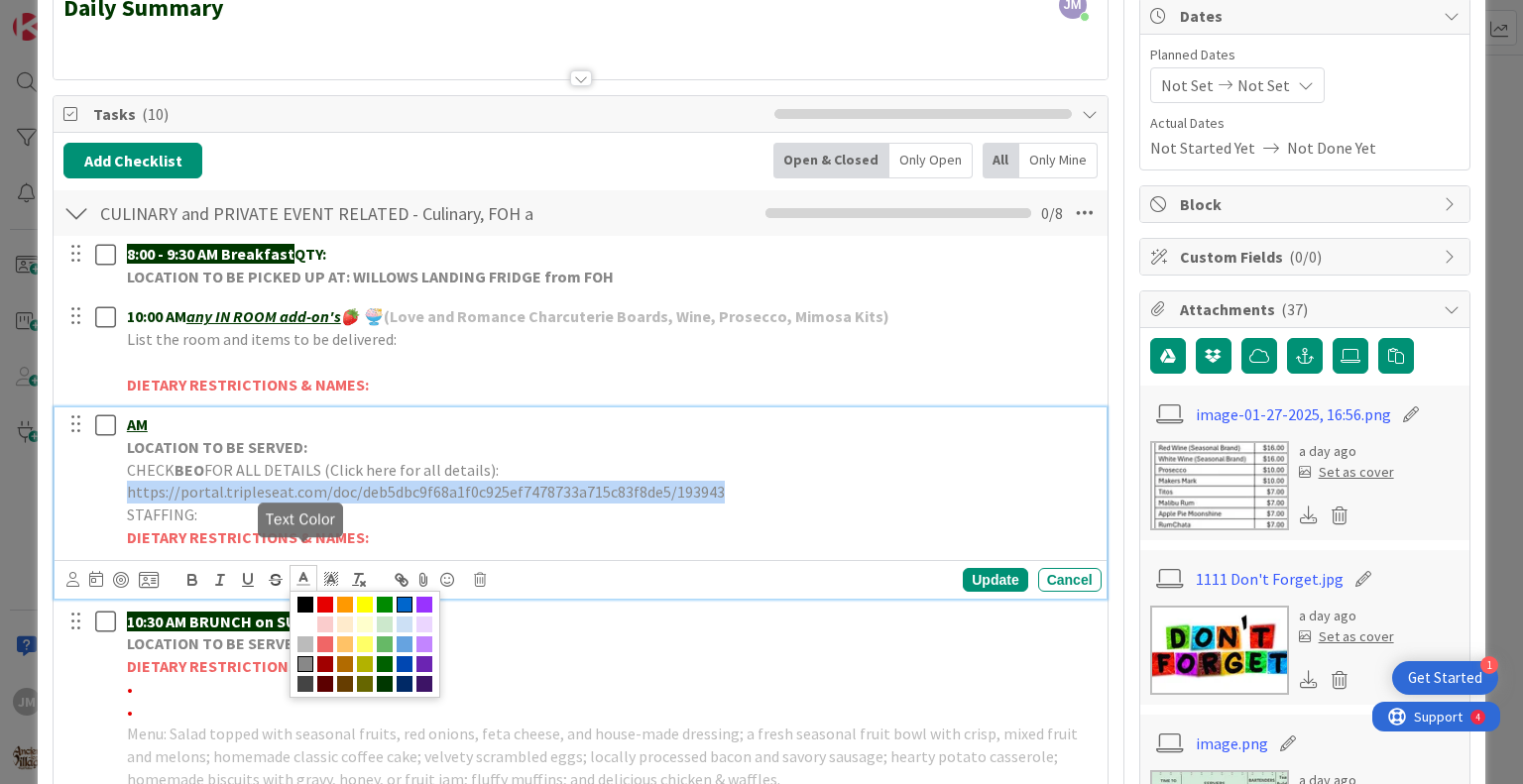 click at bounding box center (405, 605) 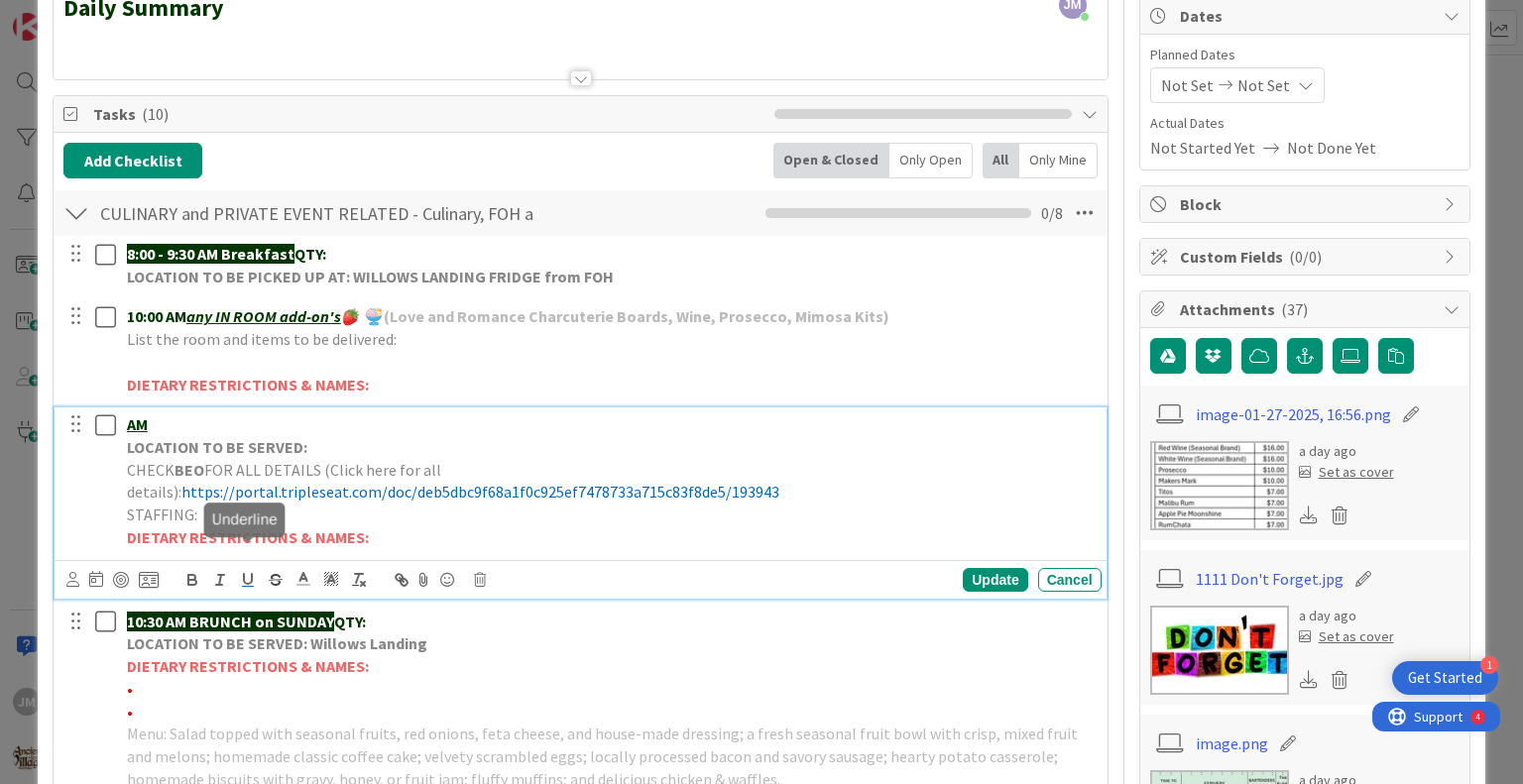 click 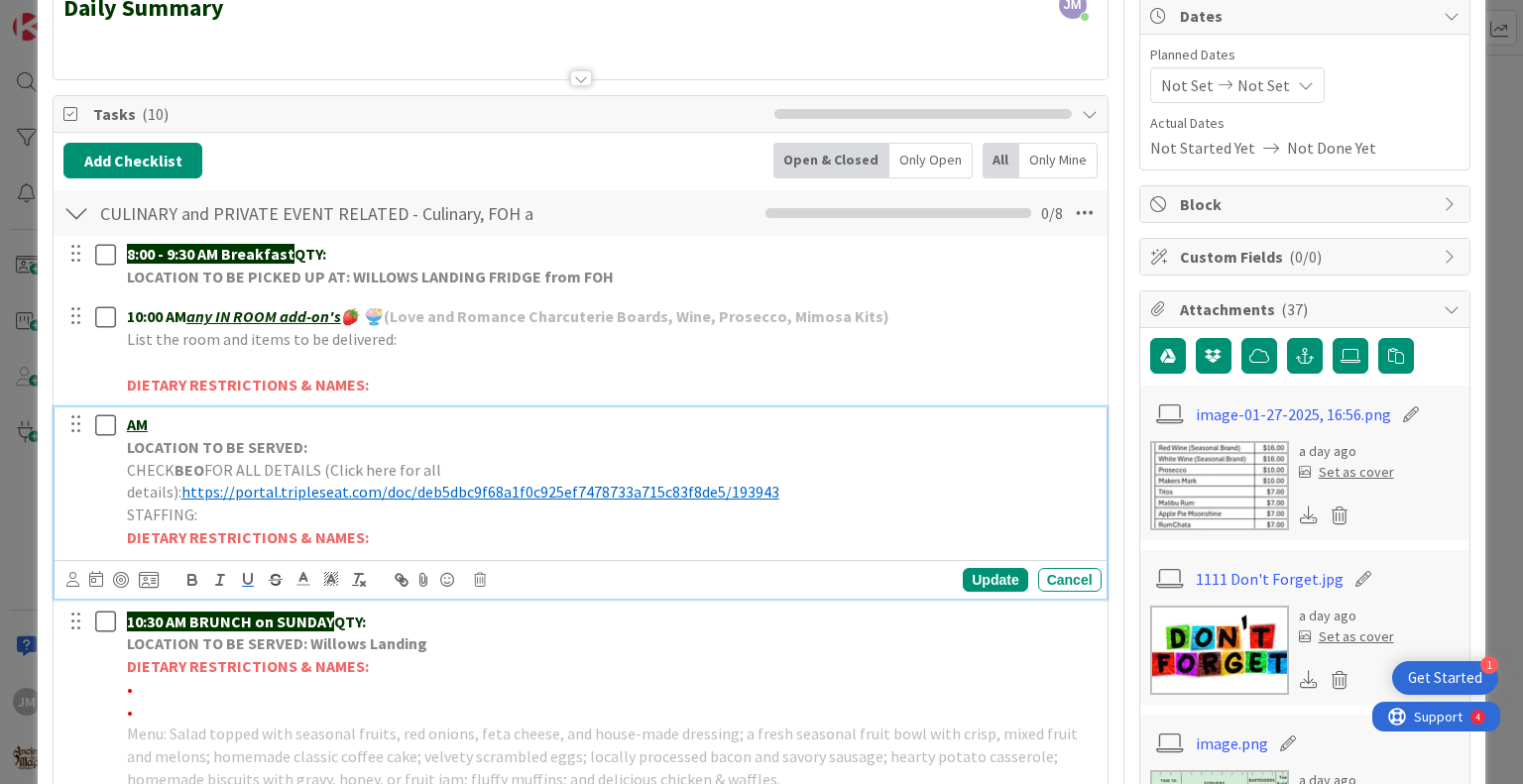 click on "LOCATION TO BE SERVED:" at bounding box center (610, 447) 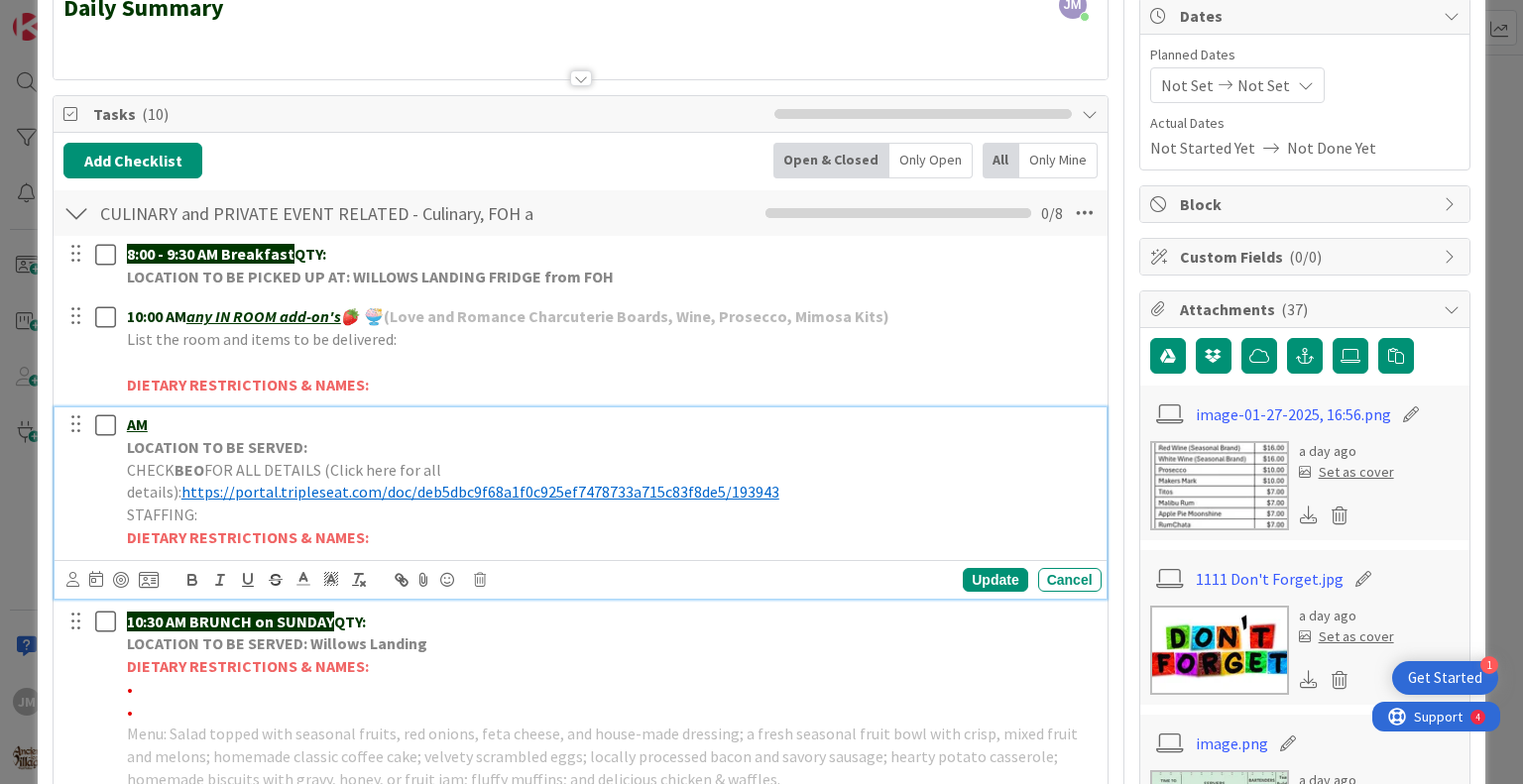 click on "AM  LOCATION TO BE SERVED:  CHECK  BEO  FOR ALL DETAILS (Click here for all details):  https://portal.tripleseat.com/doc/deb5dbc9f68a1f0c925ef7478733a715c83f8de5/193943 STAFFING: DIETARY RESTRICTIONS & NAMES:" at bounding box center (610, 481) 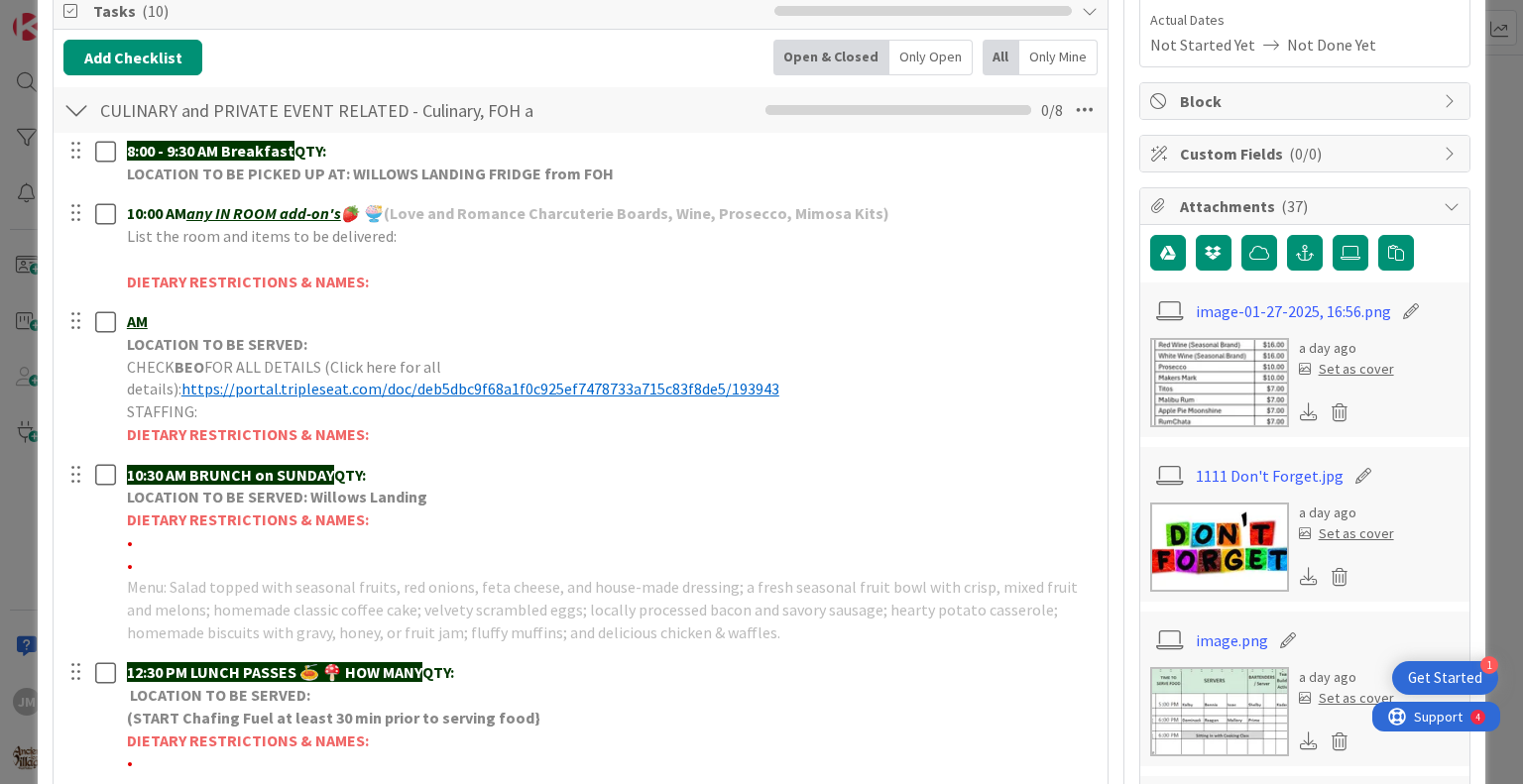 scroll, scrollTop: 297, scrollLeft: 0, axis: vertical 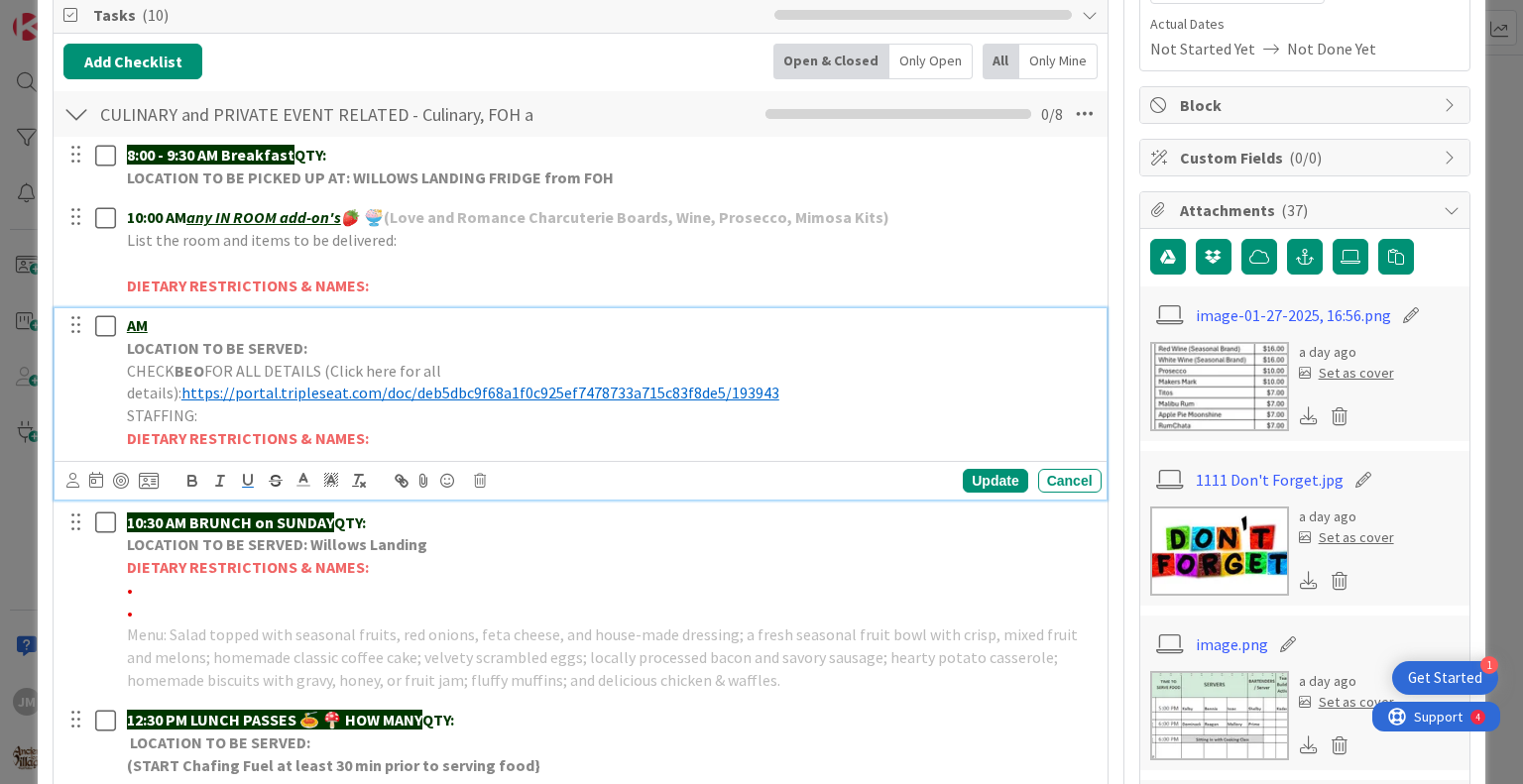 click on "AM" at bounding box center [610, 325] 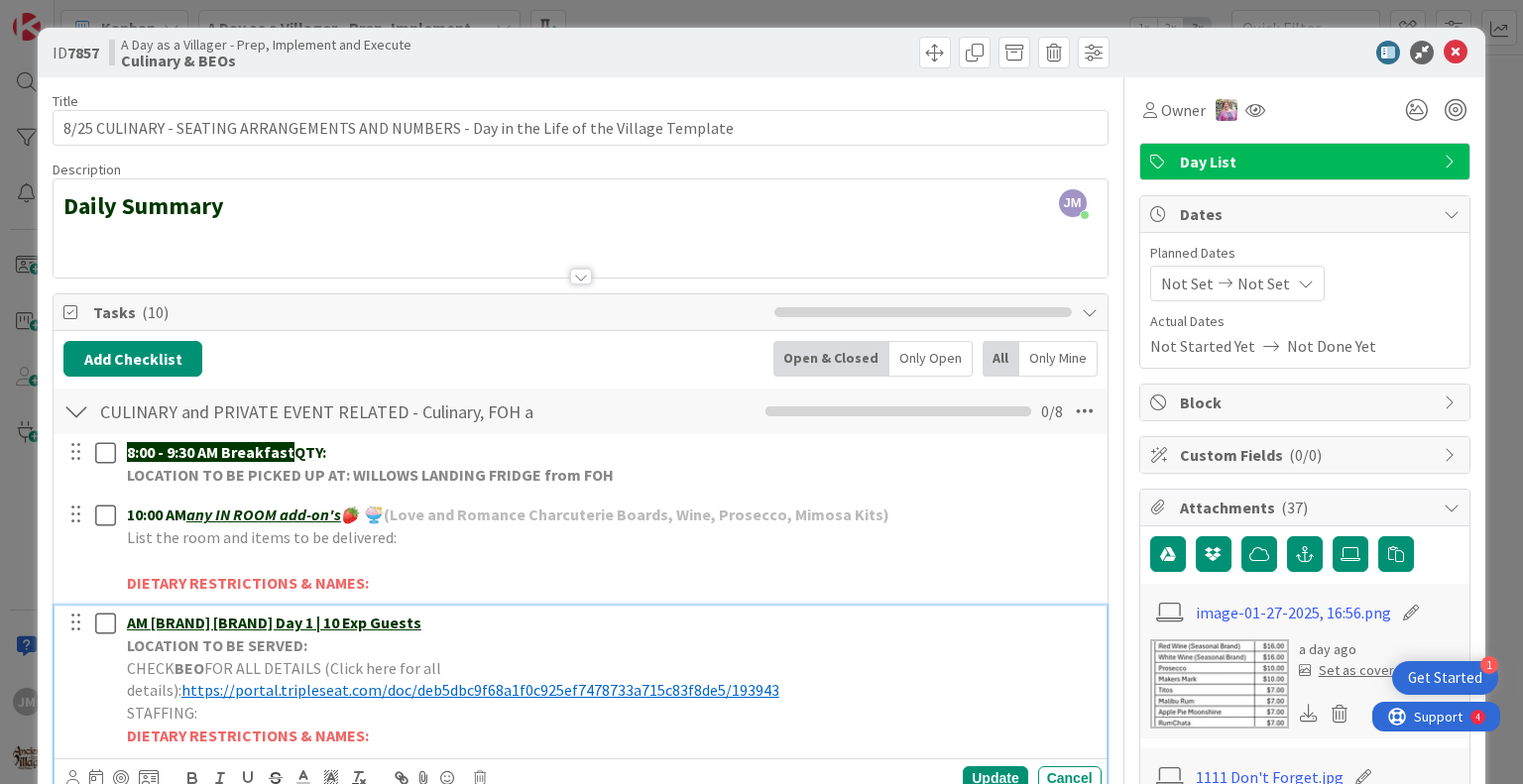 click on "LOCATION TO BE SERVED:" at bounding box center (610, 645) 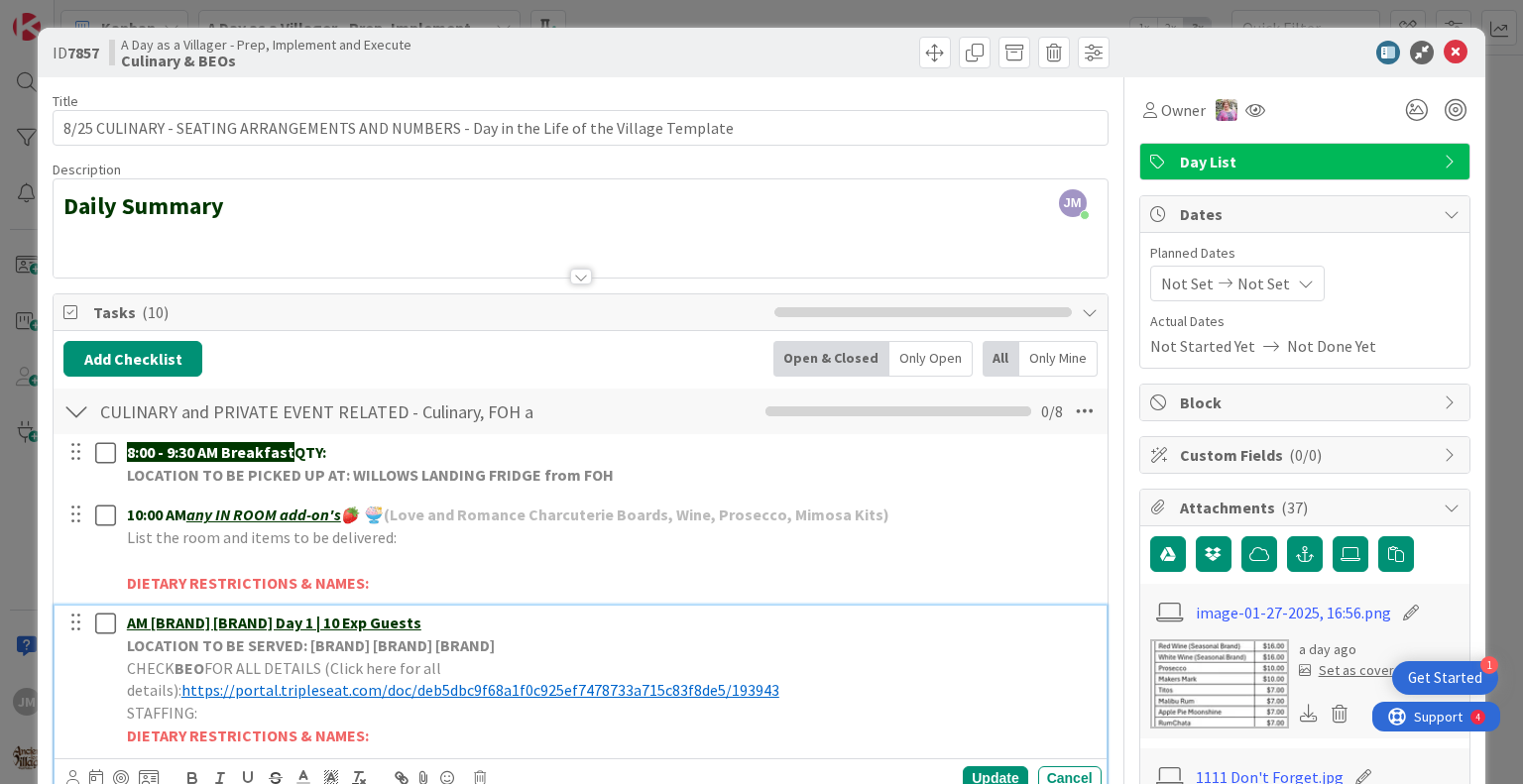 click on "LOCATION TO BE SERVED: [BRAND] [BRAND] [BRAND]" at bounding box center (310, 645) 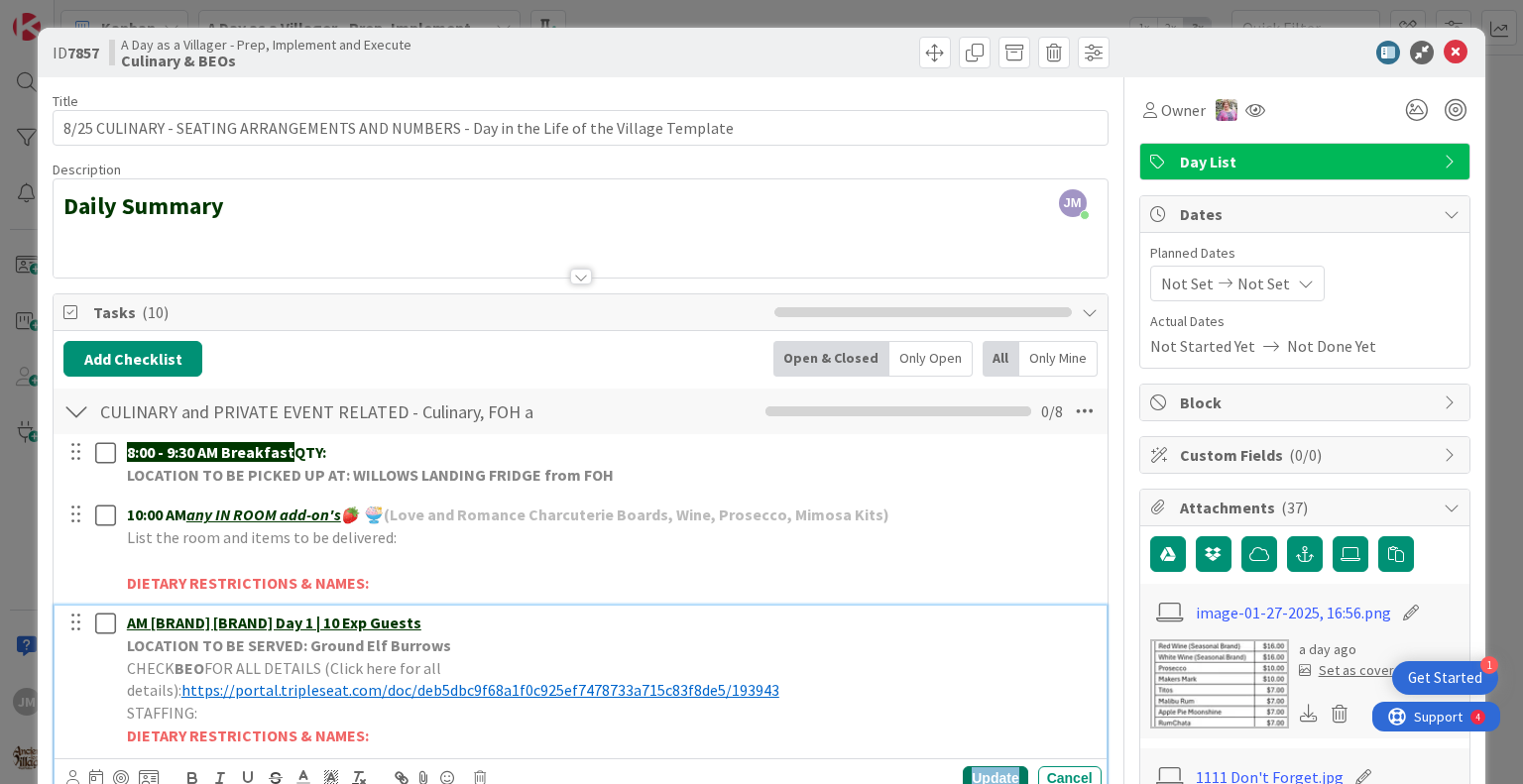 click on "Update" at bounding box center (995, 778) 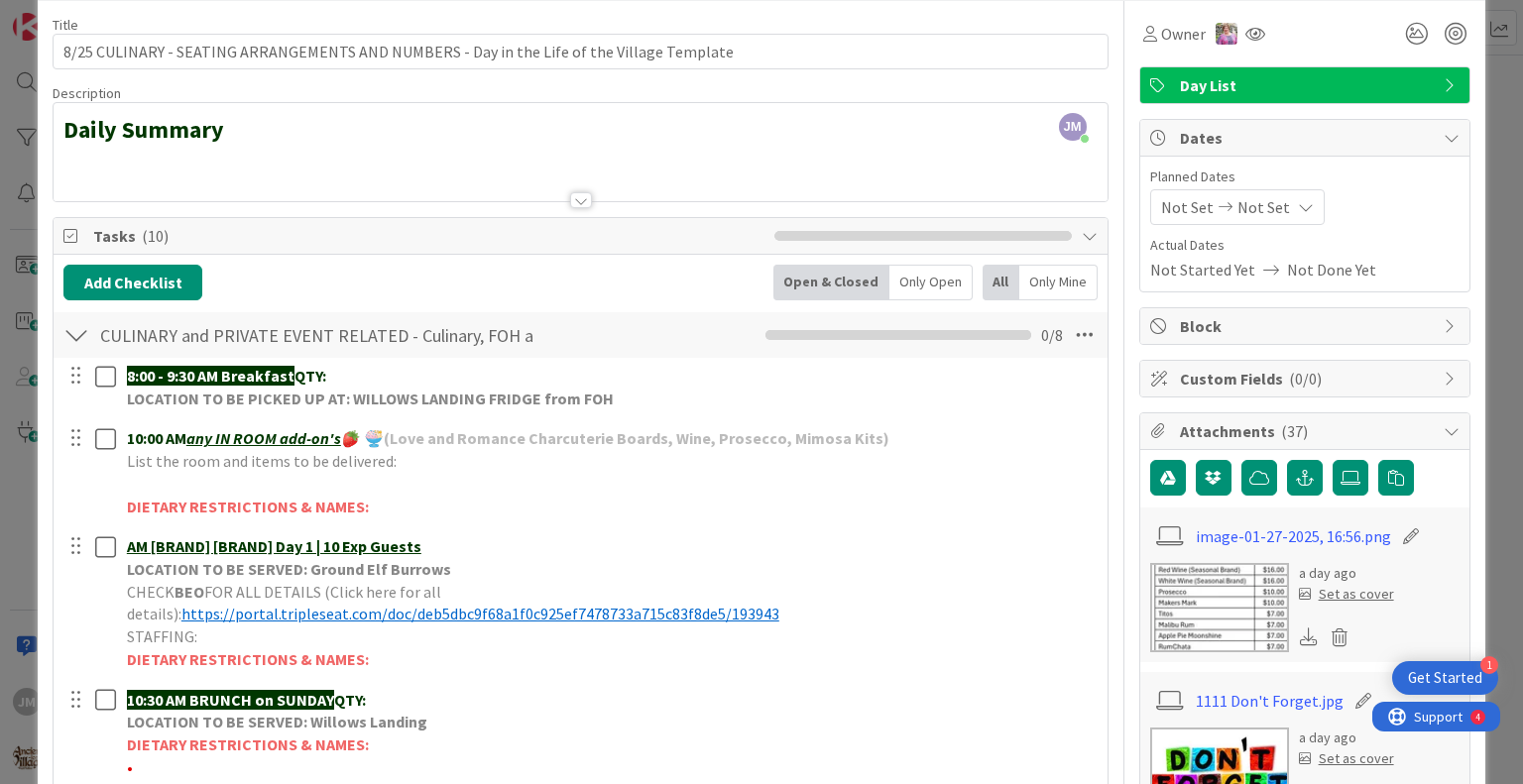 scroll, scrollTop: 198, scrollLeft: 0, axis: vertical 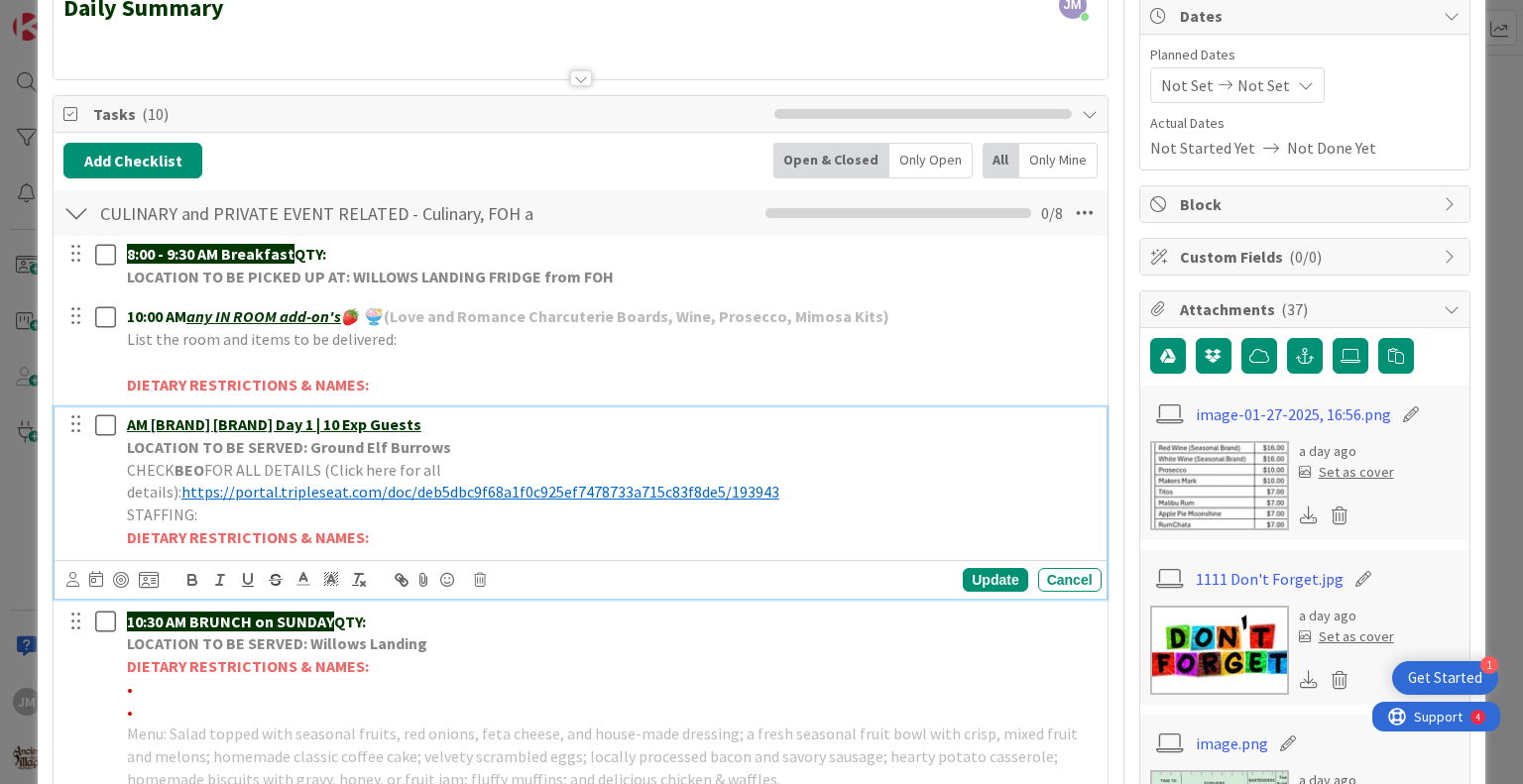 click on "AM [BRAND] [BRAND] Day 1 | 10 Exp Guests" at bounding box center [274, 424] 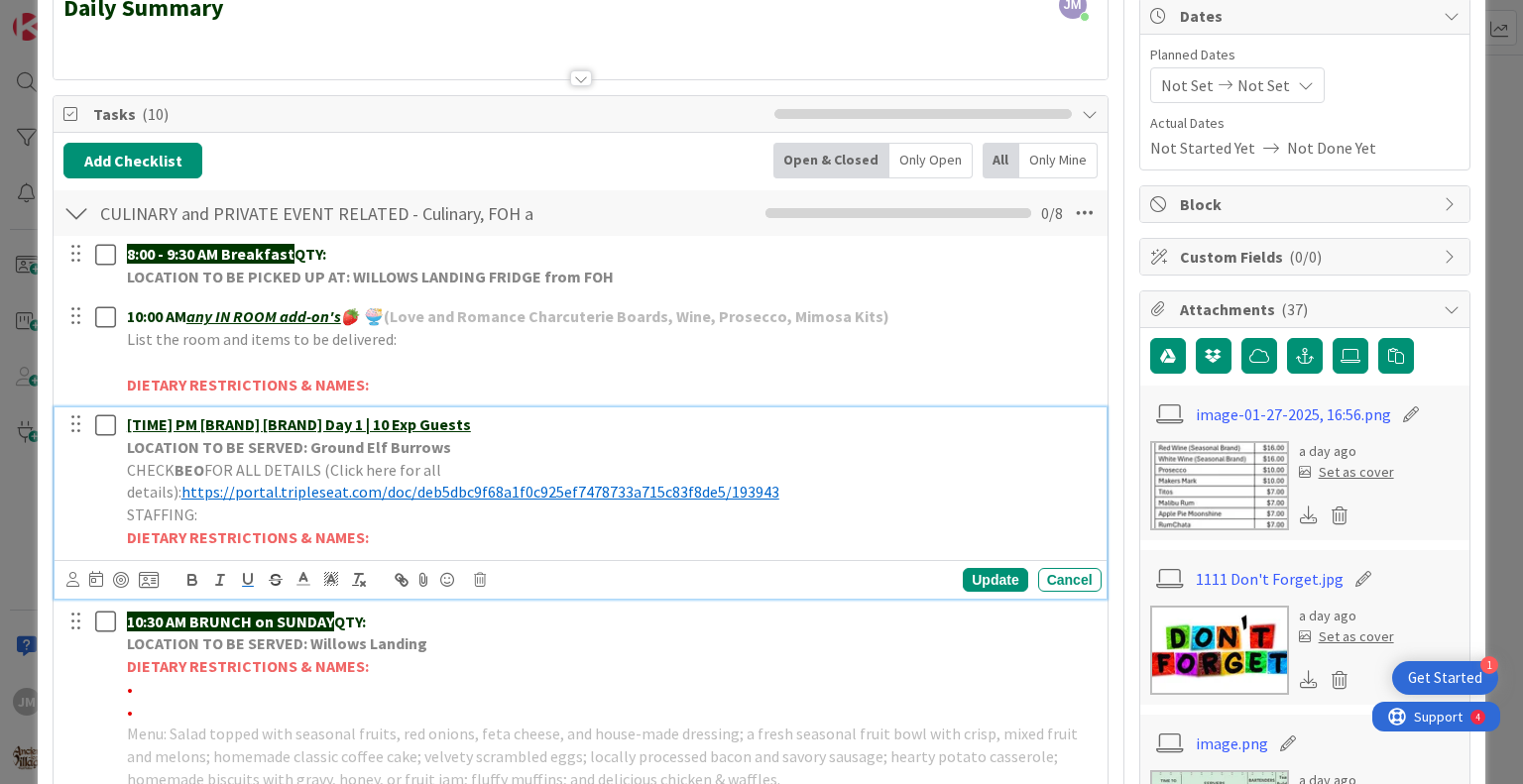 click on "[TIME] PM [BRAND] [BRAND] Day 1 | 10 Exp Guests" at bounding box center [610, 424] 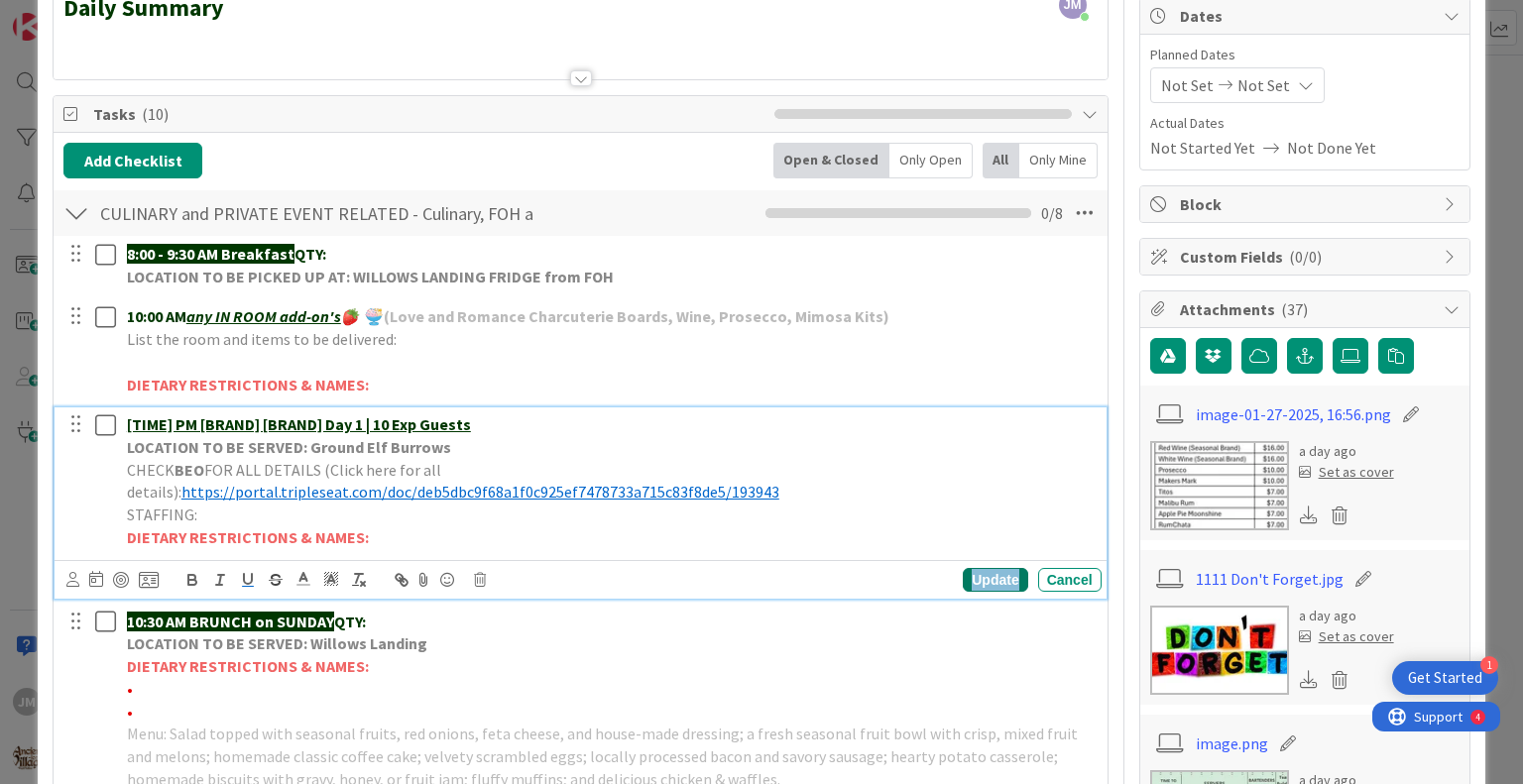 click on "Update" at bounding box center (995, 580) 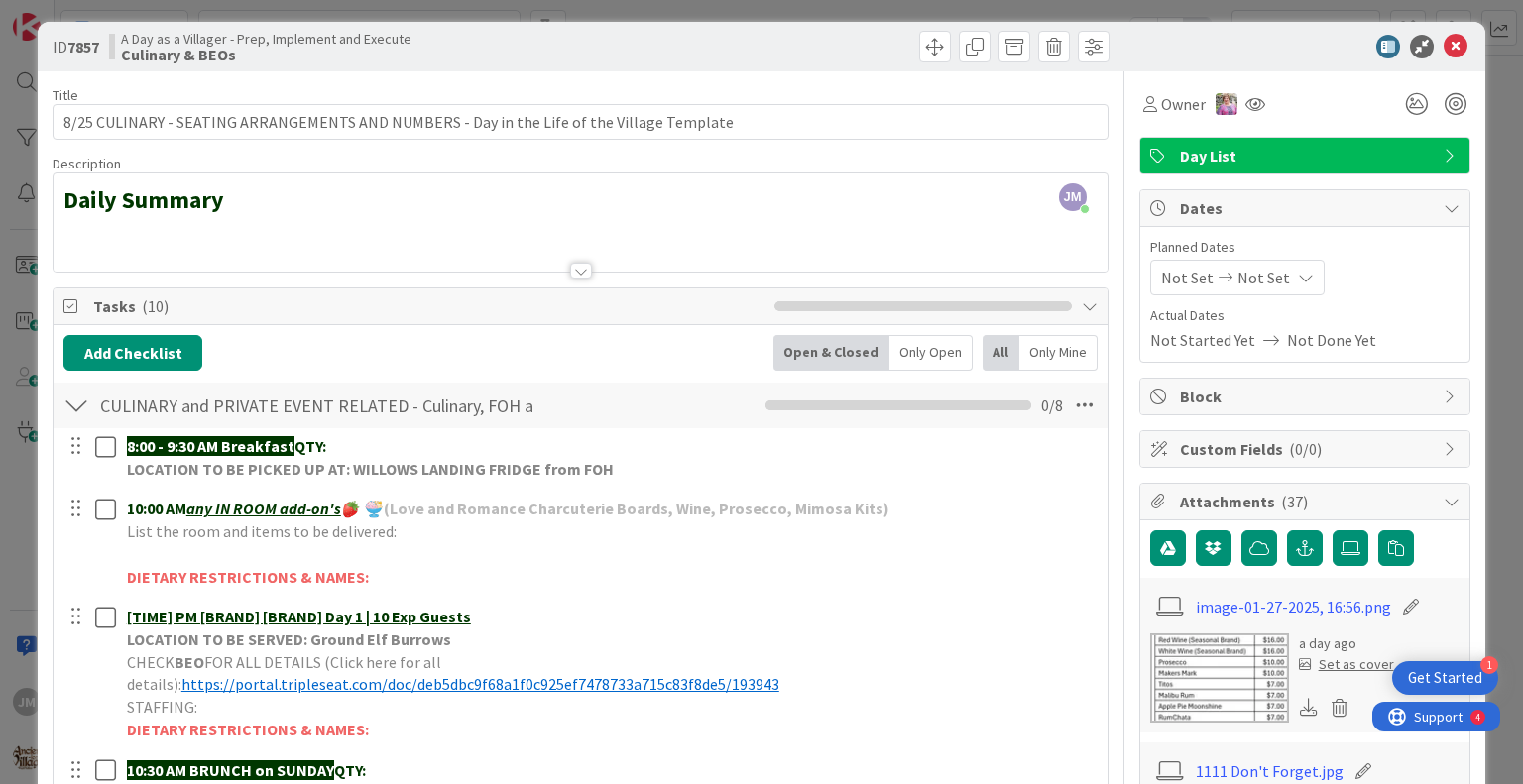 scroll, scrollTop: 0, scrollLeft: 0, axis: both 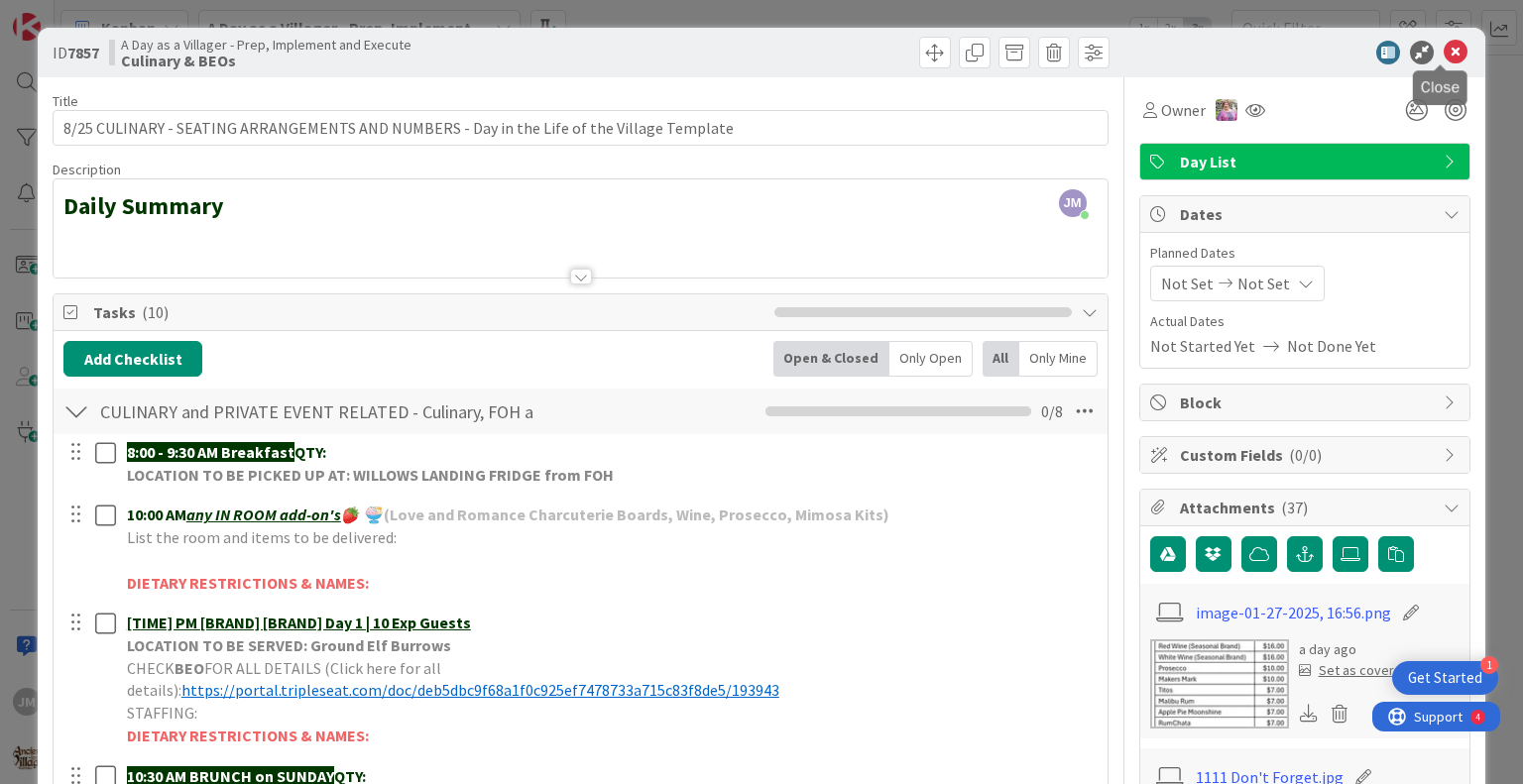 click at bounding box center (1456, 53) 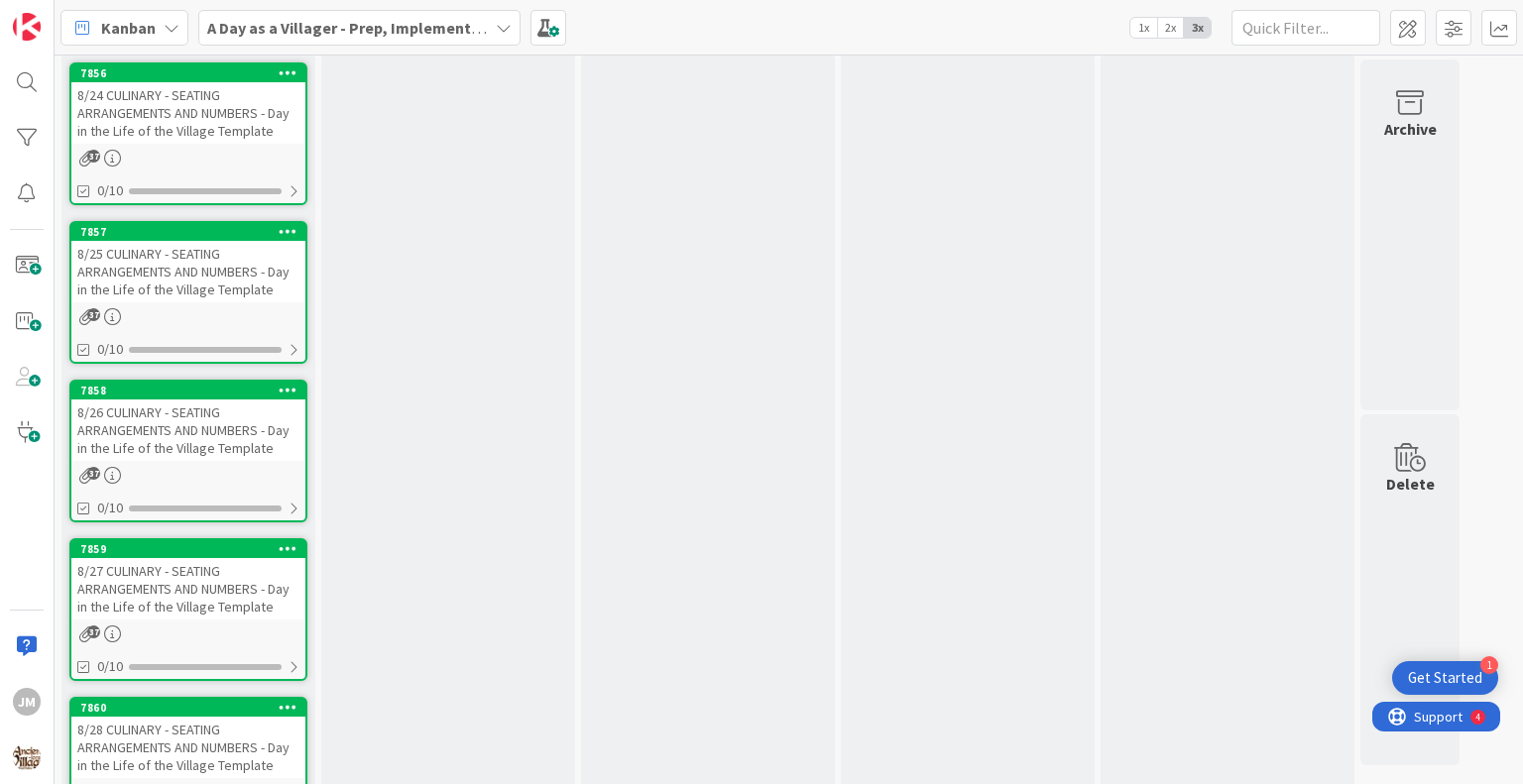scroll, scrollTop: 3596, scrollLeft: 0, axis: vertical 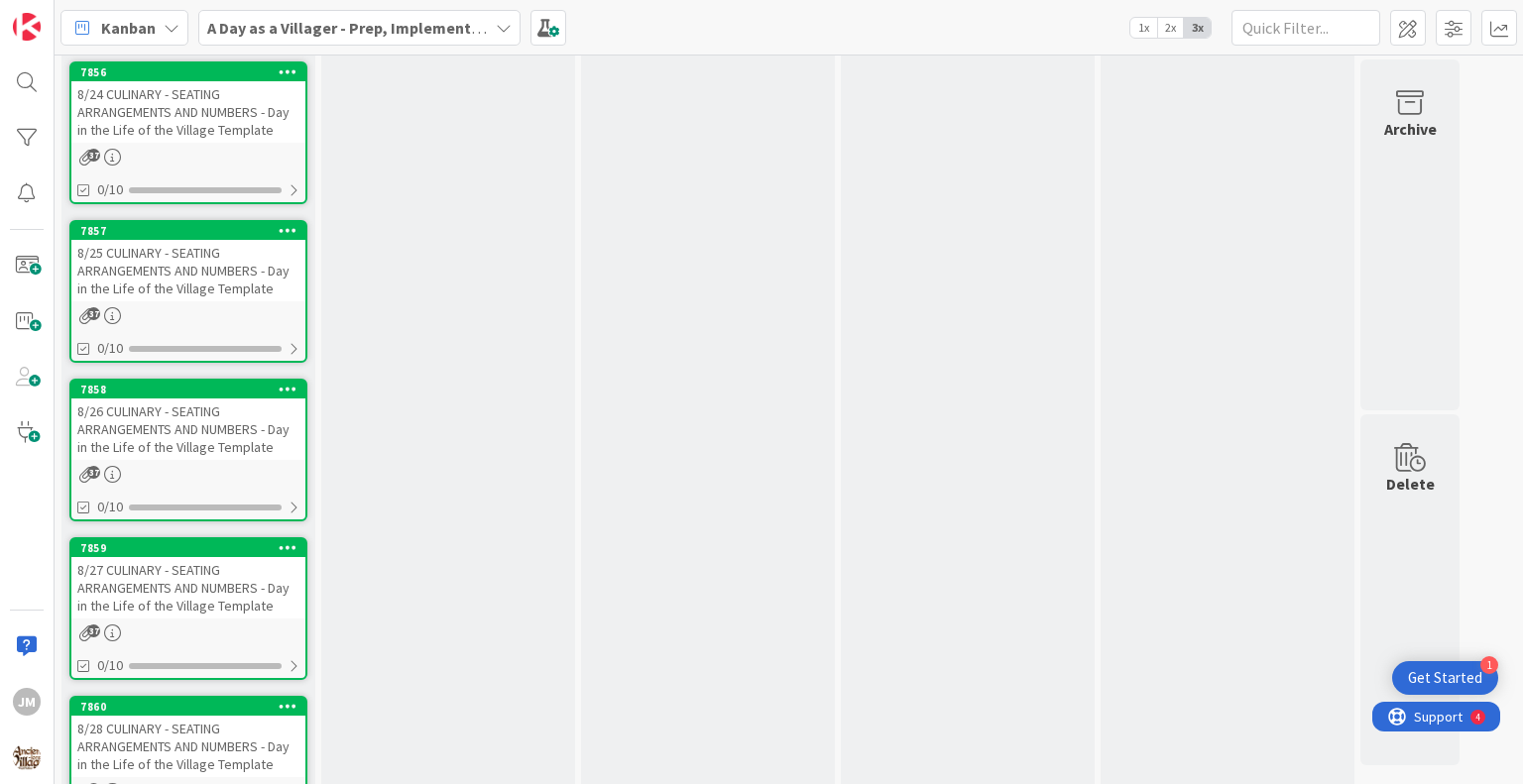 click on "8/26 CULINARY - SEATING ARRANGEMENTS AND NUMBERS - Day in the Life of the Village Template" at bounding box center (188, 429) 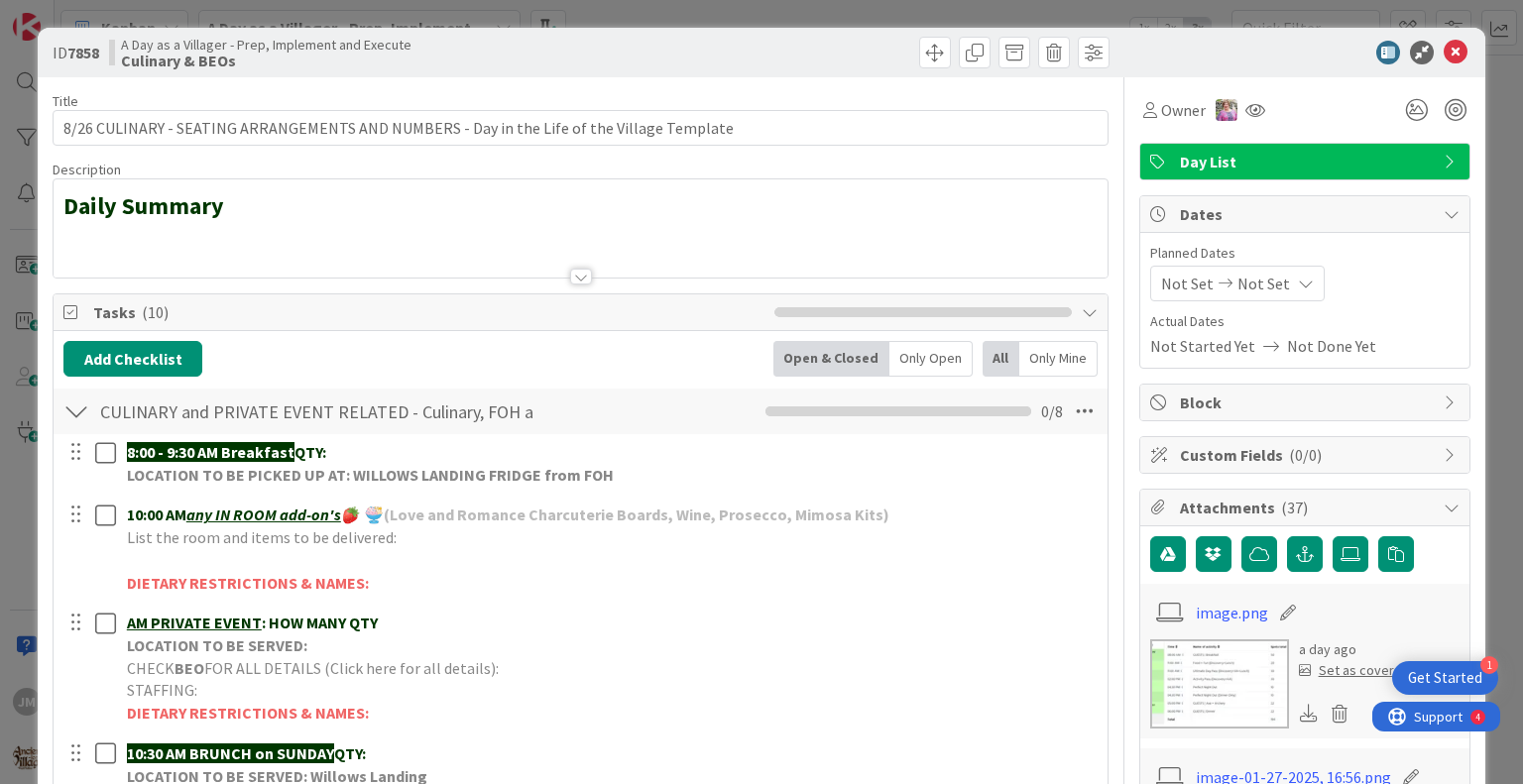 scroll, scrollTop: 0, scrollLeft: 0, axis: both 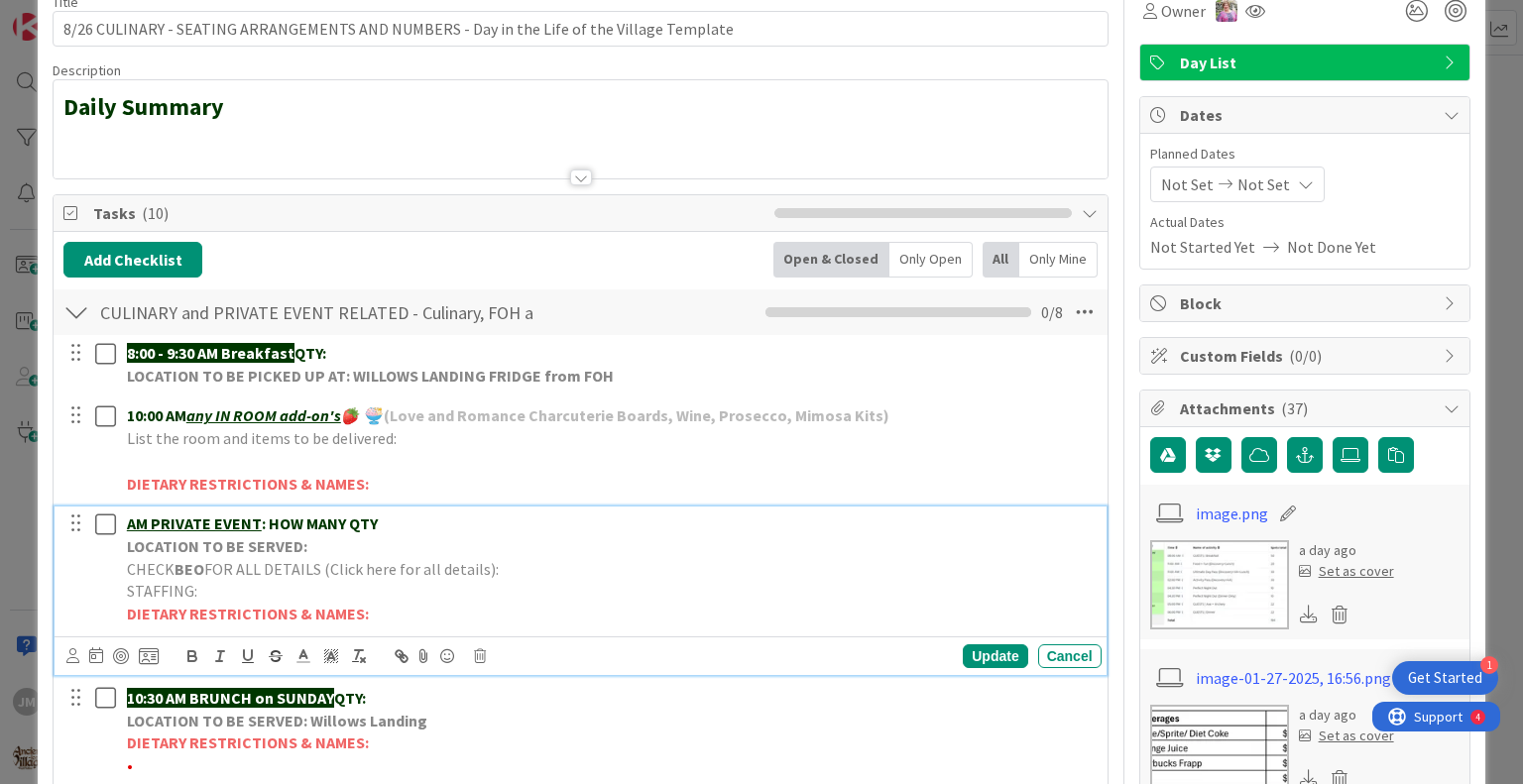 click on "AM PRIVATE EVENT : HOW MANY QTY" at bounding box center (610, 523) 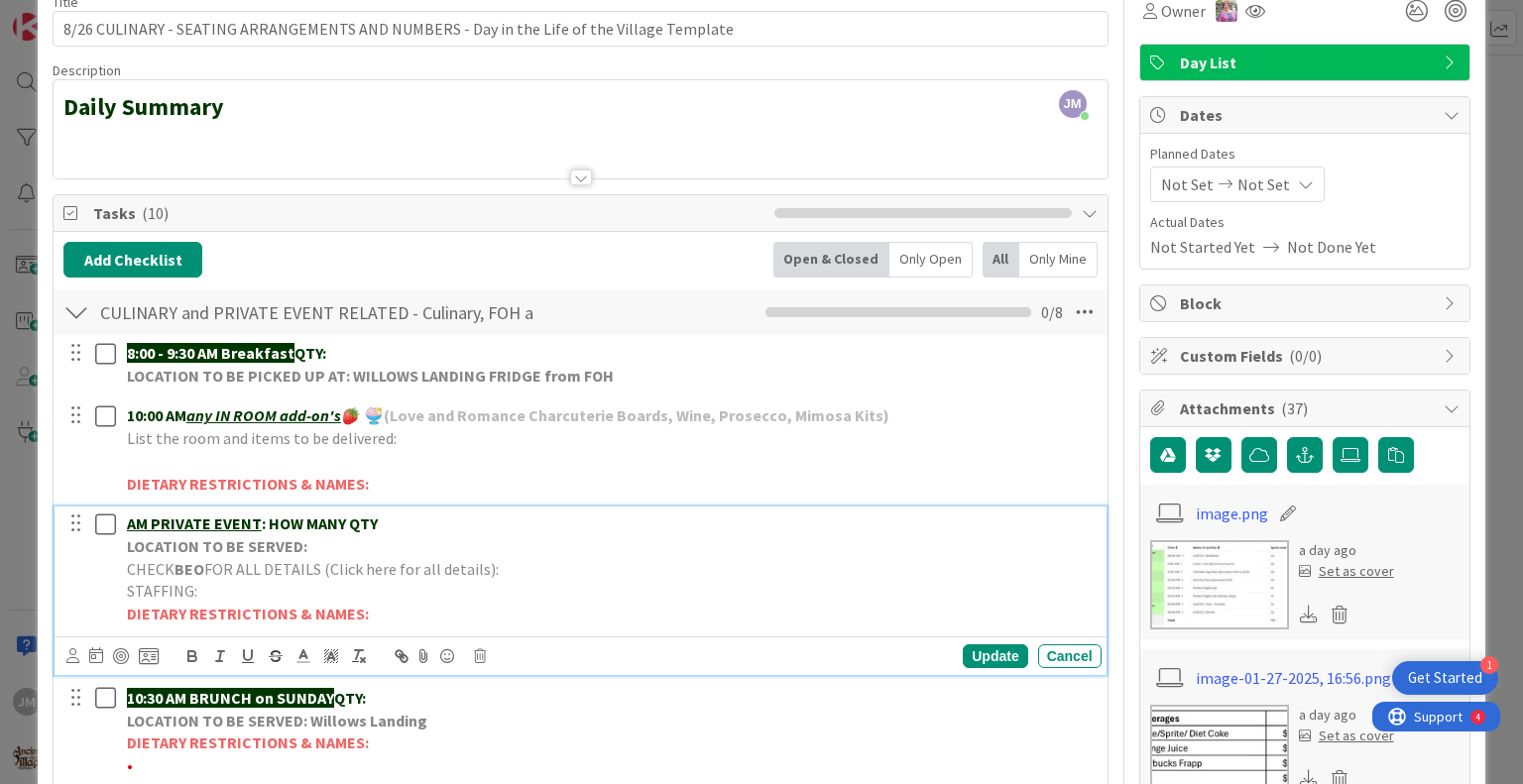 type 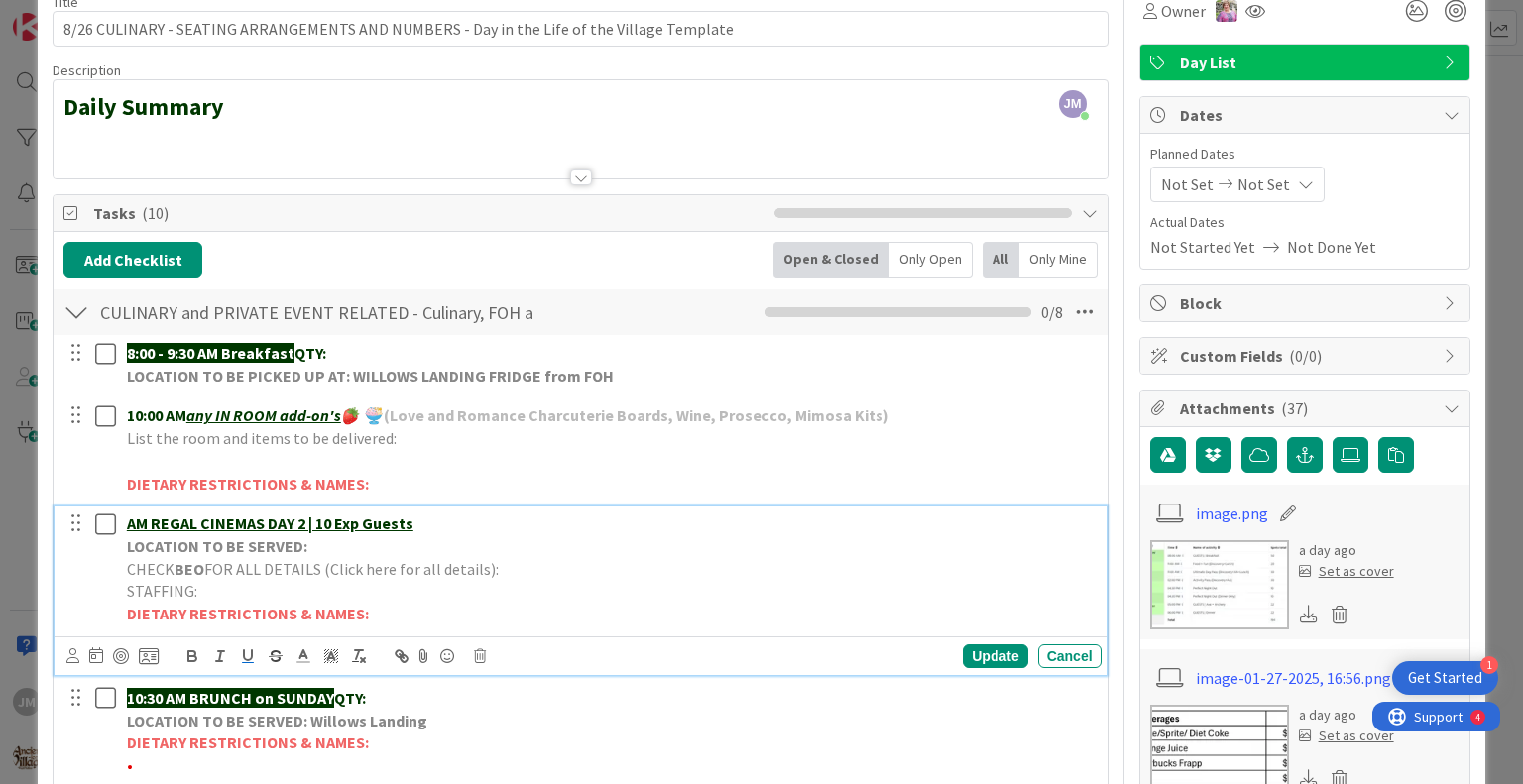 click on "AM REGAL CINEMAS DAY 2 | 10 Exp Guests" at bounding box center [270, 523] 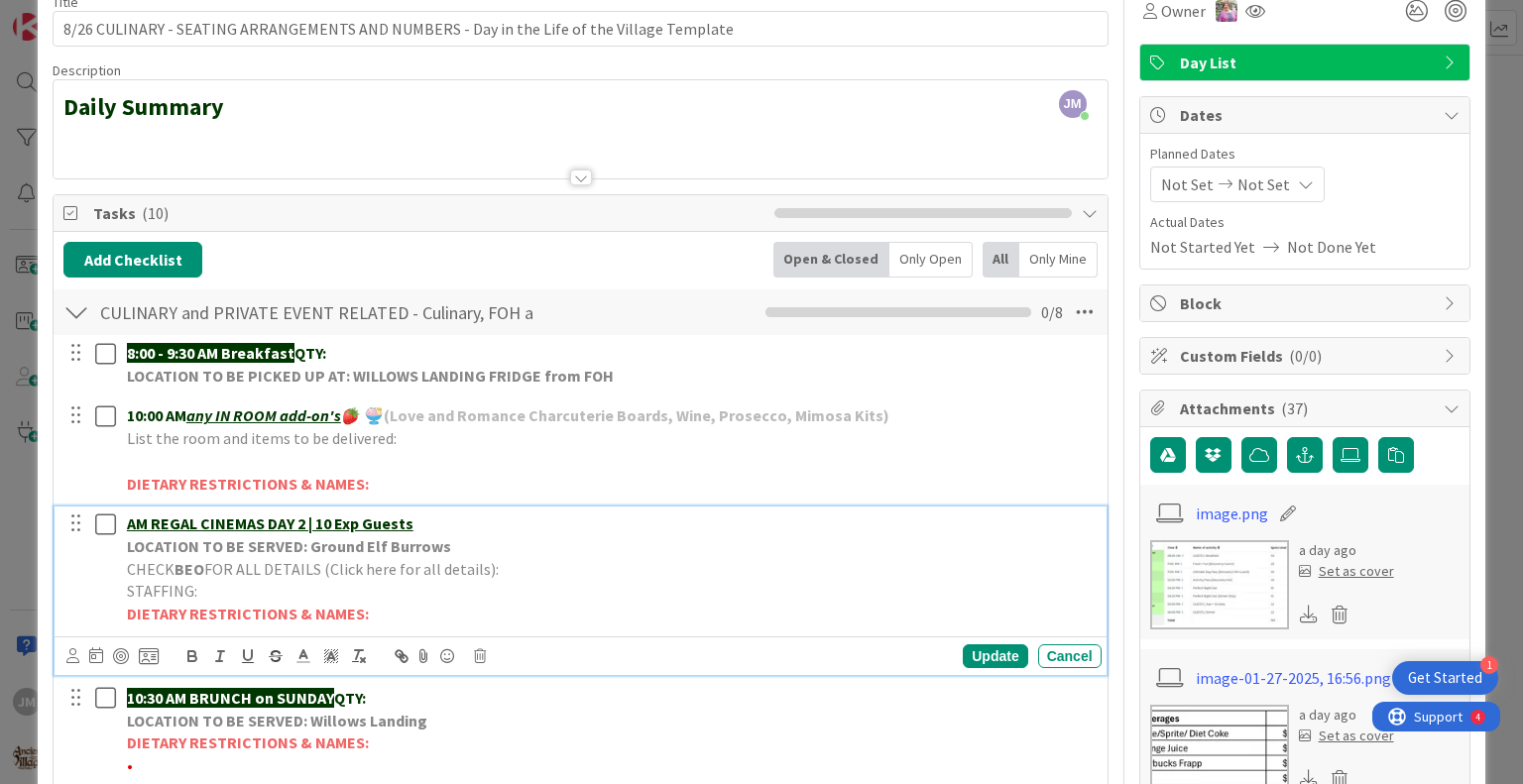 click on "CHECK  BEO  FOR ALL DETAILS (Click here for all details):" at bounding box center [610, 569] 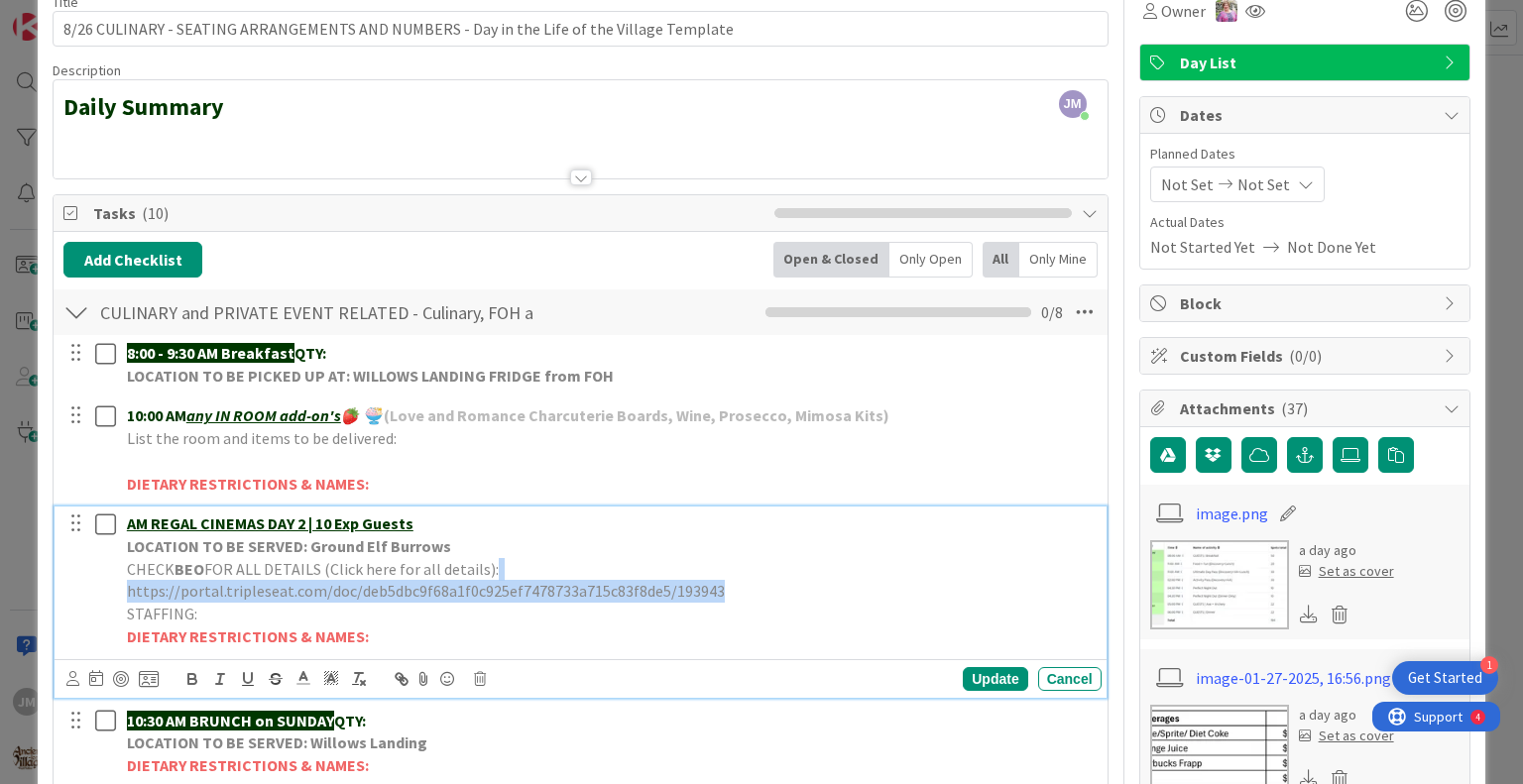 drag, startPoint x: 1076, startPoint y: 573, endPoint x: 488, endPoint y: 563, distance: 588.085 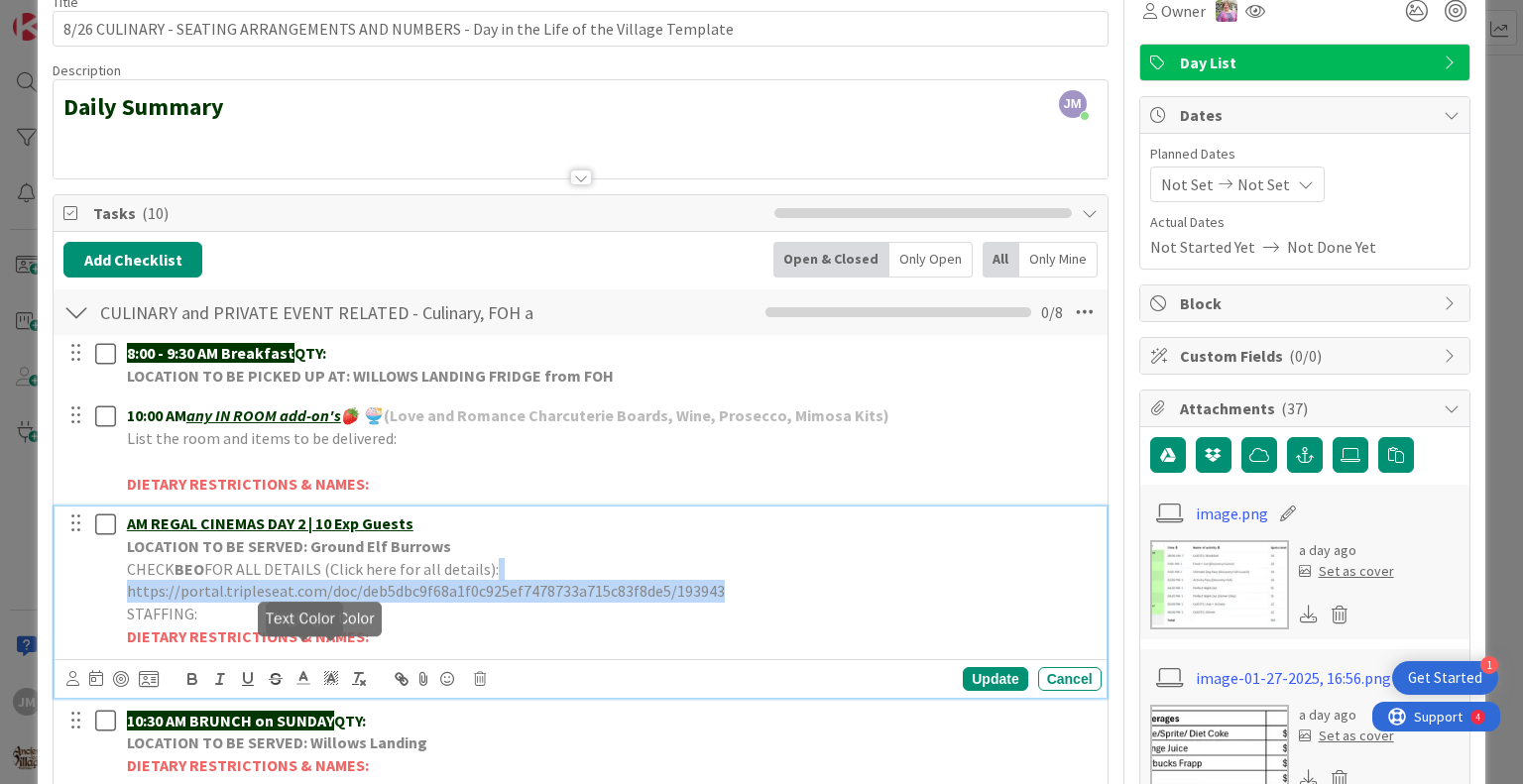click 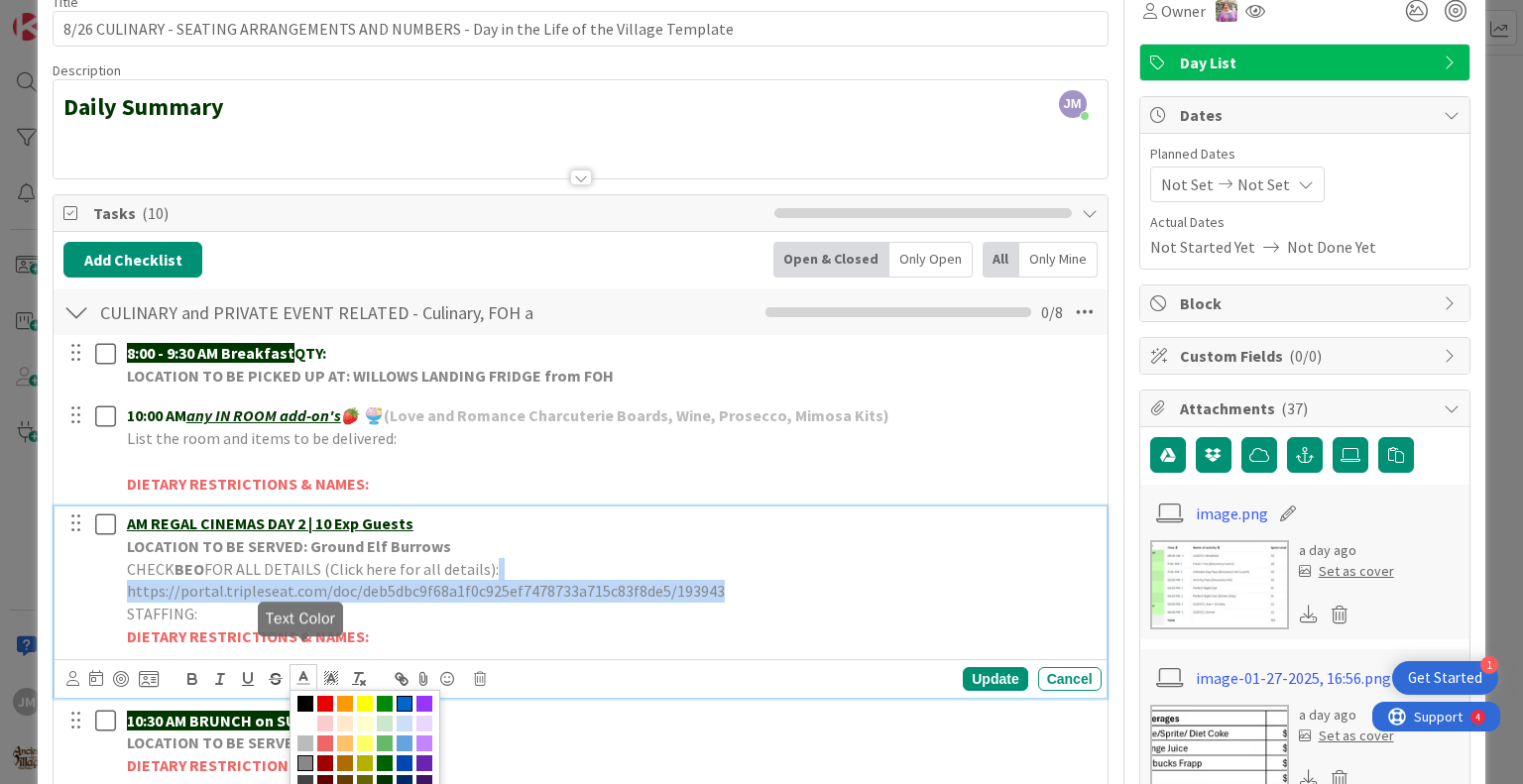 click at bounding box center [405, 704] 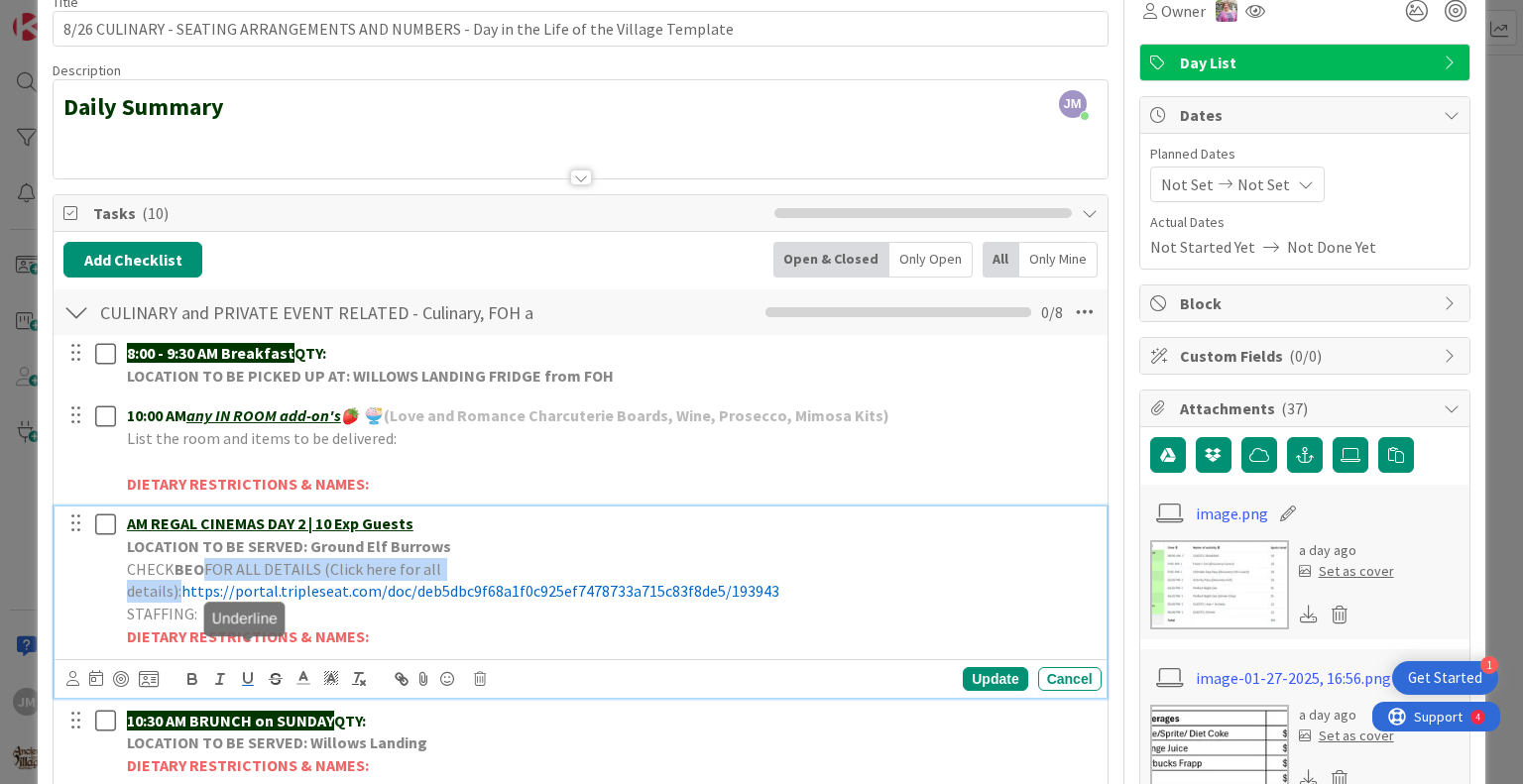click 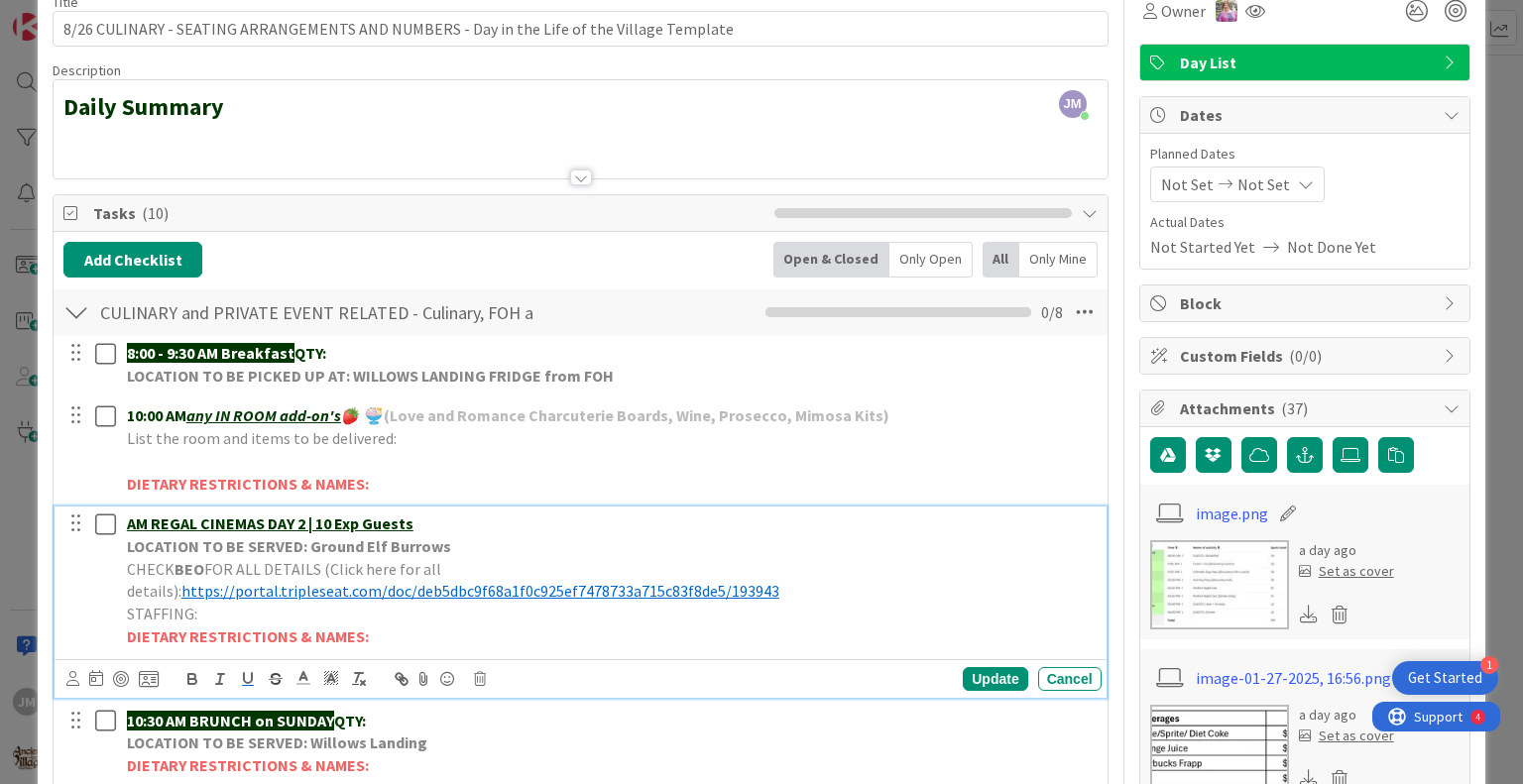 click on "STAFFING:" at bounding box center (610, 614) 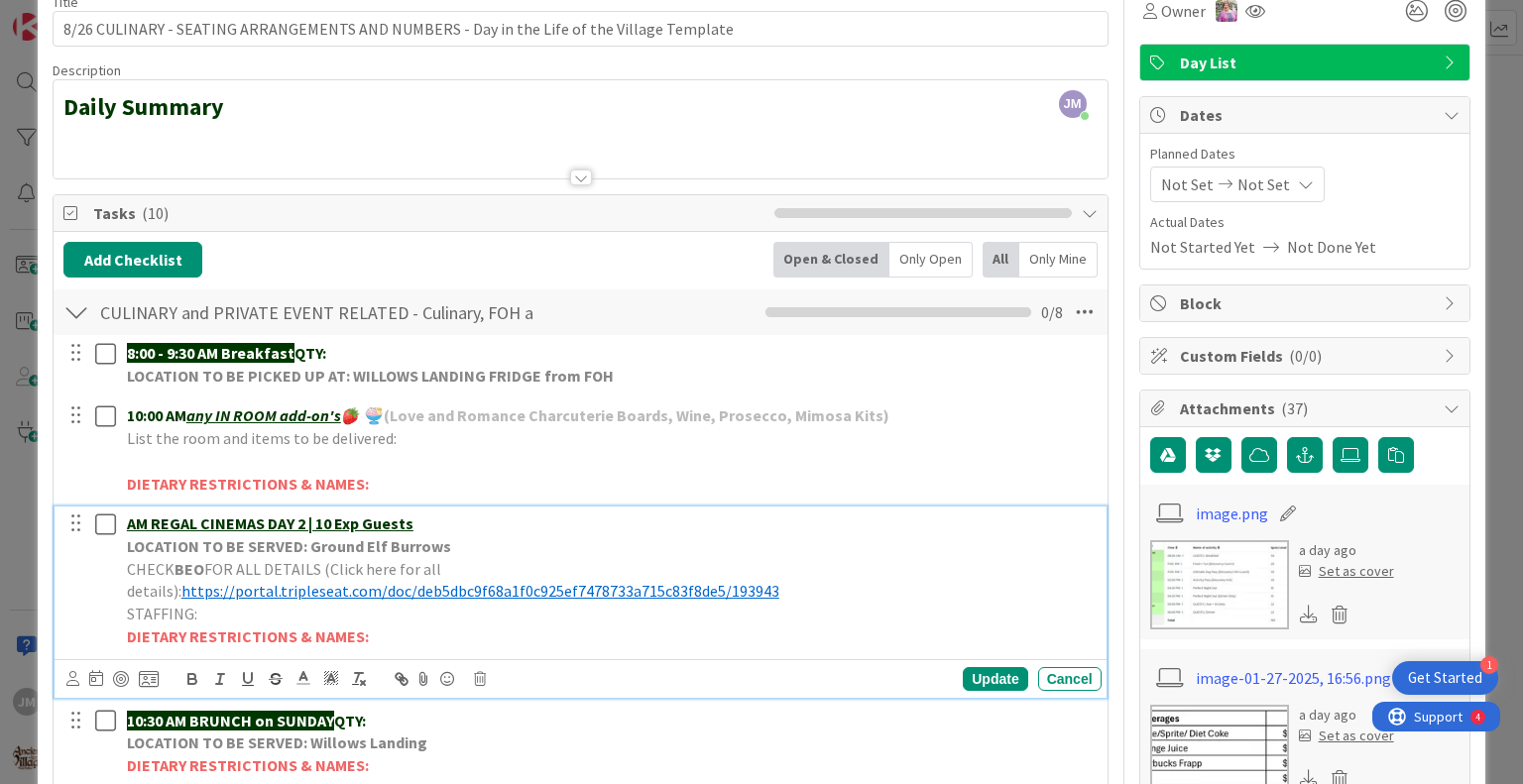 click on "LOCATION TO BE SERVED: Ground Elf Burrows" at bounding box center [610, 546] 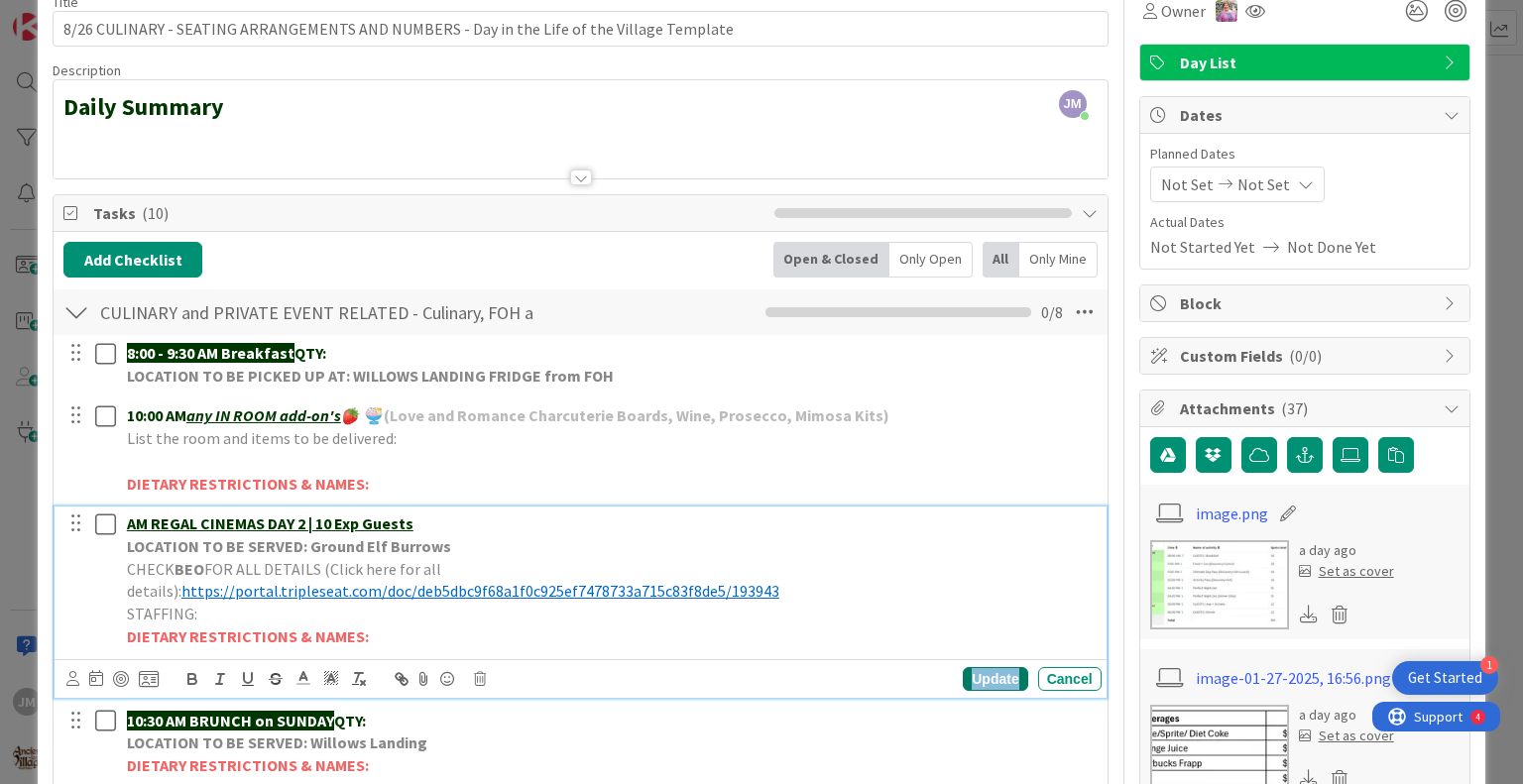 click on "Update" at bounding box center [995, 679] 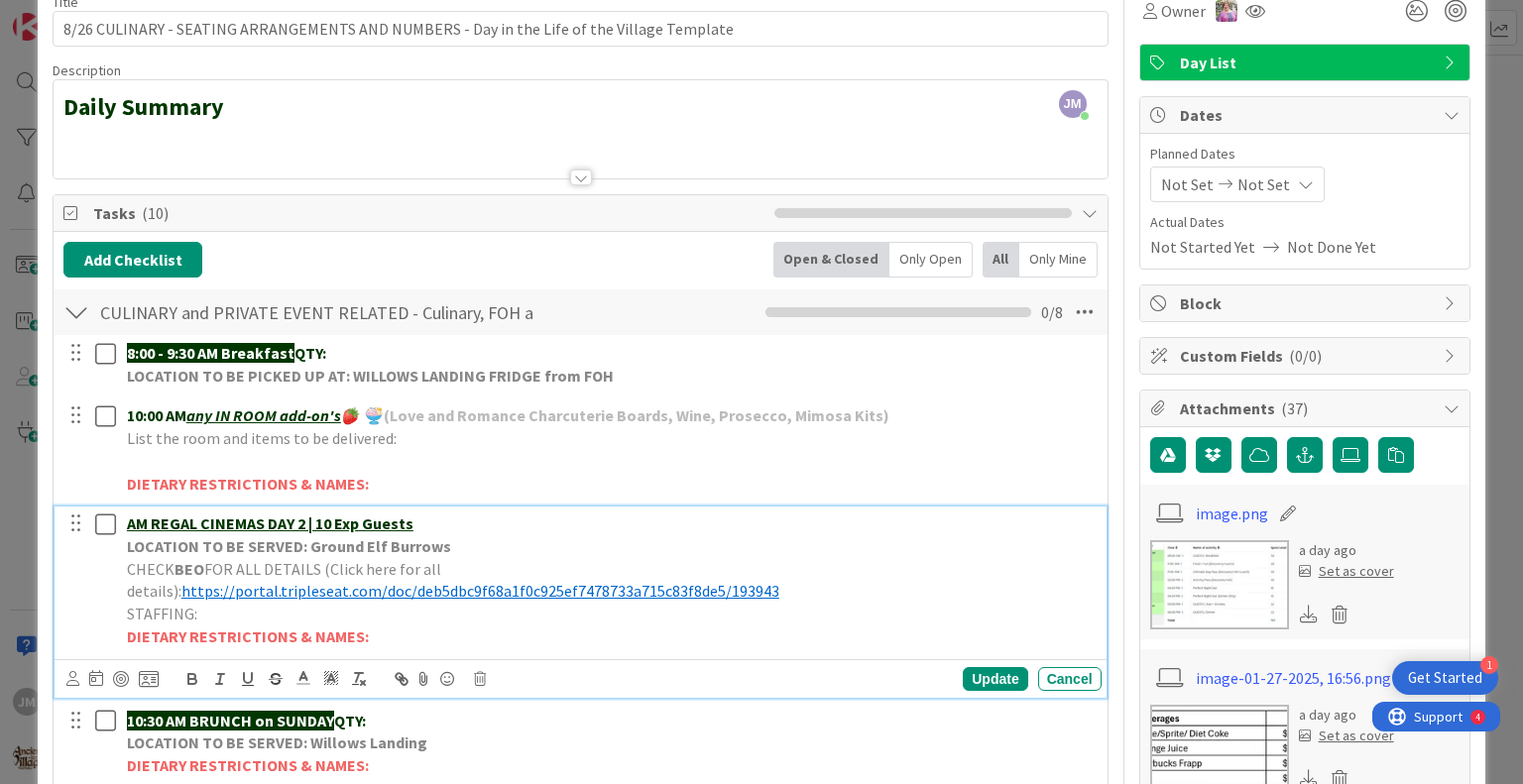 click on "AM REGAL CINEMAS DAY 2 | 10 Exp Guests" at bounding box center [270, 523] 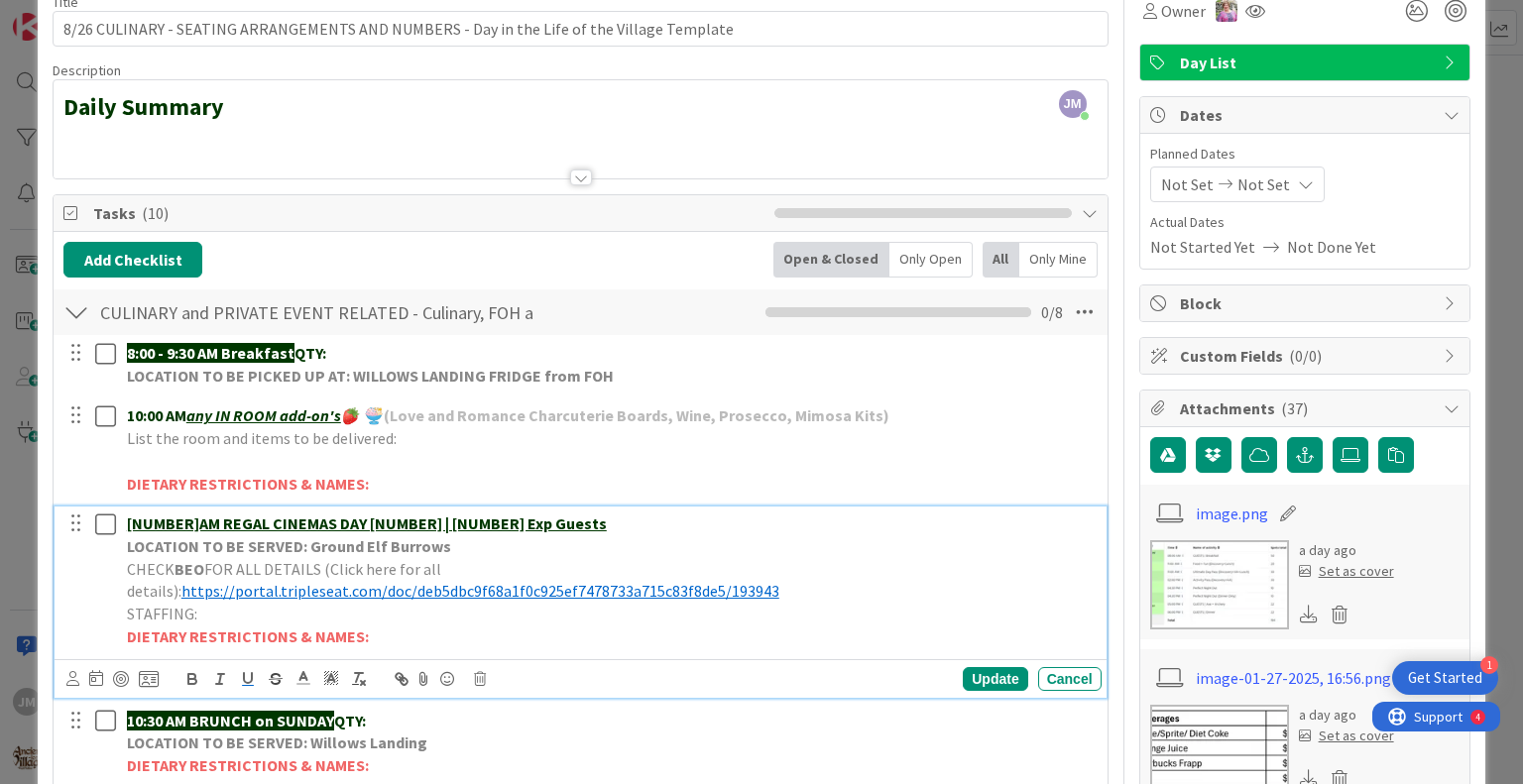 click on "[NUMBER]AM REGAL CINEMAS DAY [NUMBER] | [NUMBER] Exp Guests" at bounding box center [367, 523] 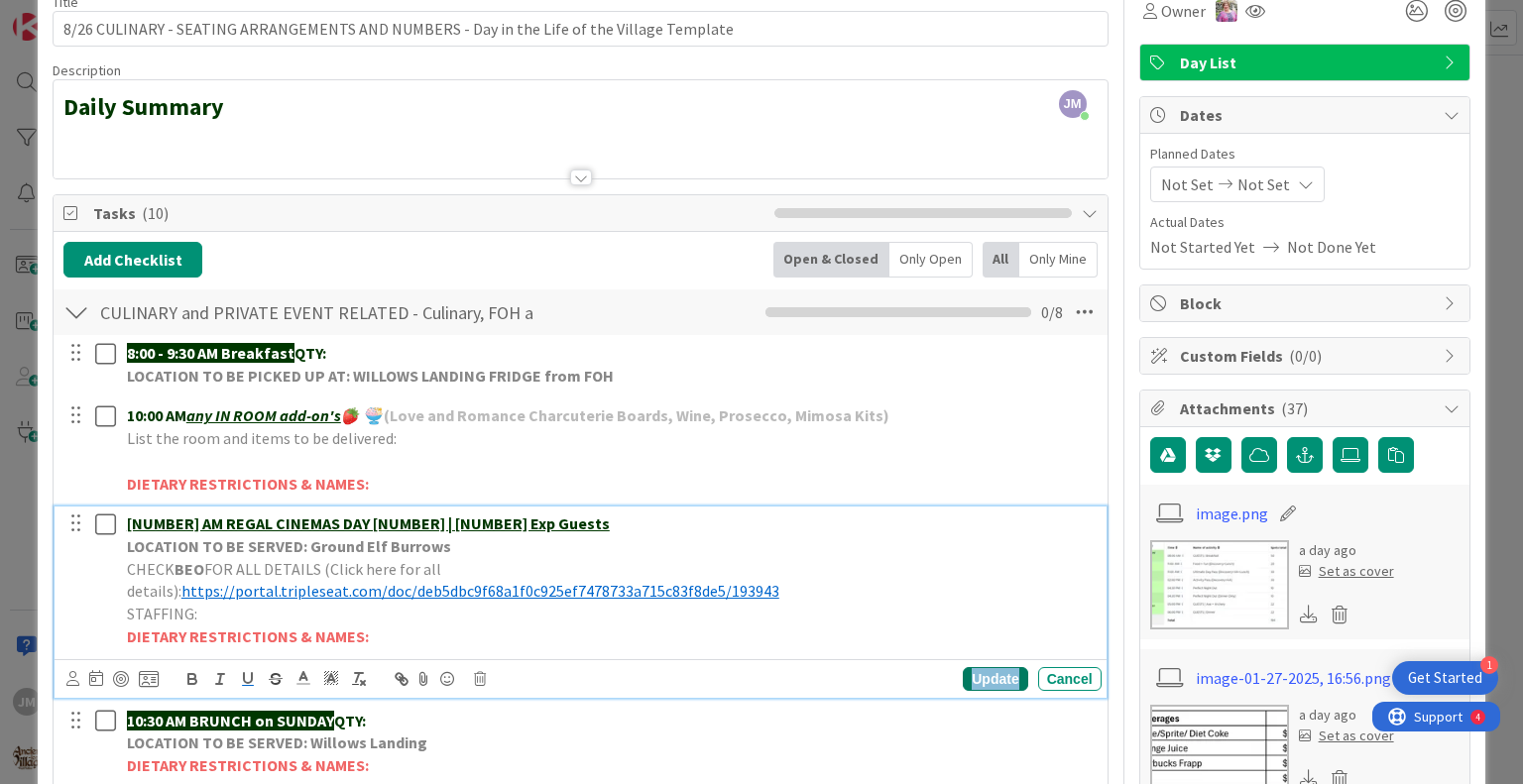 click on "Update" at bounding box center [995, 679] 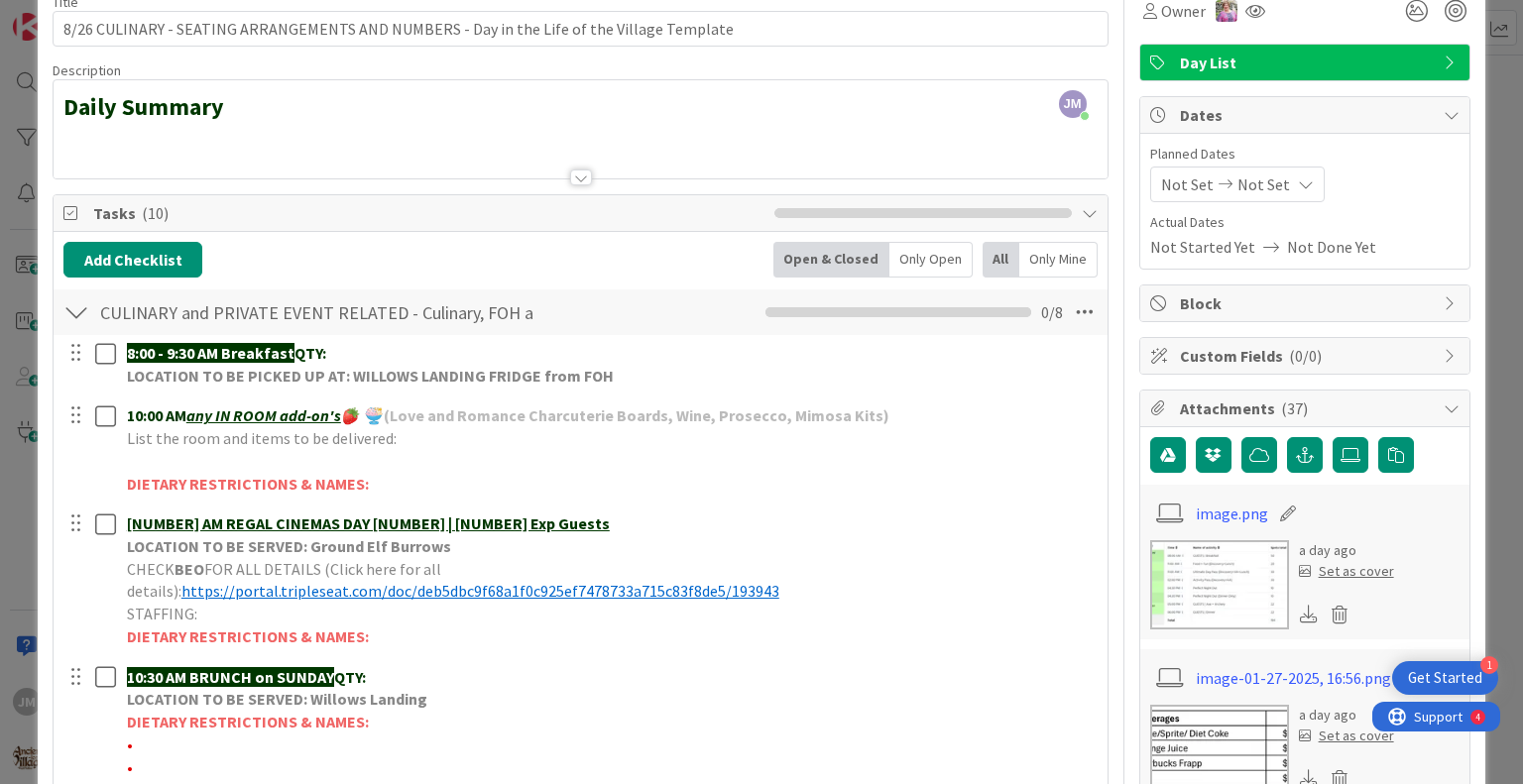 scroll, scrollTop: 0, scrollLeft: 0, axis: both 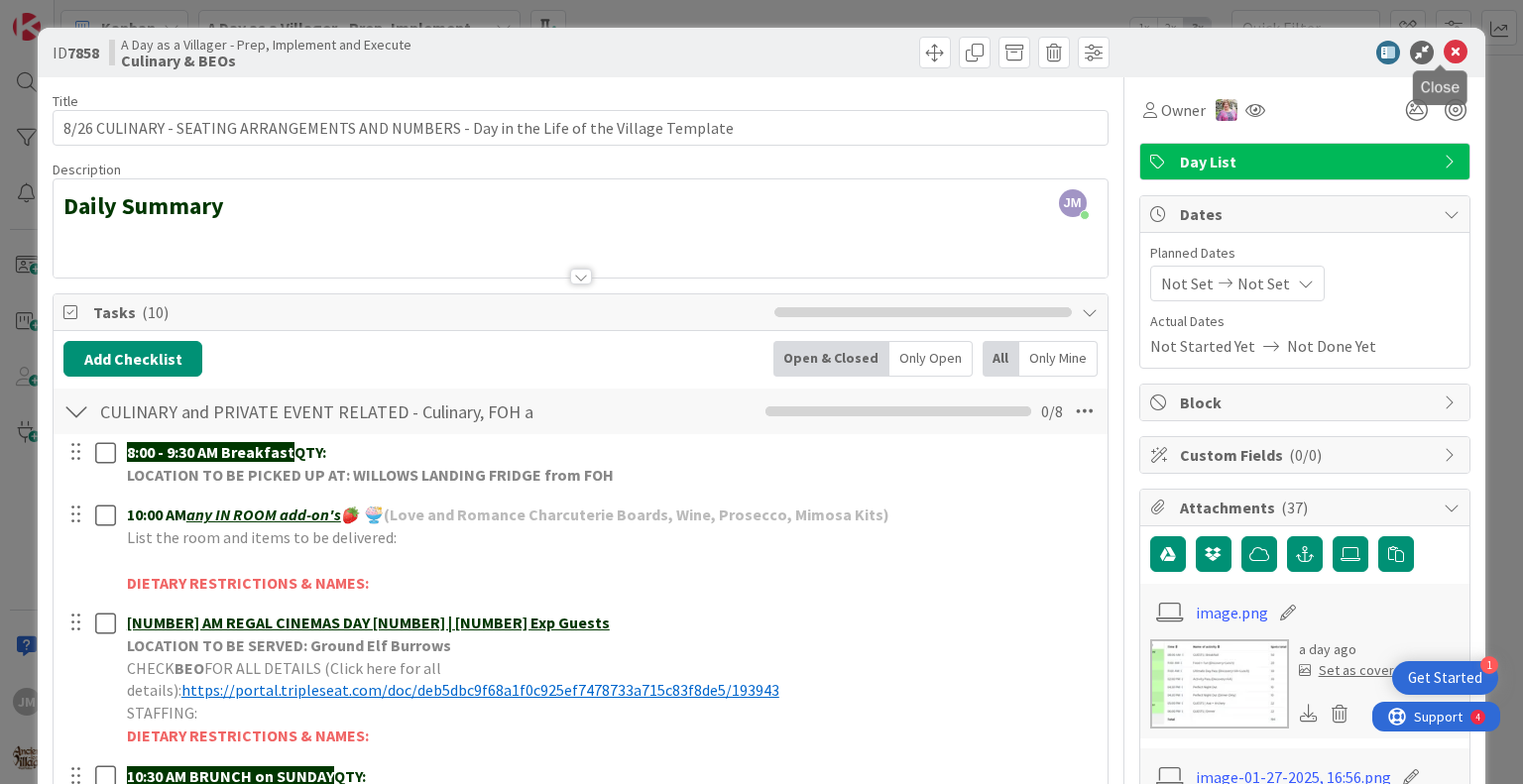 click at bounding box center [1456, 53] 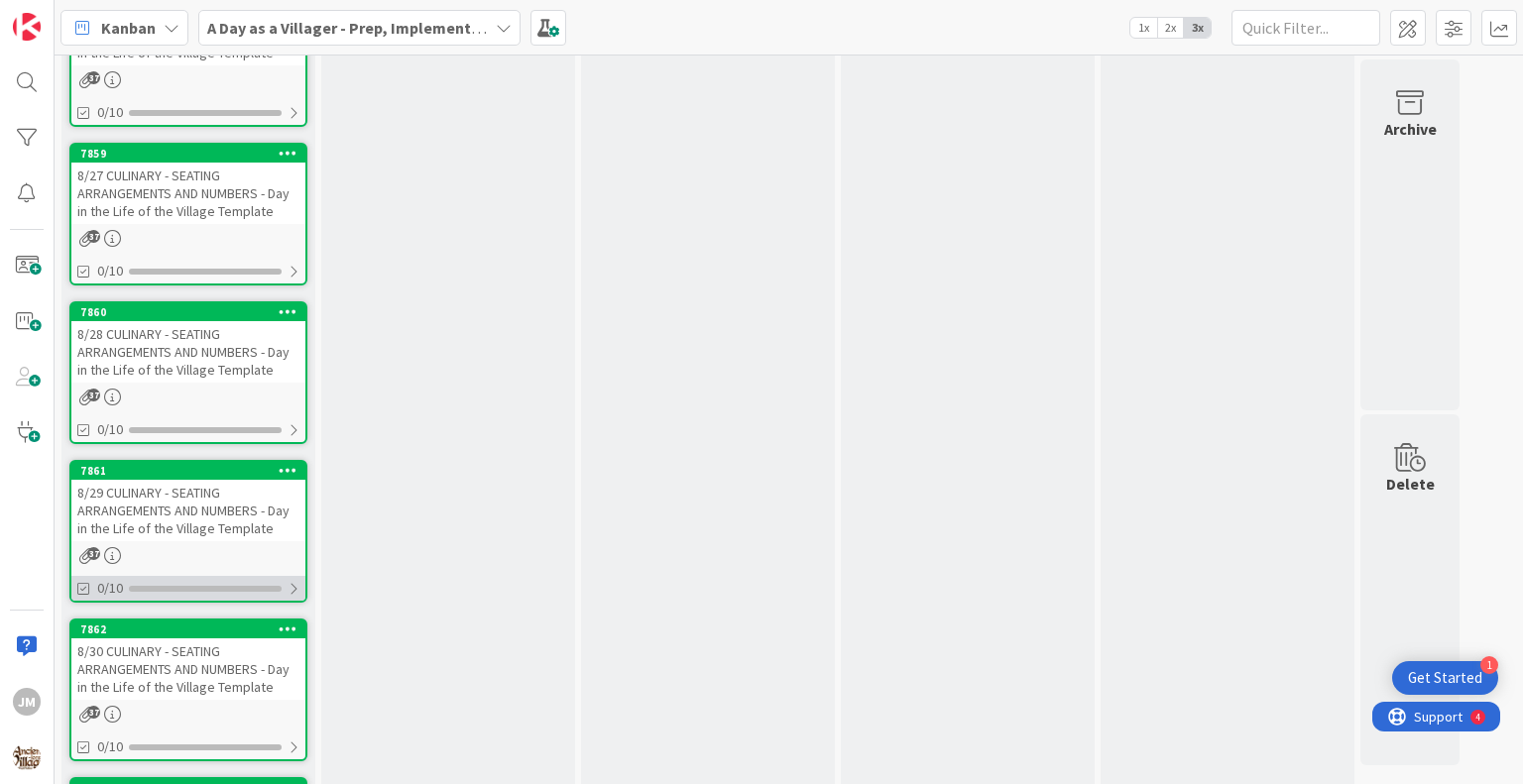 scroll, scrollTop: 3992, scrollLeft: 0, axis: vertical 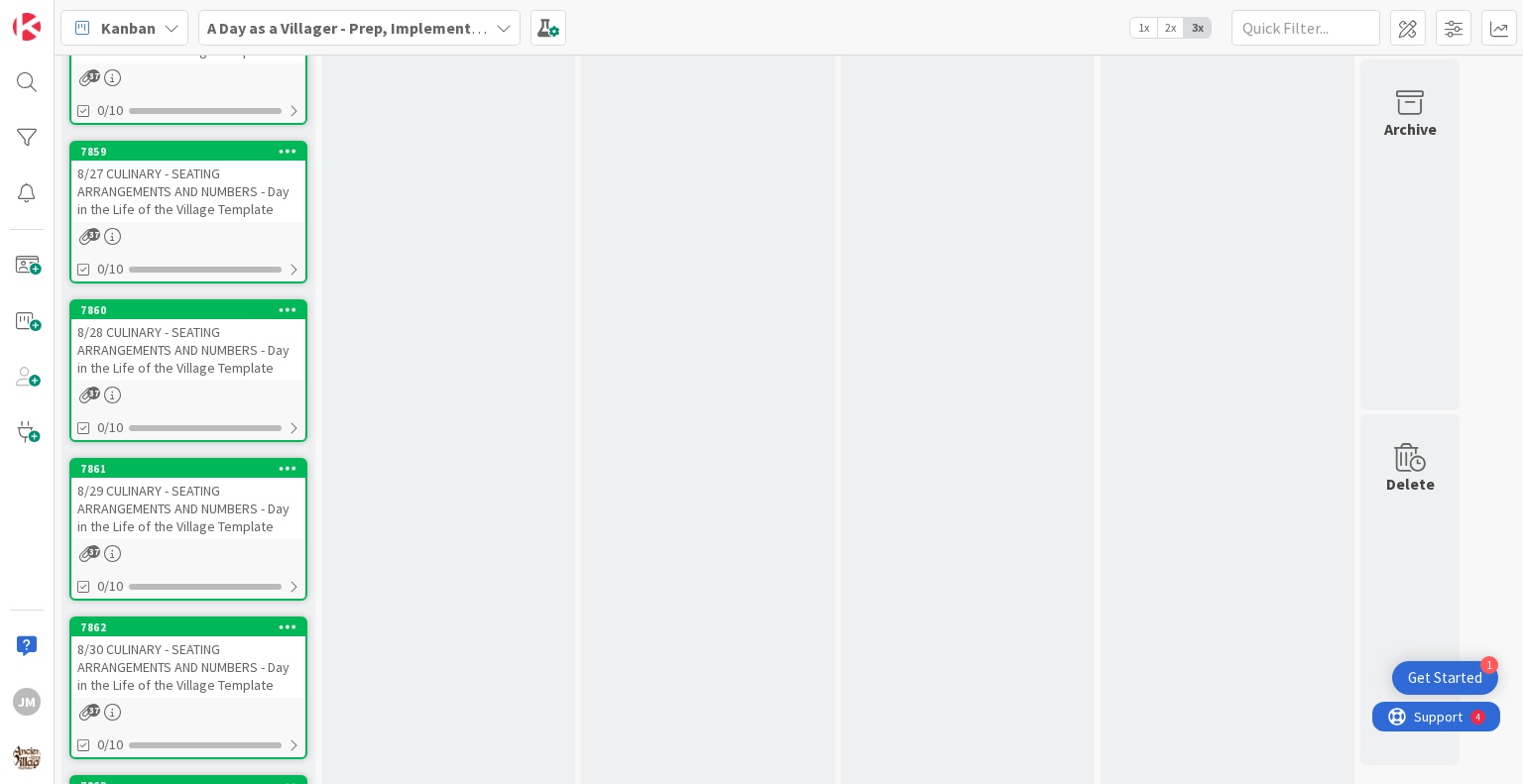 click on "[NUMBER] [DATE] CULINARY - SEATING ARRANGEMENTS AND NUMBERS - Day in the Life of the Village Template [NUMBER] 0/[NUMBER]" at bounding box center (188, 371) 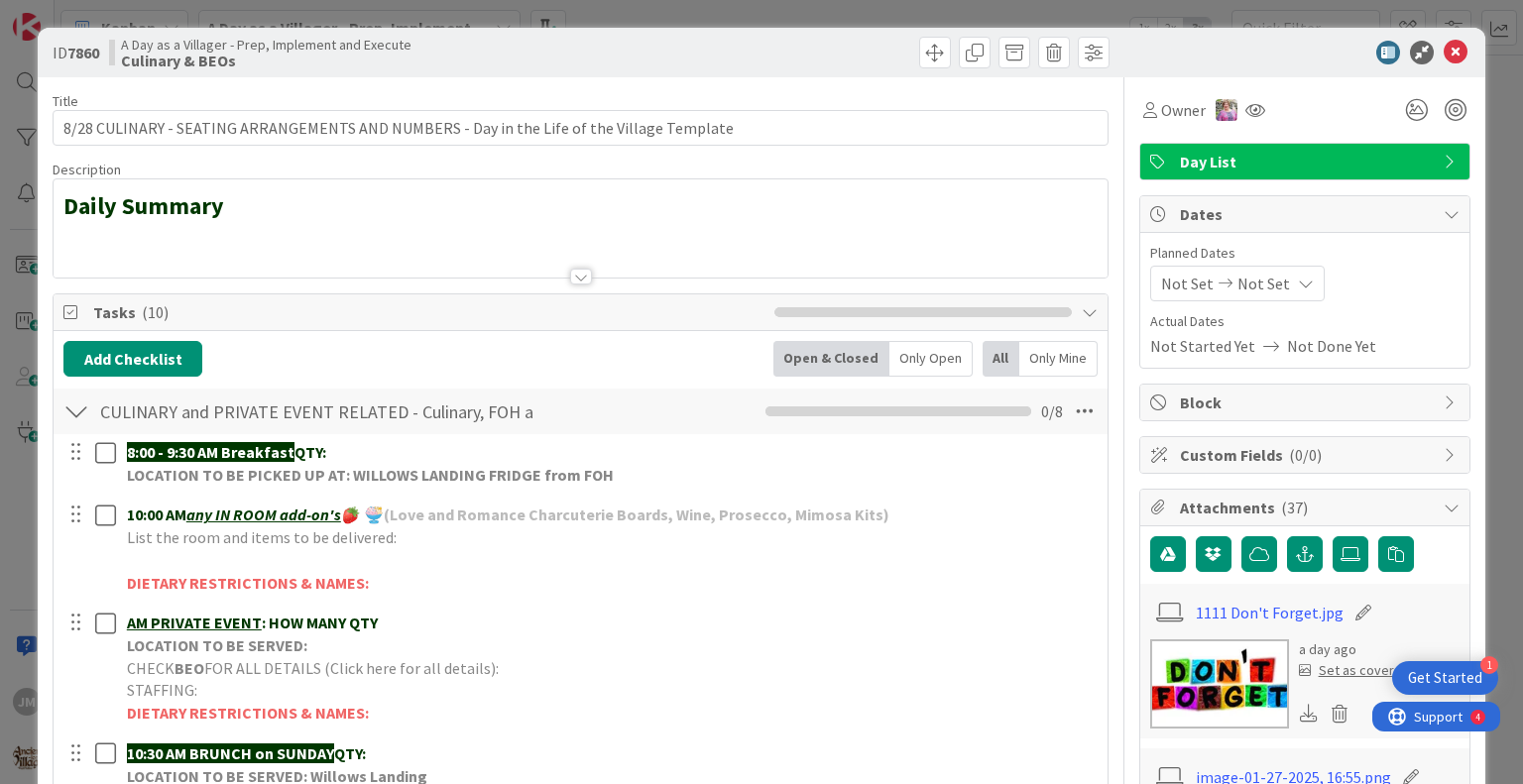 scroll, scrollTop: 0, scrollLeft: 0, axis: both 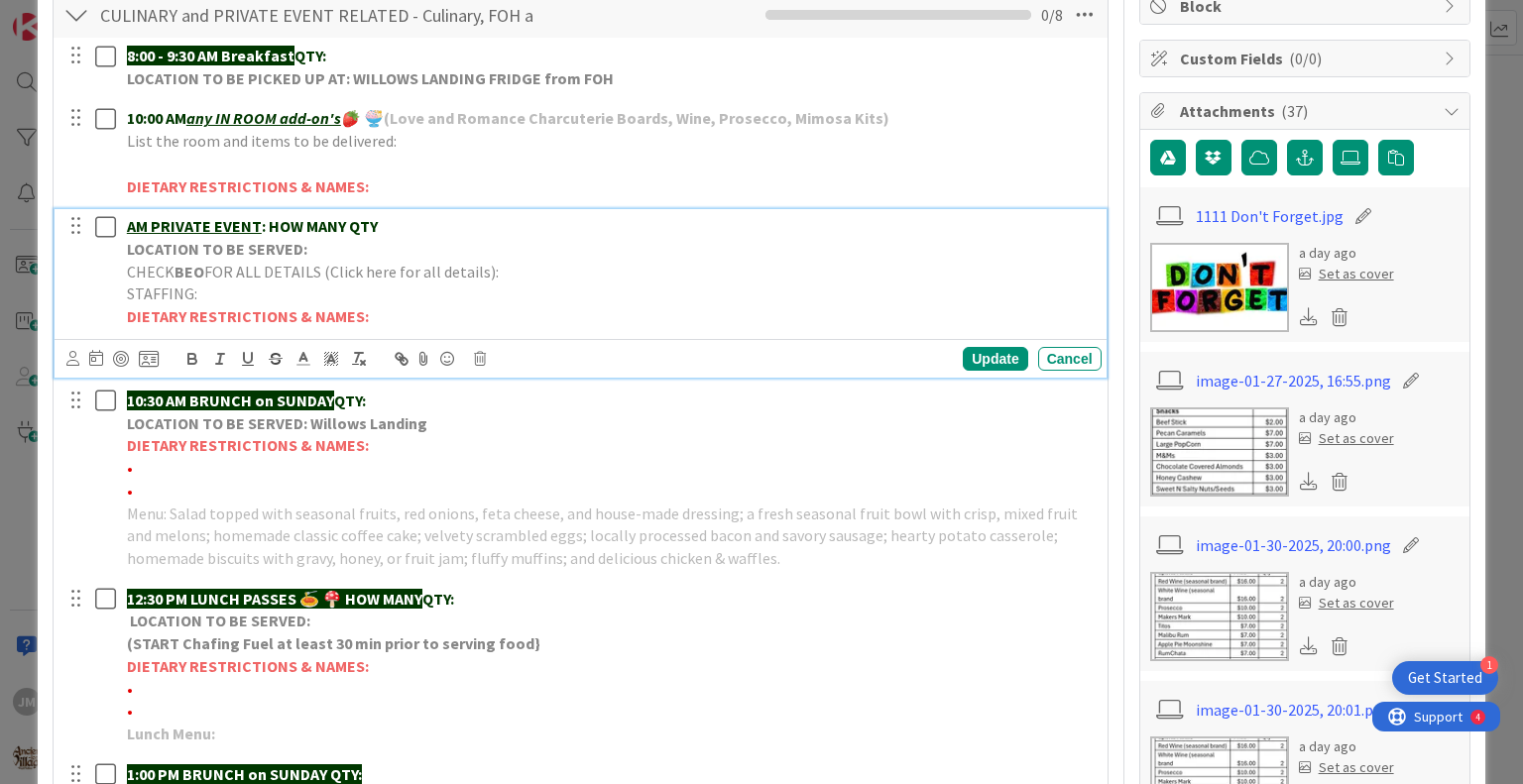 click on "AM PRIVATE EVENT : HOW MANY QTY" at bounding box center [610, 226] 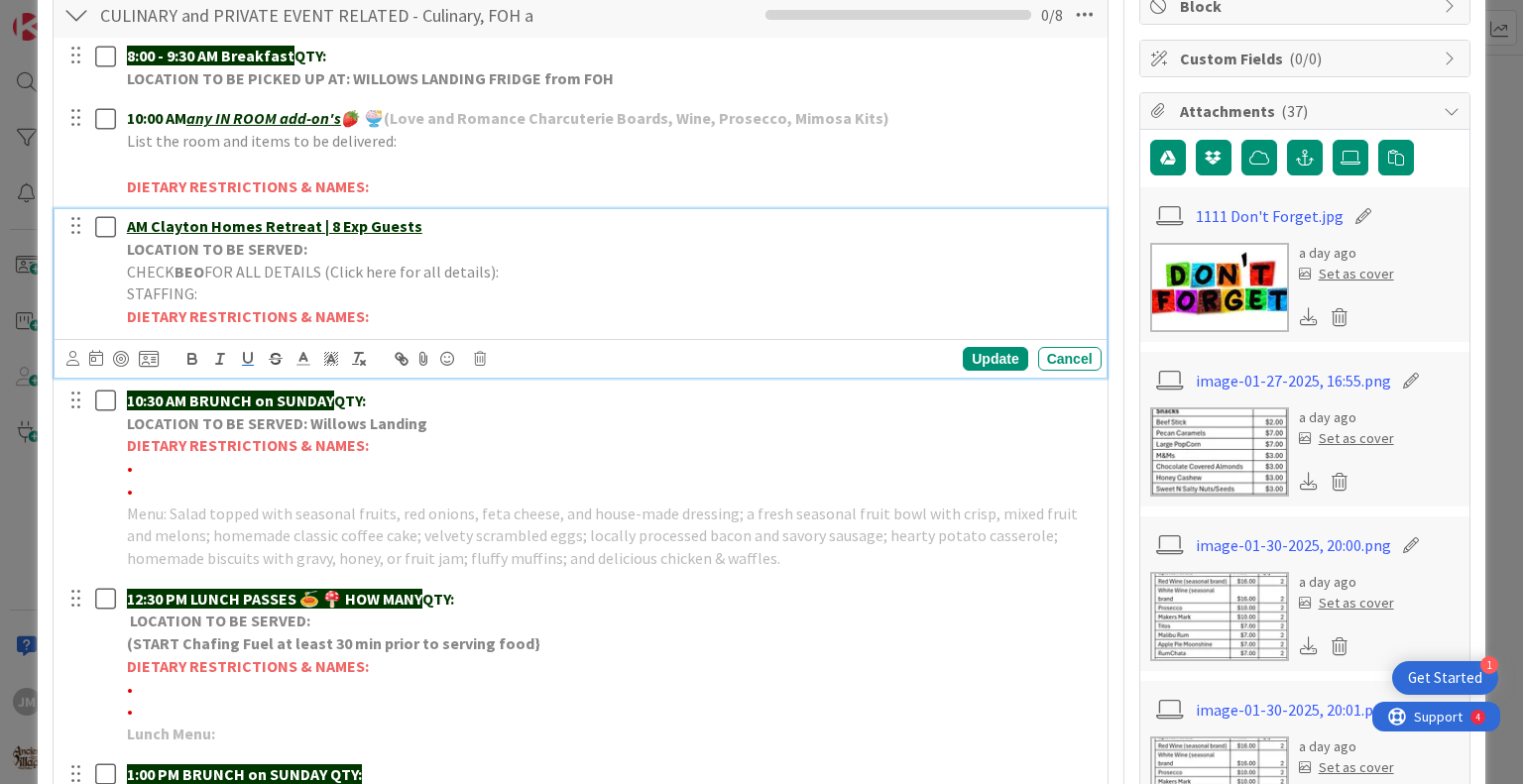 click on "CHECK  BEO  FOR ALL DETAILS (Click here for all details):" at bounding box center (610, 272) 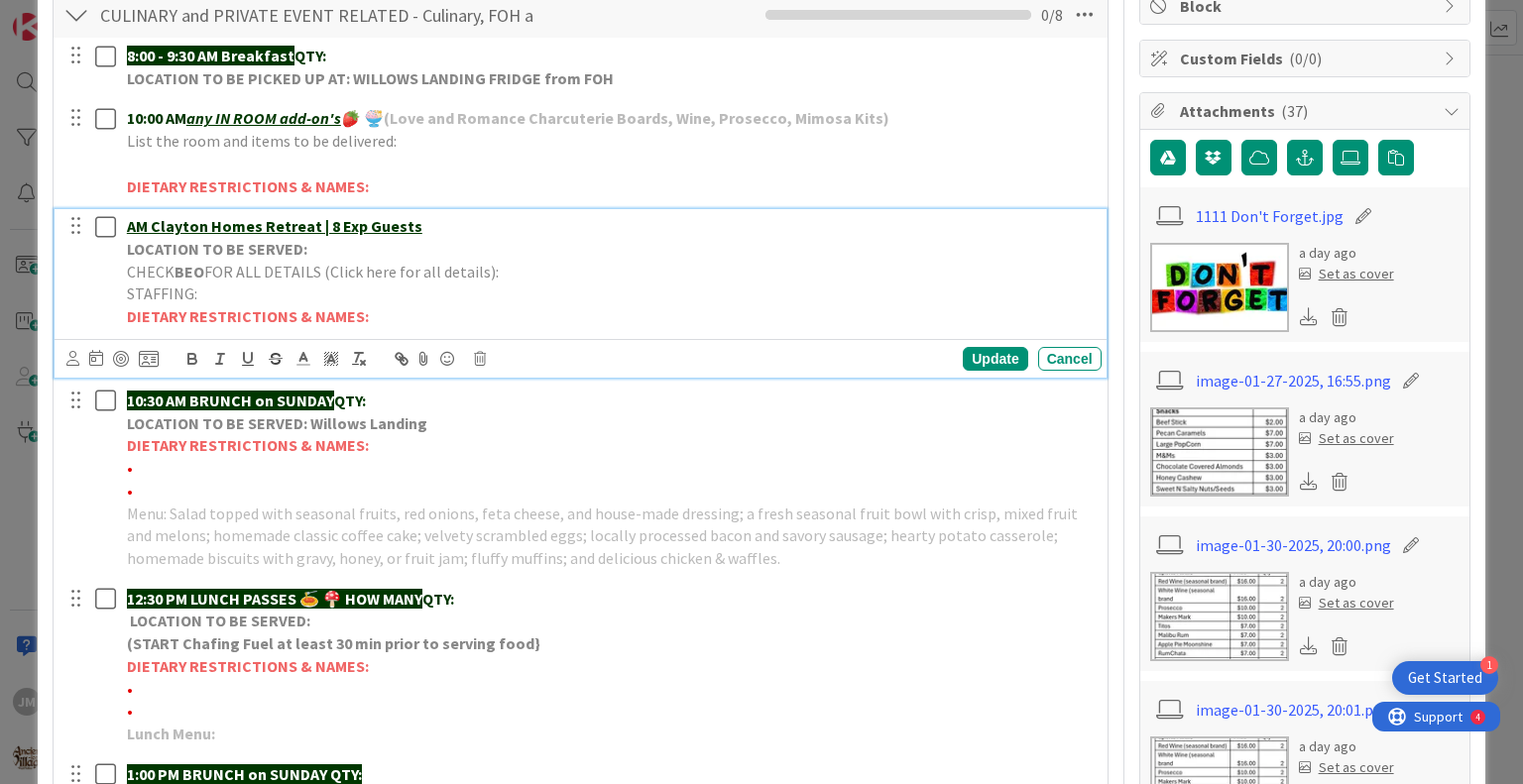 click on "CHECK  BEO  FOR ALL DETAILS (Click here for all details):" at bounding box center (610, 272) 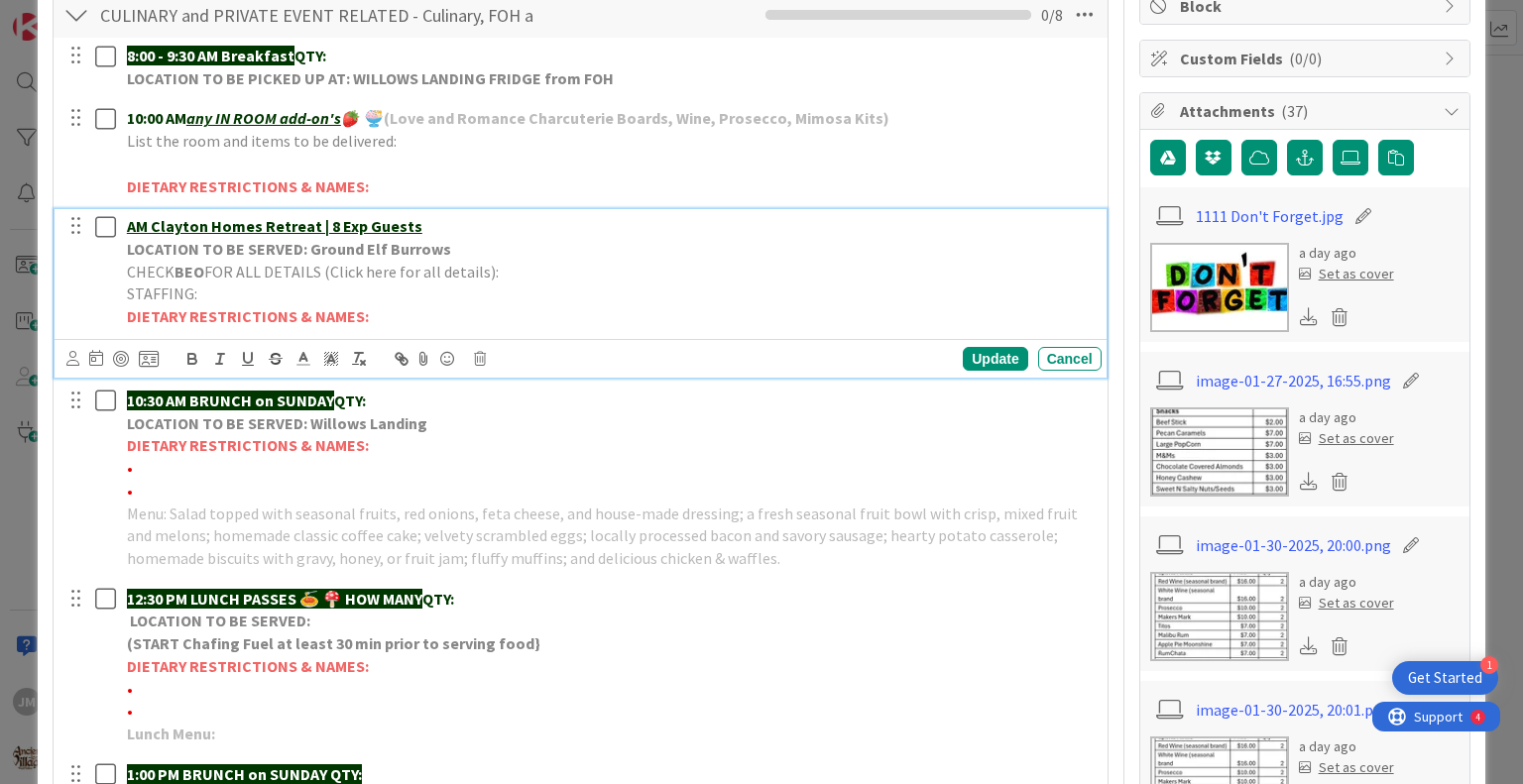 click on "CHECK  BEO  FOR ALL DETAILS (Click here for all details):" at bounding box center (610, 272) 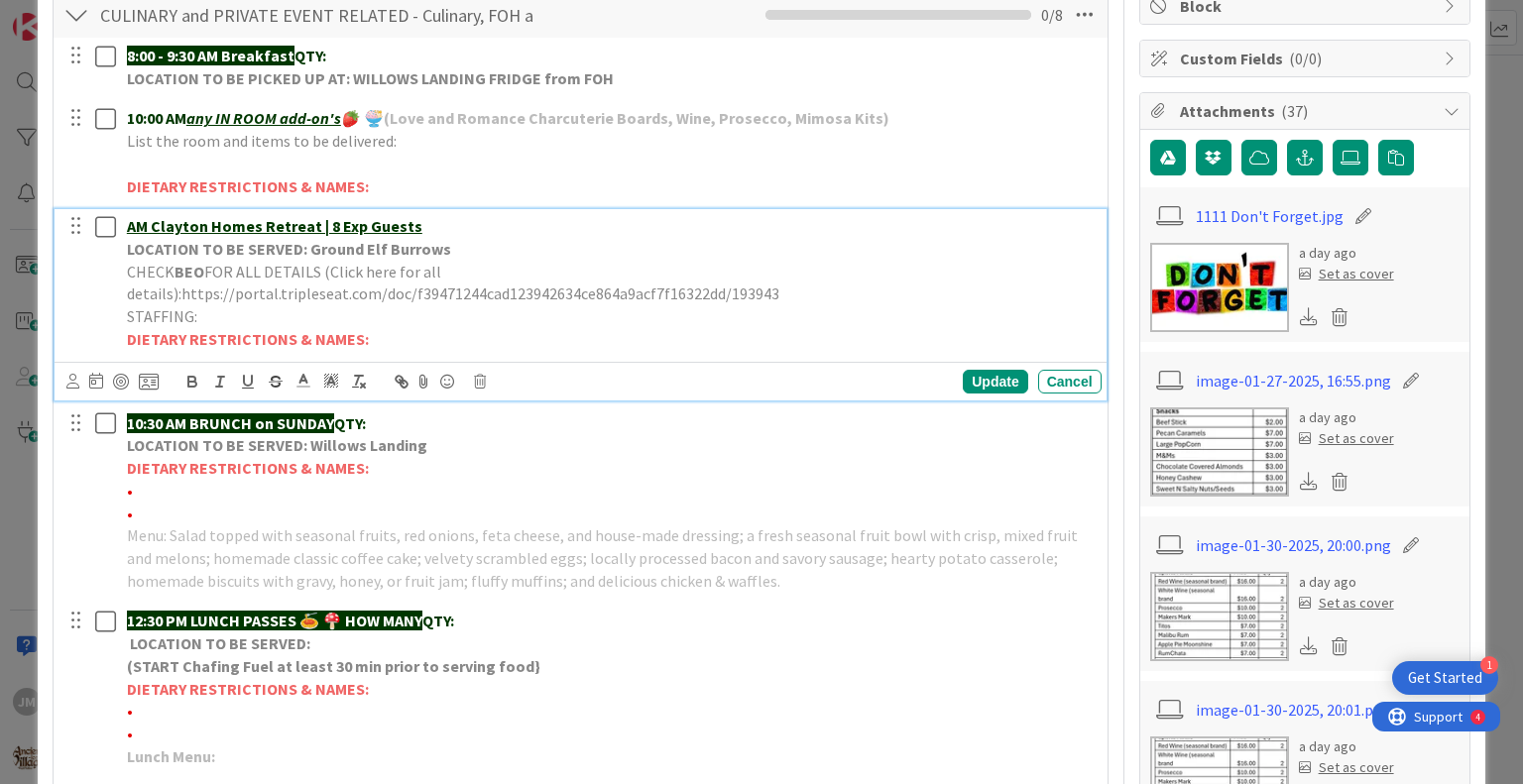 click on "FOR ALL DETAILS (Click here for all details):https://portal.tripleseat.com/doc/f39471244cad123942634ce864a9acf7f16322dd/193943" at bounding box center [453, 282] 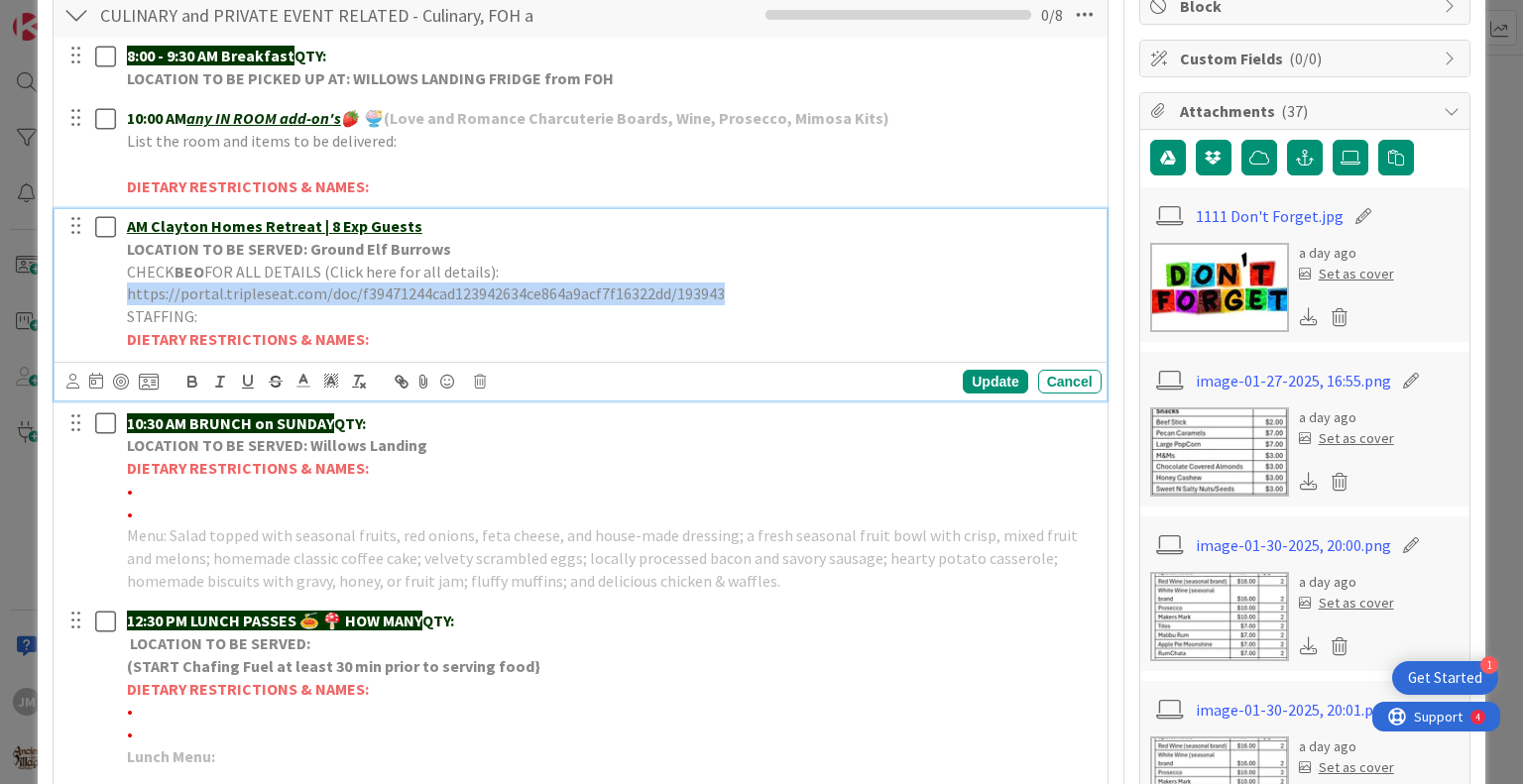 drag, startPoint x: 493, startPoint y: 268, endPoint x: 1095, endPoint y: 279, distance: 602.1005 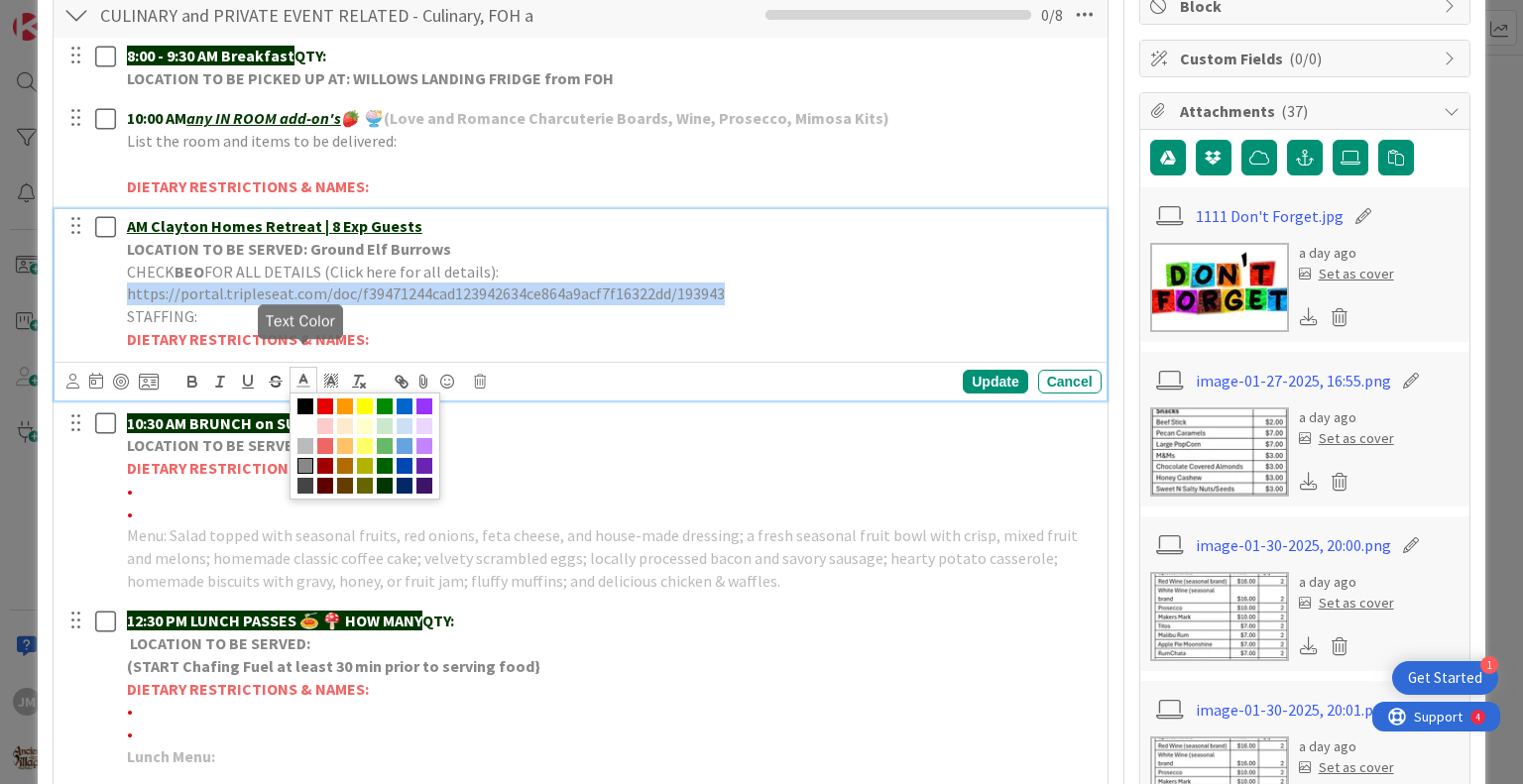 click 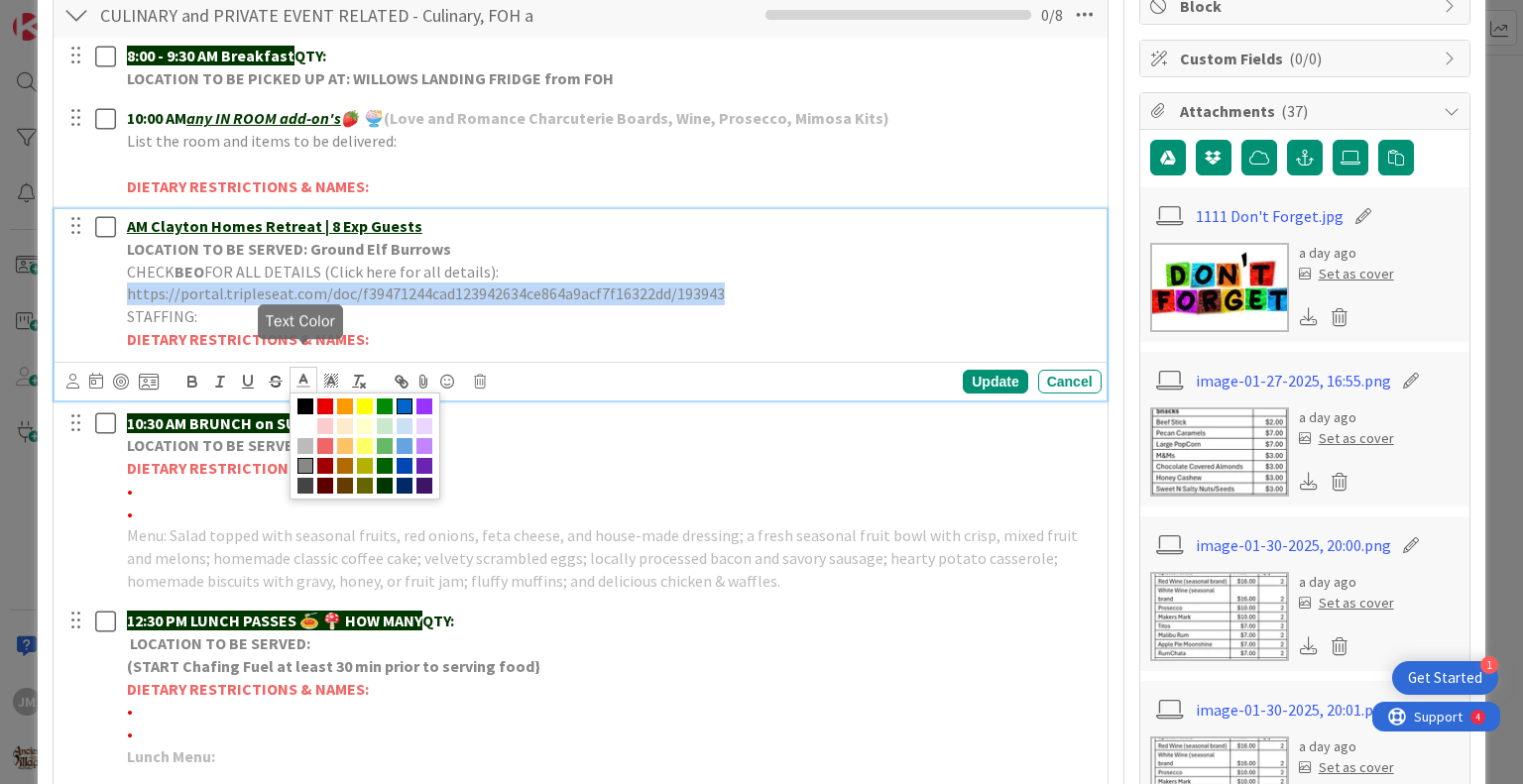 click at bounding box center (405, 406) 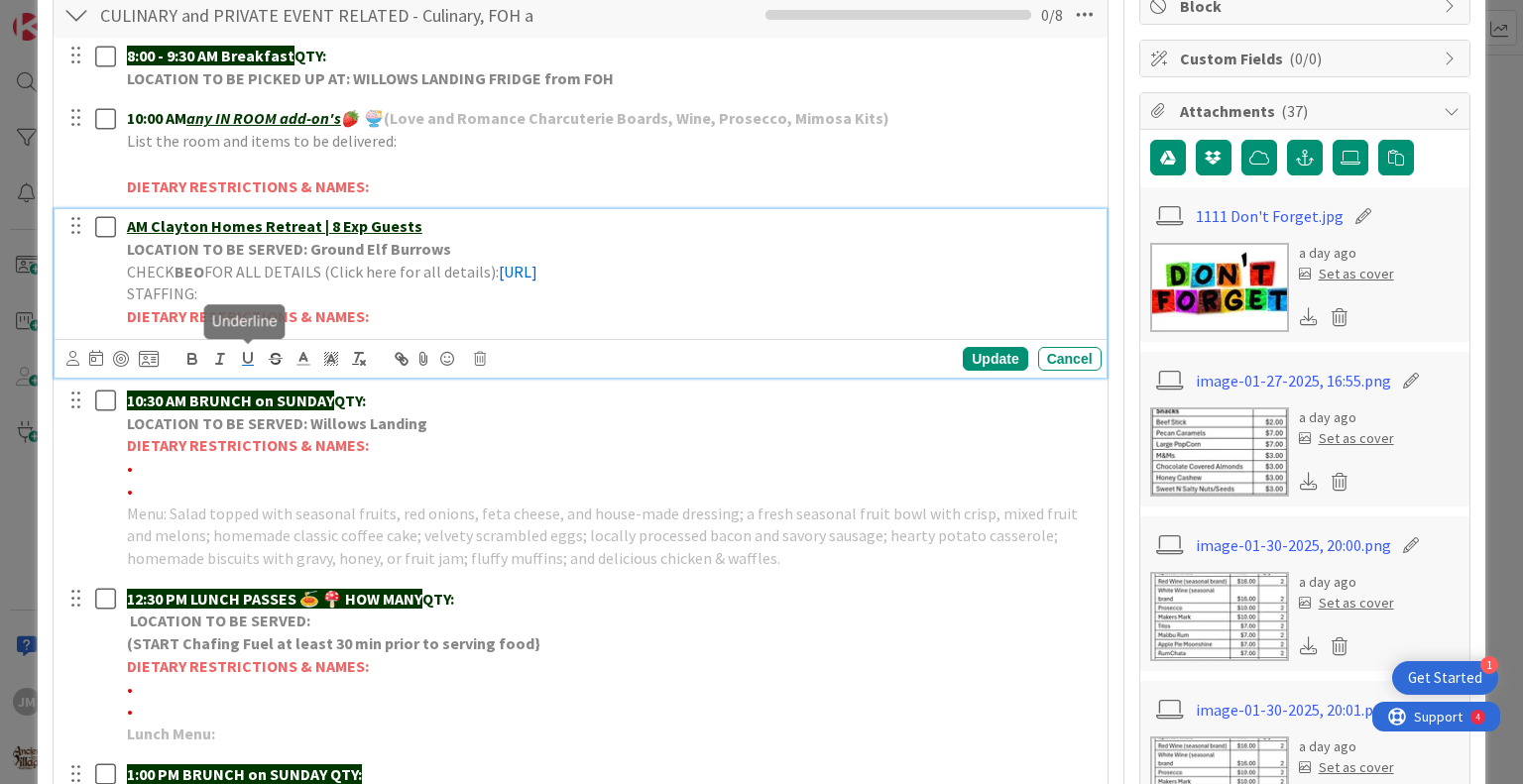 click 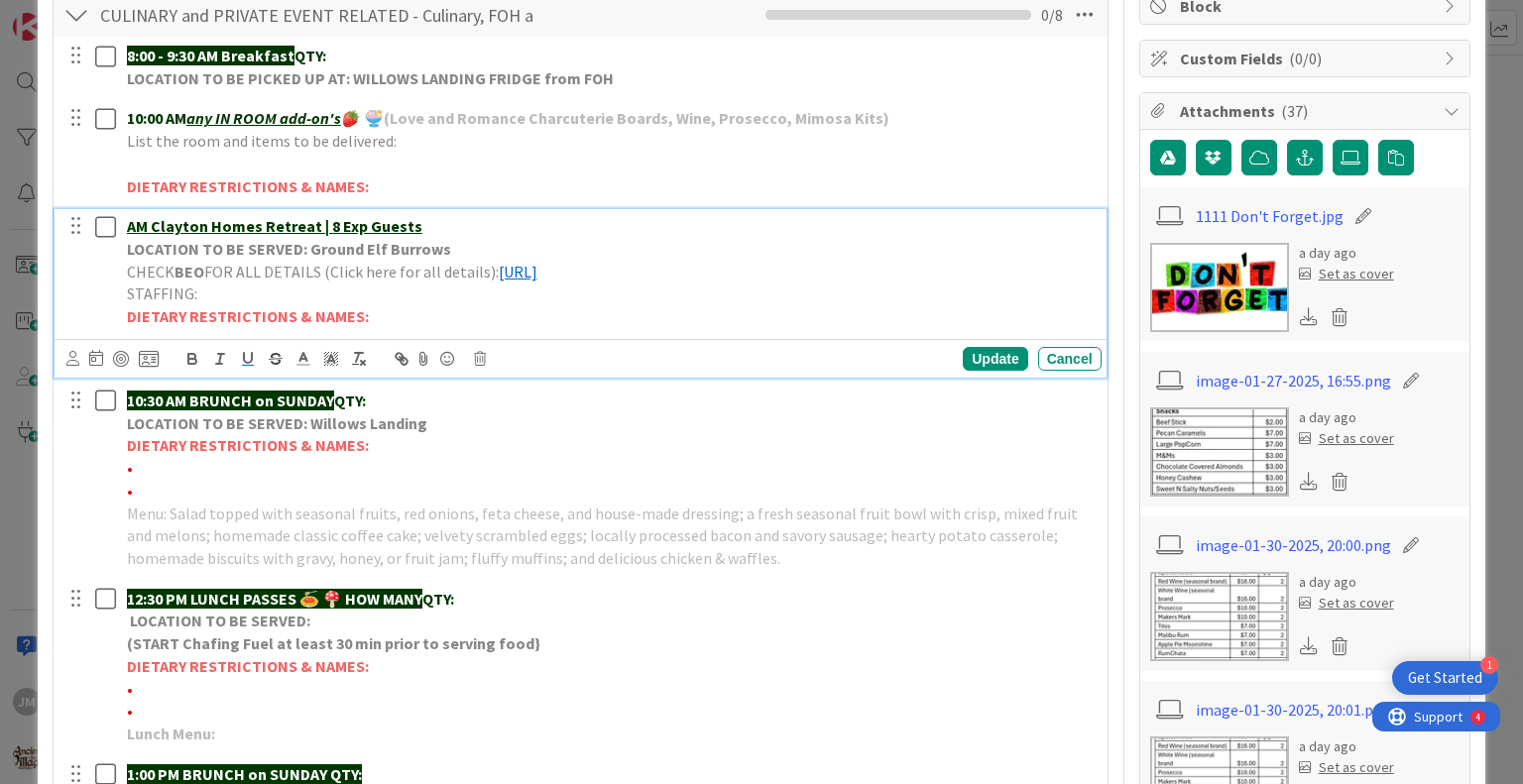 click on "DIETARY RESTRICTIONS & NAMES:" at bounding box center [610, 316] 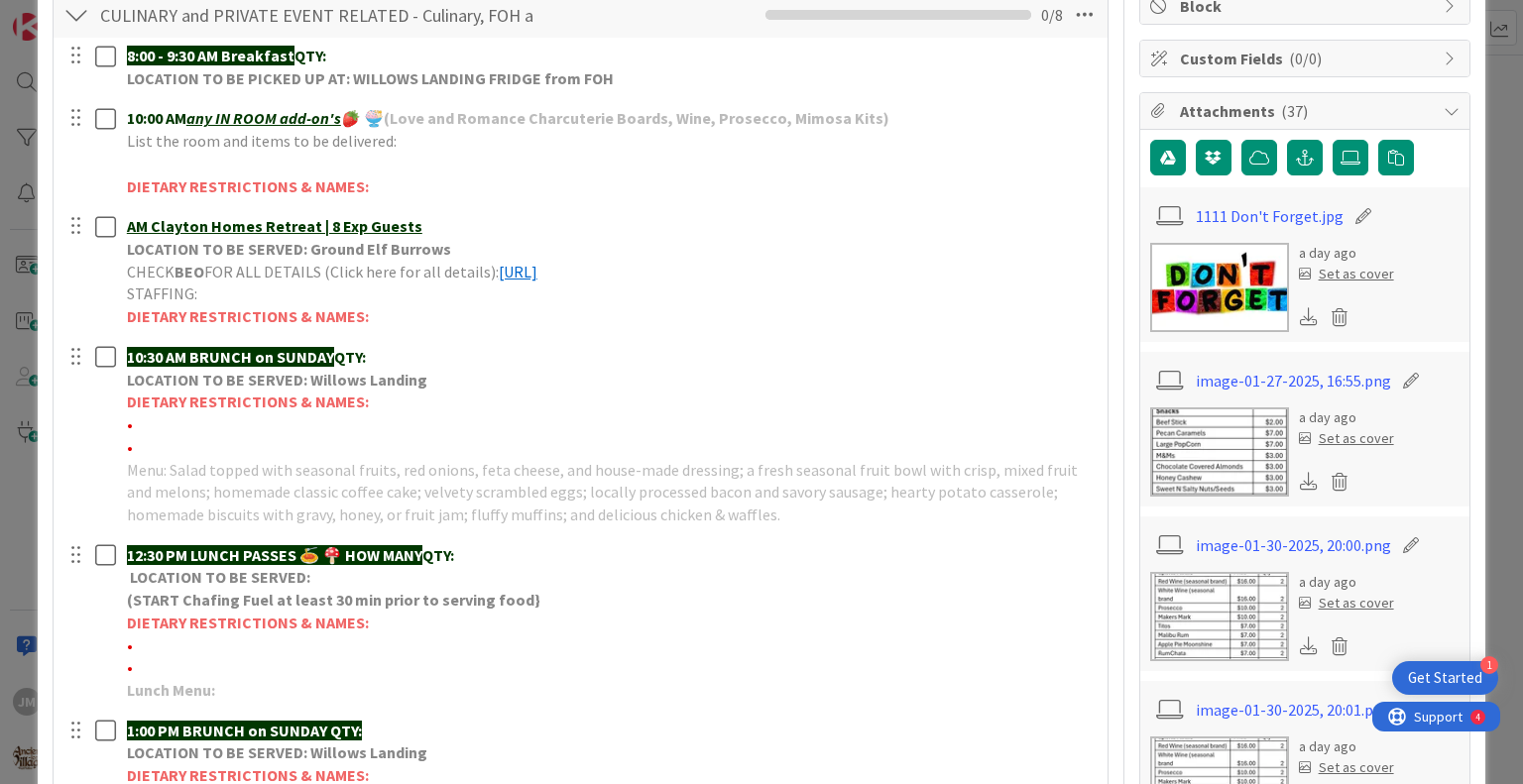 click on "[TIME] - [TIME] AM Breakfast QTY: LOCATION TO BE PICKED UP AT: [BRAND] [BRAND] FRIDGE from FOH Update Cancel 10:00 AM any IN ROOM add-on's 🍓 🍨 (Love and Romance Charcuterie Boards, Wine, Prosecco, Mimosa Kits) List the room and items to be delivered: DIETARY RESTRICTIONS & NAMES: Update Cancel AM [BRAND] [BRAND] Retreat | 8 Exp Guests LOCATION TO BE SERVED: [BRAND] [BRAND] CHECK BEO FOR ALL DETAILS (Click here for all details): https://portal.tripleseat.com/doc/[HASH]/193943 STAFFING: DIETARY RESTRICTIONS & NAMES: Update Cancel 10:30 AM BRUNCH on SUNDAY QTY: LOCATION TO BE SERVED: [BRAND] [BRAND] DIETARY RESTRICTIONS & NAMES: • • Update Cancel 12:30 PM LUNCH PASSES 🍝 🍄 HOW MANY QTY: LOCATION TO BE SERVED: (START Chafing Fuel at least 30 min prior to serving food} DIETARY RESTRICTIONS & NAMES: • • Lunch Menu: Update Cancel 1:00 PM BRUNCH on SUNDAY QTY: LOCATION TO BE SERVED: [BRAND] [BRAND] DIETARY RESTRICTIONS & NAMES: • • Update Cancel QTY:" at bounding box center [580, 637] 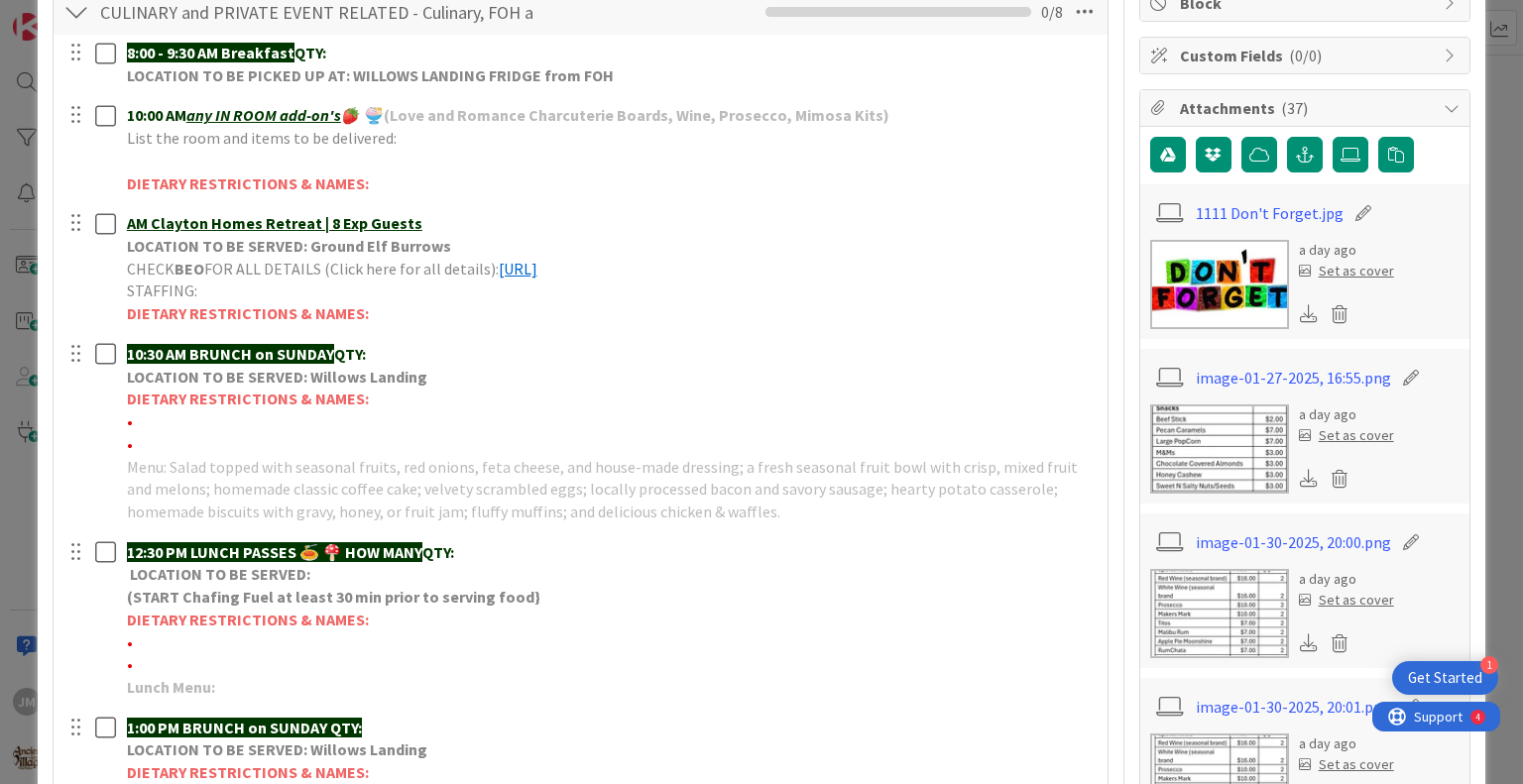scroll, scrollTop: 297, scrollLeft: 0, axis: vertical 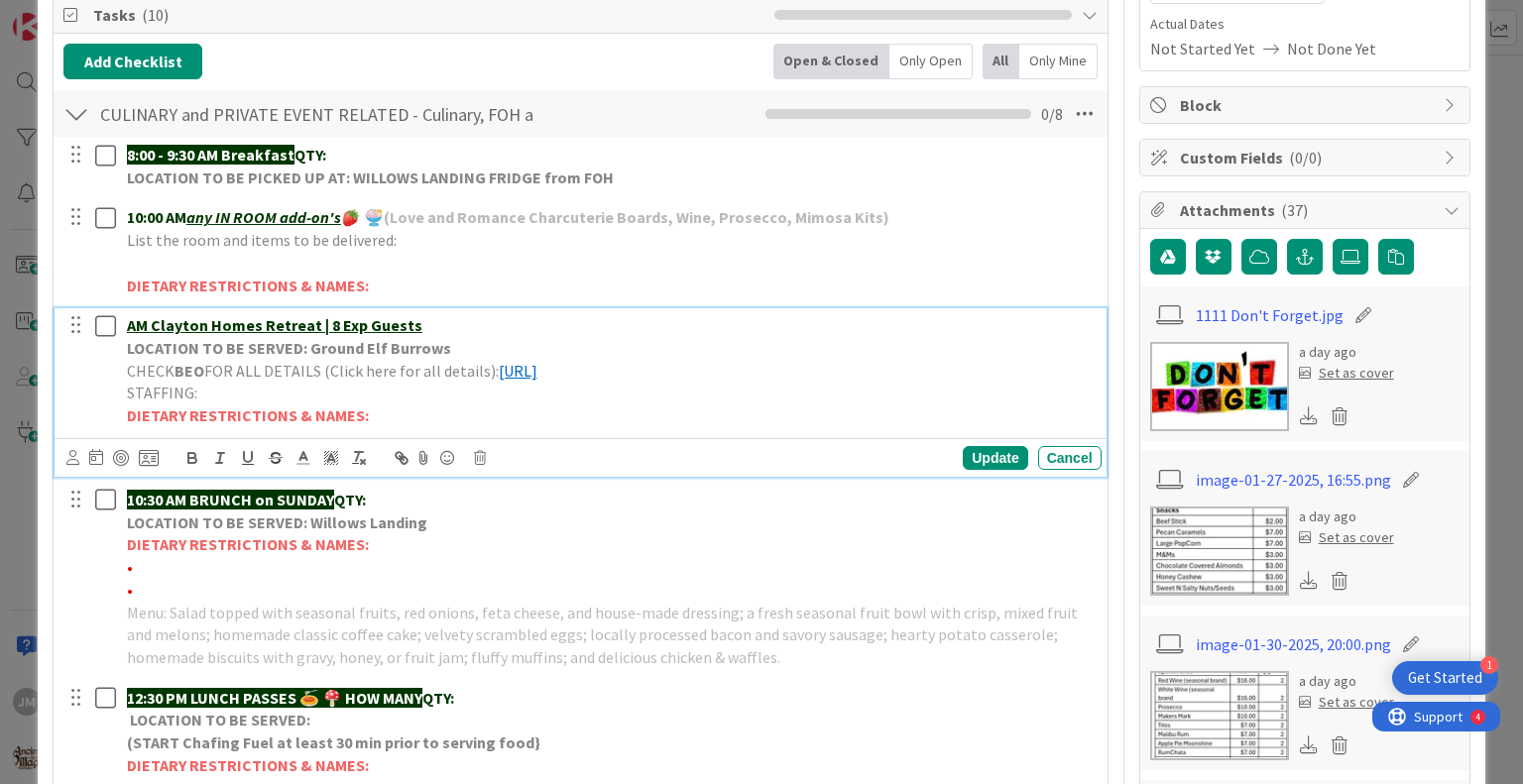 click on "AM Clayton Homes Retreat | 8 Exp Guests" at bounding box center [275, 325] 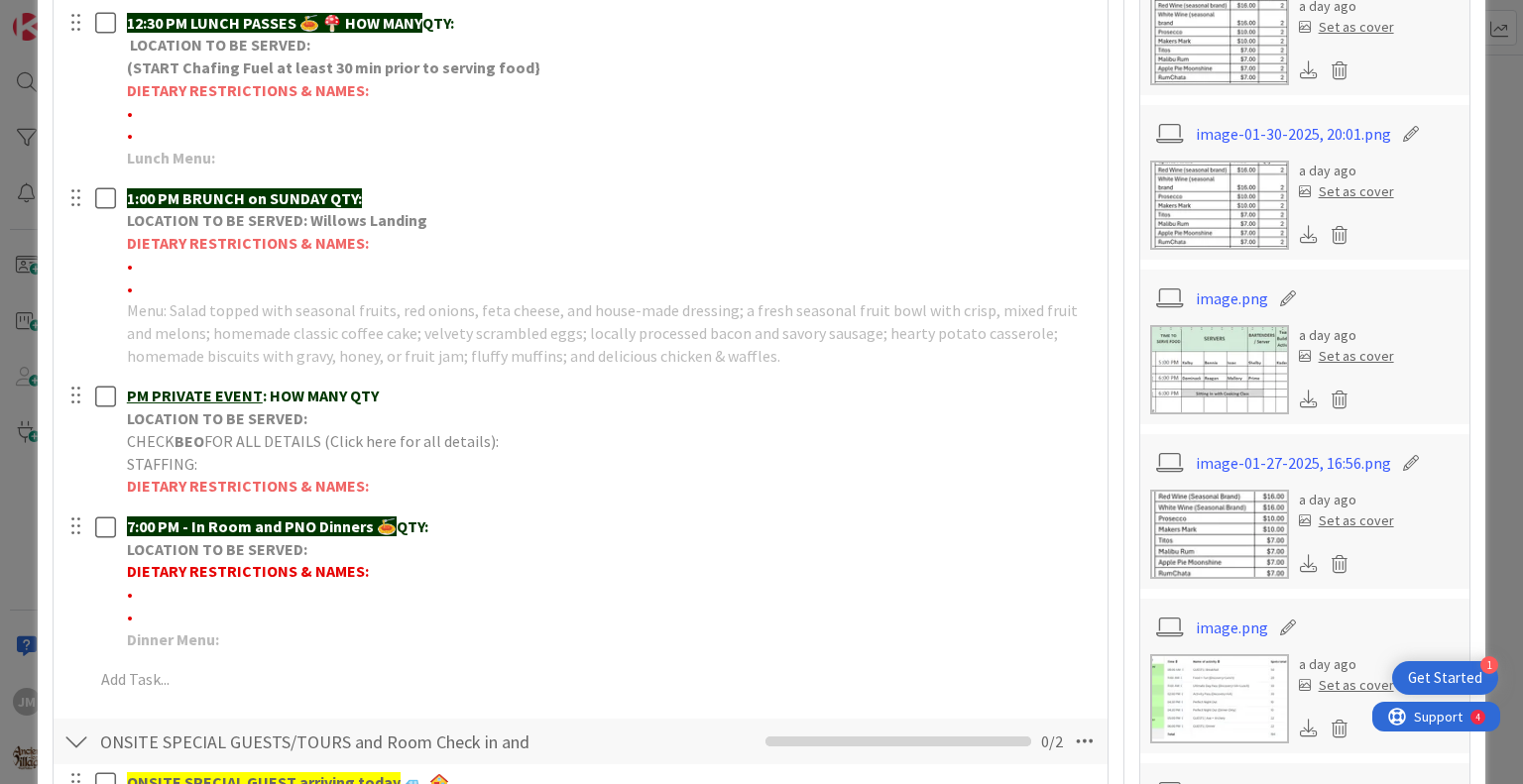 scroll, scrollTop: 1090, scrollLeft: 0, axis: vertical 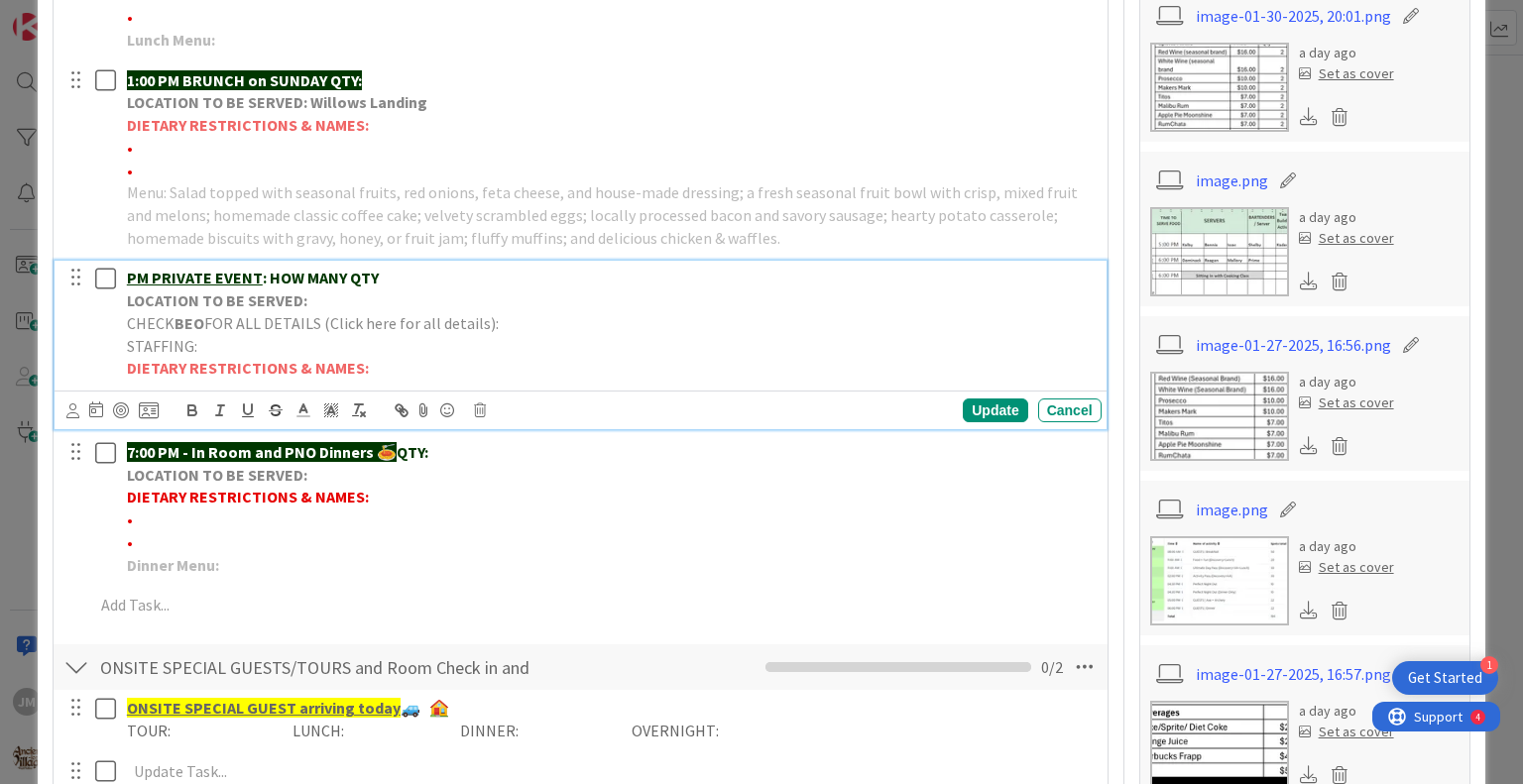 click on "PM PRIVATE EVENT : HOW MANY QTY" at bounding box center (610, 278) 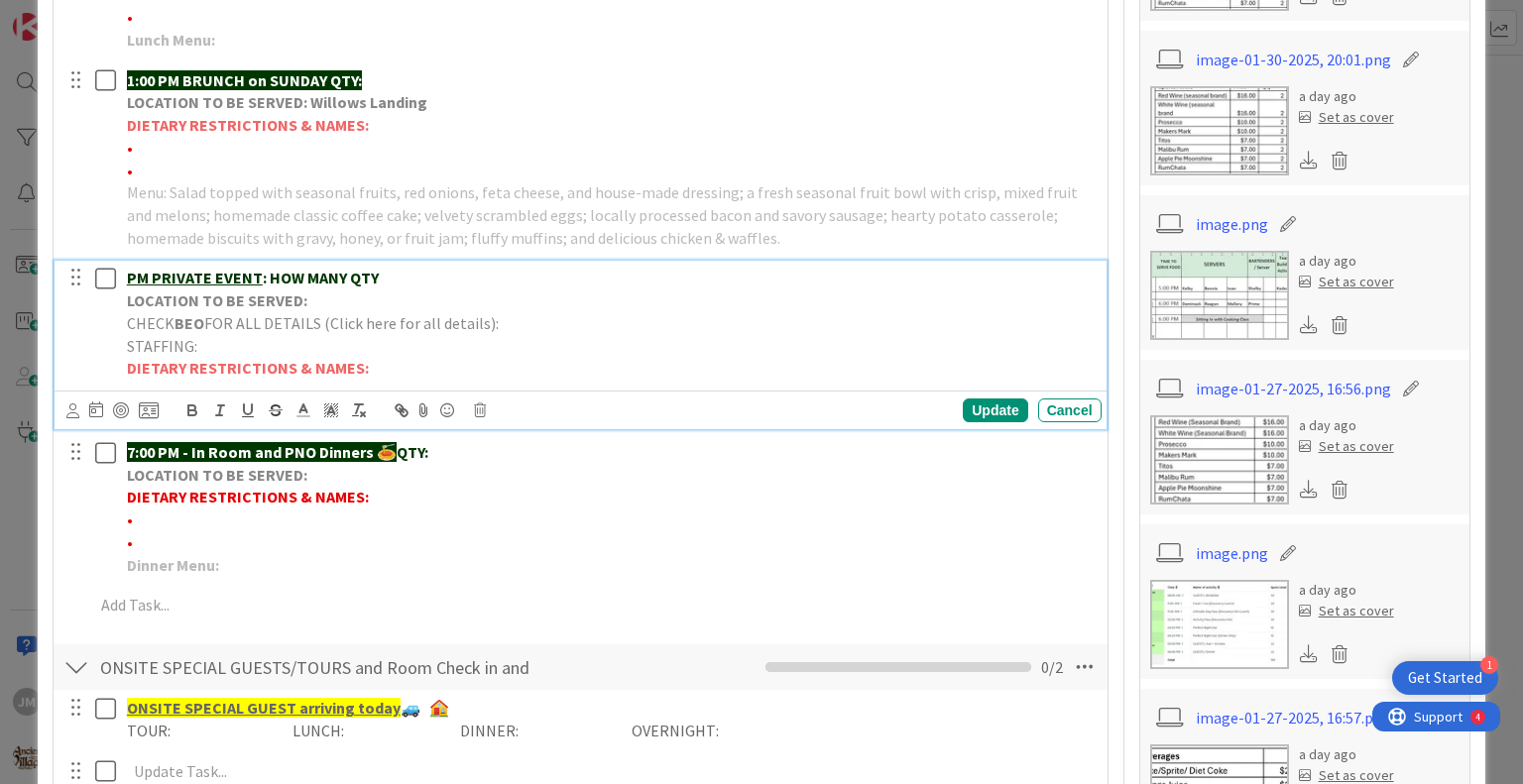 type 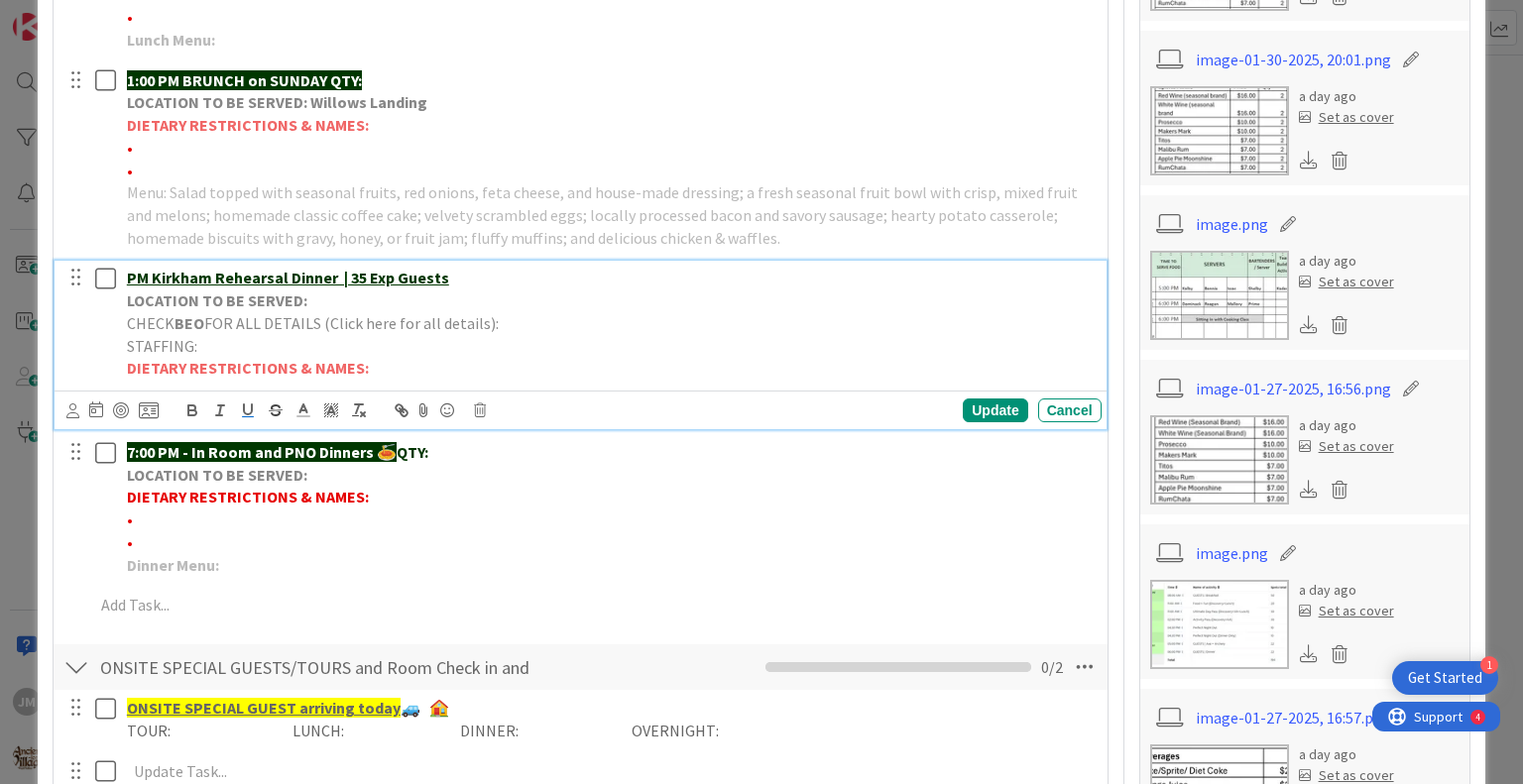 click on "LOCATION TO BE SERVED:" at bounding box center (610, 300) 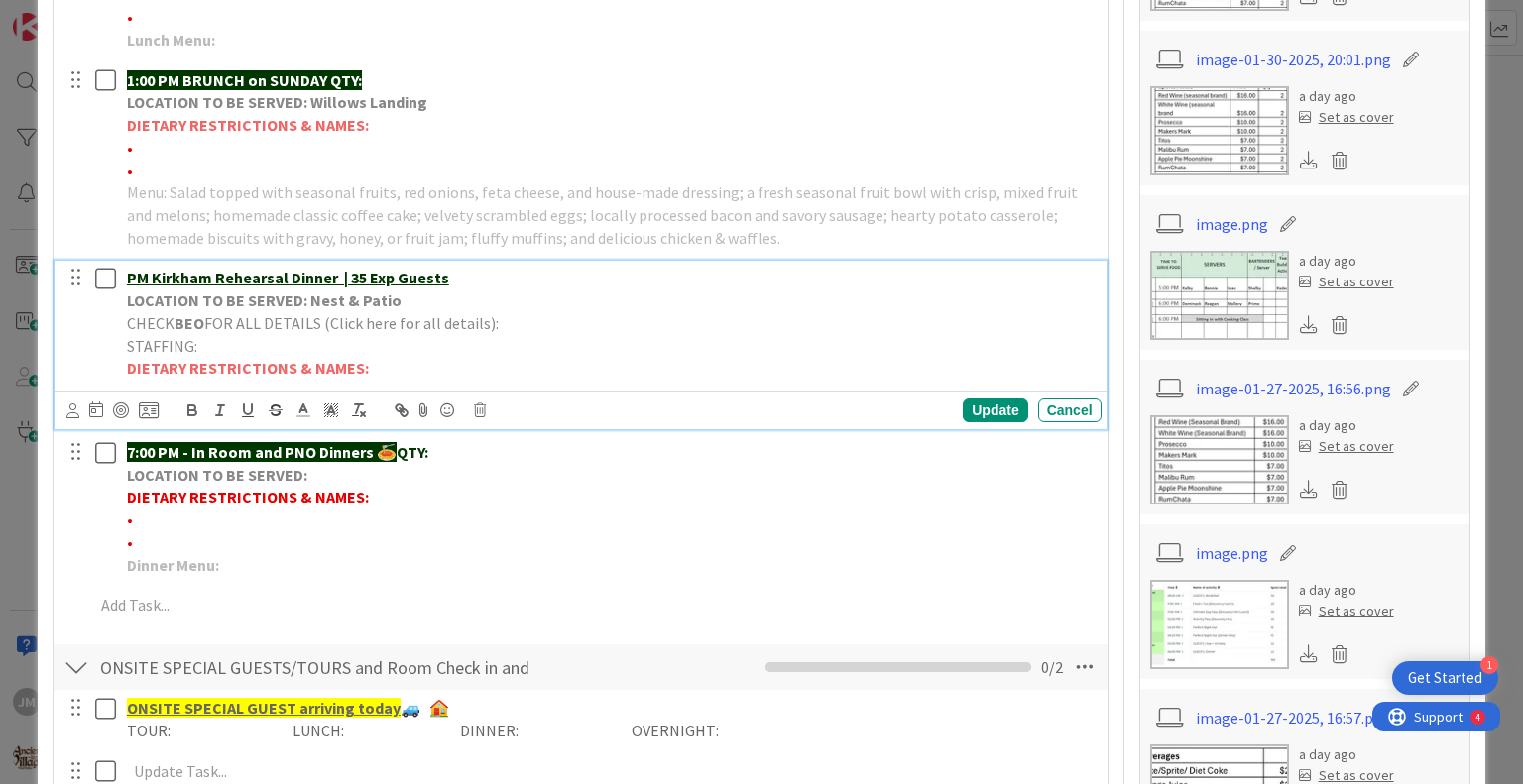 click on "CHECK  BEO  FOR ALL DETAILS (Click here for all details):" at bounding box center [610, 323] 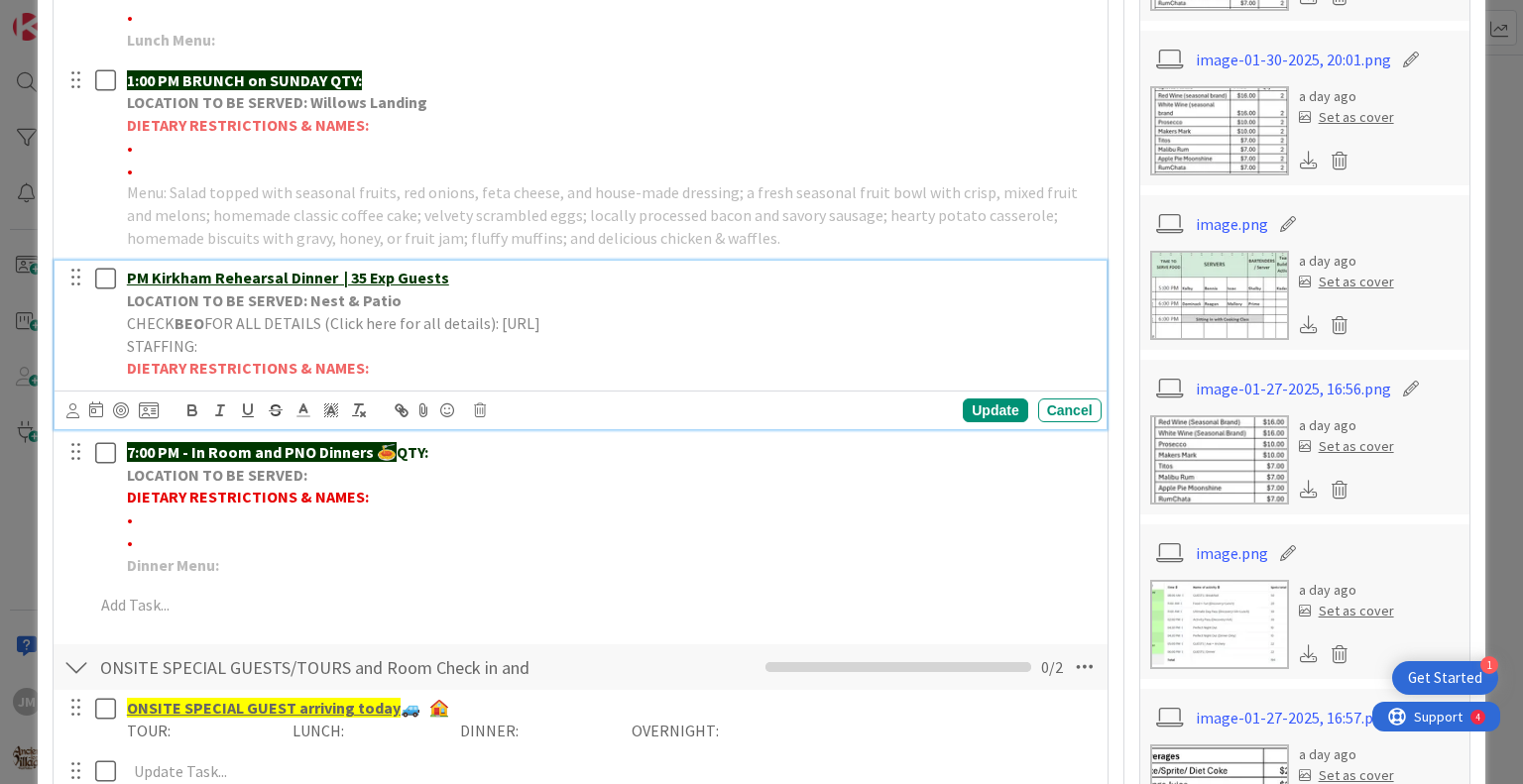 drag, startPoint x: 736, startPoint y: 344, endPoint x: 121, endPoint y: 353, distance: 615.0659 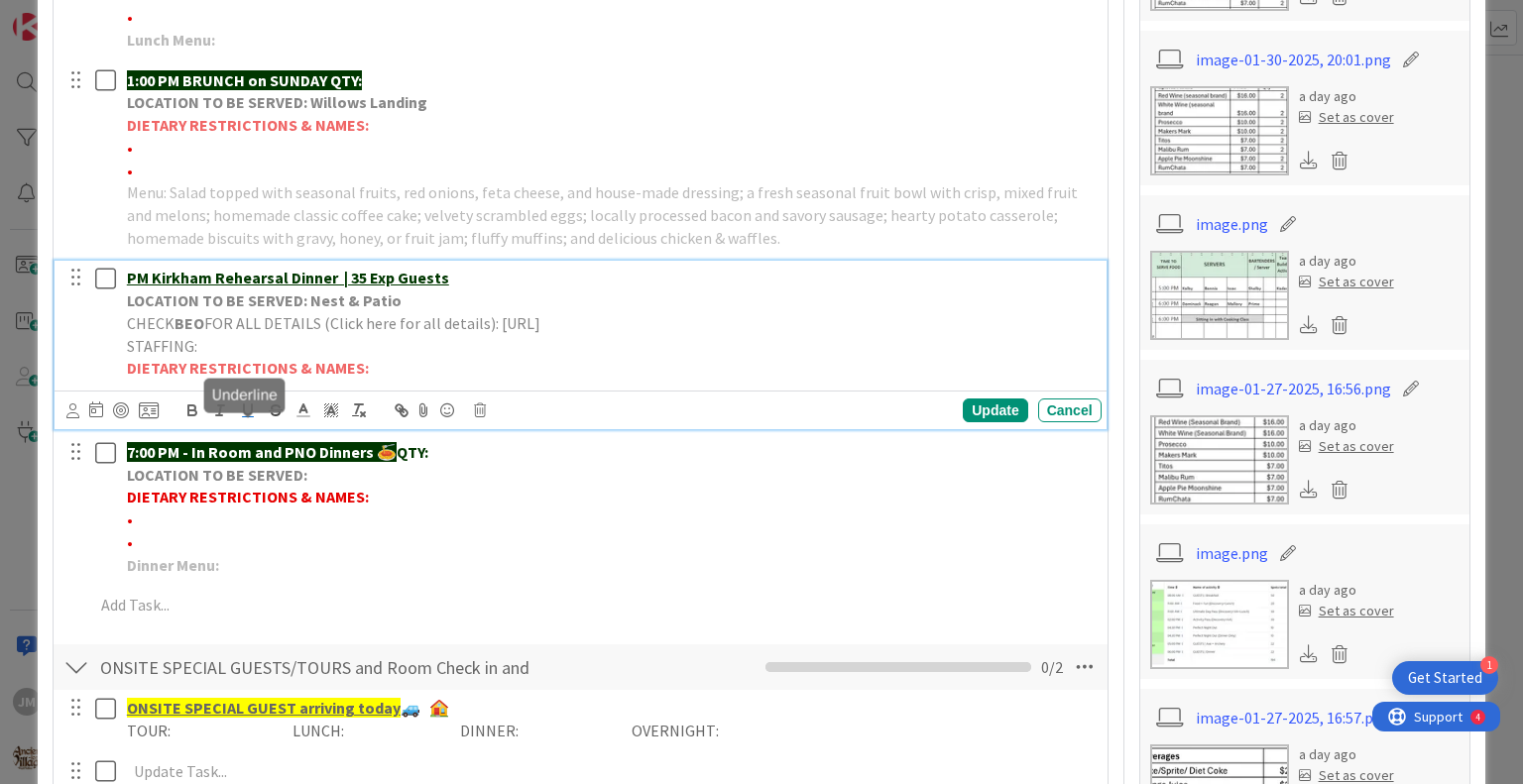 click 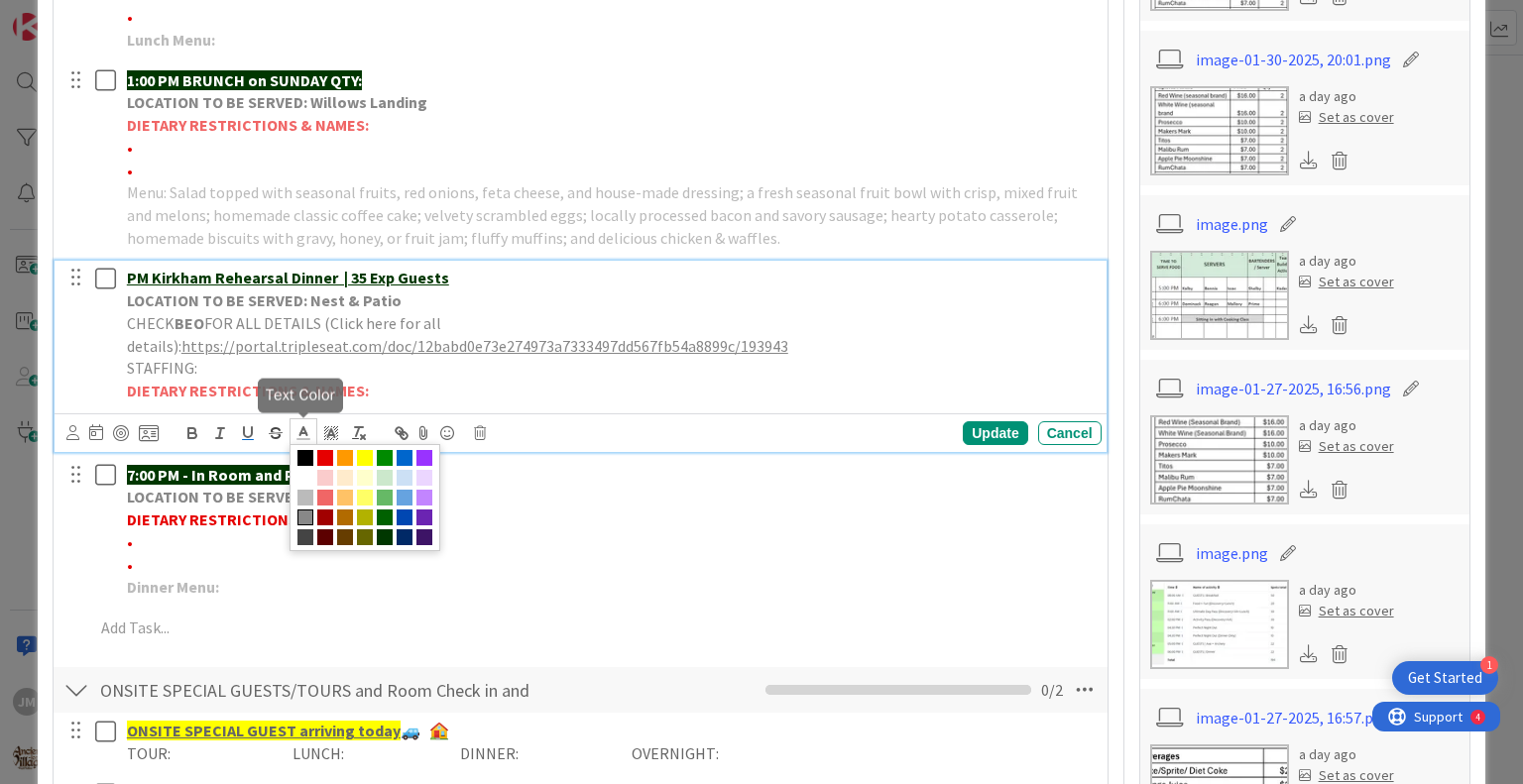 click 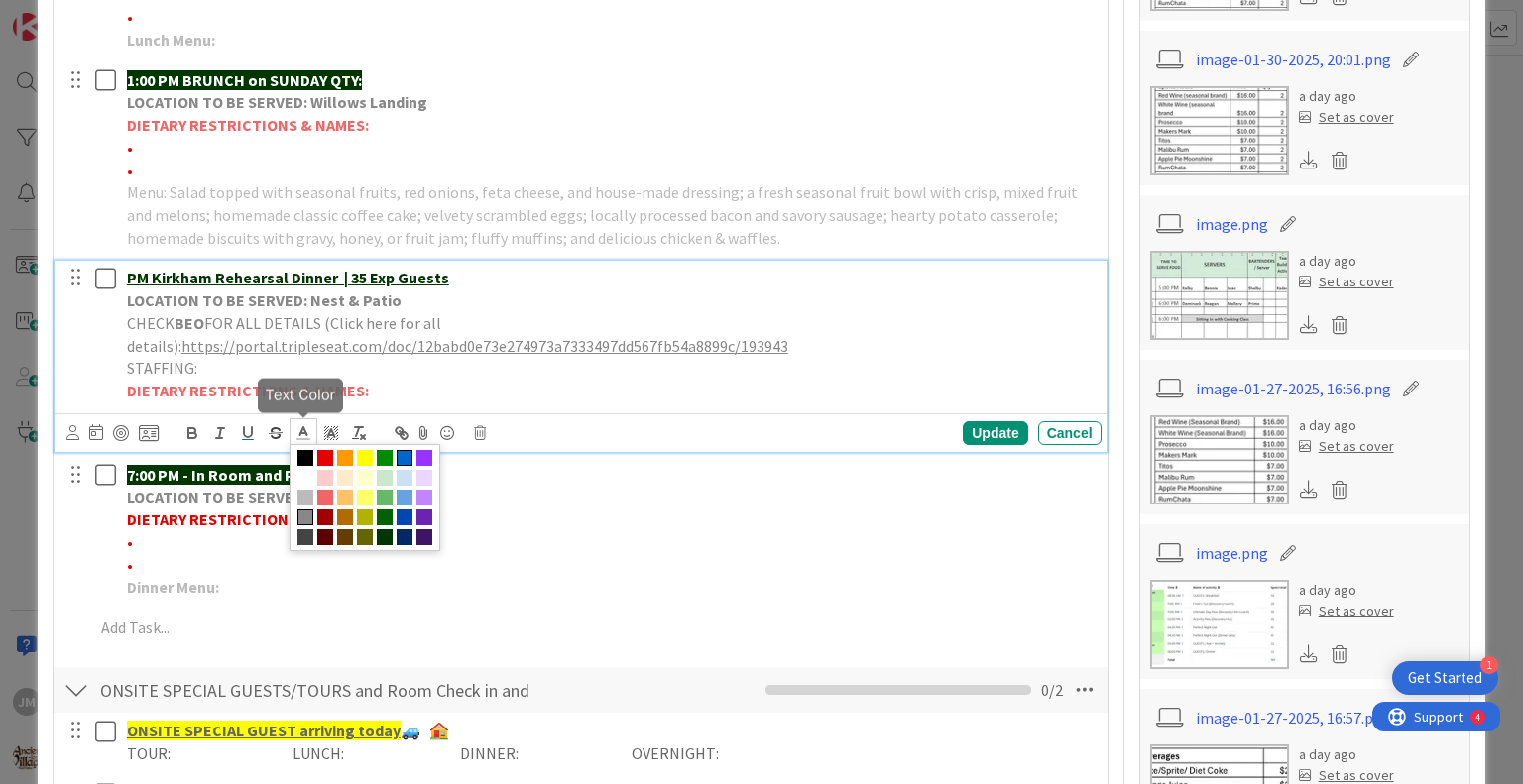 click at bounding box center [405, 458] 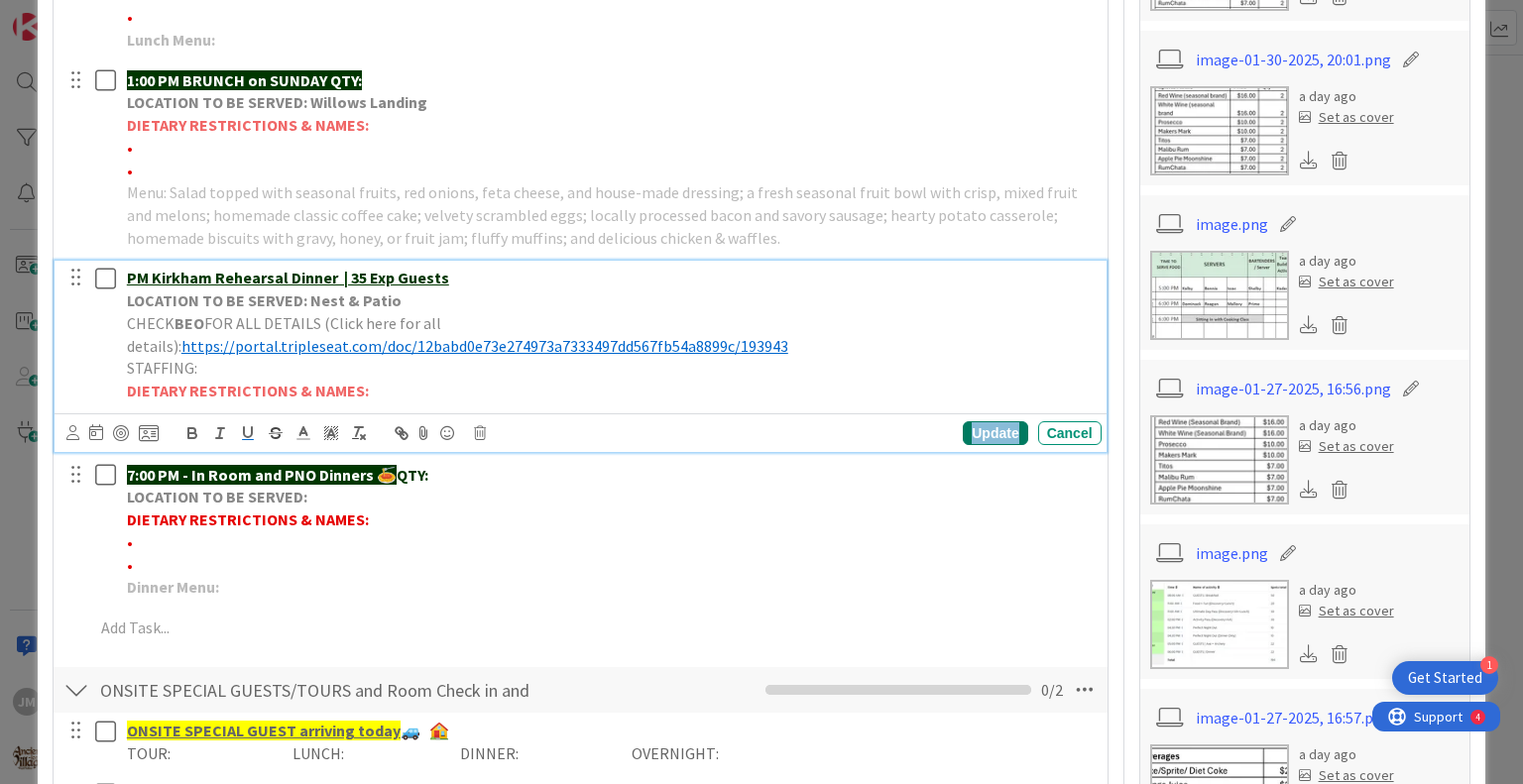 click on "Update" at bounding box center (995, 433) 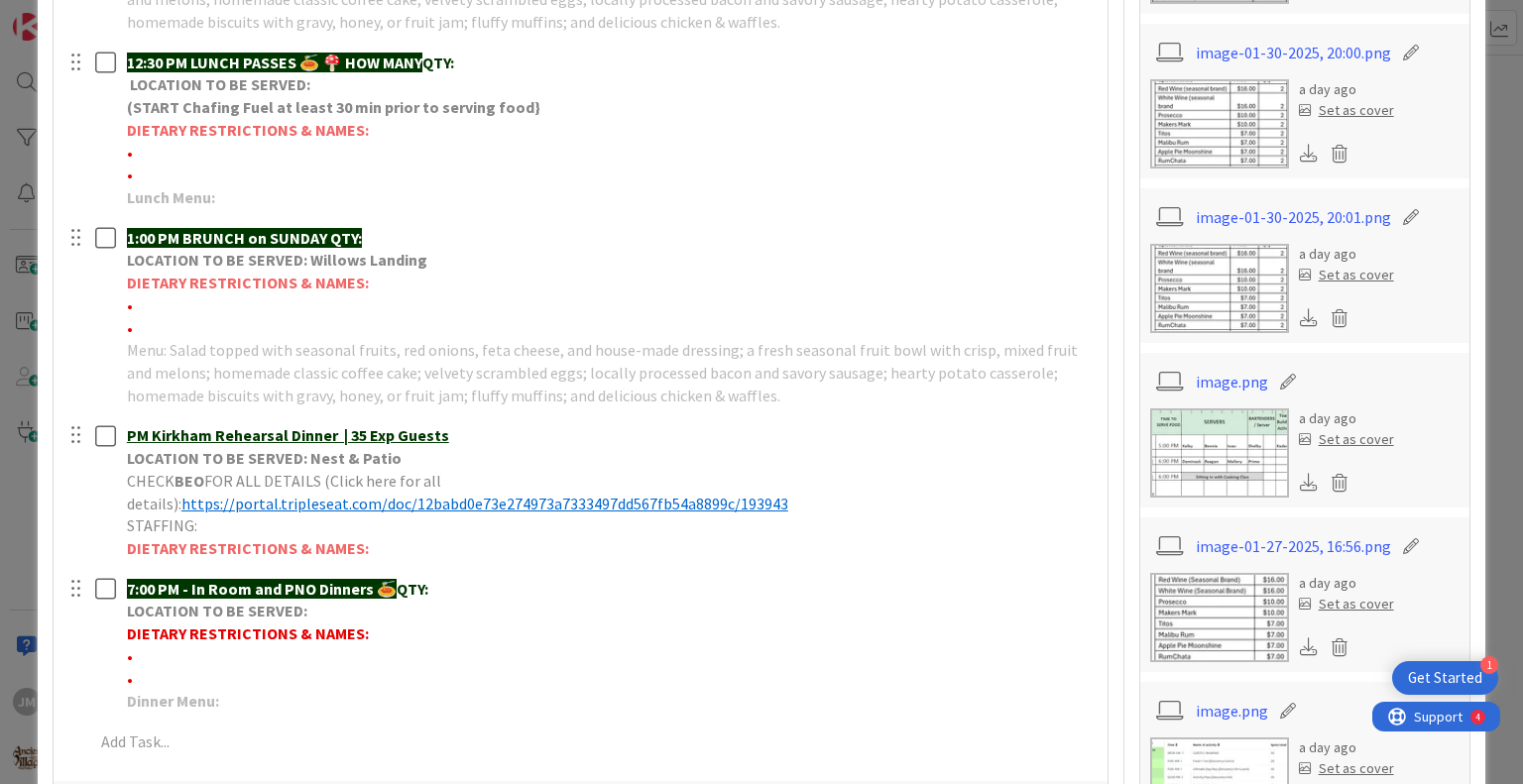 scroll, scrollTop: 892, scrollLeft: 0, axis: vertical 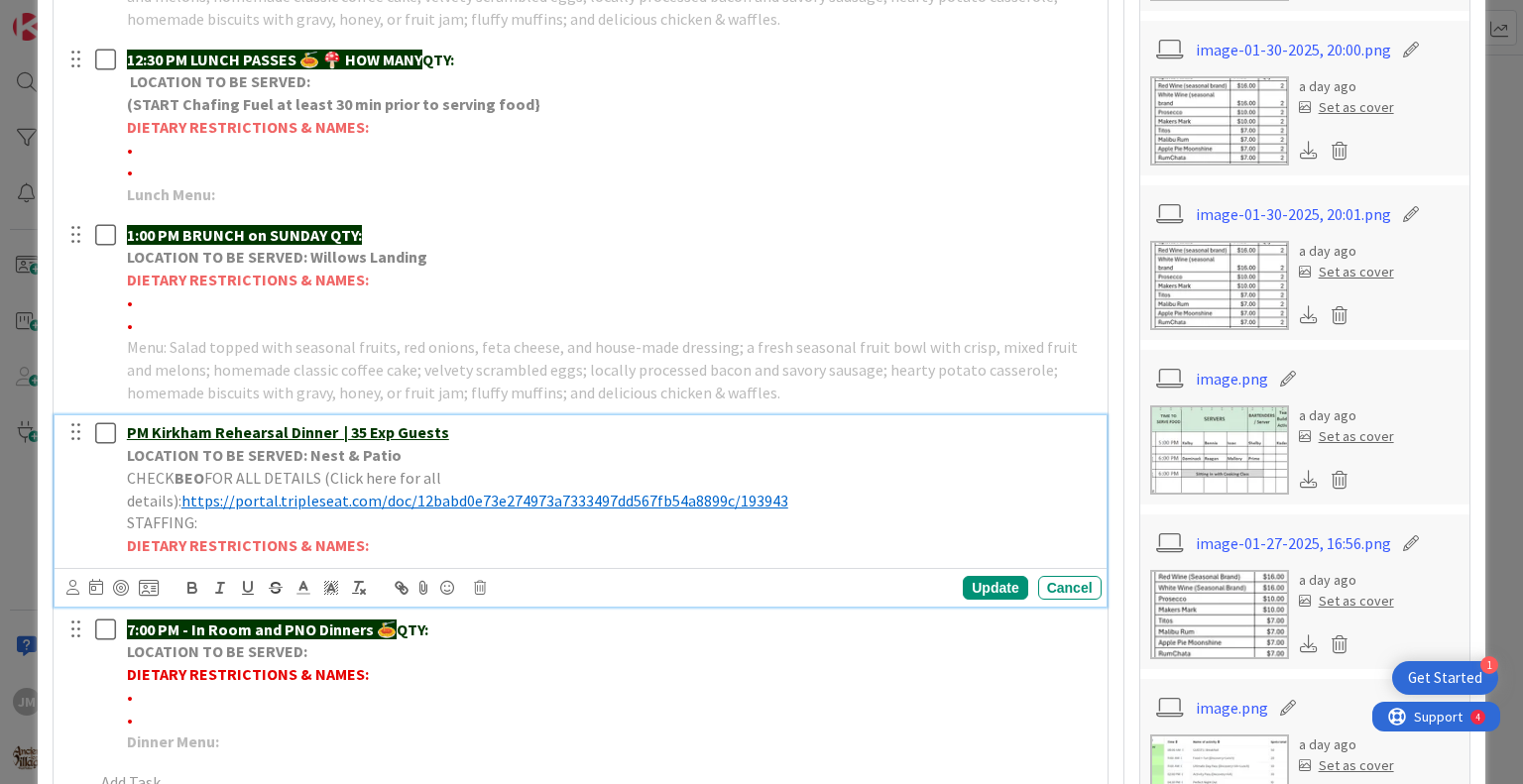 drag, startPoint x: 127, startPoint y: 428, endPoint x: 174, endPoint y: 428, distance: 47 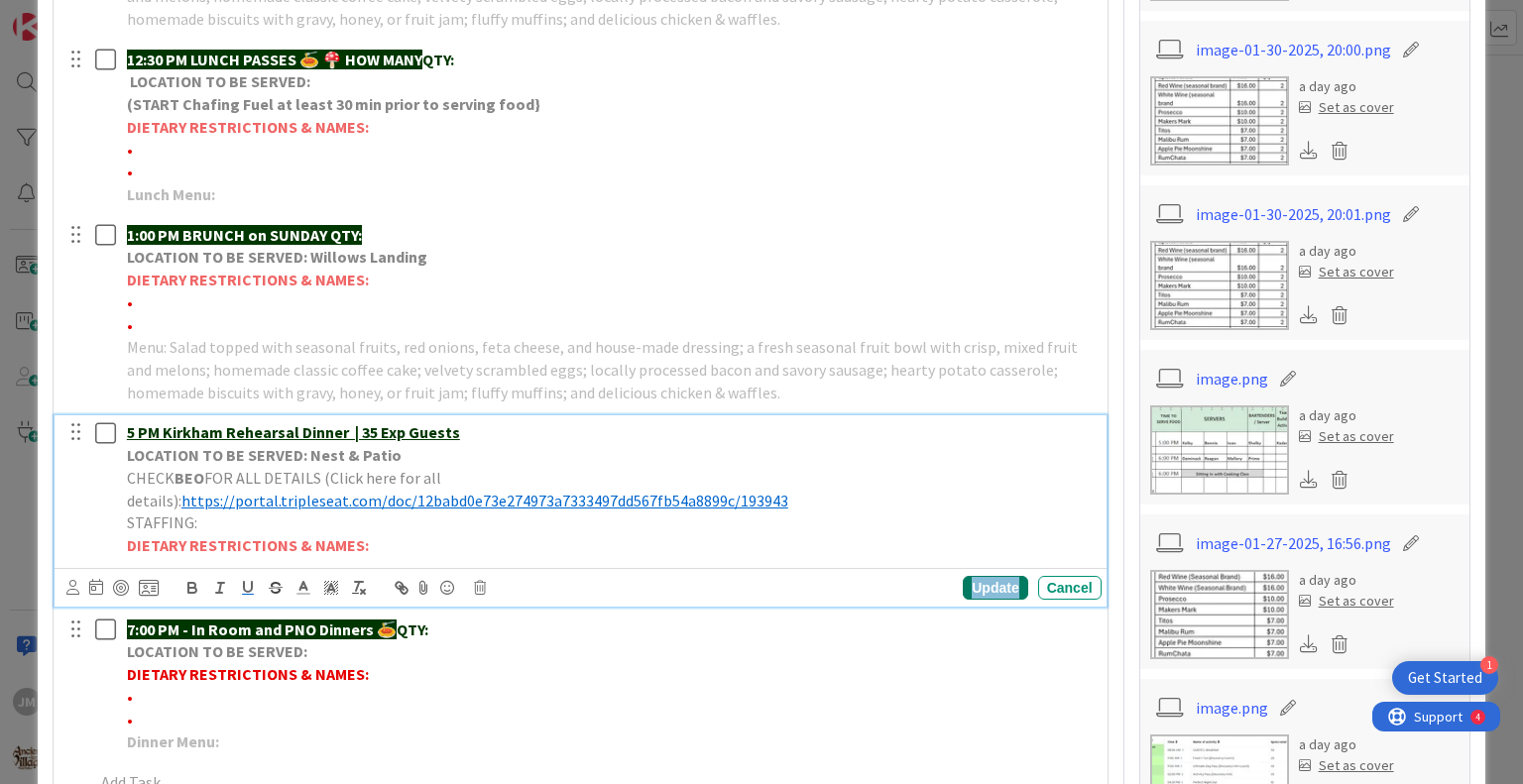 click on "Update" at bounding box center (995, 588) 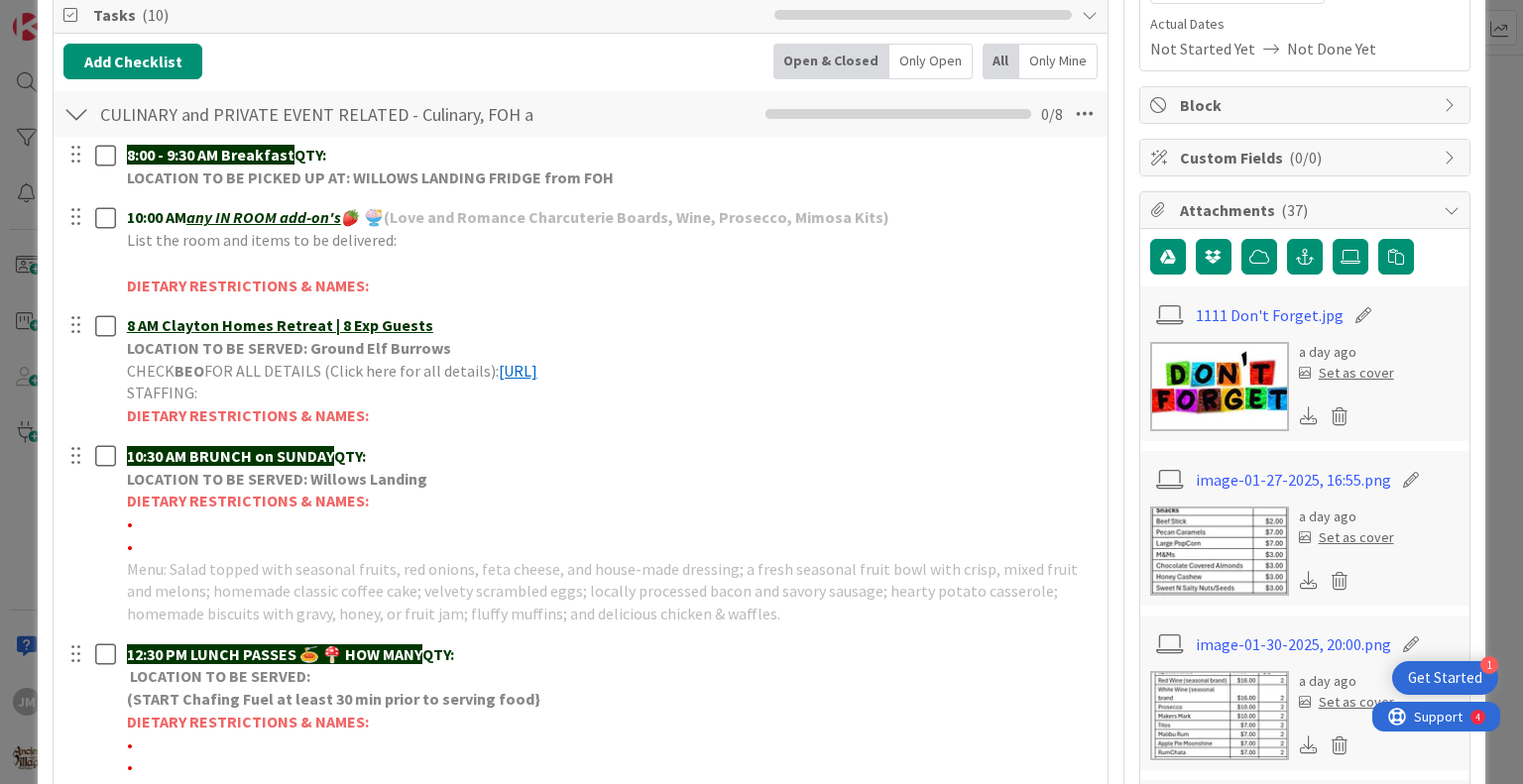 scroll, scrollTop: 0, scrollLeft: 0, axis: both 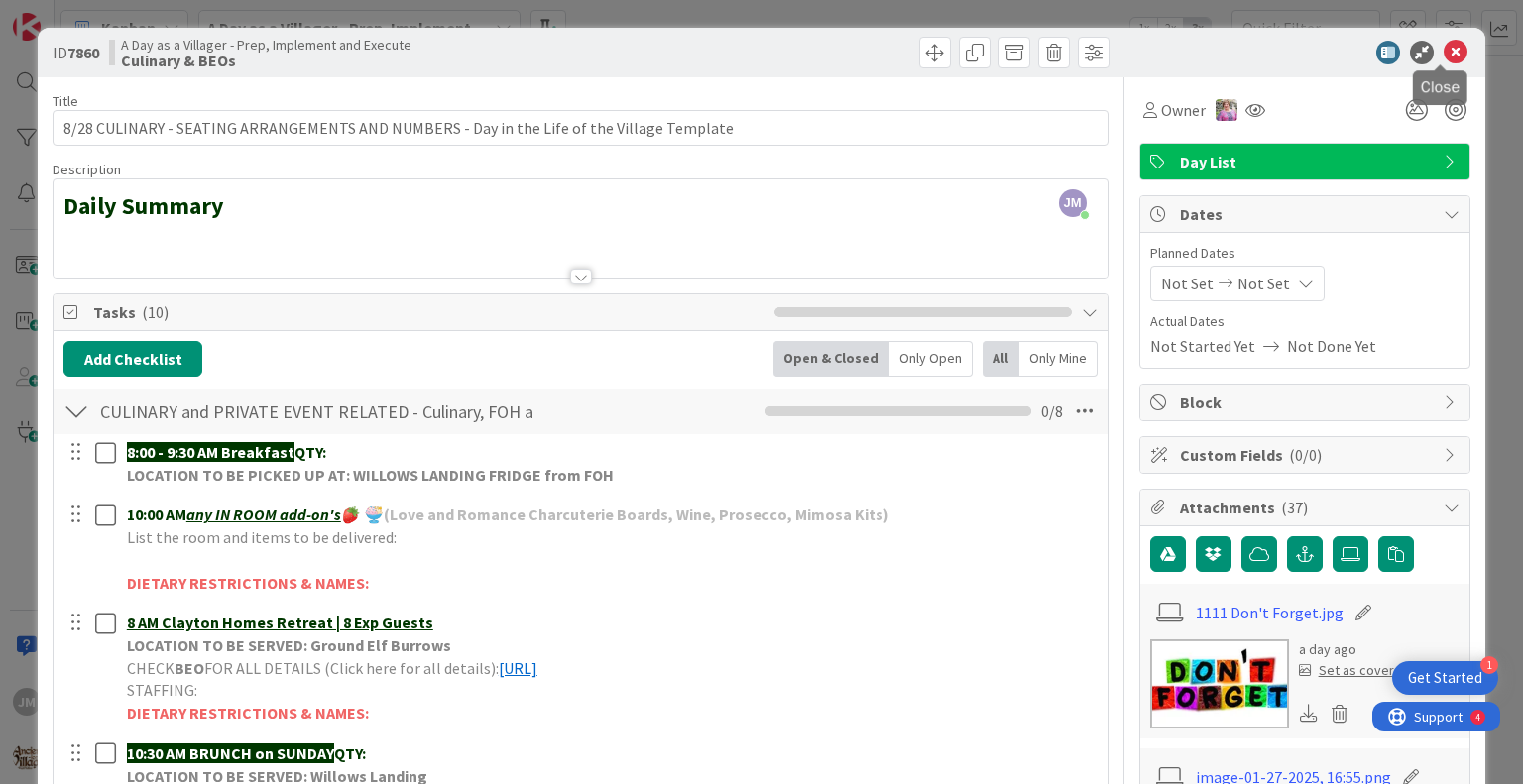 click at bounding box center (1456, 53) 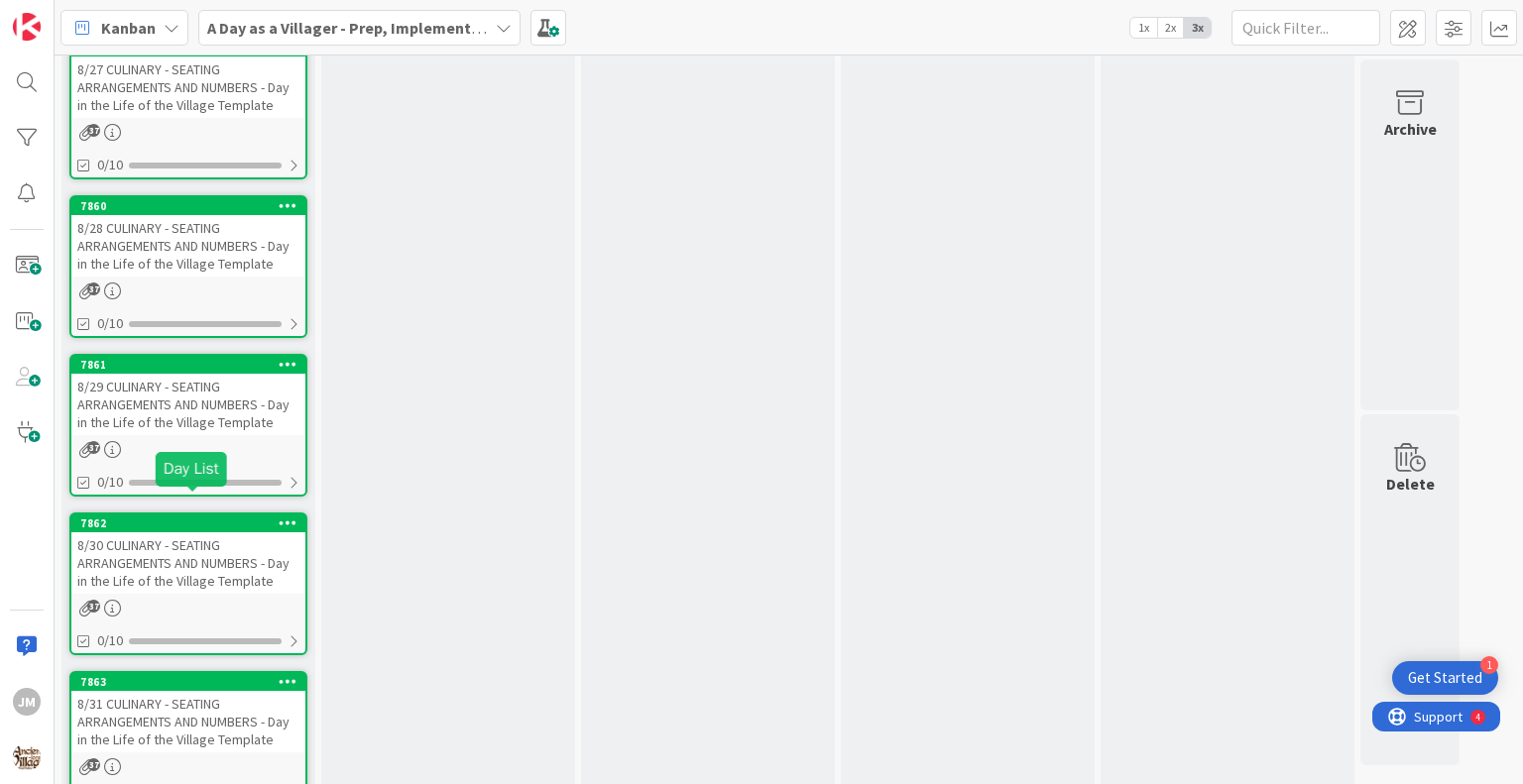scroll, scrollTop: 0, scrollLeft: 0, axis: both 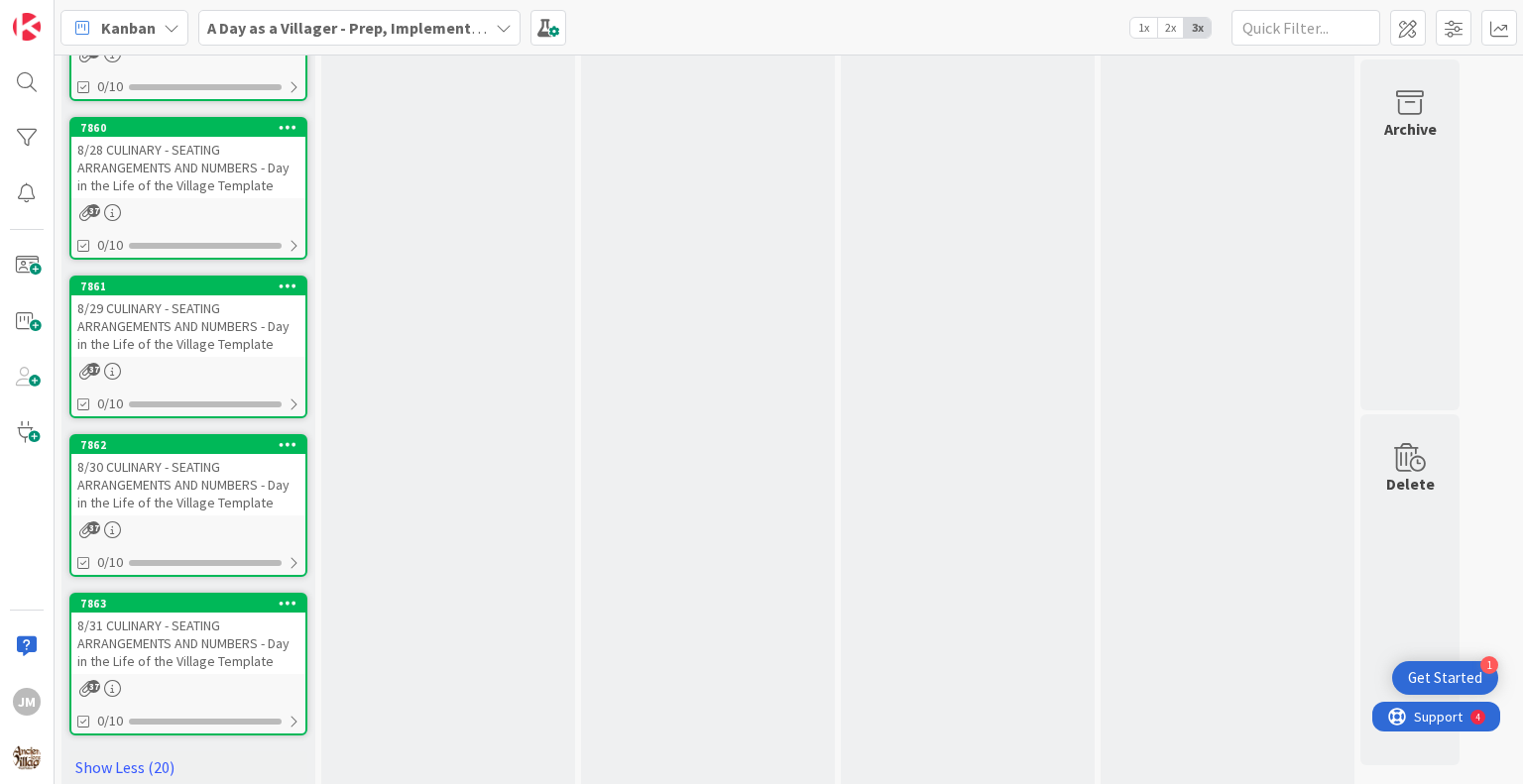click on "[NUMBER] [DATE] CULINARY - SEATING ARRANGEMENTS AND NUMBERS - Day in the Life of the Village Template [NUMBER] 0/[NUMBER]" at bounding box center [188, 347] 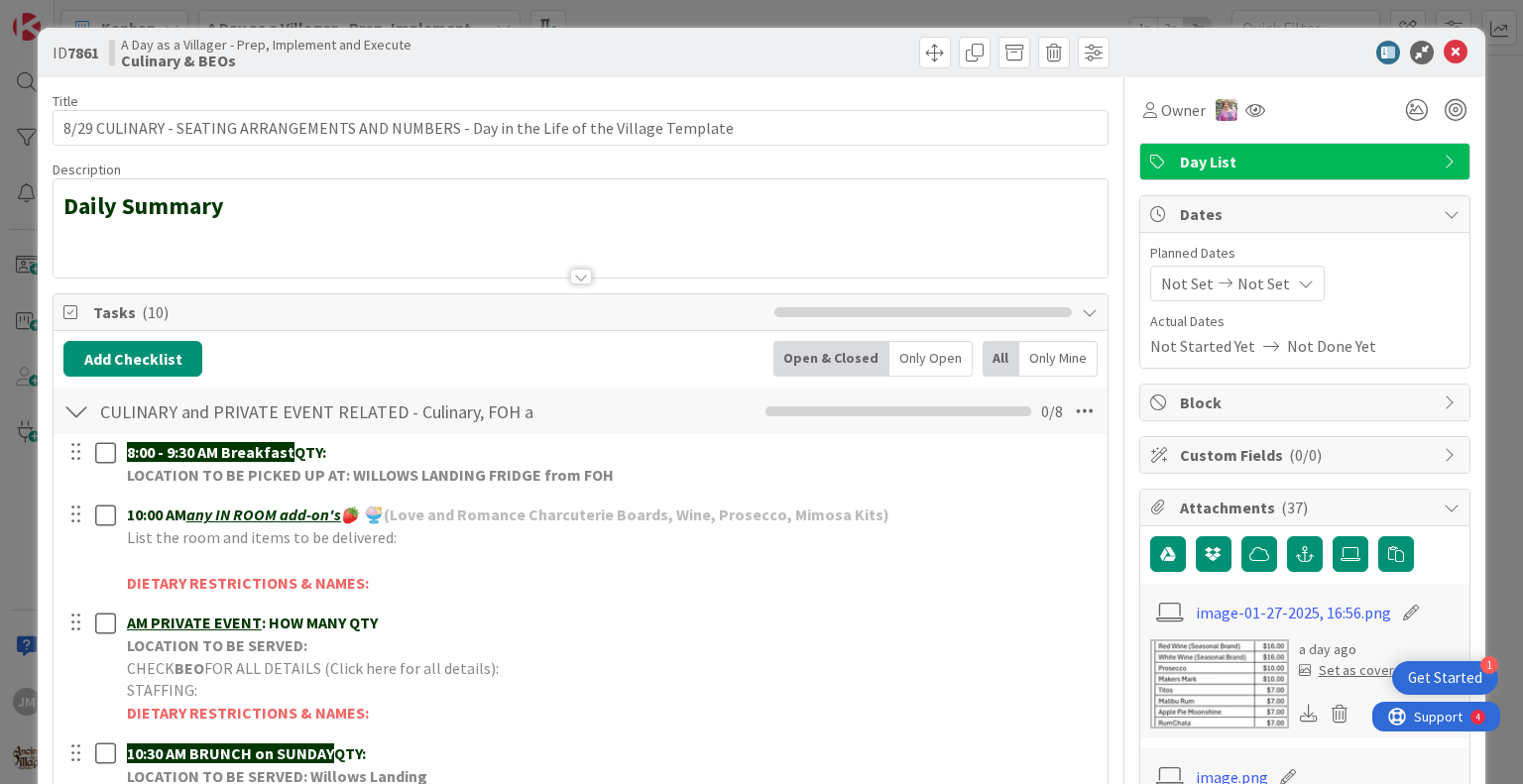 scroll, scrollTop: 0, scrollLeft: 0, axis: both 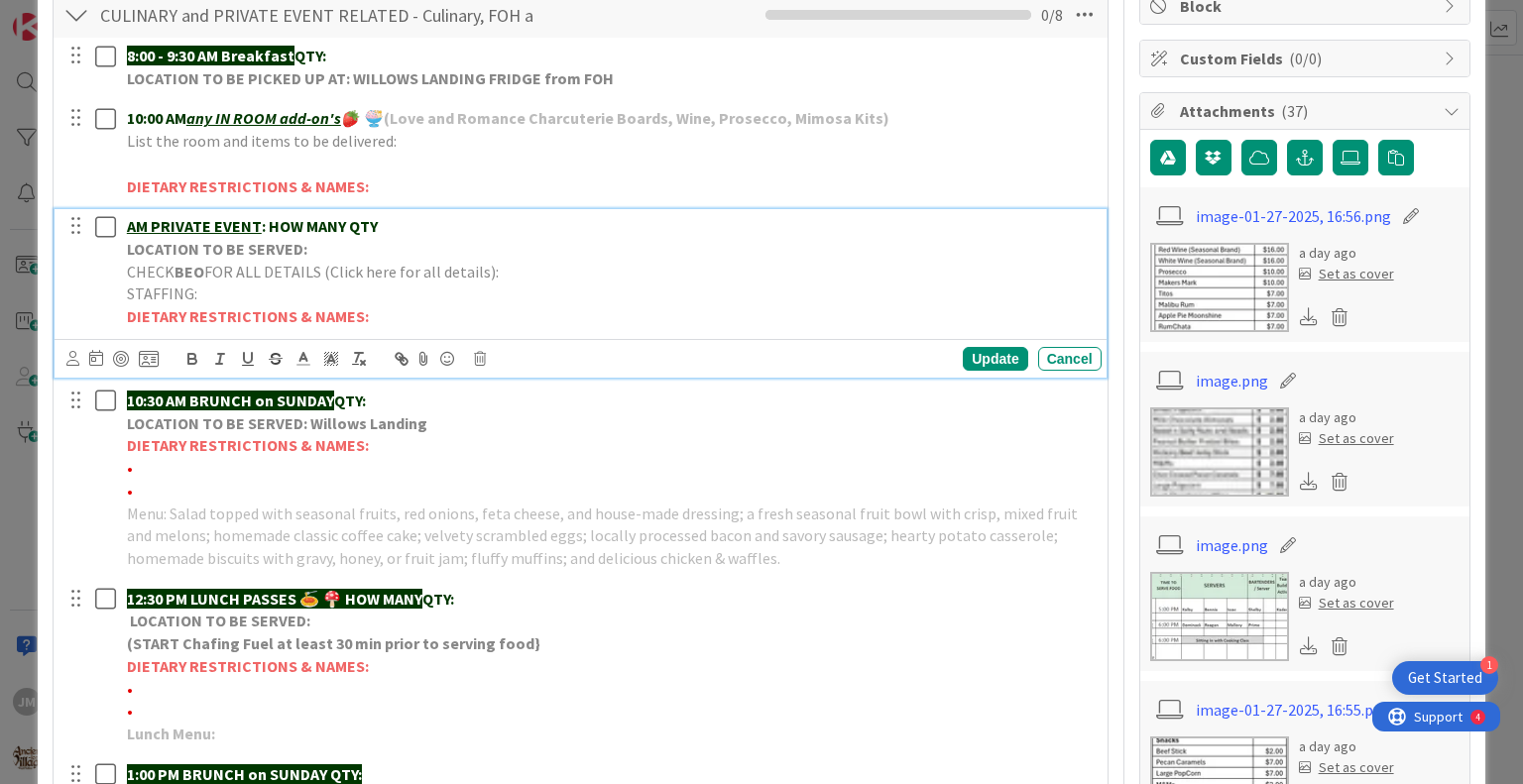 click on "AM PRIVATE EVENT : HOW MANY QTY" at bounding box center [610, 226] 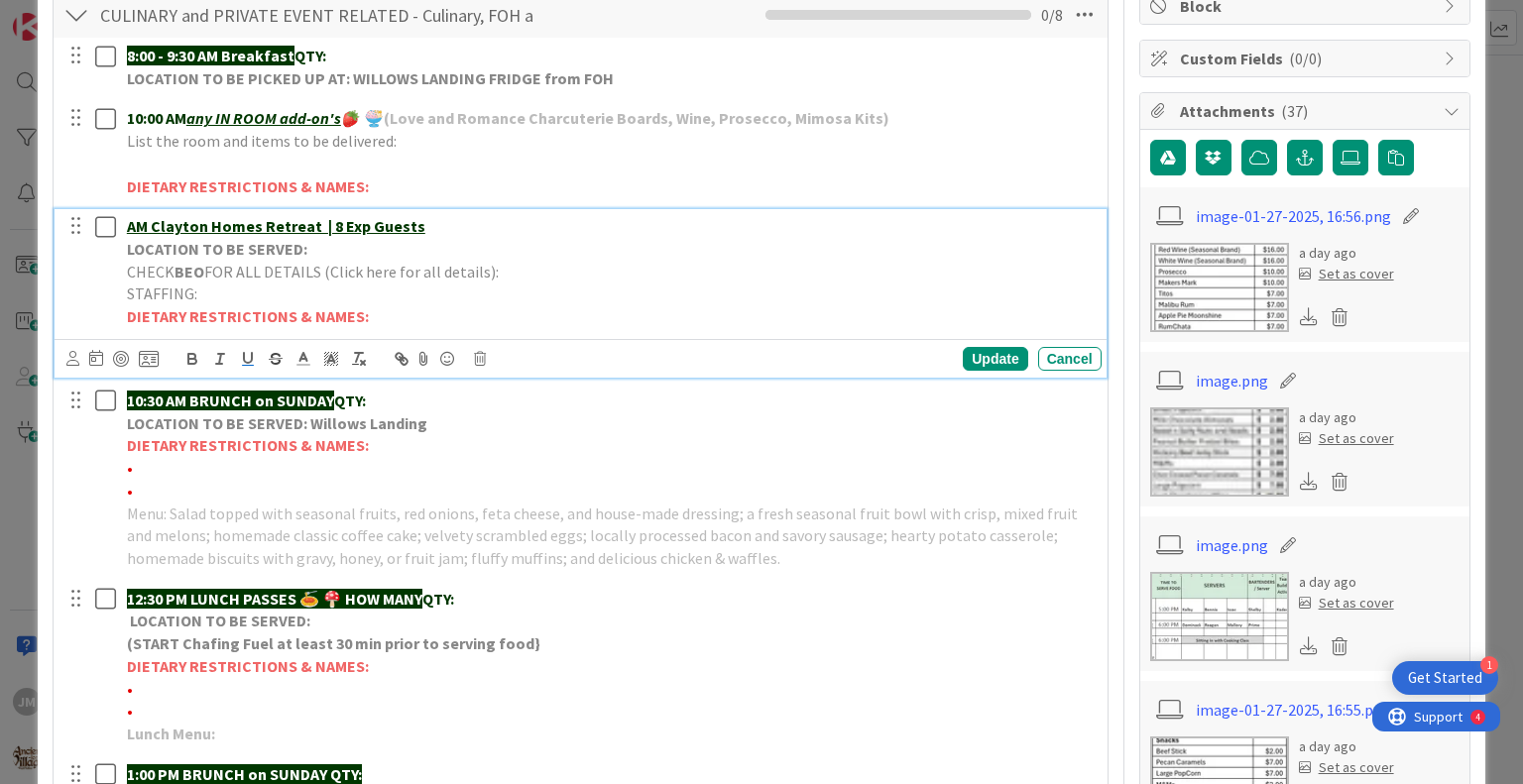 click on "LOCATION TO BE SERVED:" at bounding box center (610, 249) 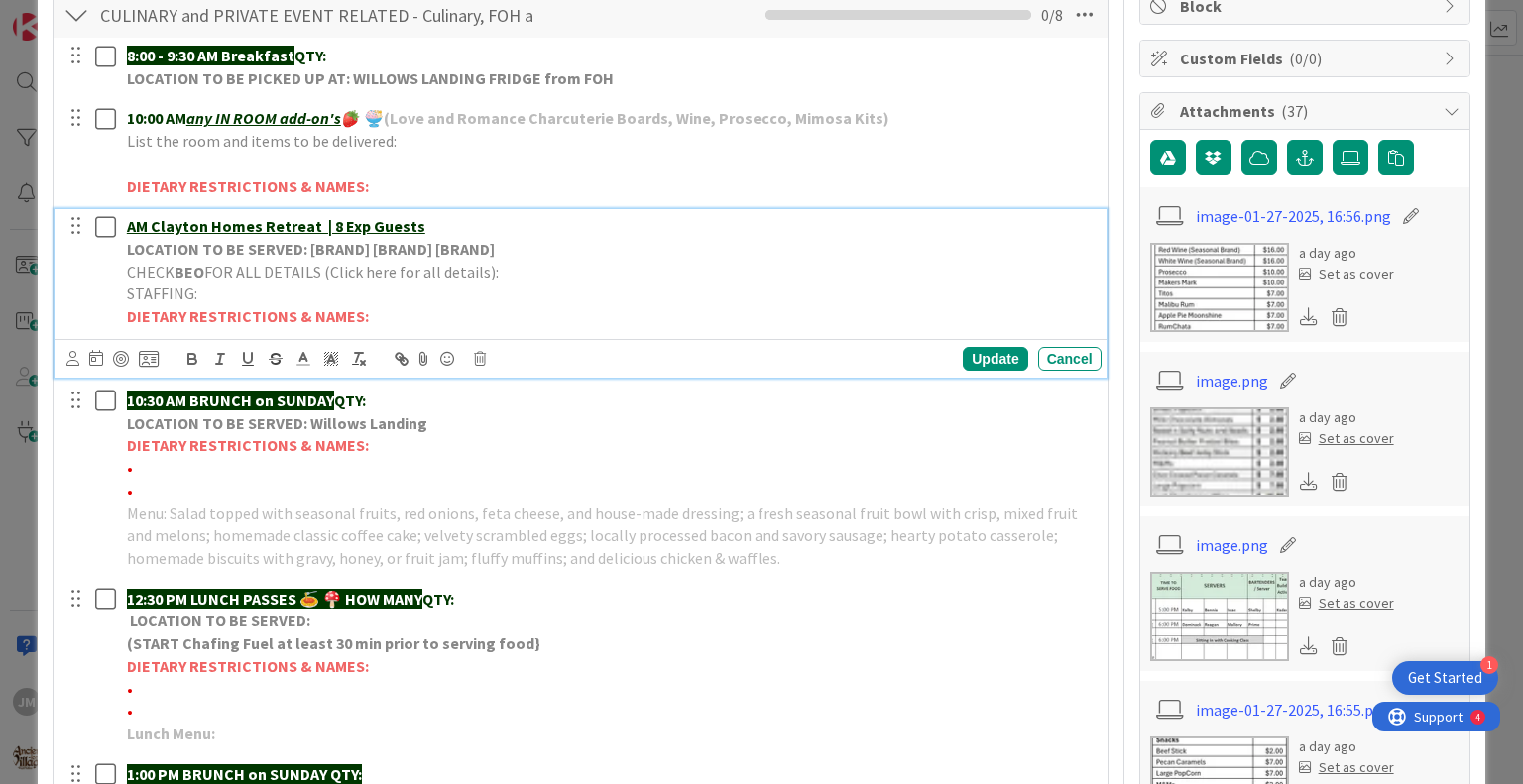 click on "CHECK  BEO  FOR ALL DETAILS (Click here for all details):" at bounding box center (610, 272) 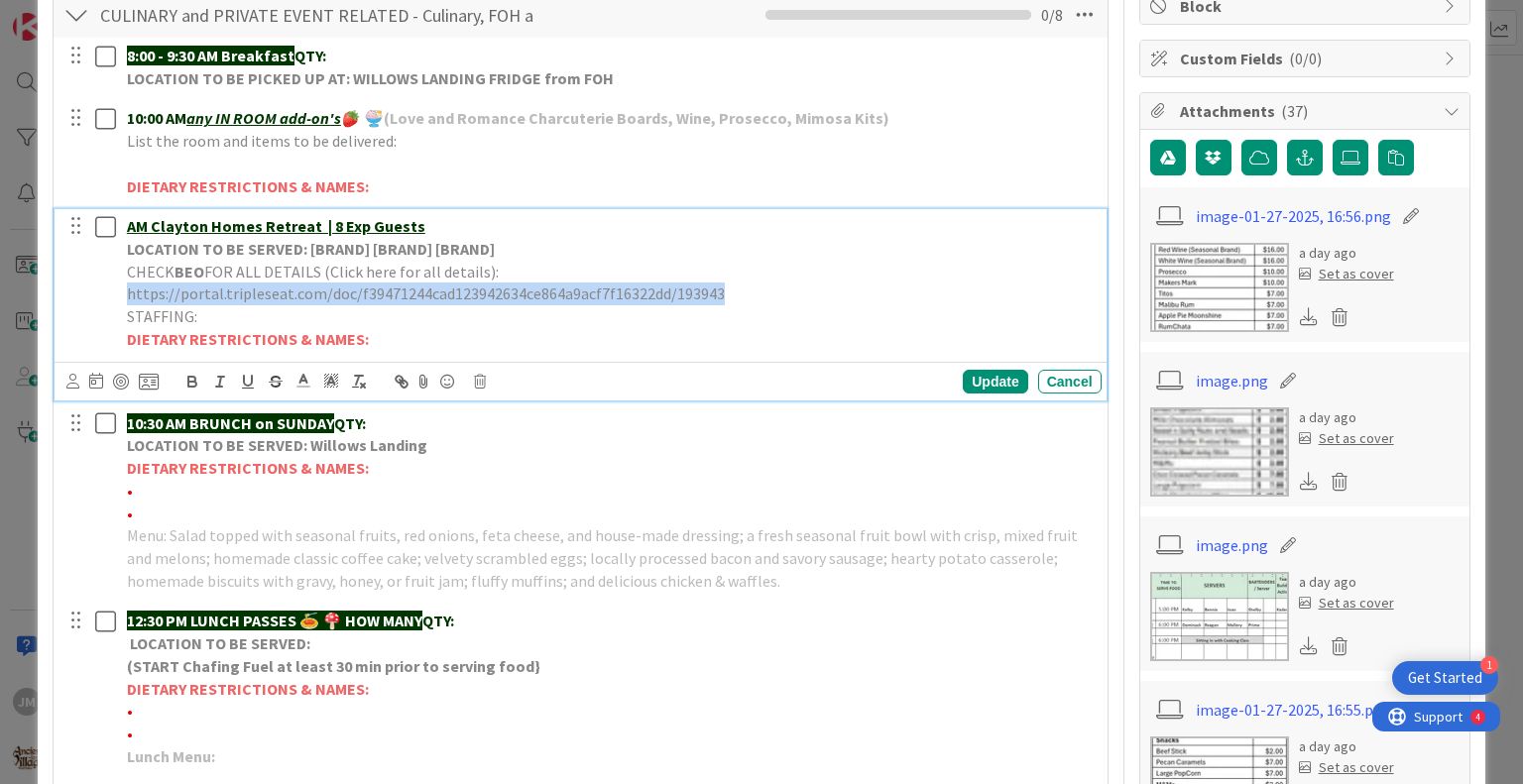 drag, startPoint x: 1075, startPoint y: 268, endPoint x: 493, endPoint y: 269, distance: 582.00086 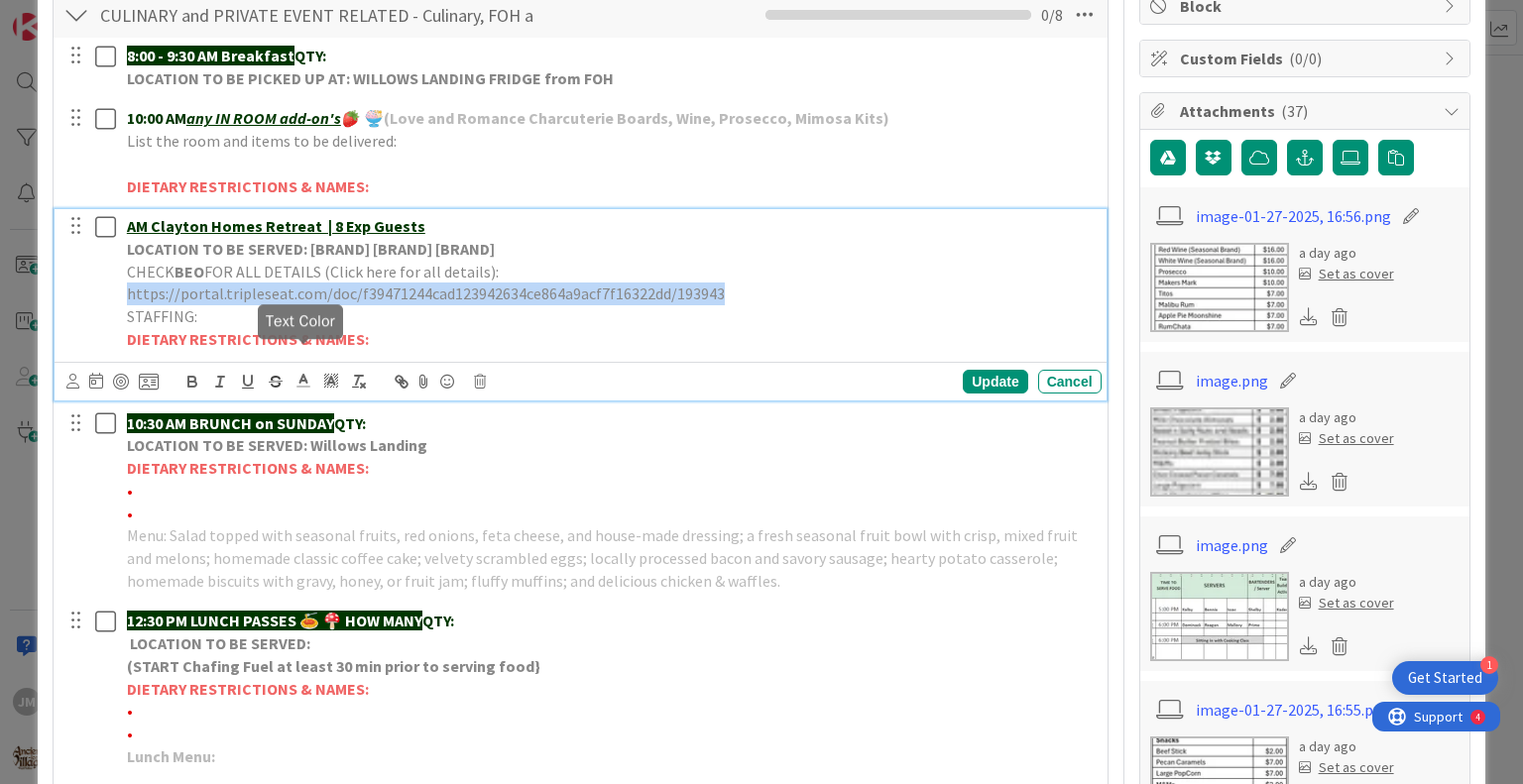 click 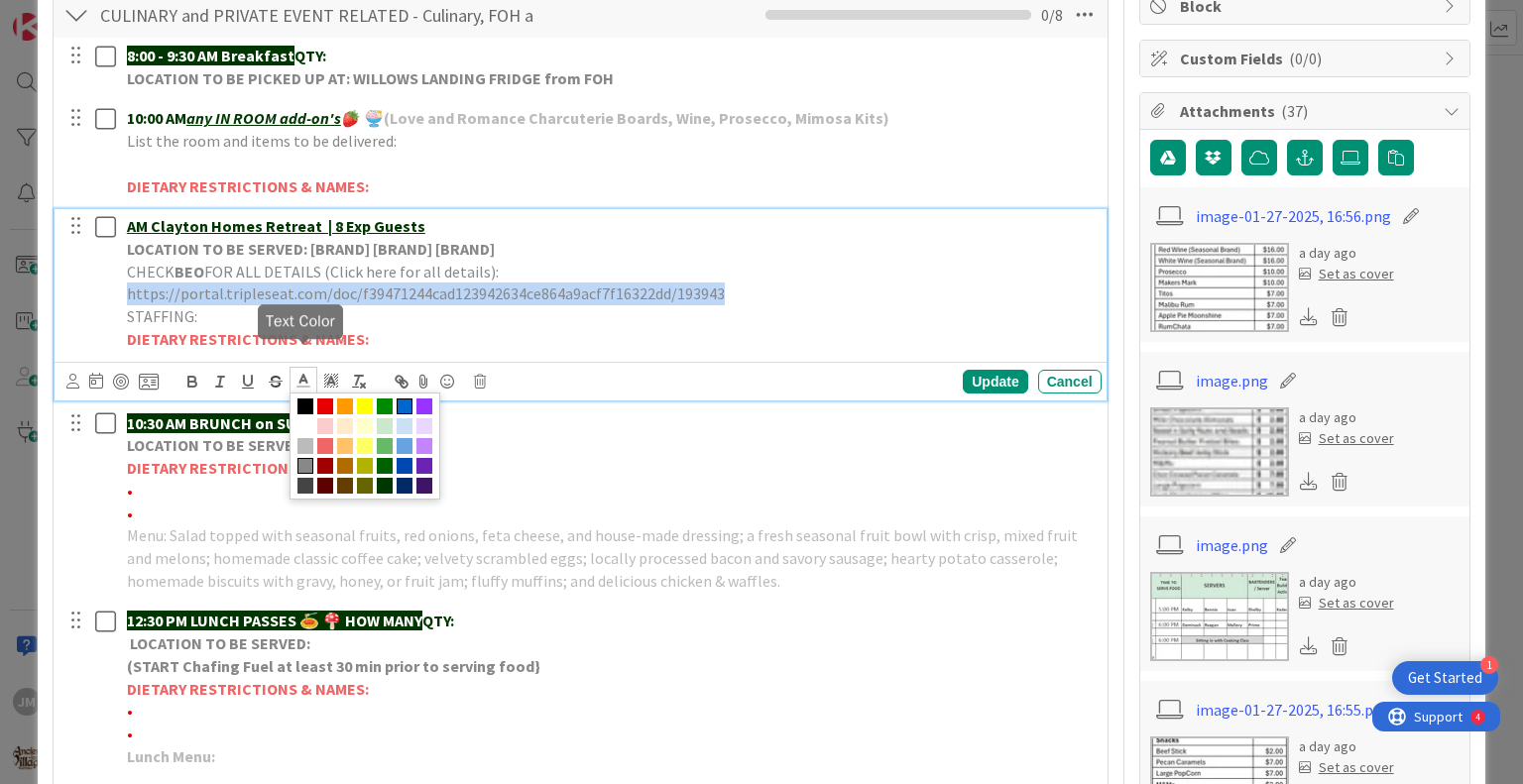 click at bounding box center (405, 406) 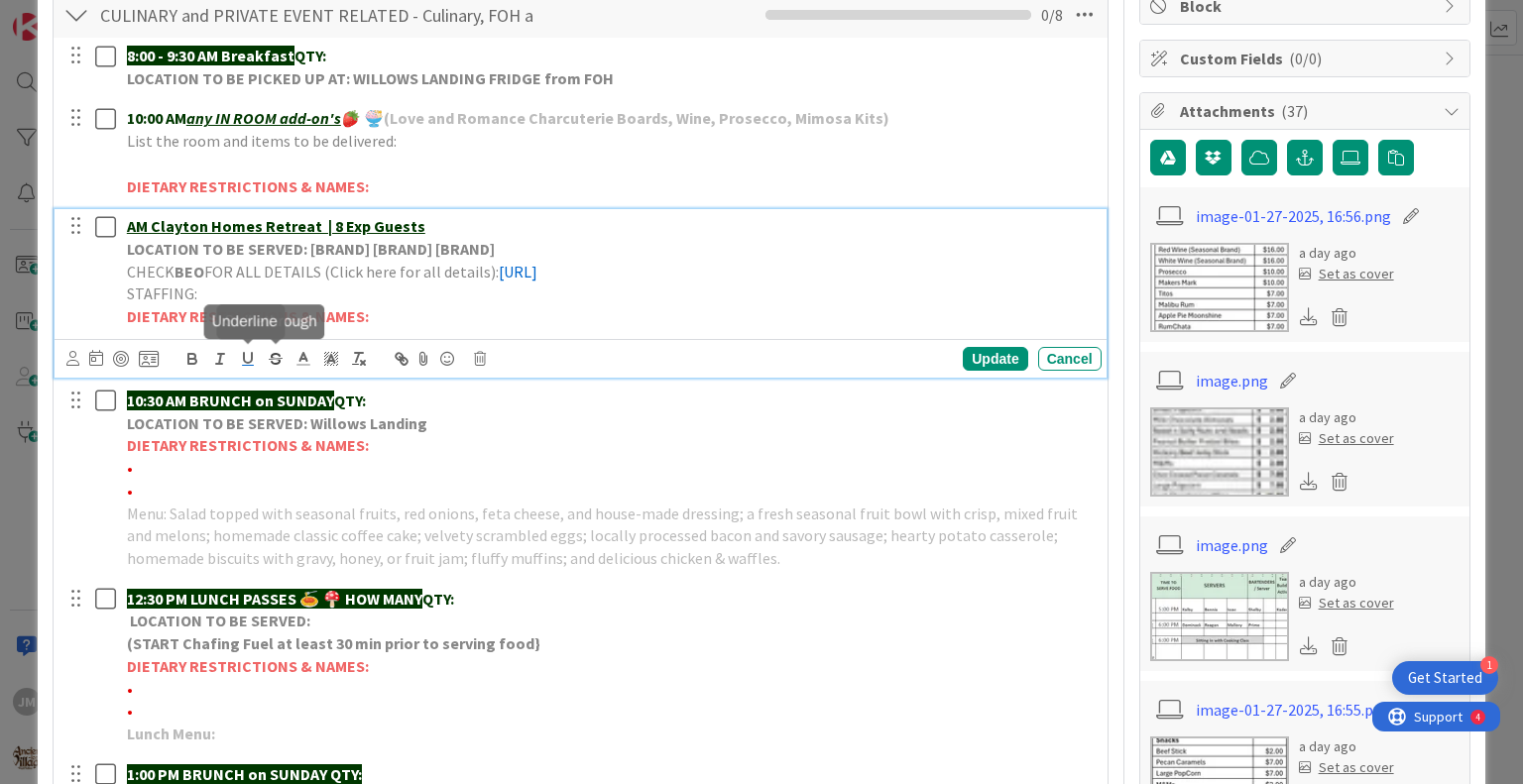 click 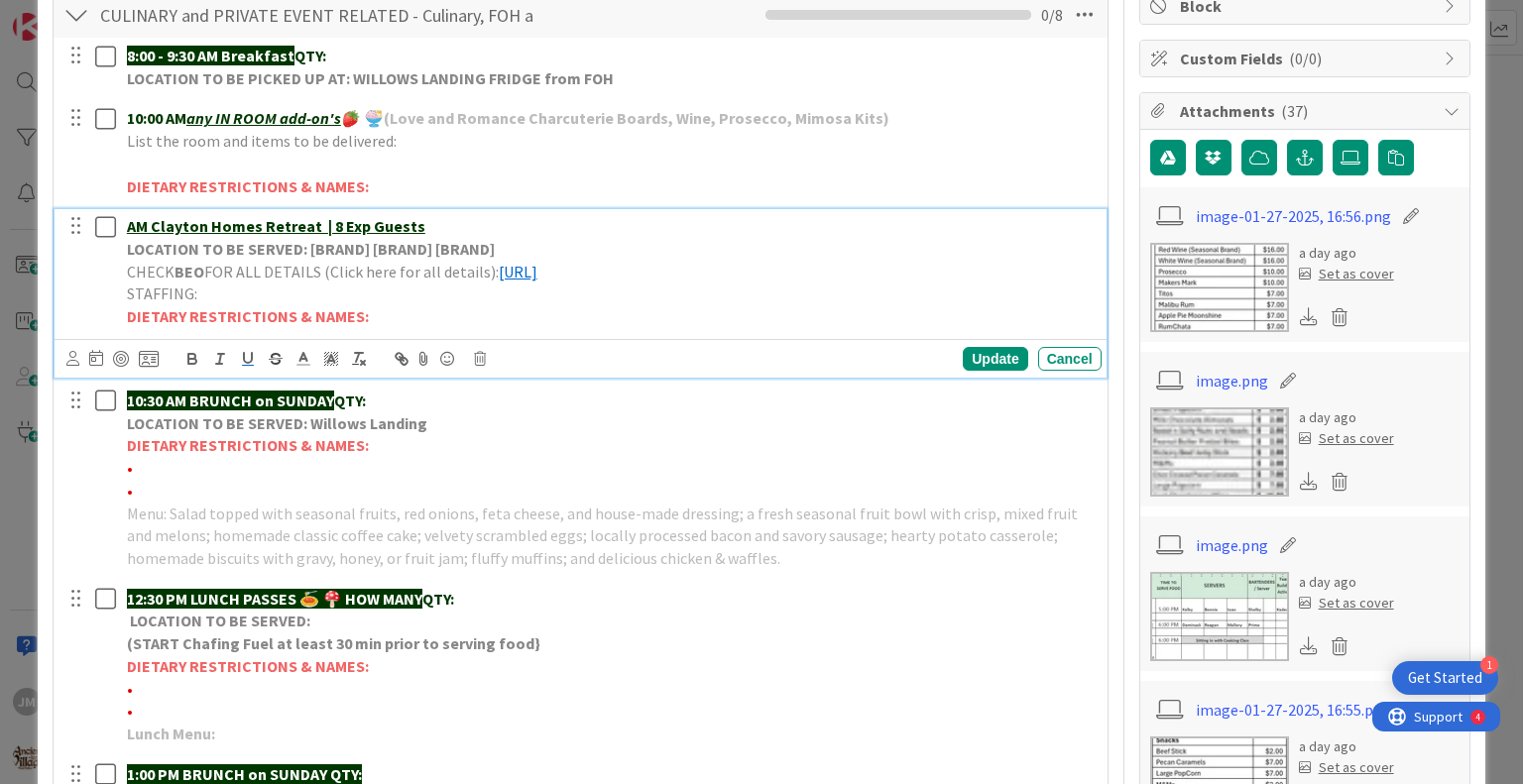 click on "DIETARY RESTRICTIONS & NAMES:" at bounding box center (610, 316) 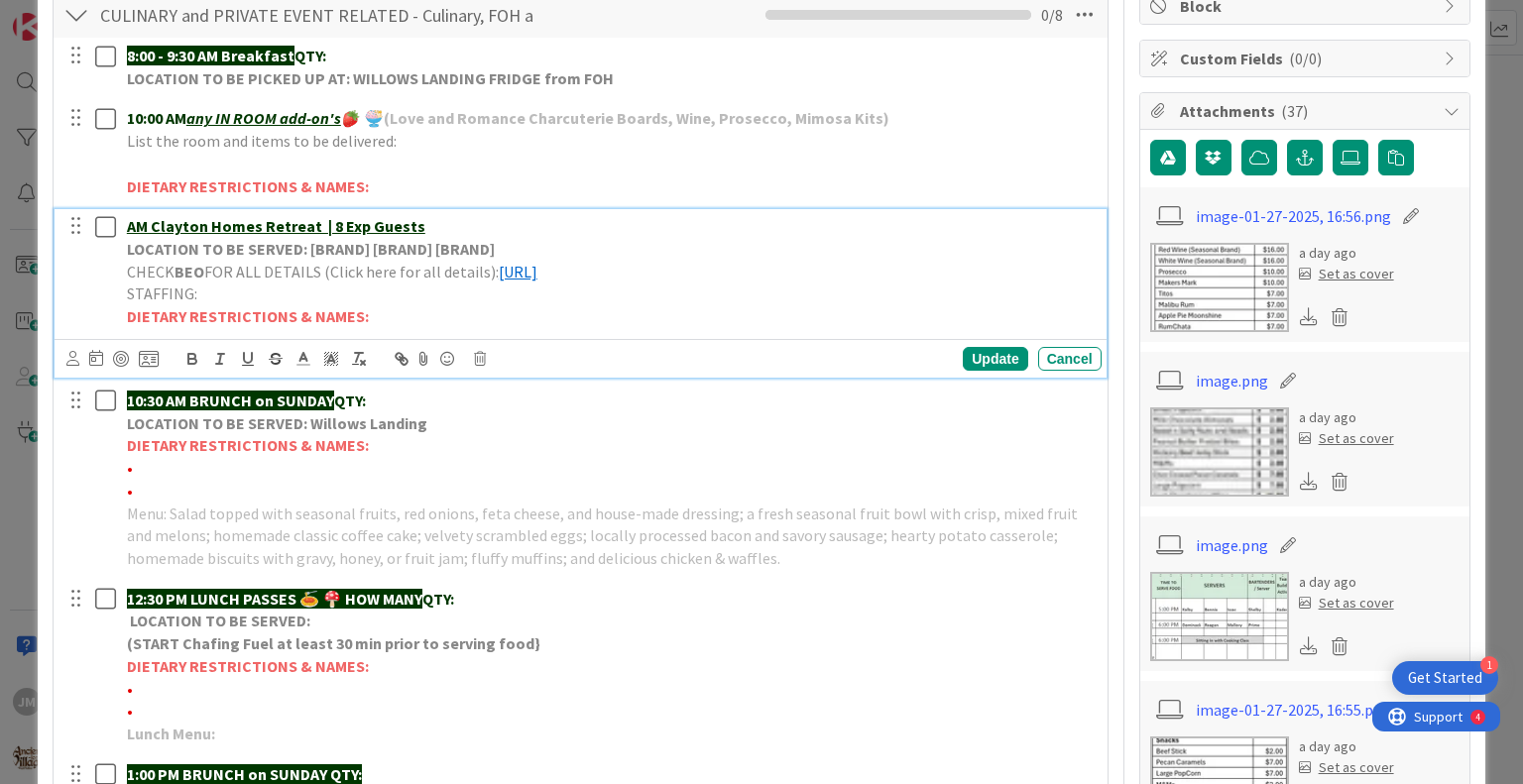 drag, startPoint x: 121, startPoint y: 228, endPoint x: 244, endPoint y: 228, distance: 123 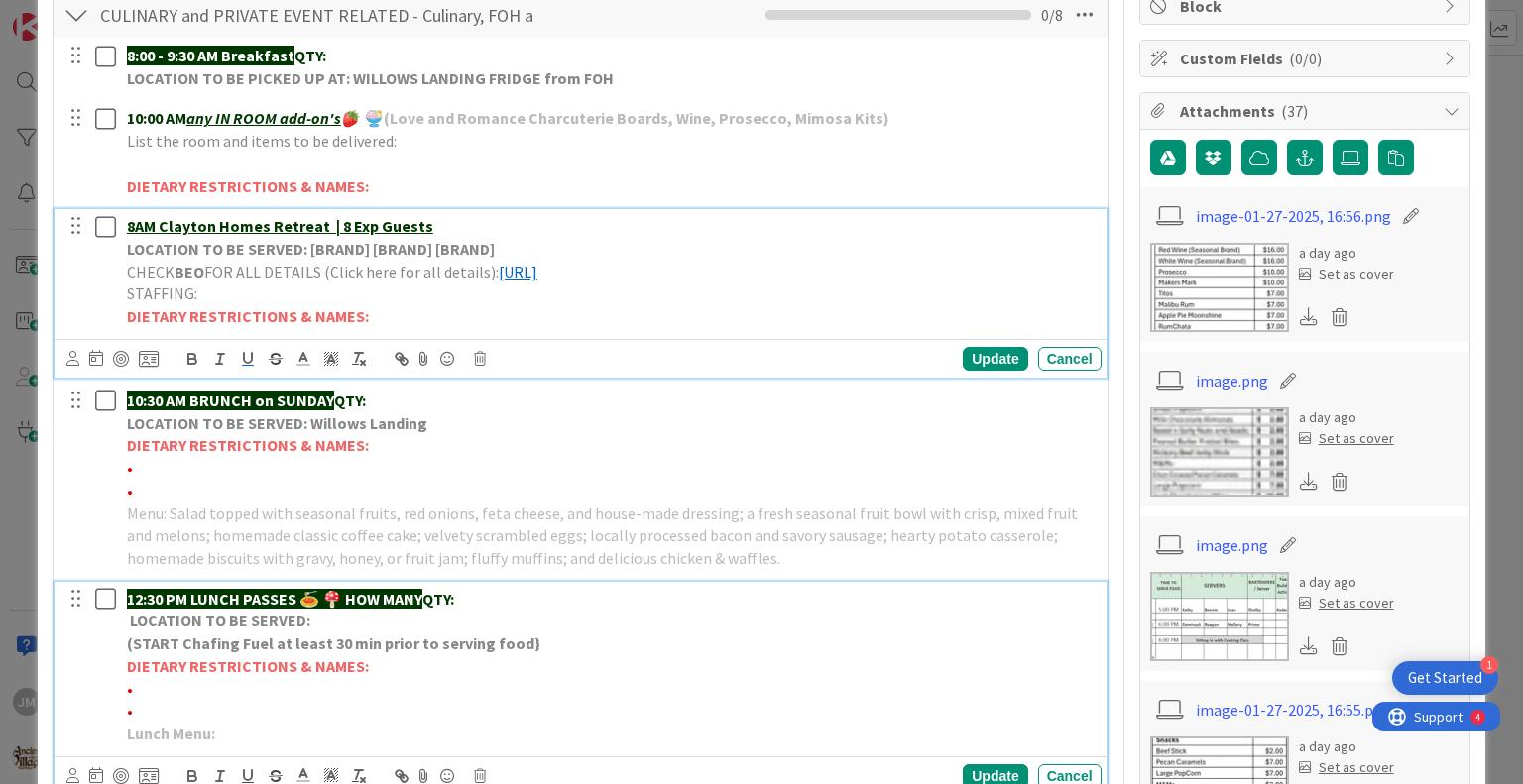 click on "LOCATION TO BE SERVED:" at bounding box center [610, 620] 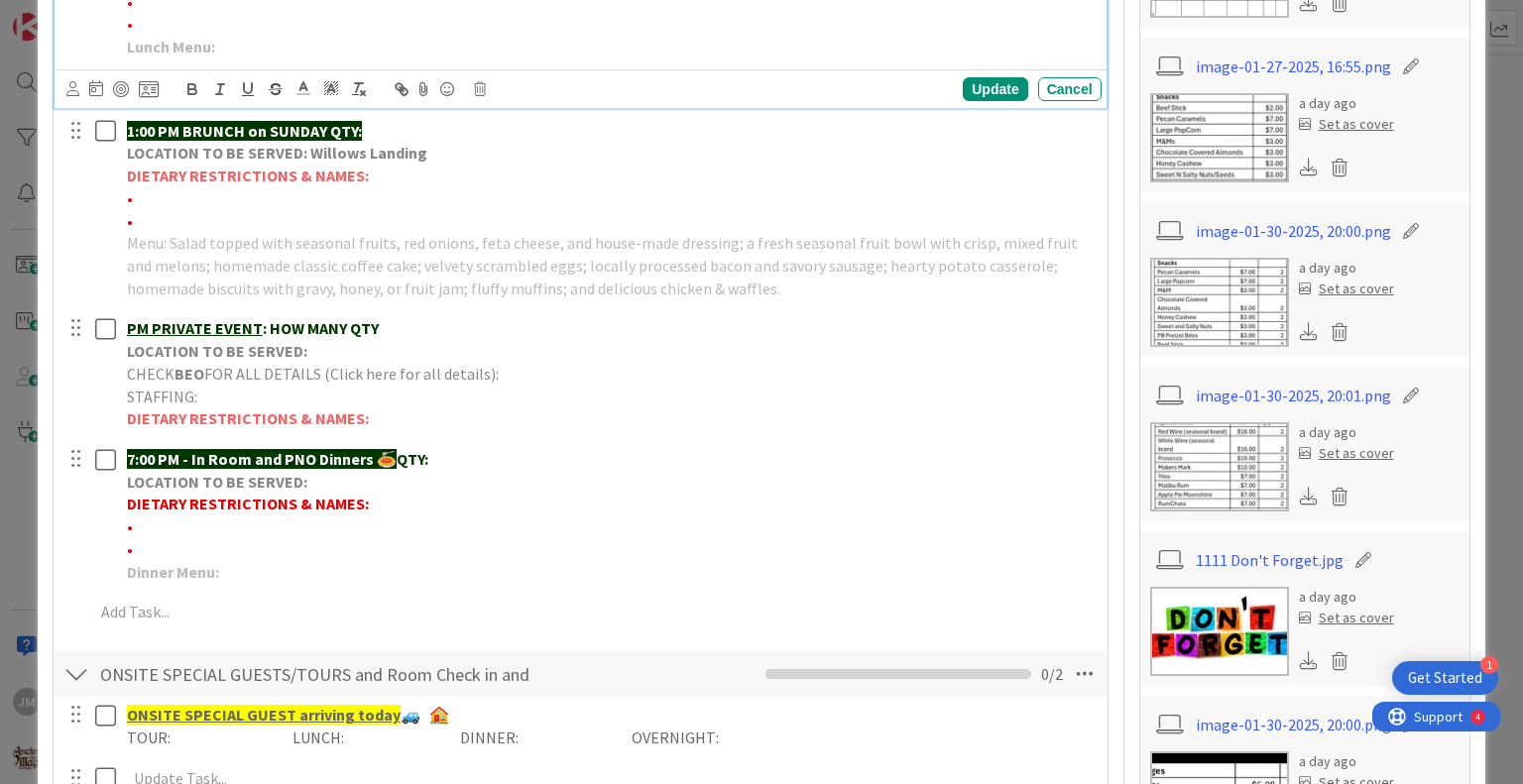 scroll, scrollTop: 1146, scrollLeft: 0, axis: vertical 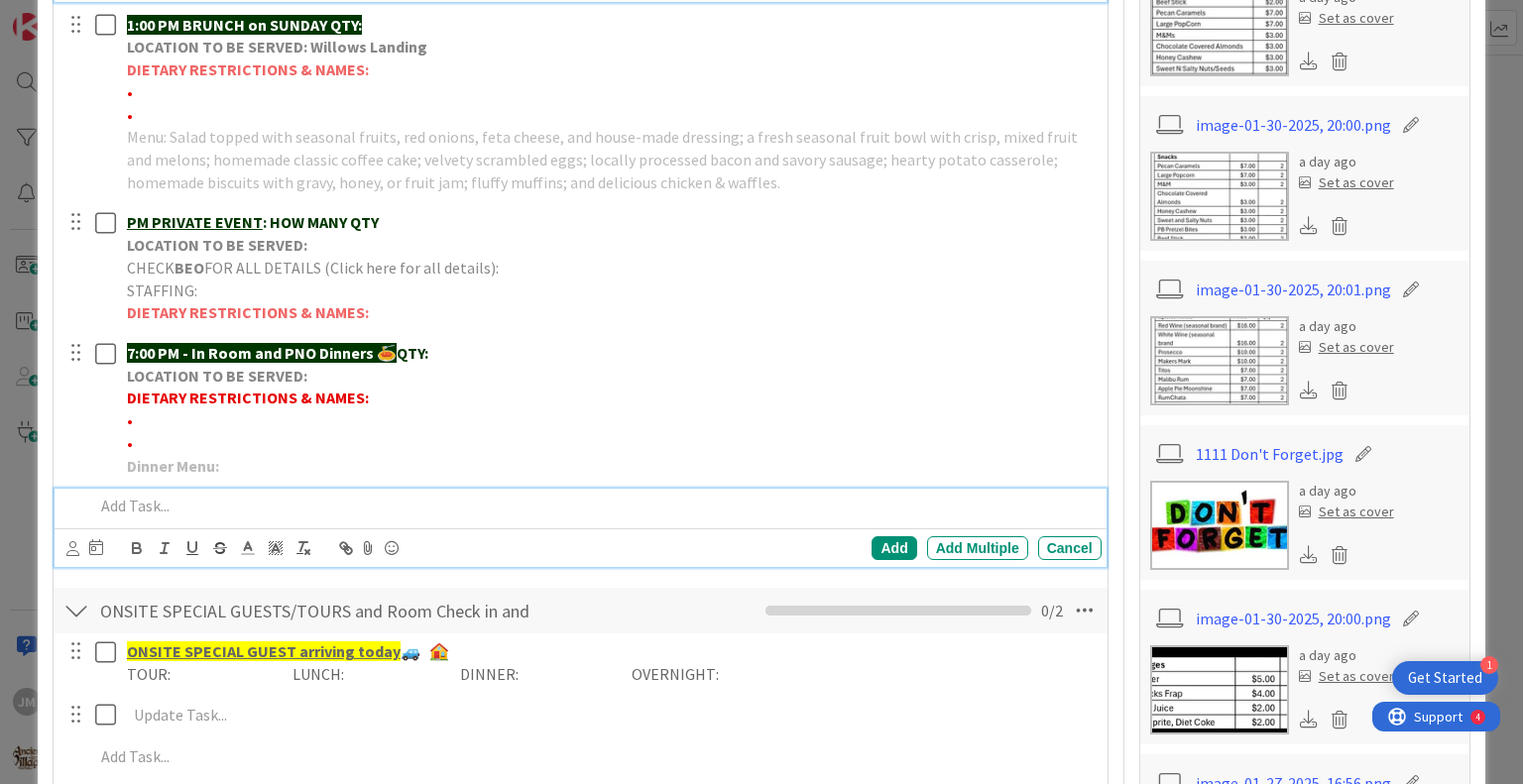 click at bounding box center [593, 505] 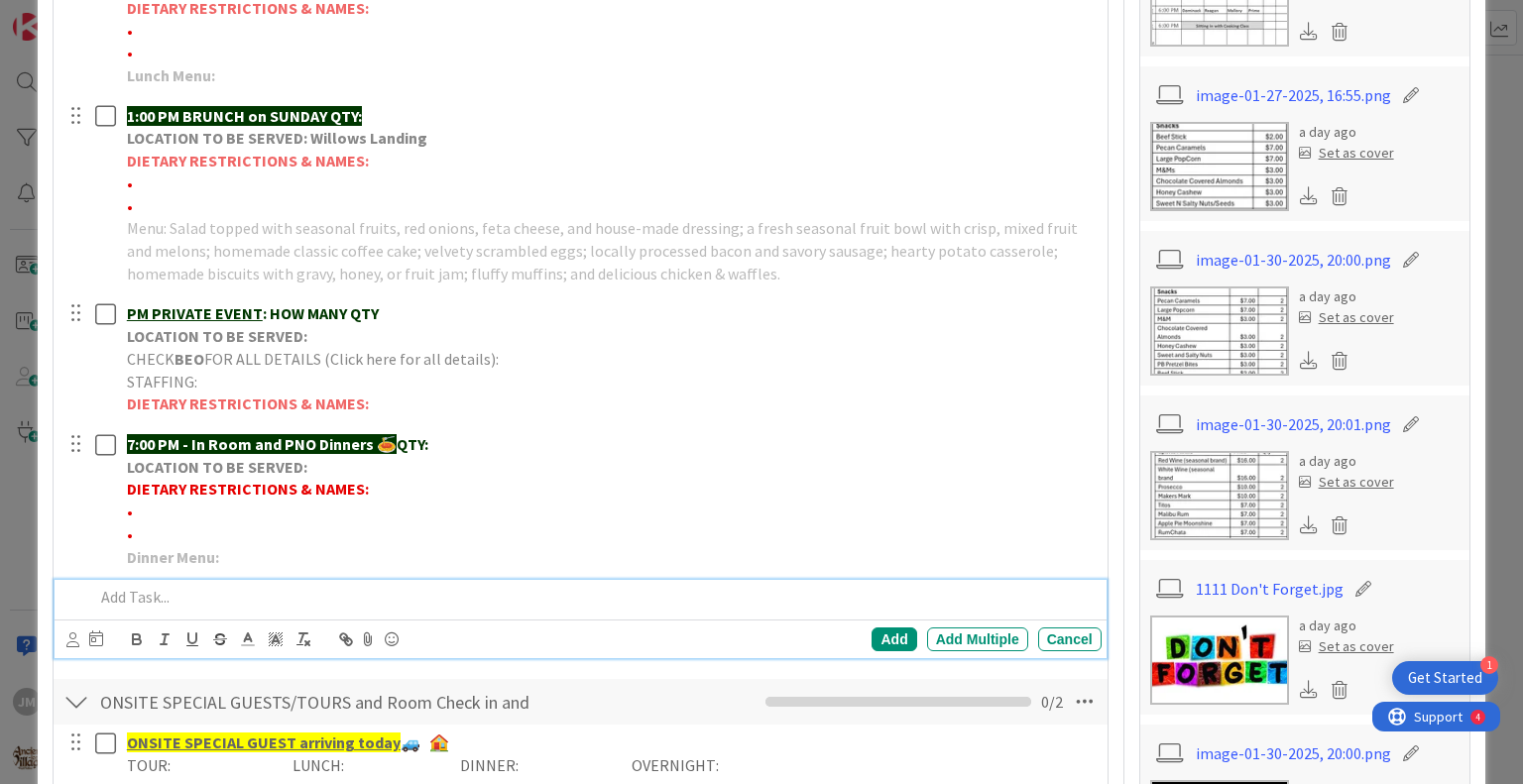 scroll, scrollTop: 1003, scrollLeft: 0, axis: vertical 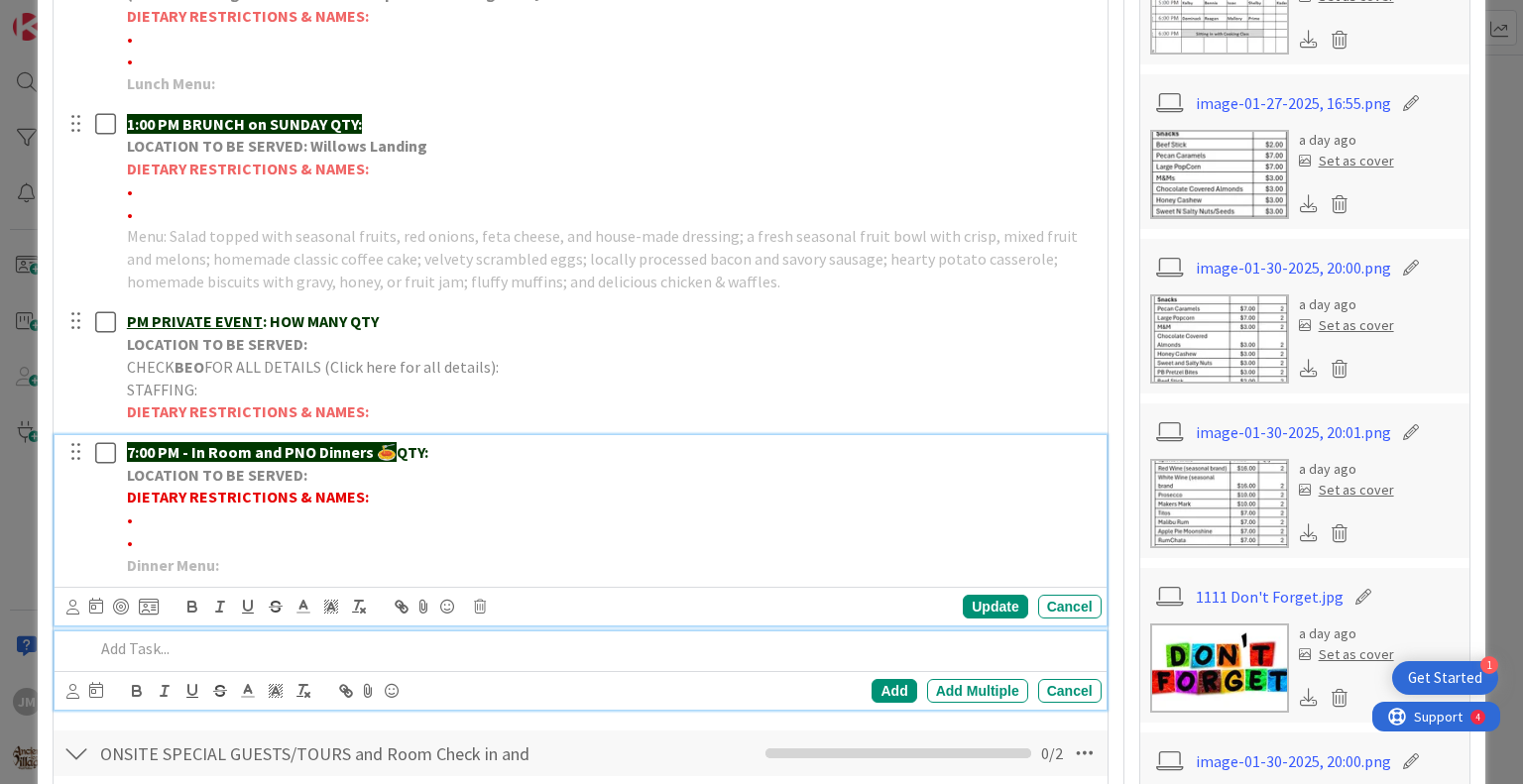 drag, startPoint x: 311, startPoint y: 567, endPoint x: 255, endPoint y: 566, distance: 56.00893 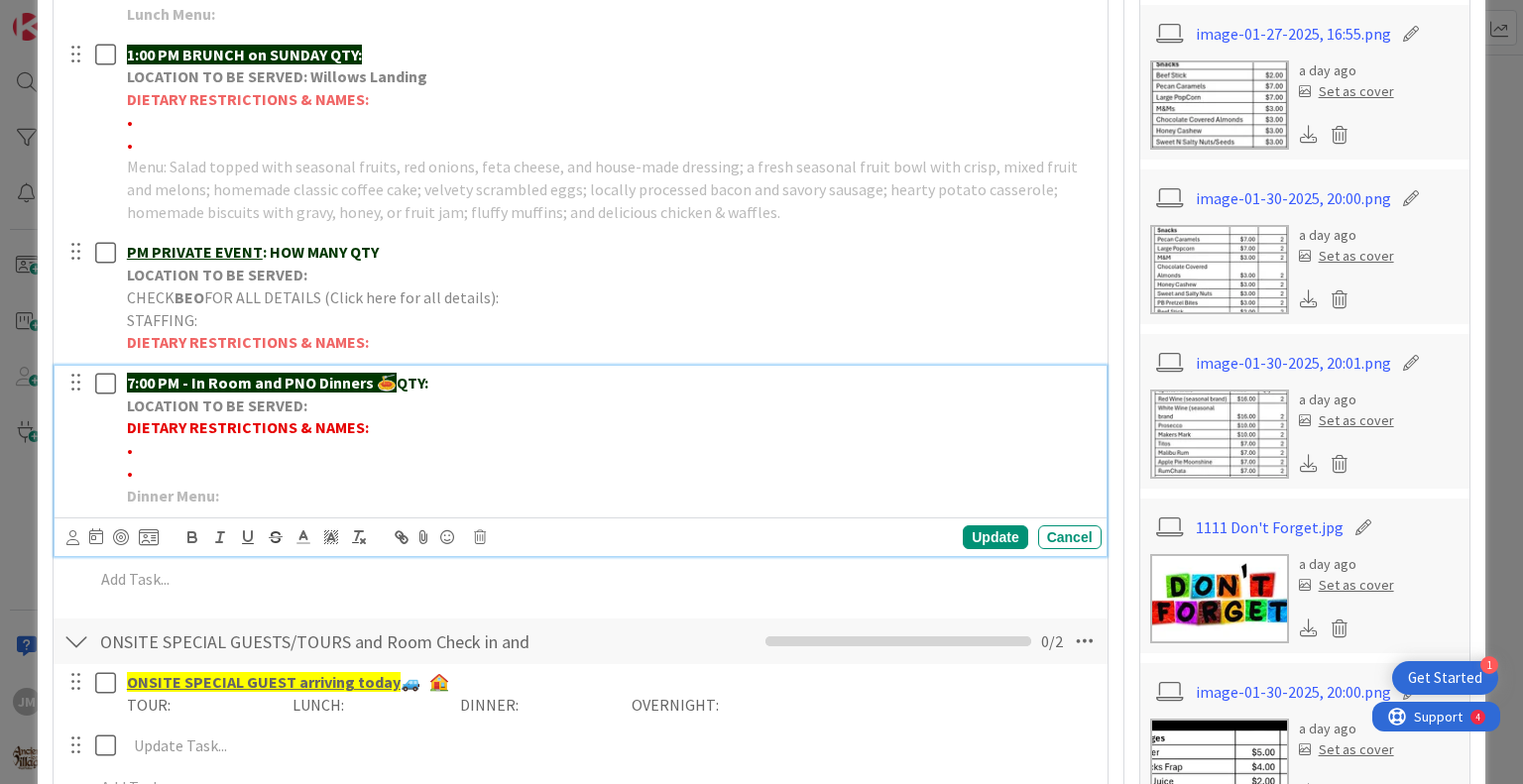 scroll, scrollTop: 1102, scrollLeft: 0, axis: vertical 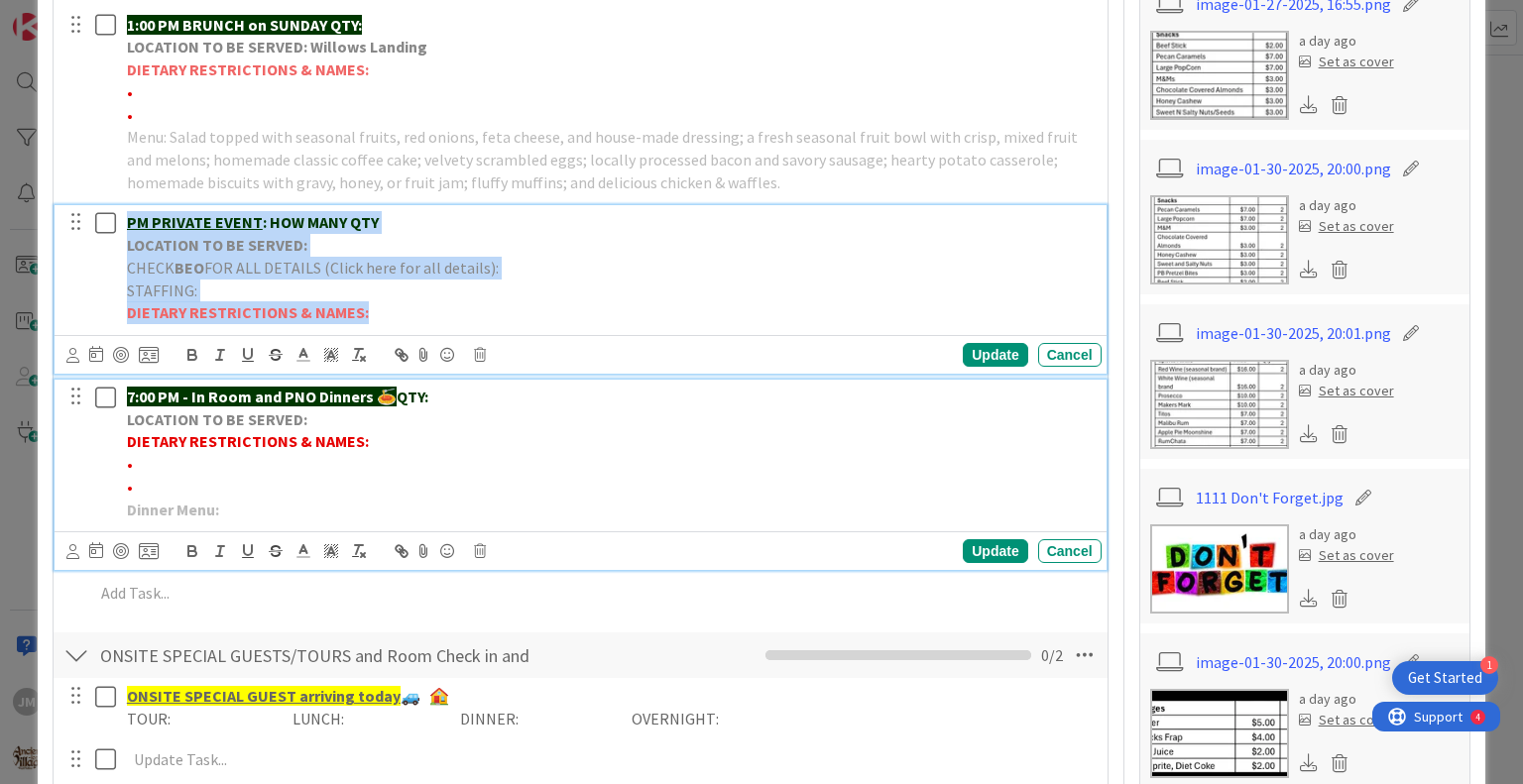 drag, startPoint x: 446, startPoint y: 305, endPoint x: 111, endPoint y: 227, distance: 343.9608 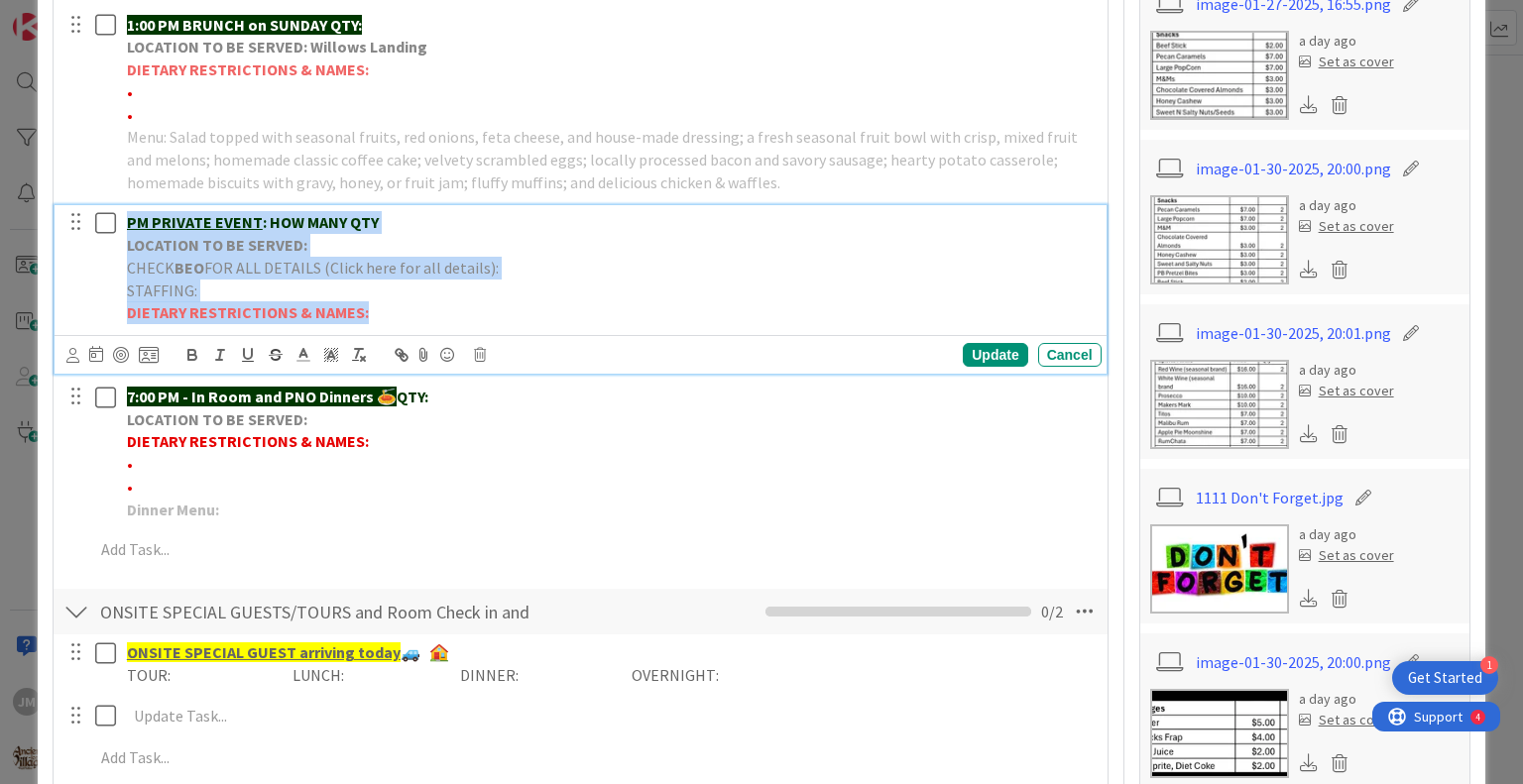 copy on "PM PRIVATE EVENT : HOW MANY QTY  LOCATION TO BE SERVED: CHECK  BEO  FOR ALL DETAILS (Click here for all details): STAFFING: DIETARY RESTRICTIONS & NAMES:" 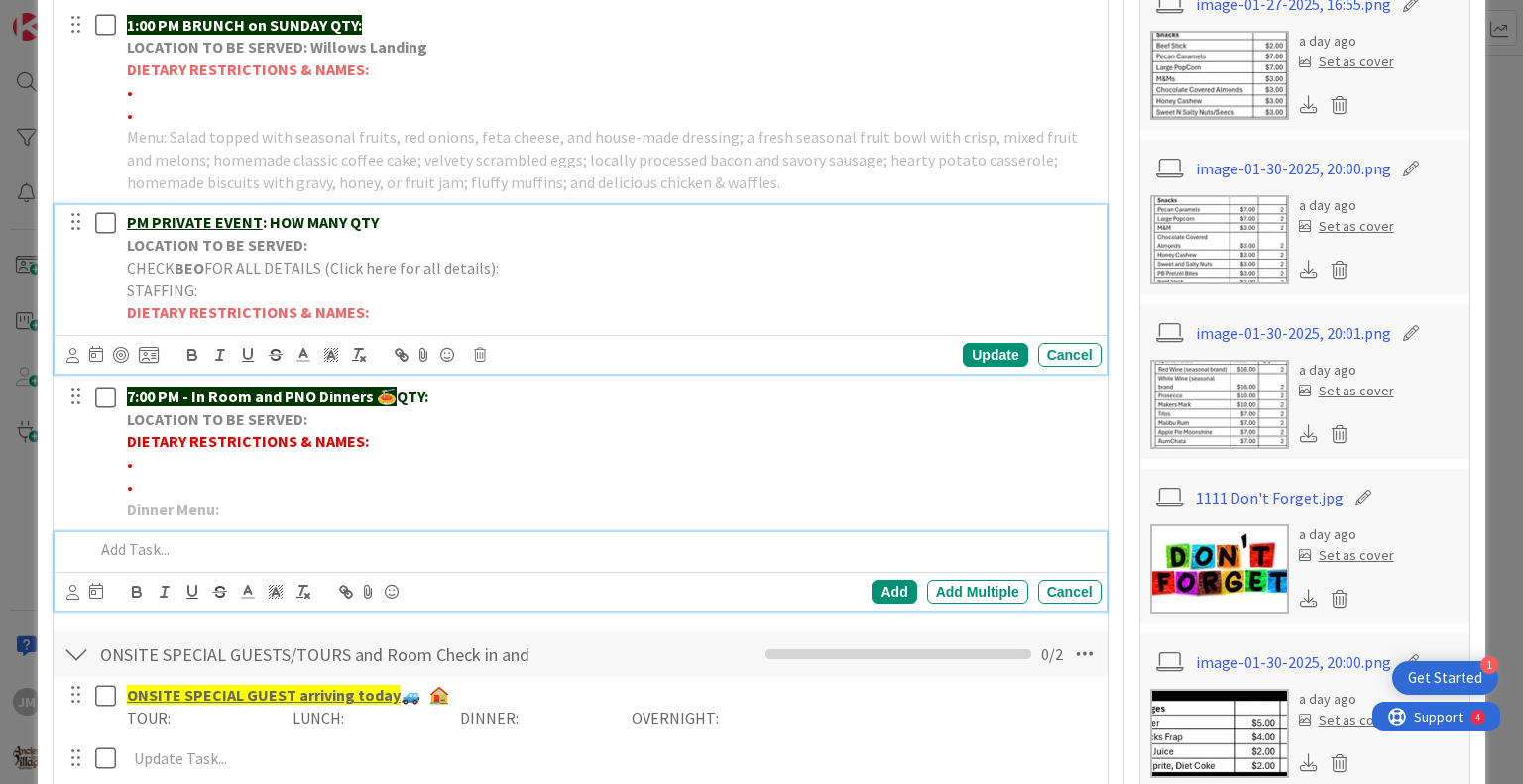 click at bounding box center (593, 549) 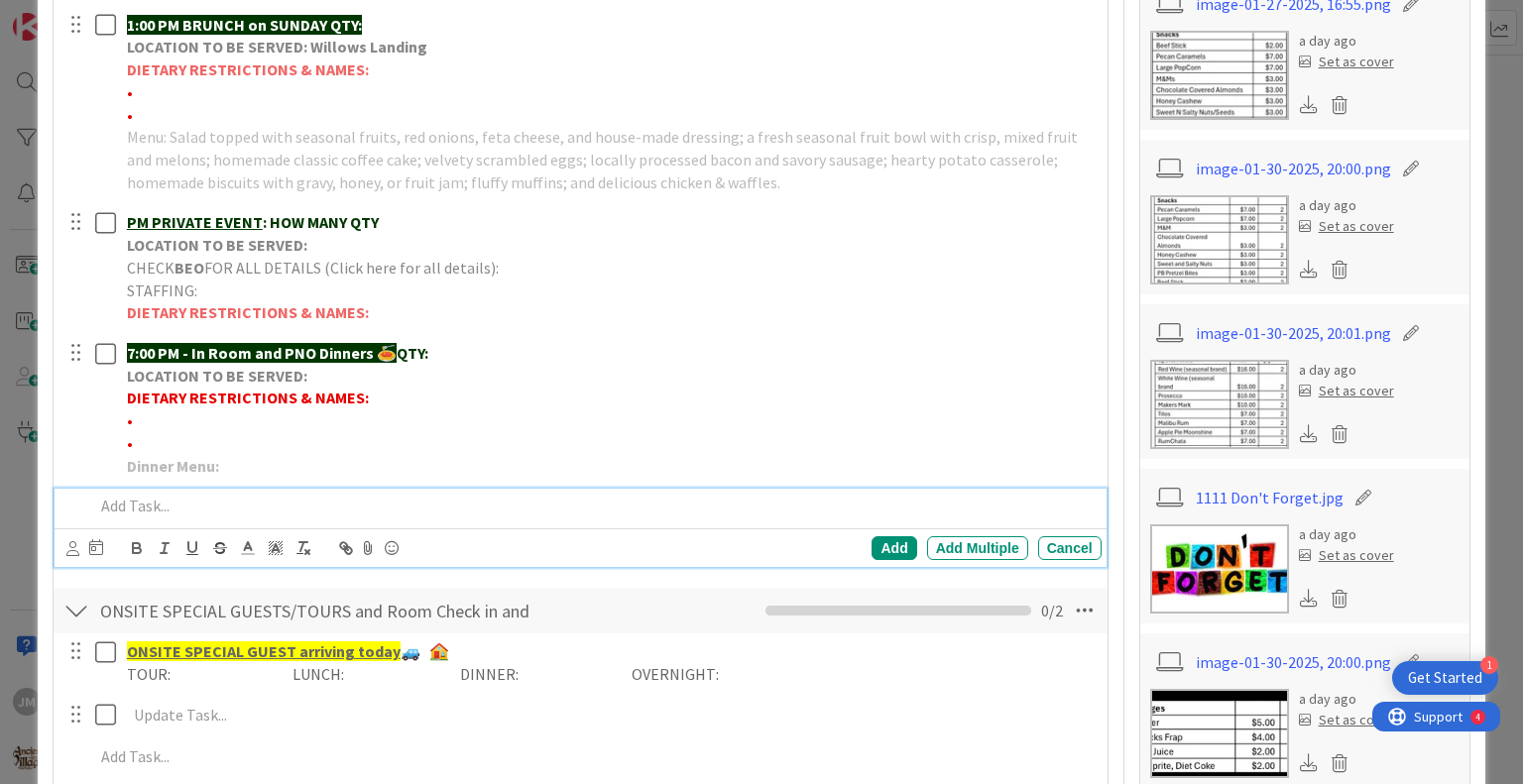 scroll, scrollTop: 1060, scrollLeft: 0, axis: vertical 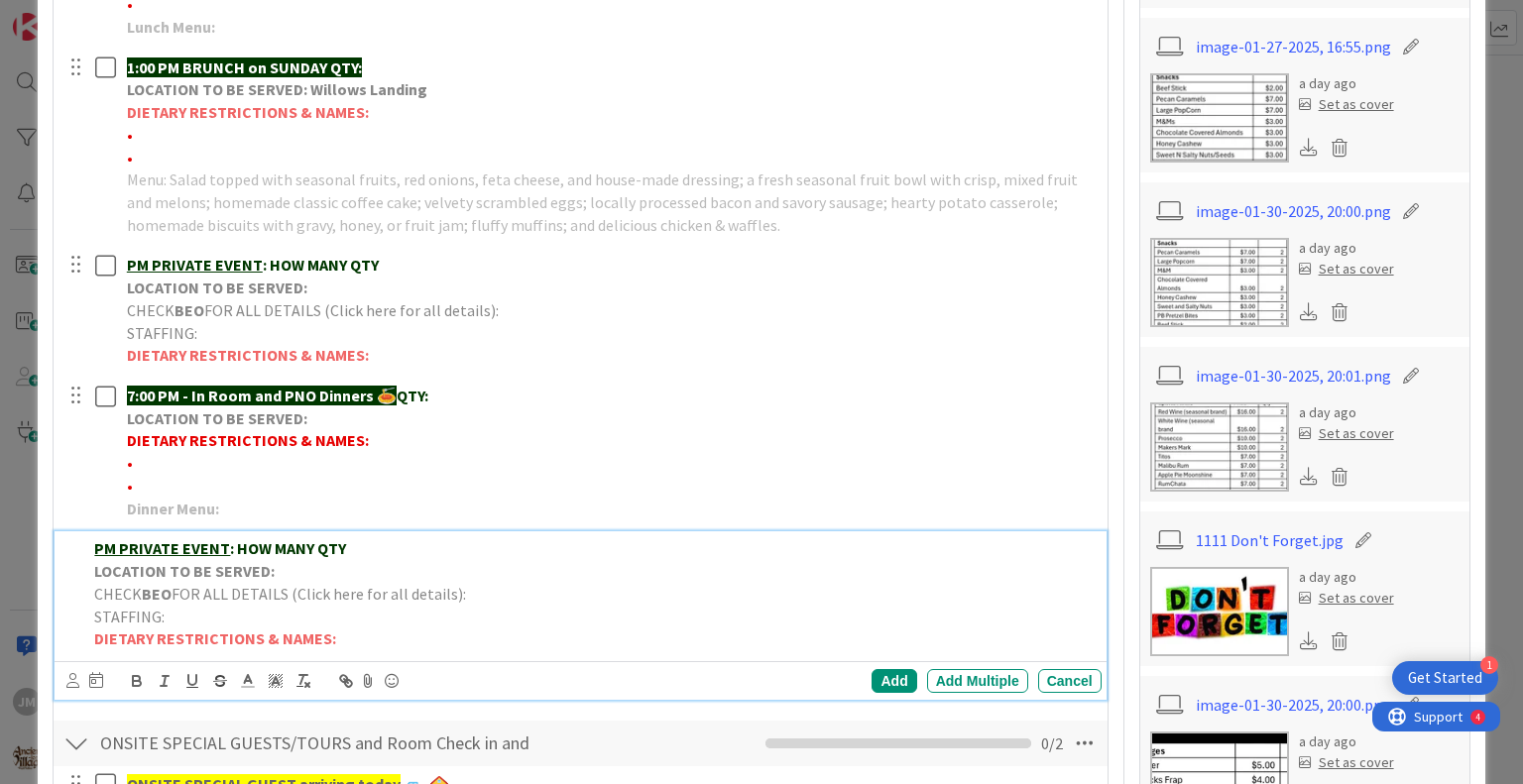 click on "PM PRIVATE EVENT : HOW MANY QTY" at bounding box center (593, 548) 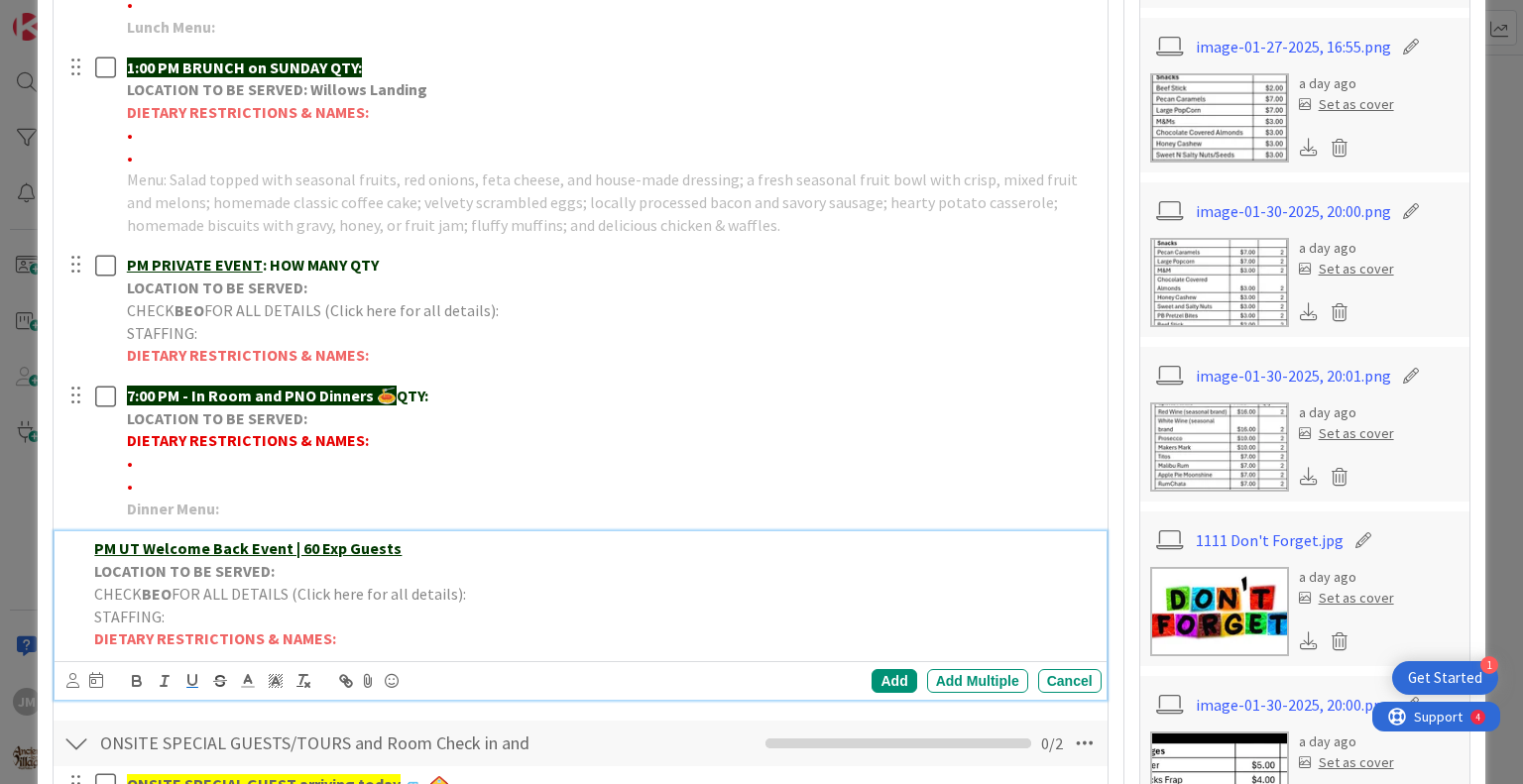 click on "PM UT Welcome Back Event | 60 Exp Guests" at bounding box center (248, 548) 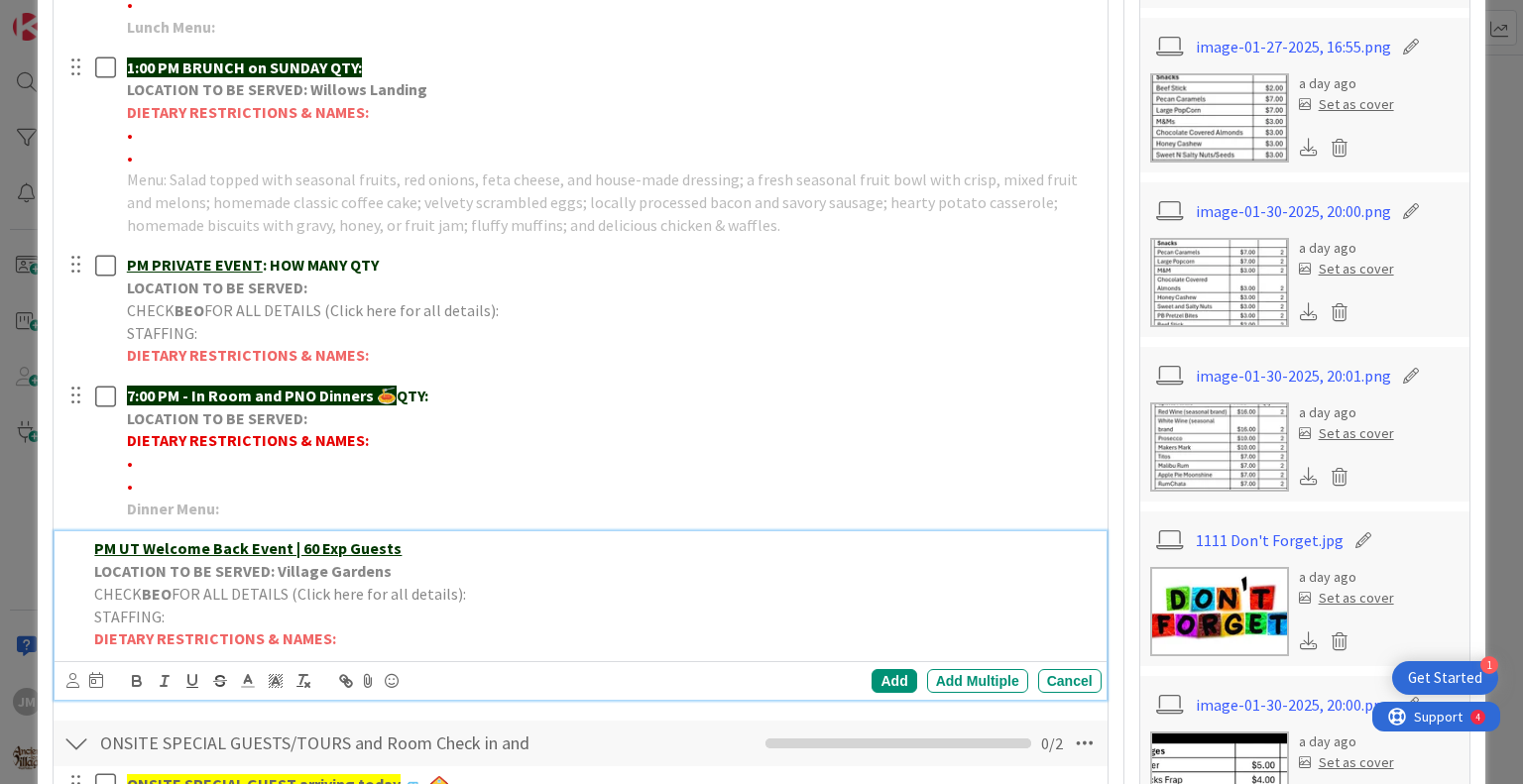 click on "CHECK  BEO  FOR ALL DETAILS (Click here for all details):" at bounding box center (593, 594) 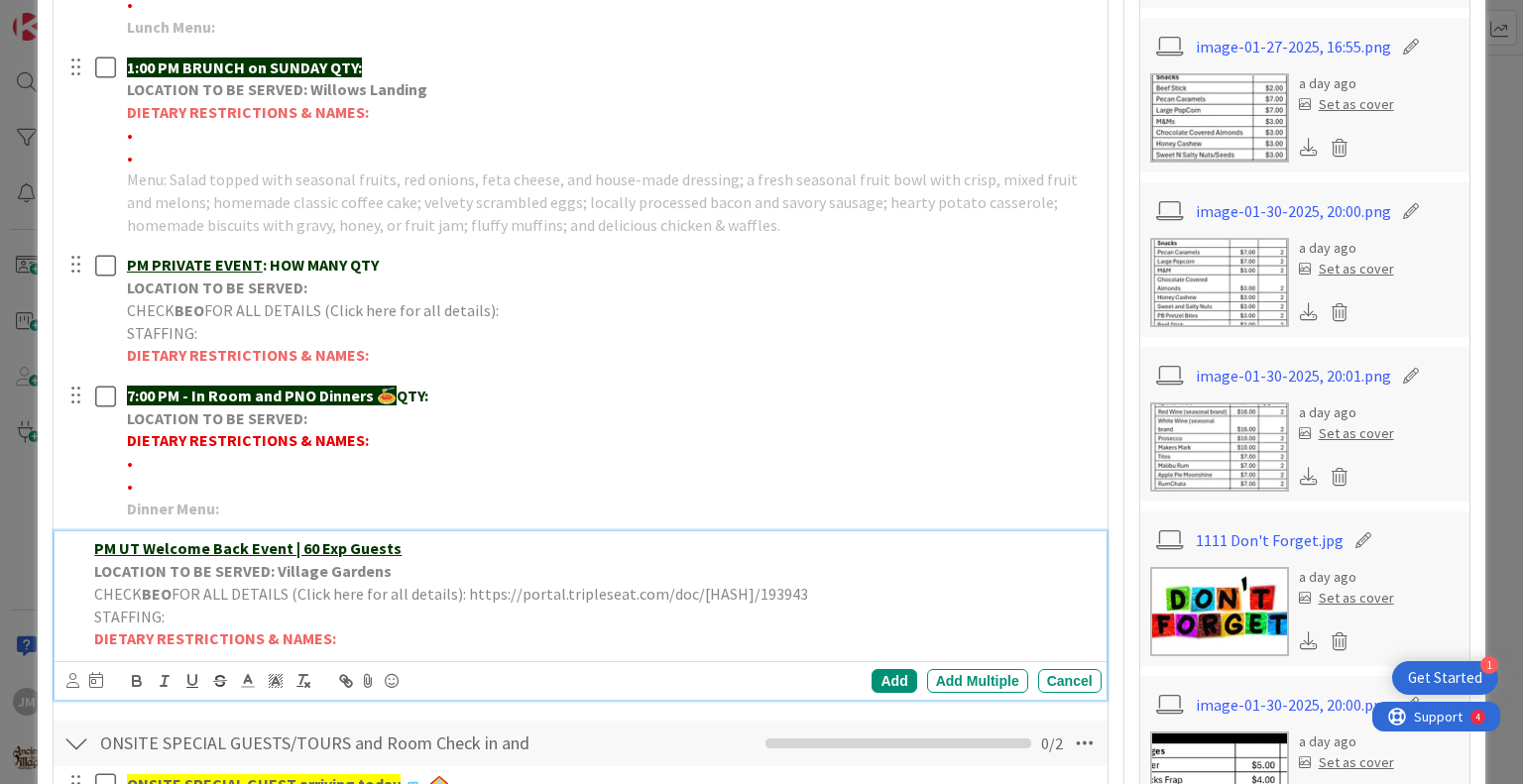 drag, startPoint x: 1067, startPoint y: 594, endPoint x: 458, endPoint y: 583, distance: 609.0993 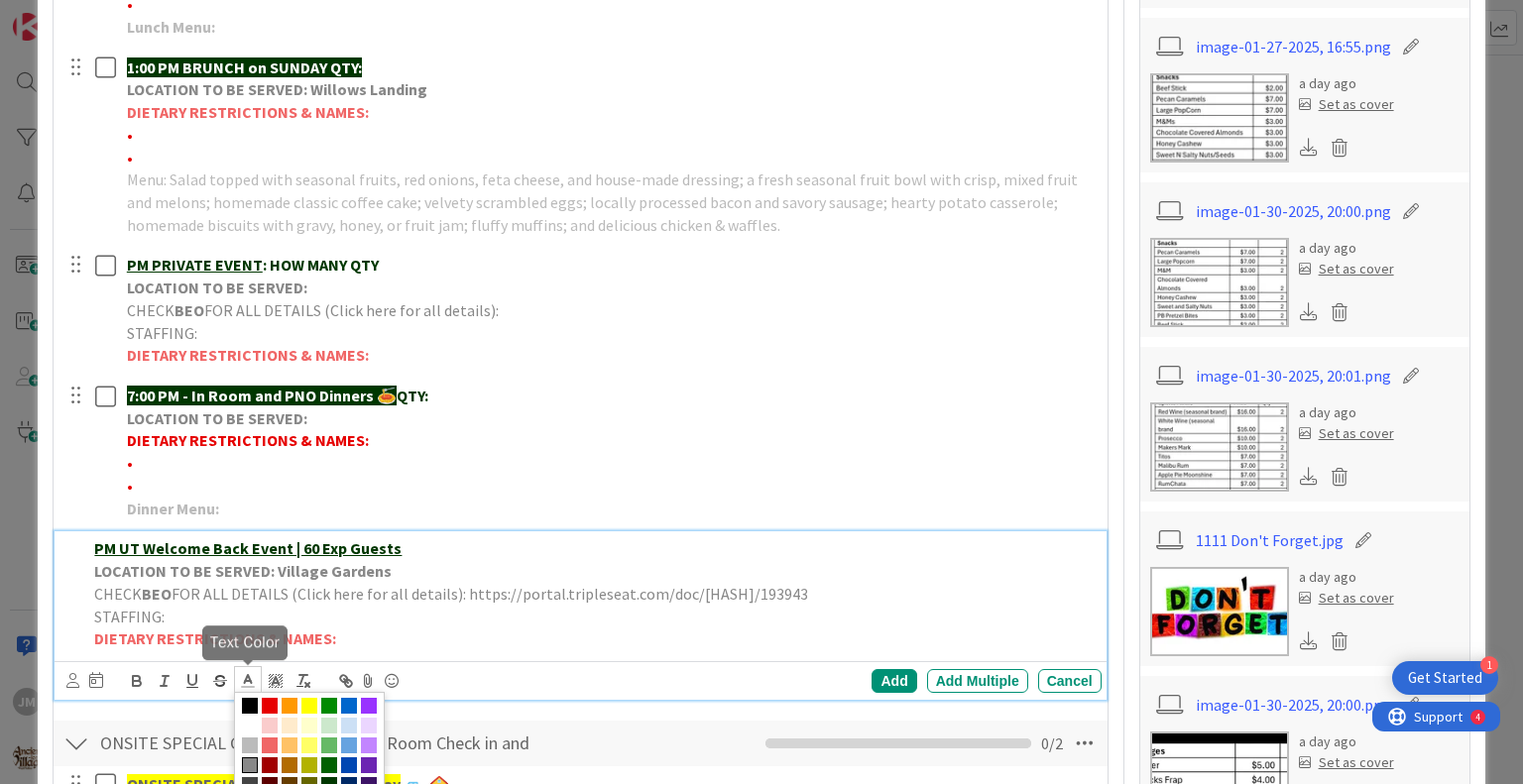 click 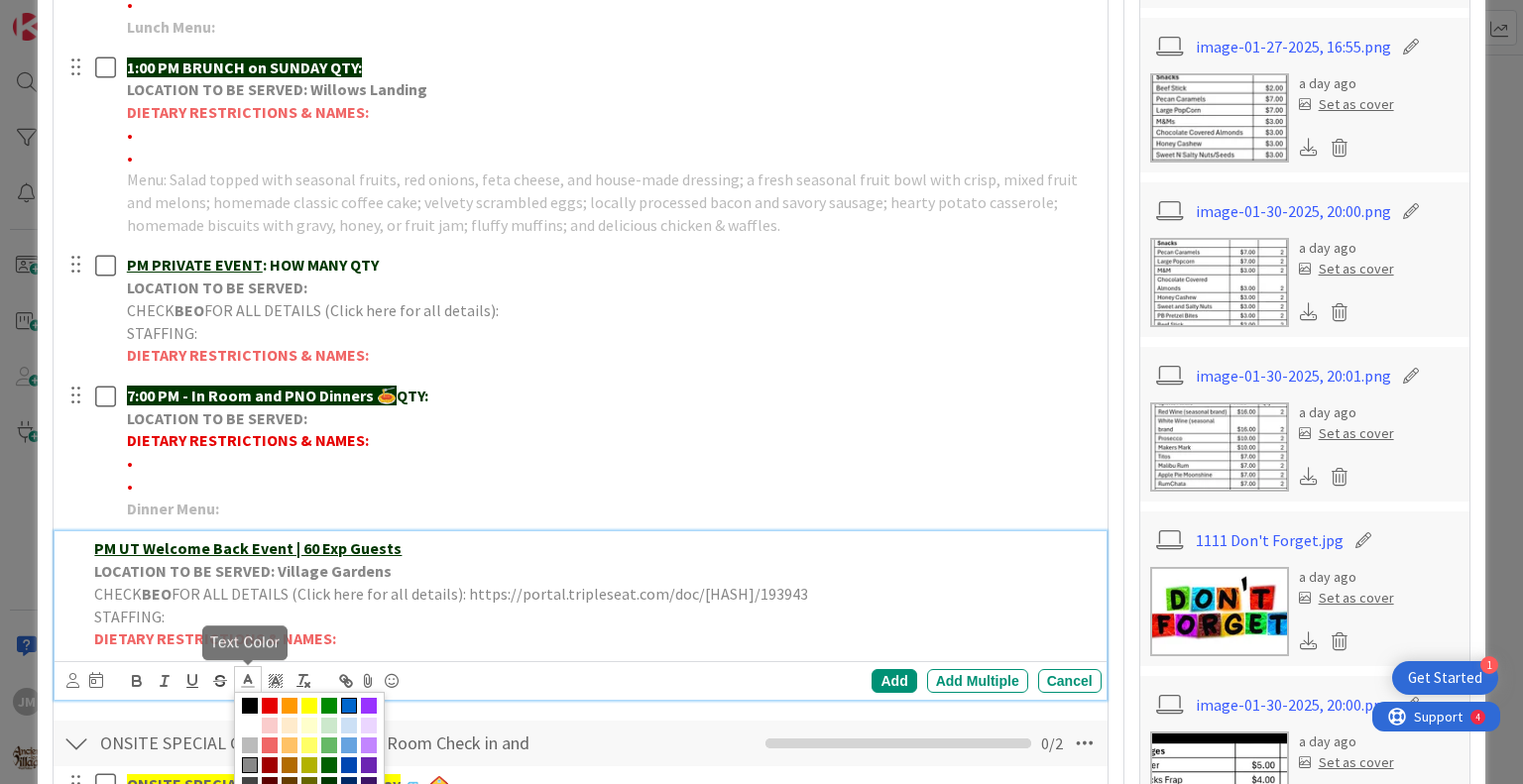 click at bounding box center (349, 706) 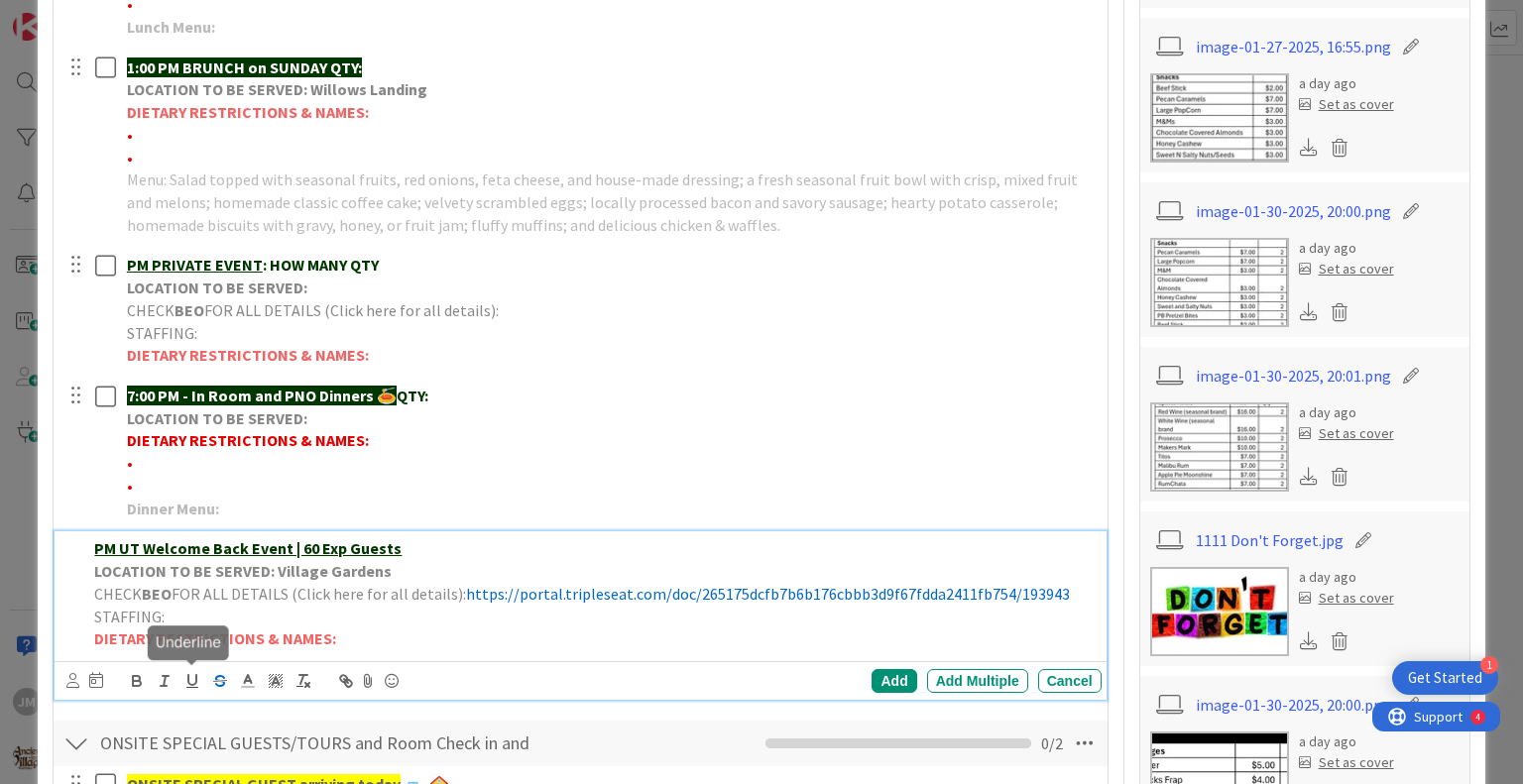 drag, startPoint x: 187, startPoint y: 674, endPoint x: 210, endPoint y: 676, distance: 23.086793 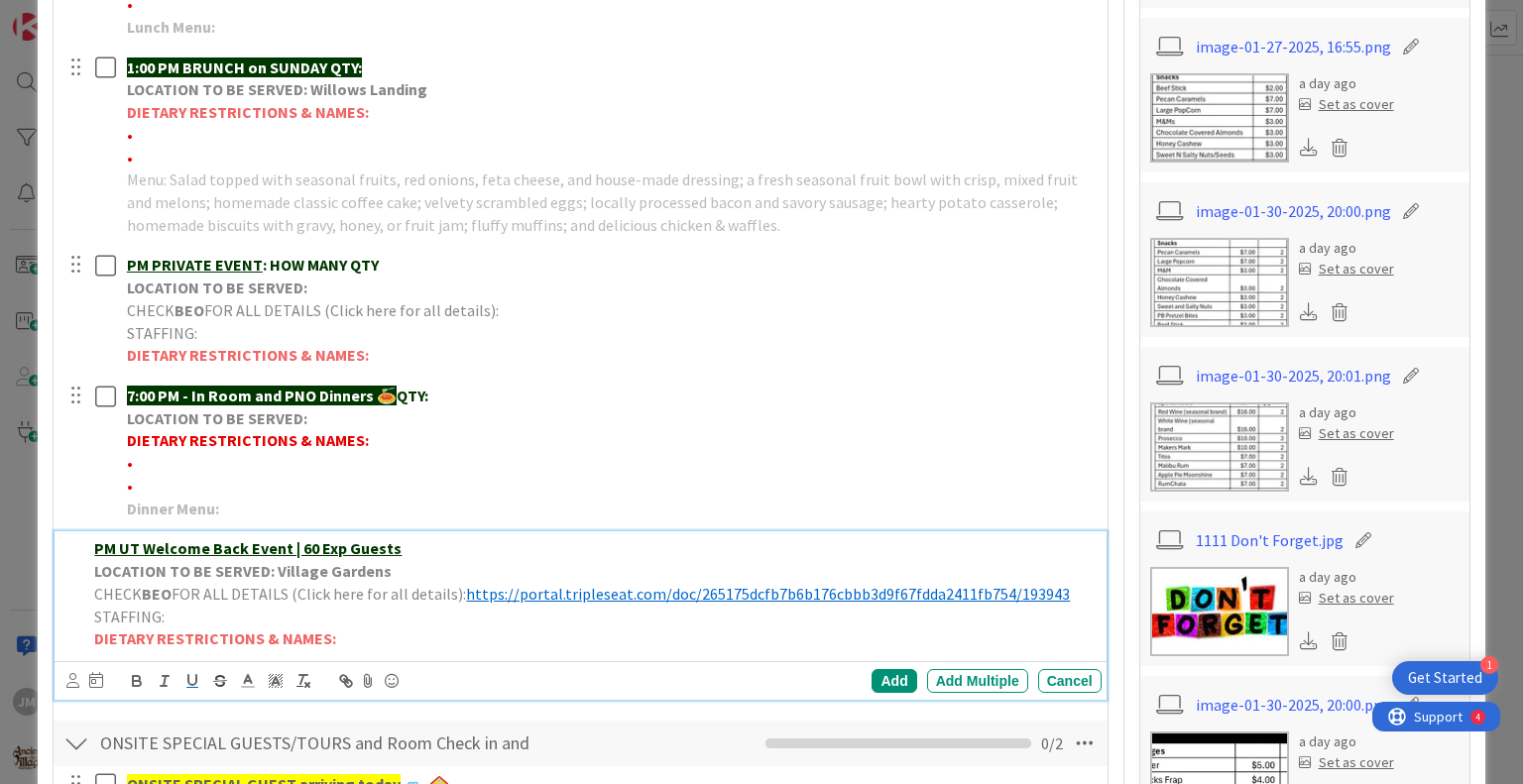 click on "CHECK  BEO  FOR ALL DETAILS (Click here for all details):  https://portal.tripleseat.com/doc/265175dcfb7b6b176cbbb3d9f67fdda2411fb754/193943" at bounding box center [593, 594] 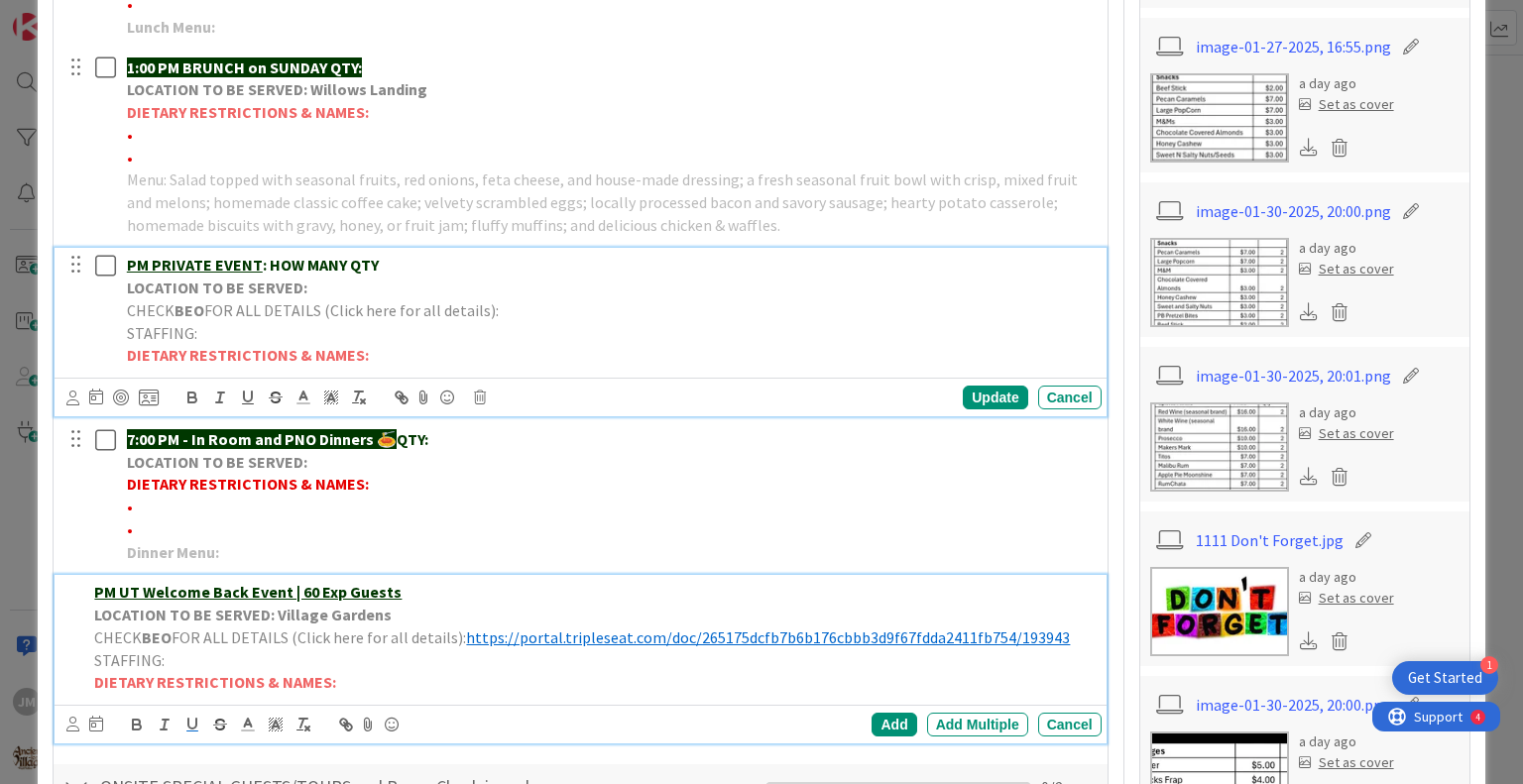 click on "PM PRIVATE EVENT : HOW MANY QTY  LOCATION TO BE SERVED: CHECK  BEO  FOR ALL DETAILS (Click here for all details): STAFFING: DIETARY RESTRICTIONS & NAMES:" at bounding box center (610, 310) 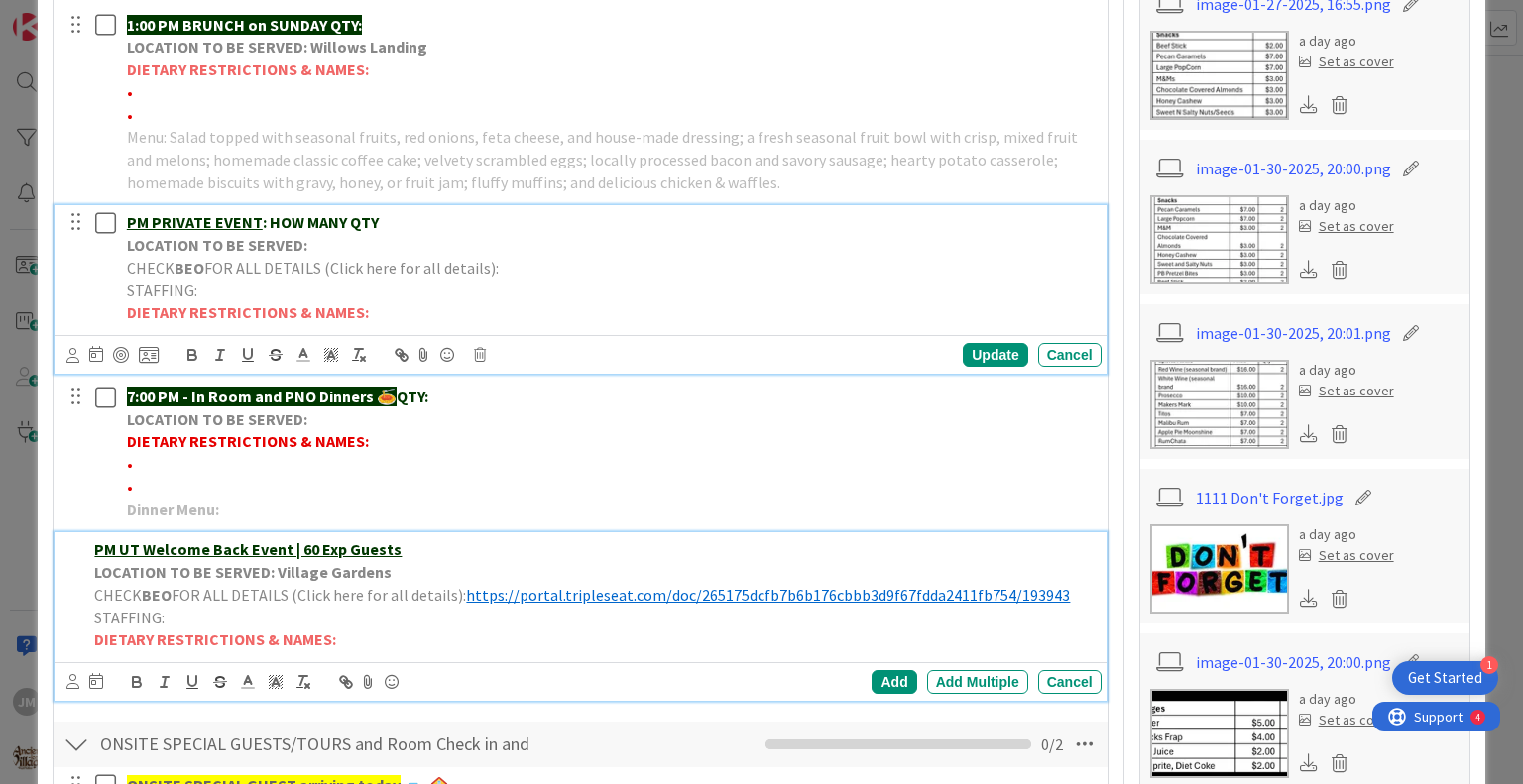 click on "PM UT Welcome Back Event | 60 Exp Guests" at bounding box center (248, 549) 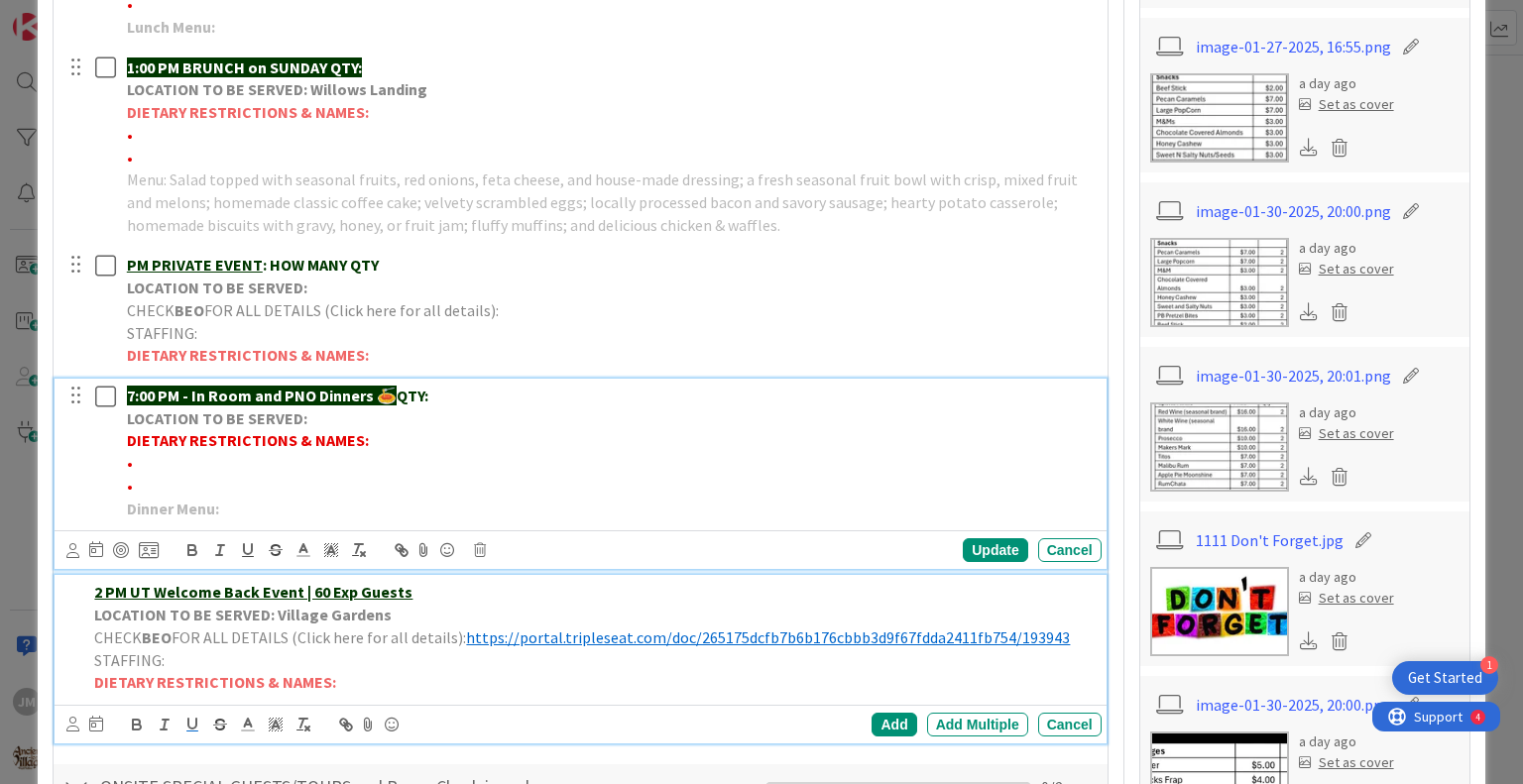 click on "7:00 PM - In Room and PNO Dinners 🍝 QTY: LOCATION TO BE SERVED: DIETARY RESTRICTIONS & NAMES: • • Dinner Menu:" at bounding box center [610, 452] 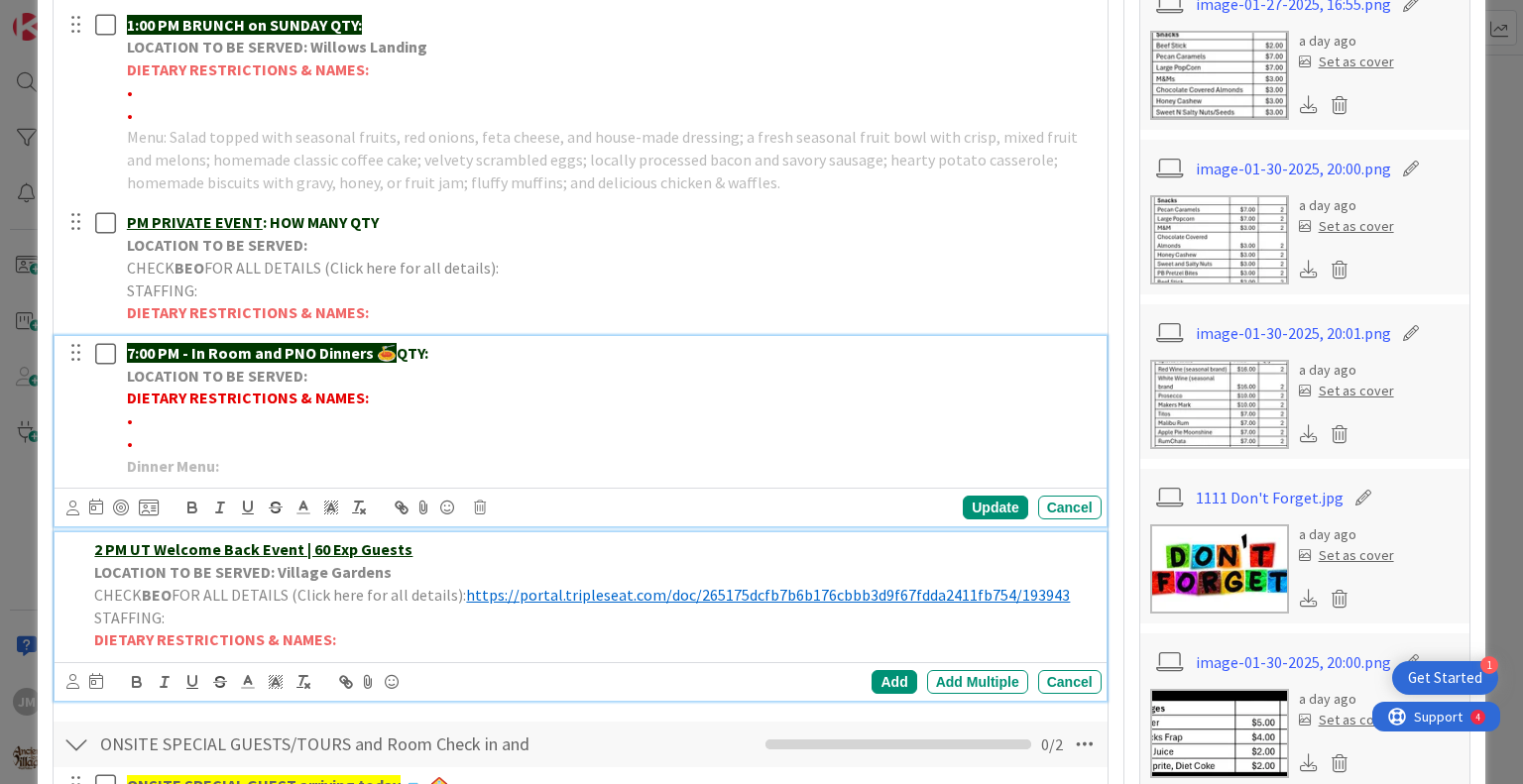 click on "2 PM UT Welcome Back Event | 60 Exp Guests" at bounding box center [253, 549] 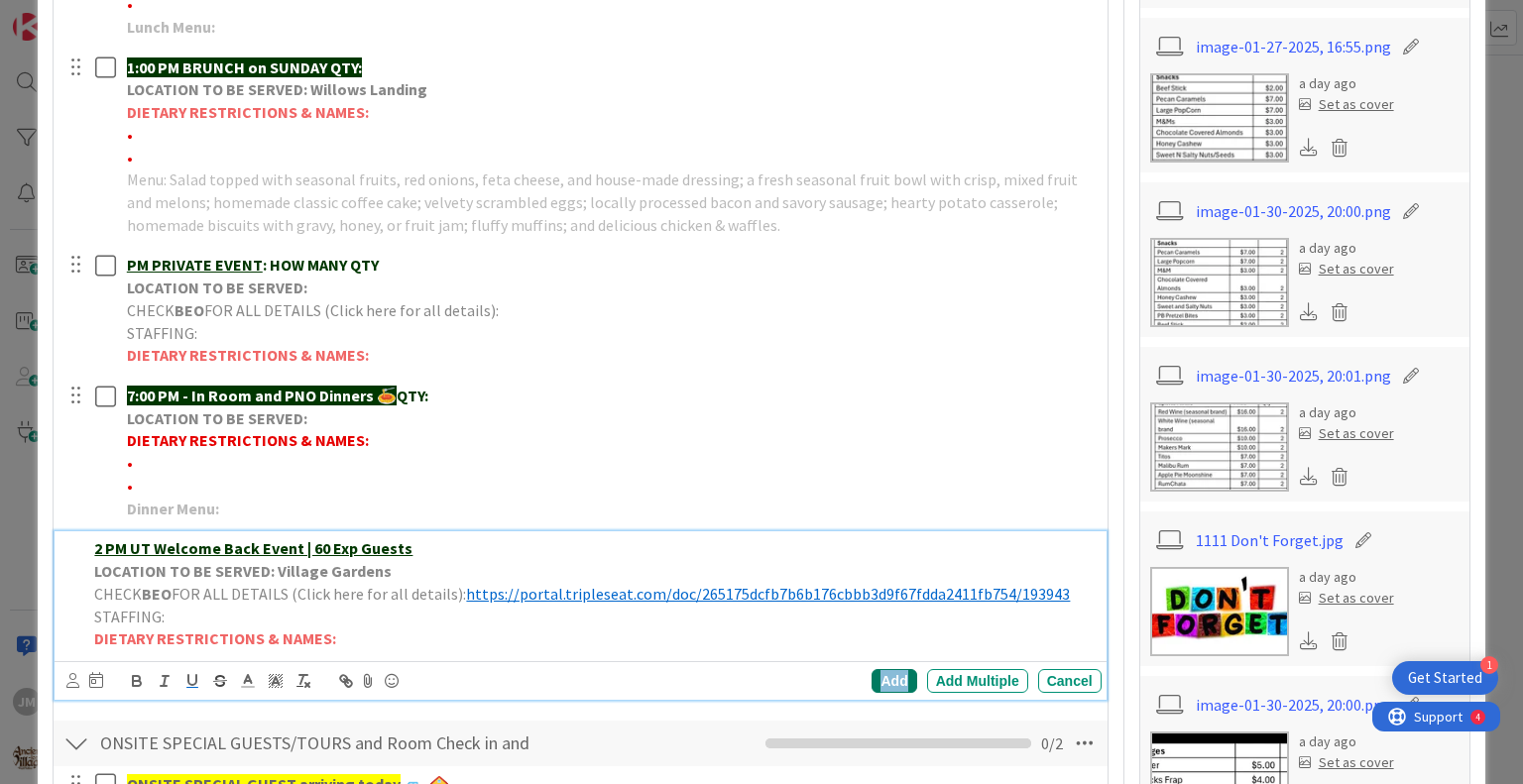 click on "Add" at bounding box center [893, 681] 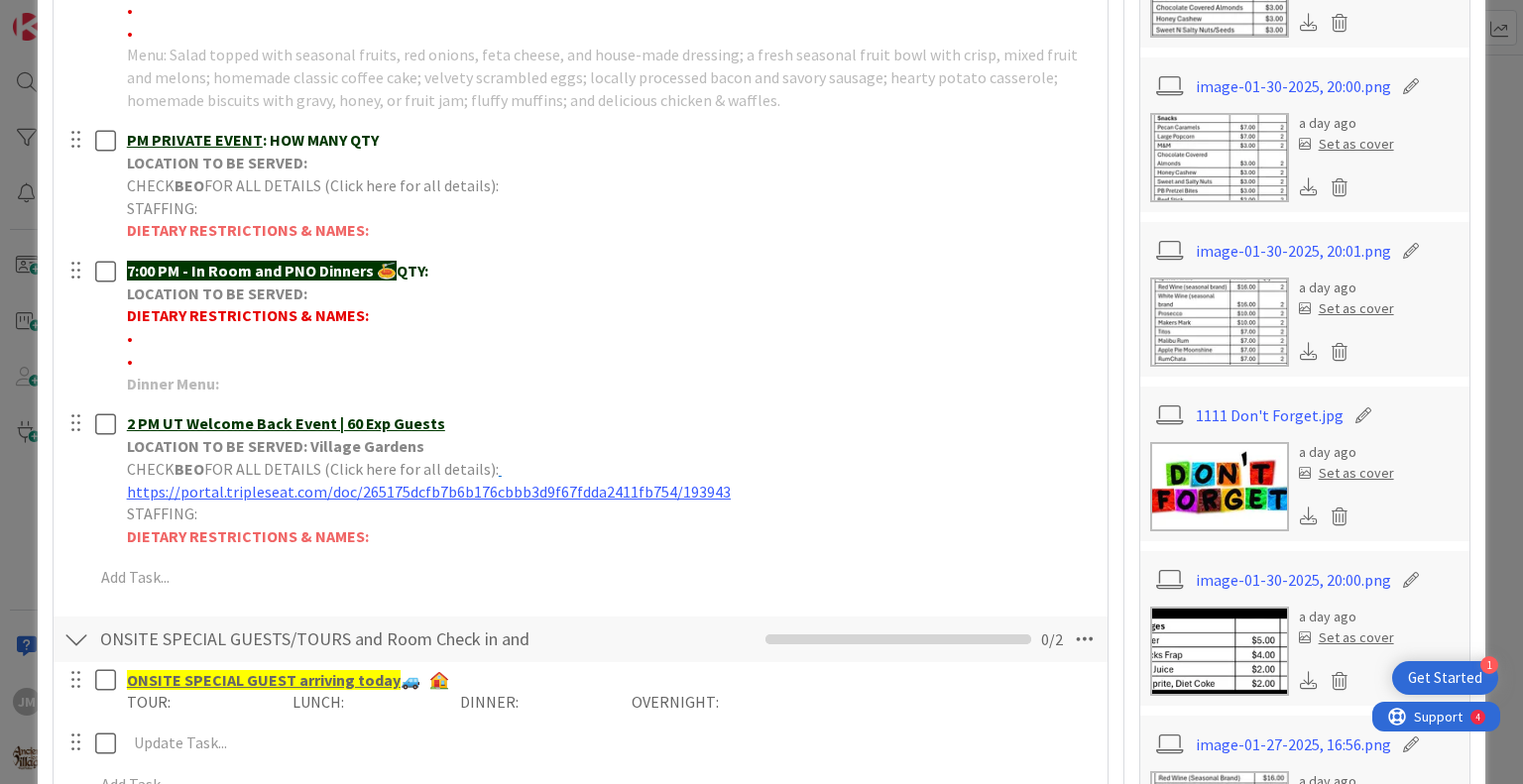scroll, scrollTop: 1214, scrollLeft: 0, axis: vertical 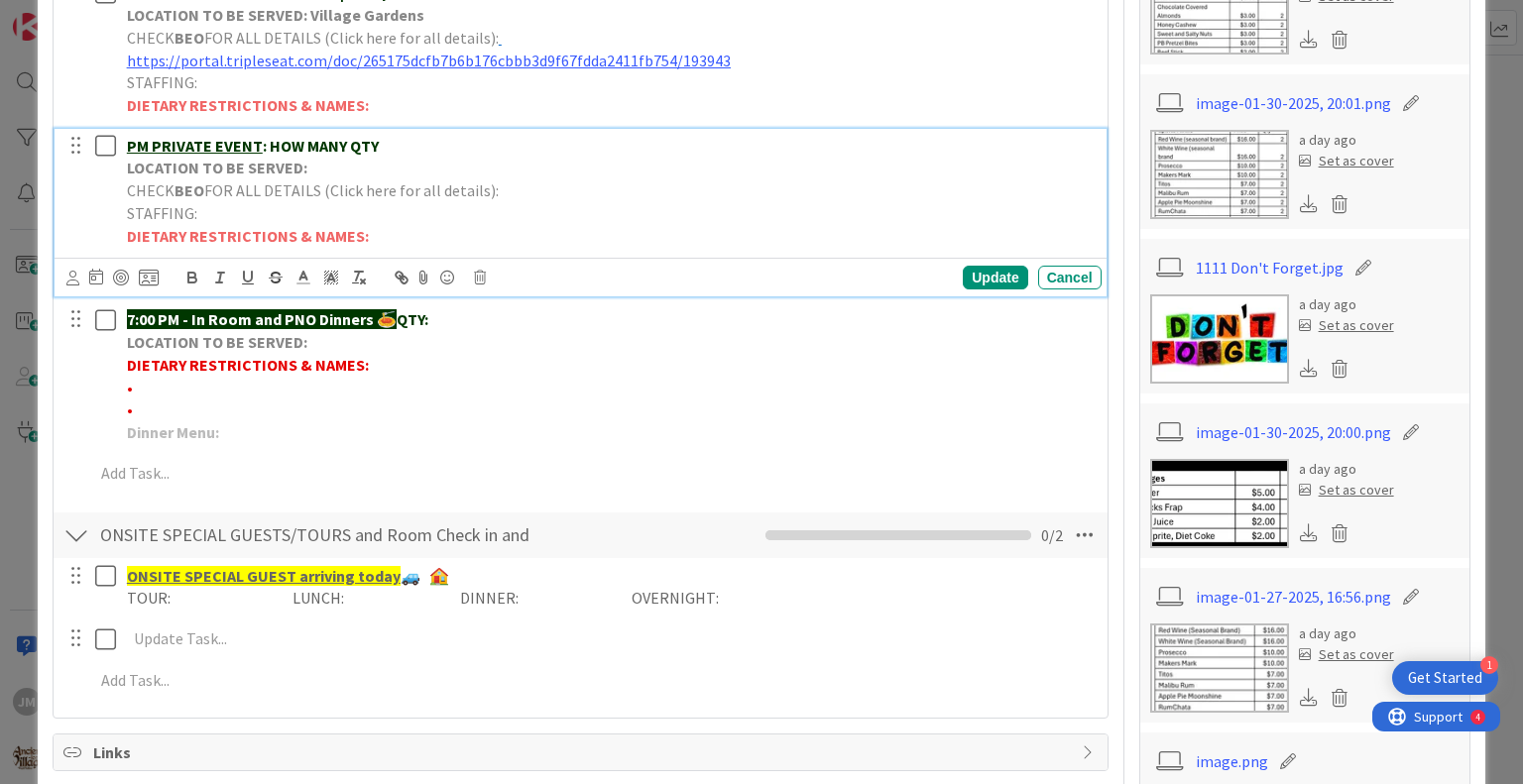 click on "PM PRIVATE EVENT : HOW MANY QTY" at bounding box center [610, 146] 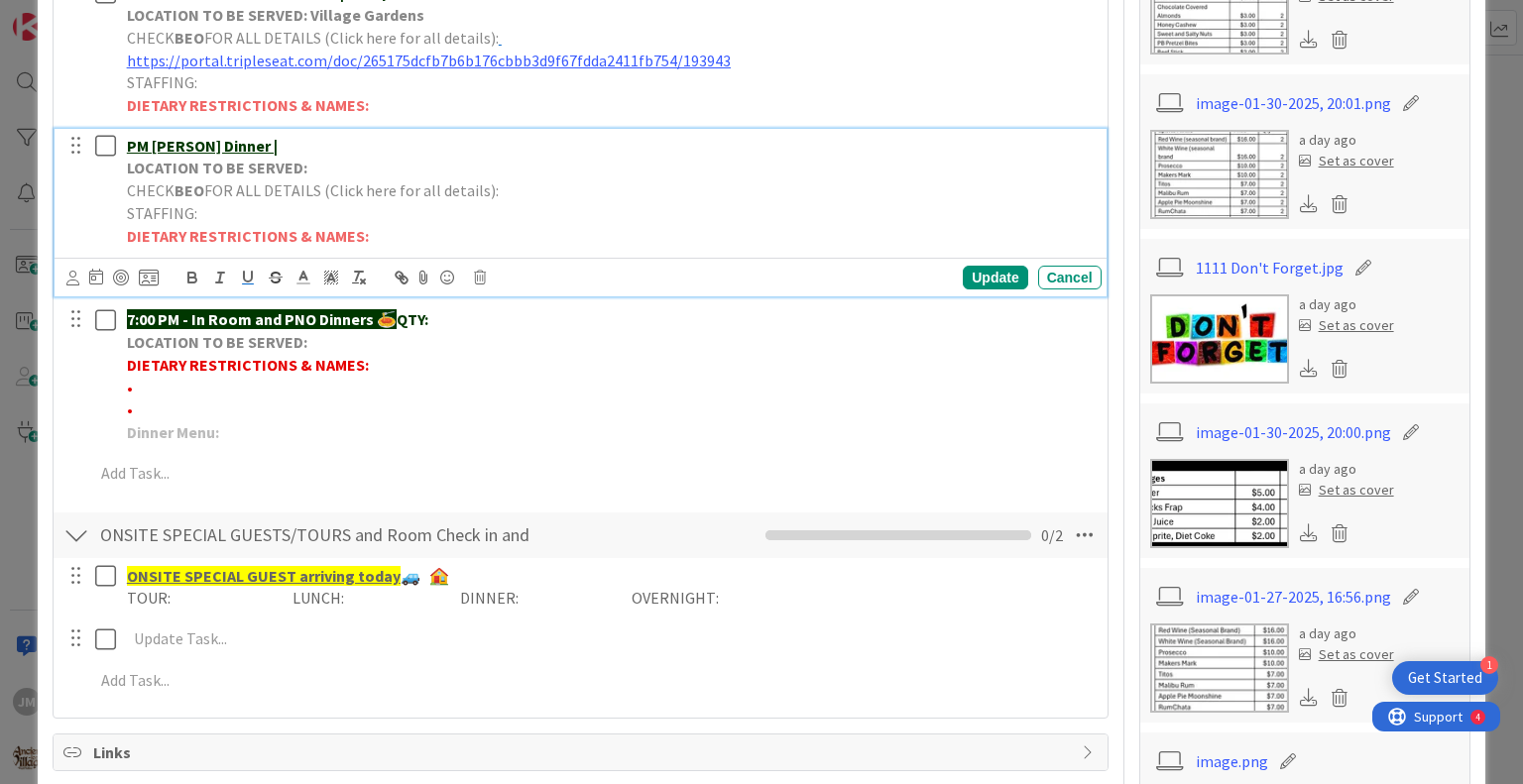 click on "PM [PERSON] Dinner |" at bounding box center [202, 146] 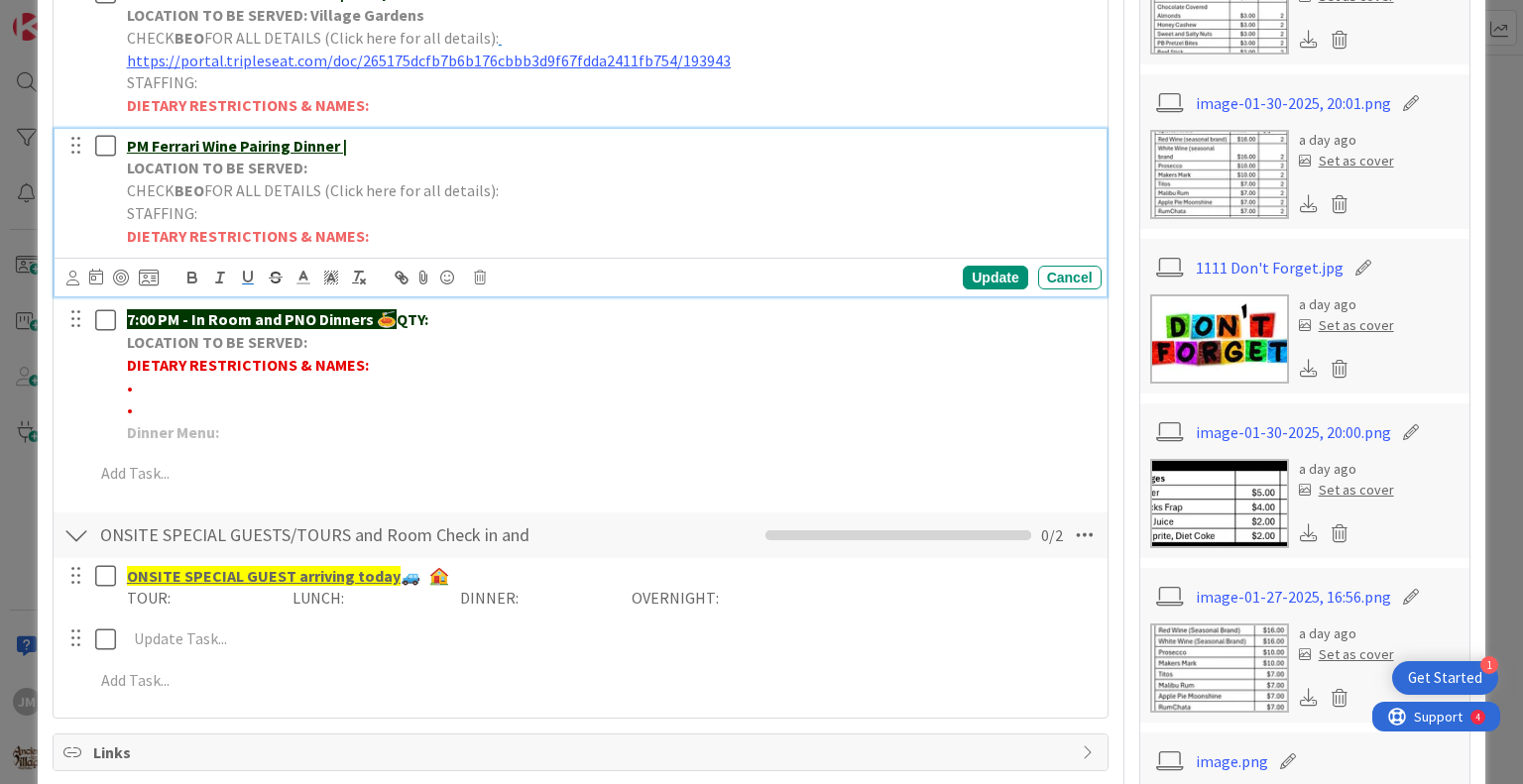 click on "PM Ferrari Wine Pairing Dinner |" at bounding box center (610, 146) 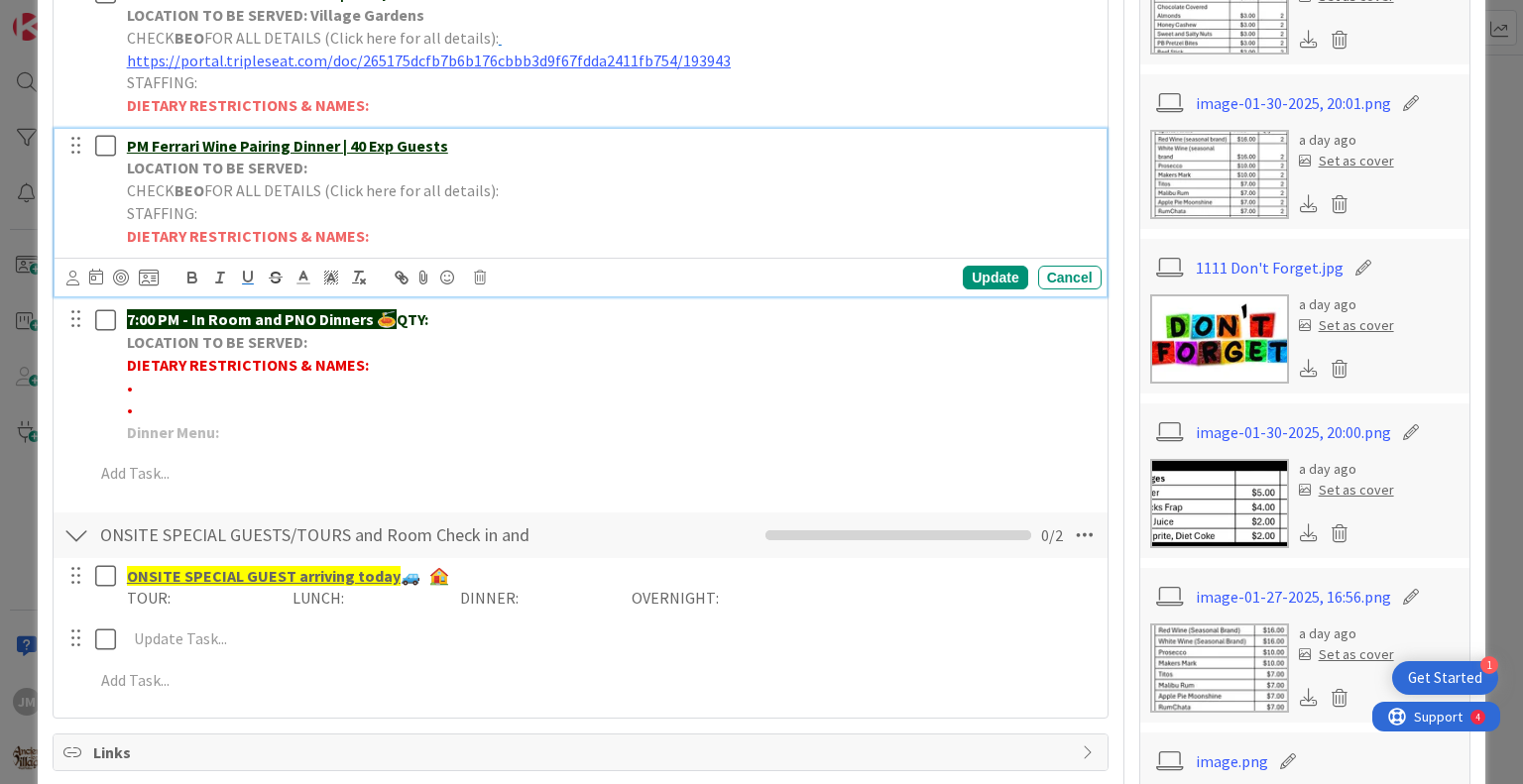 click on "LOCATION TO BE SERVED:" at bounding box center [610, 168] 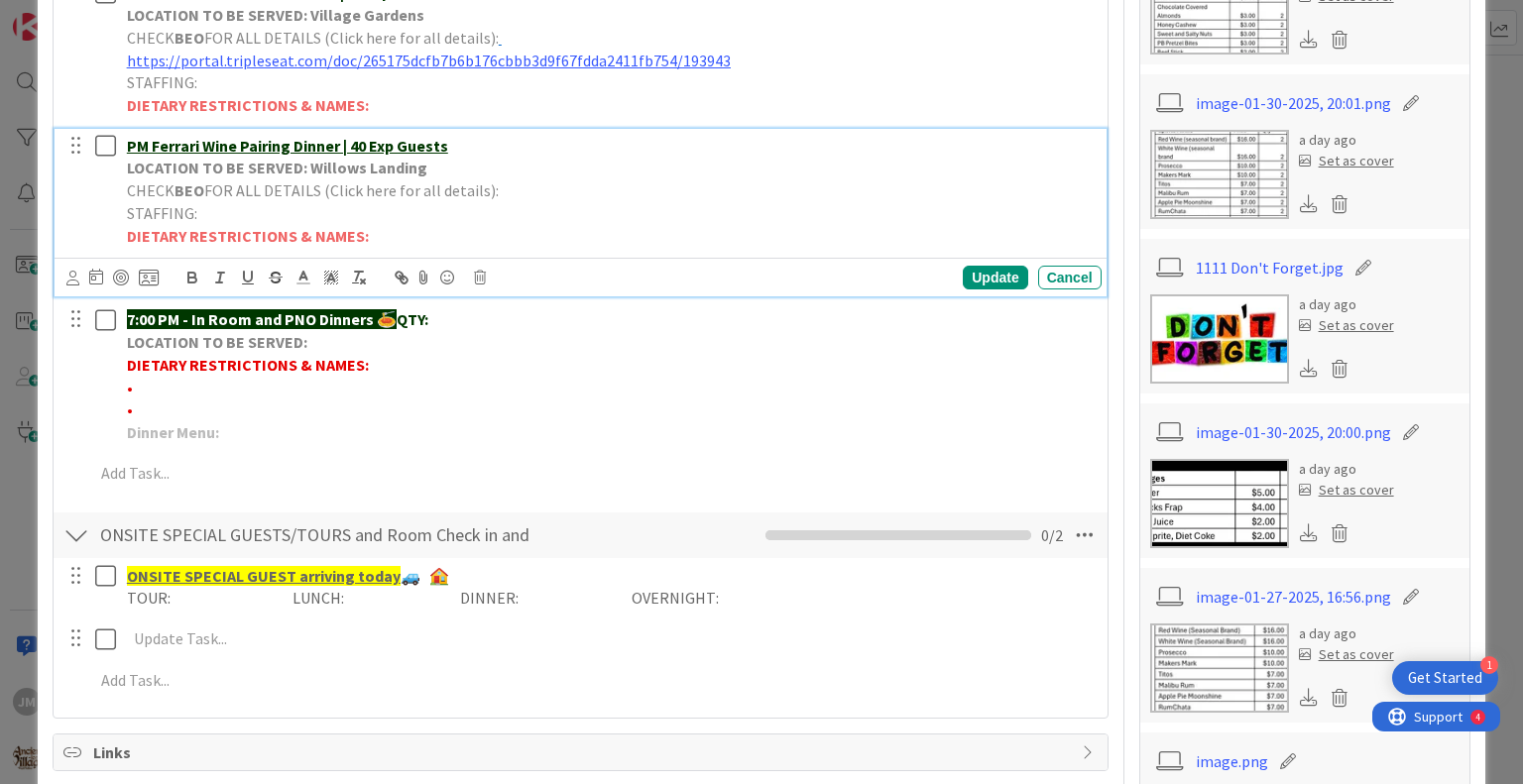 click on "CHECK  BEO  FOR ALL DETAILS (Click here for all details):" at bounding box center (610, 190) 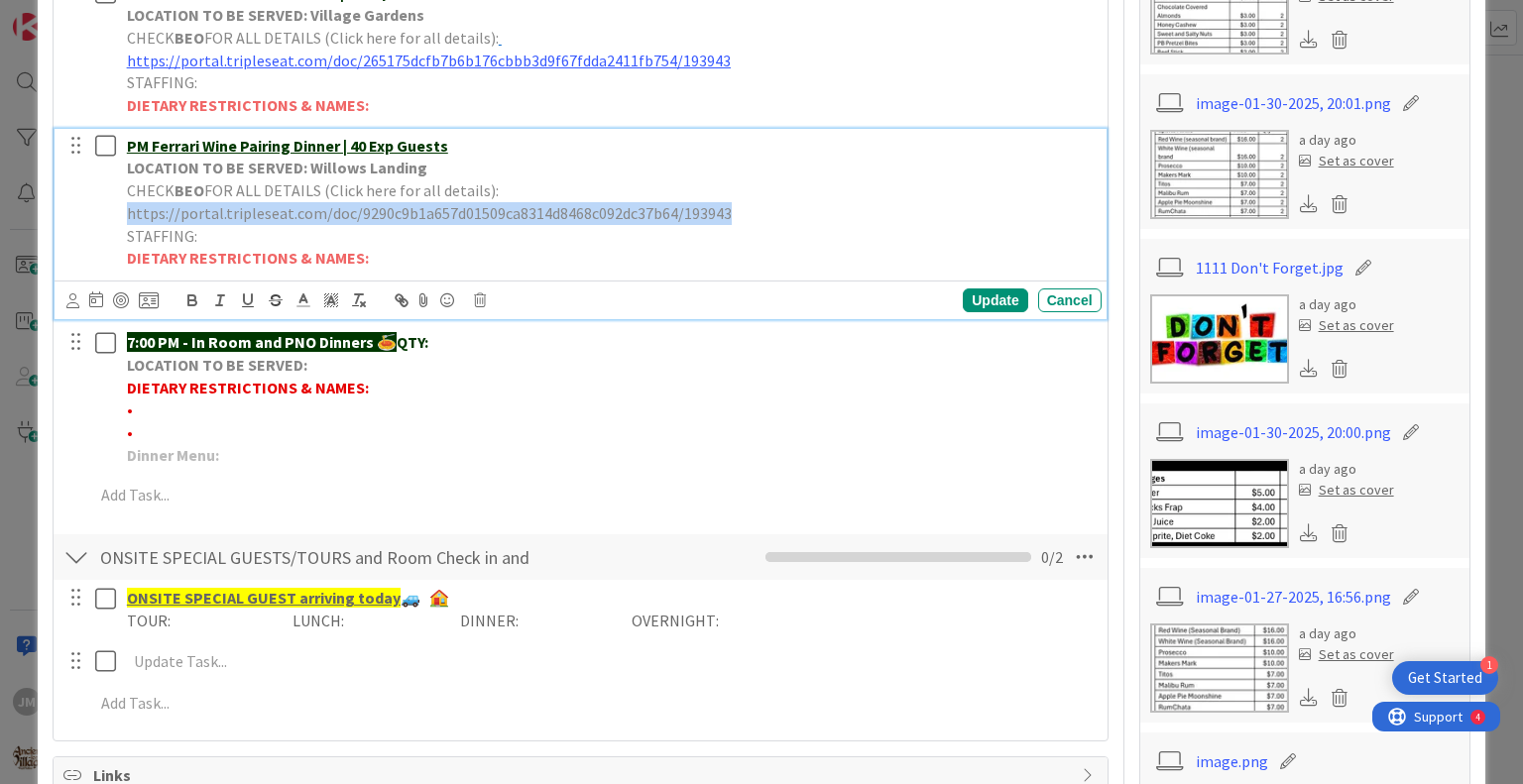 drag, startPoint x: 724, startPoint y: 213, endPoint x: 118, endPoint y: 221, distance: 606.0528 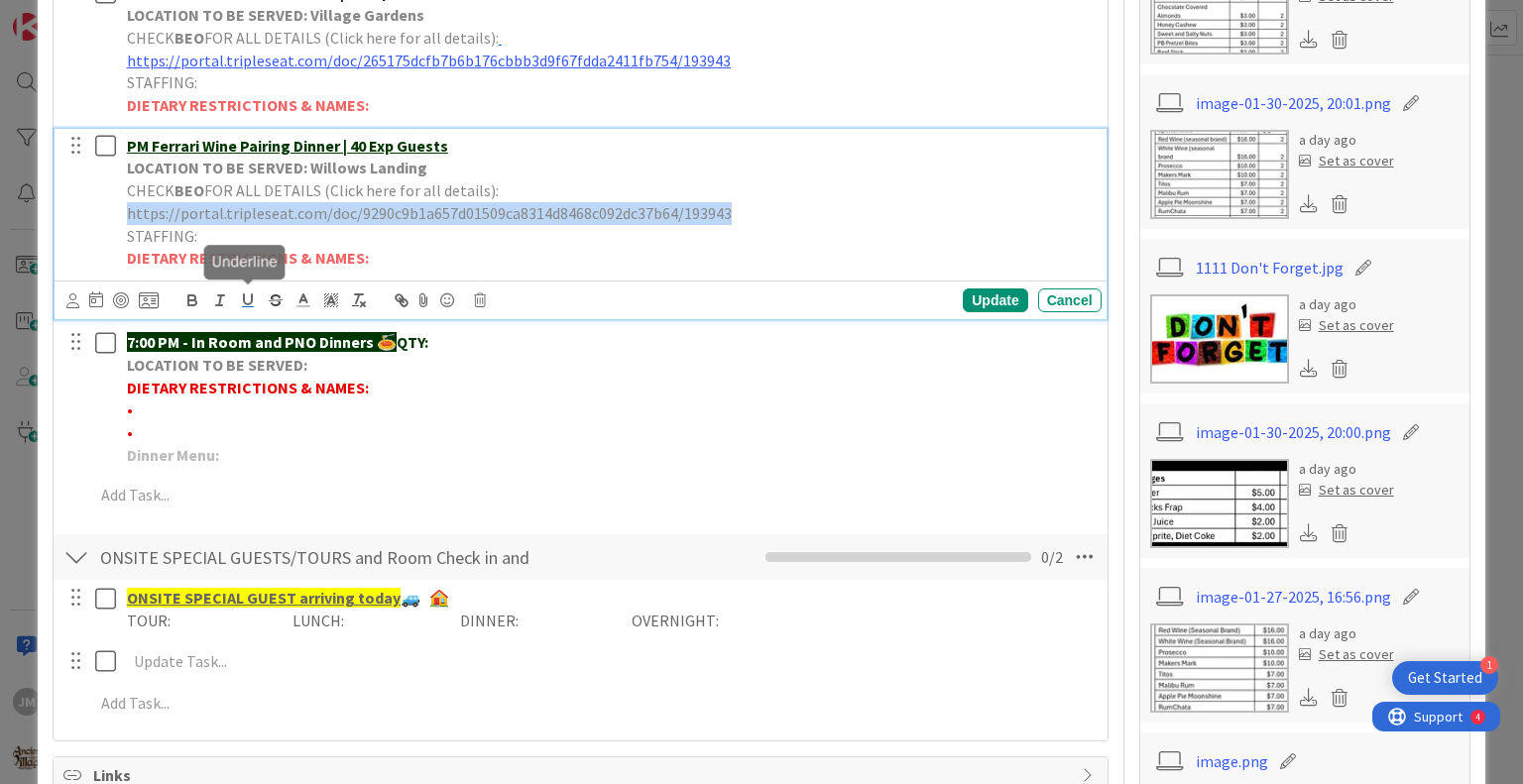 click 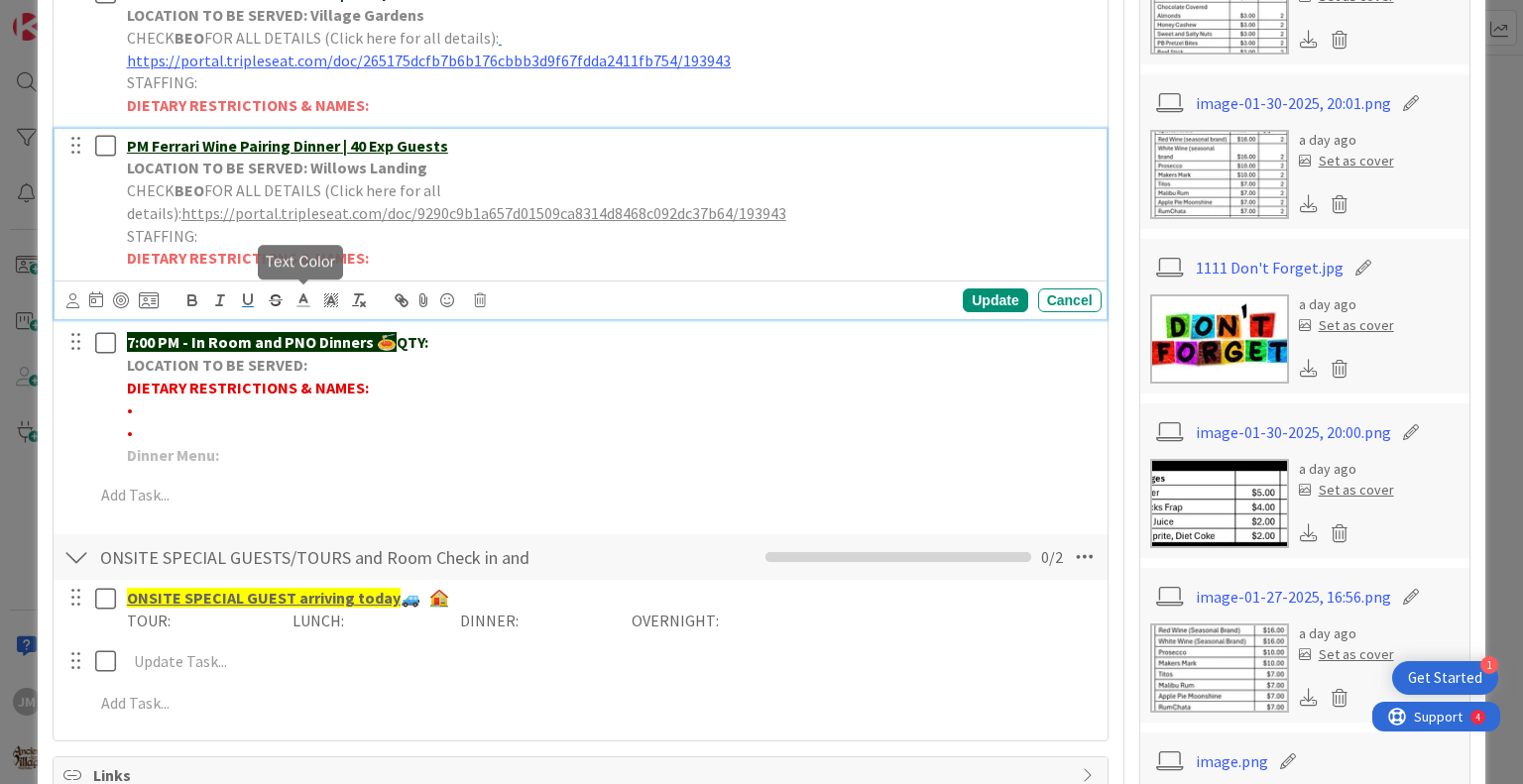 click 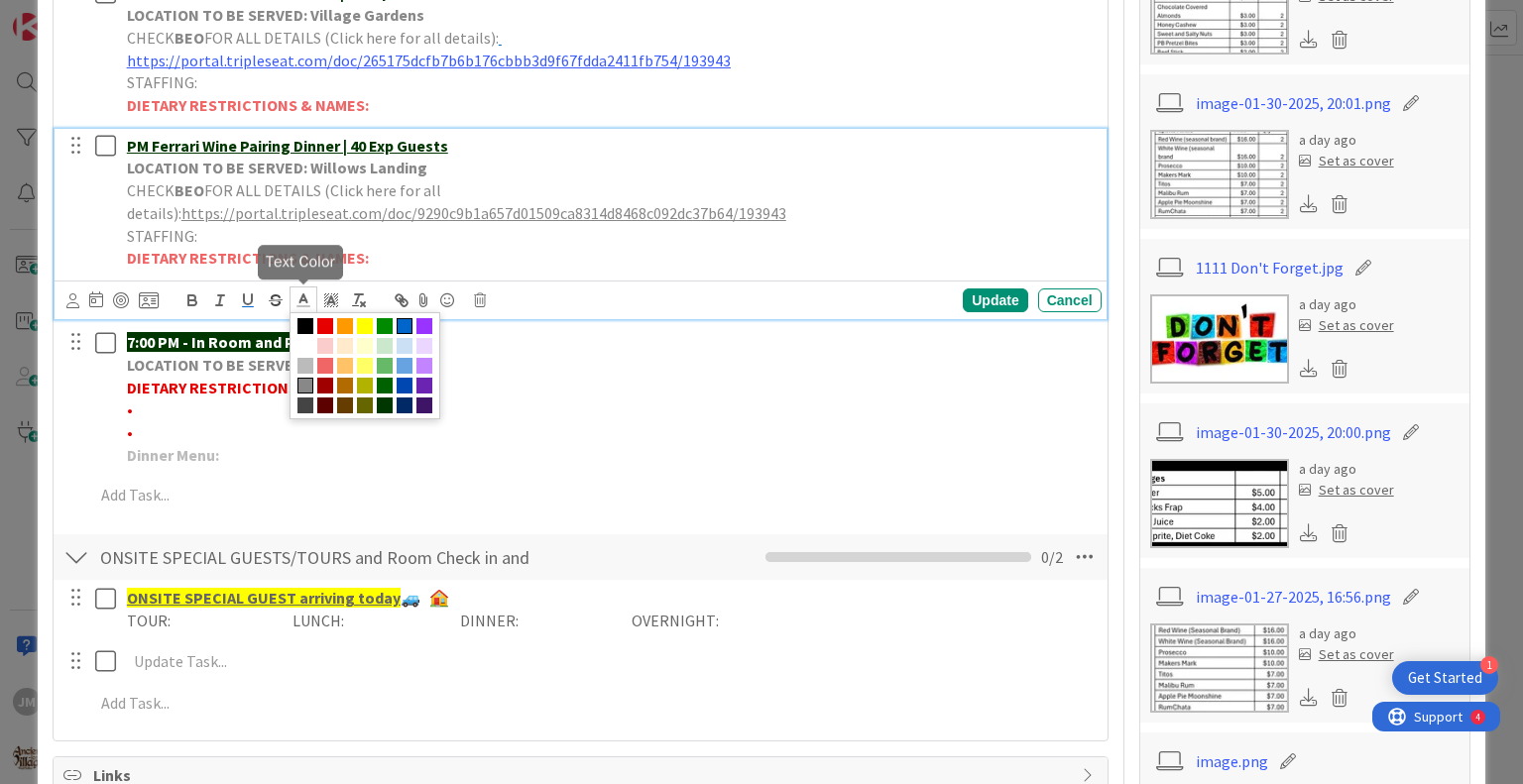 click at bounding box center [405, 326] 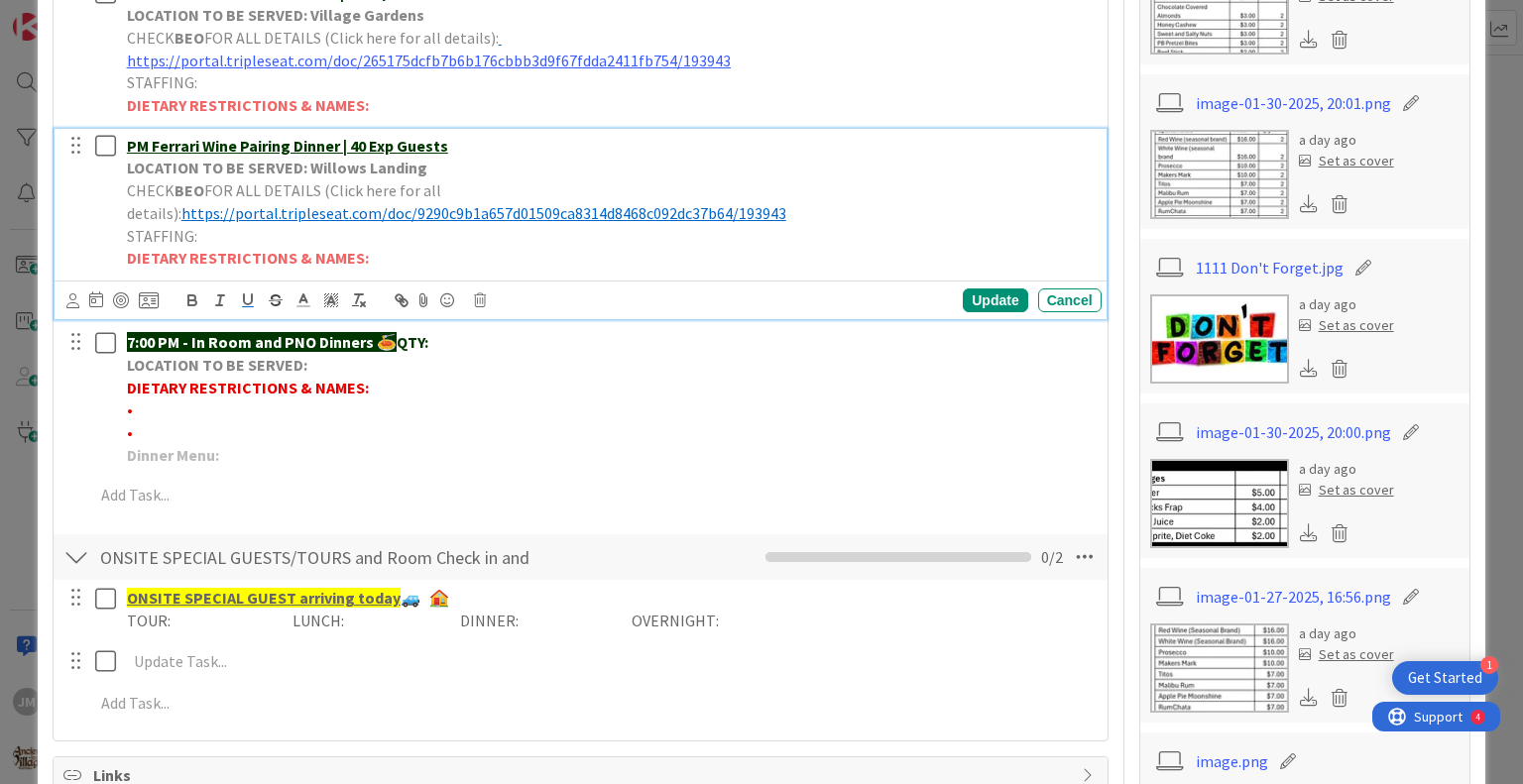click on "PM Ferrari Wine Pairing Dinner | 40 Exp Guests" at bounding box center [610, 146] 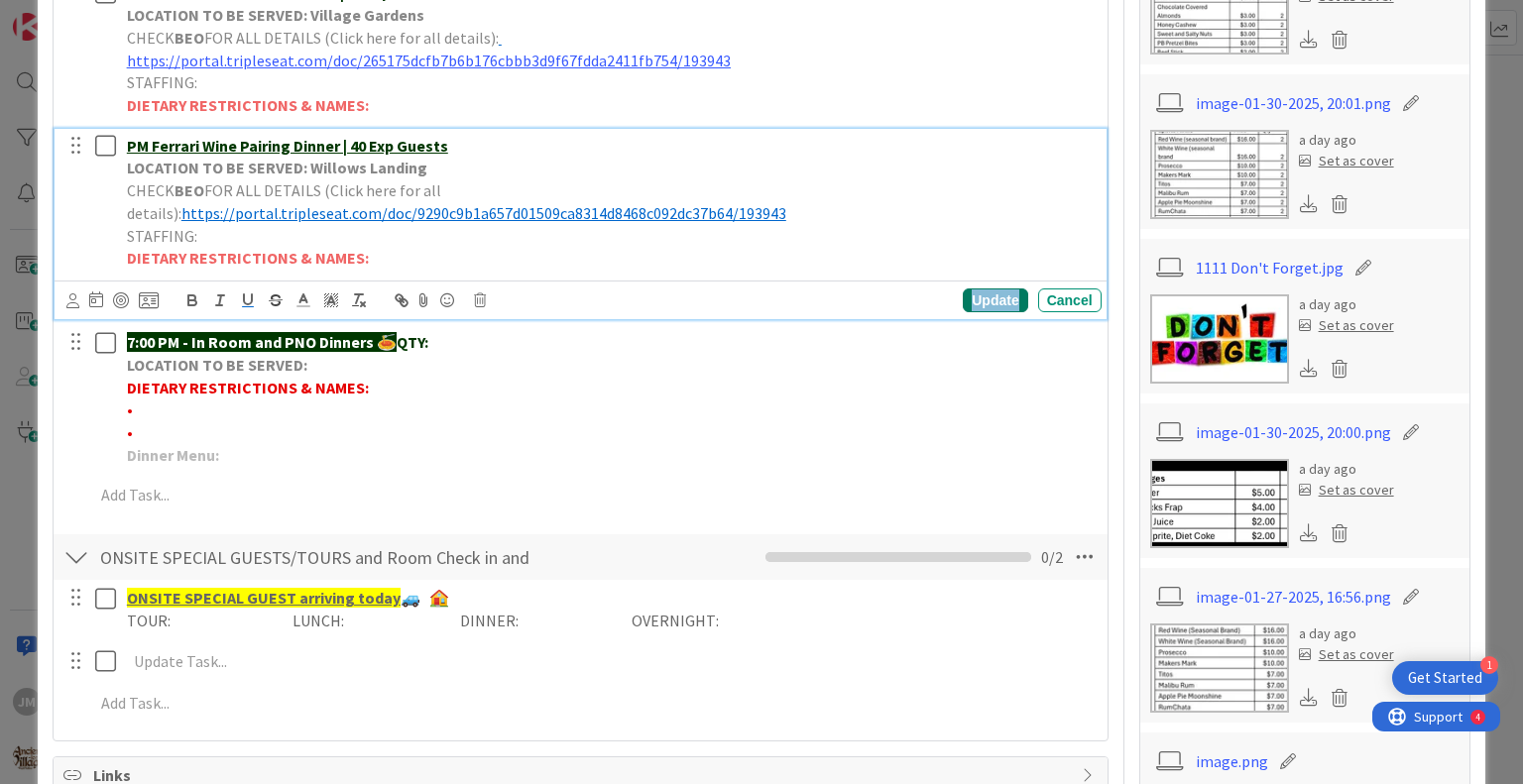 click on "Update" at bounding box center [995, 300] 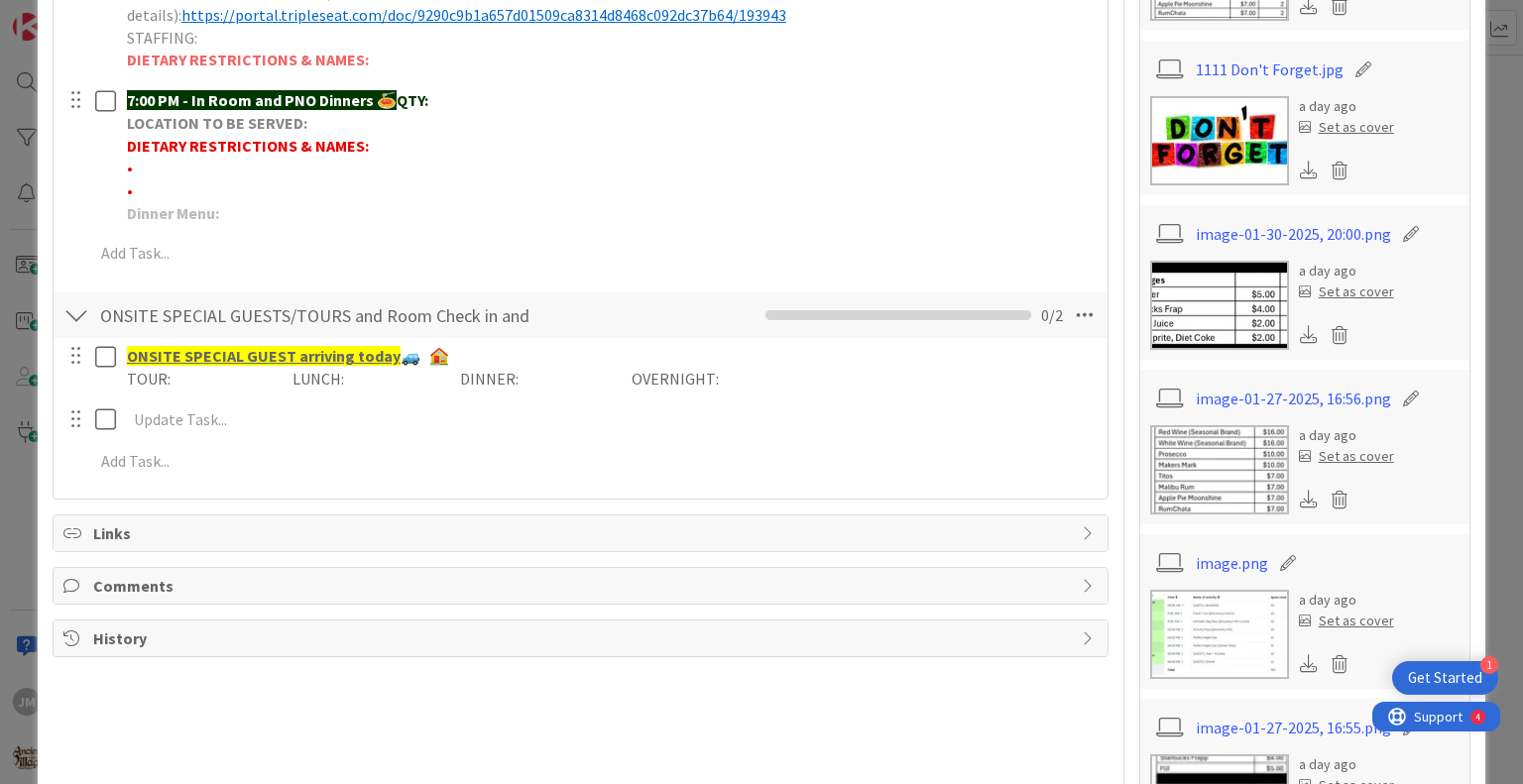 scroll, scrollTop: 1332, scrollLeft: 0, axis: vertical 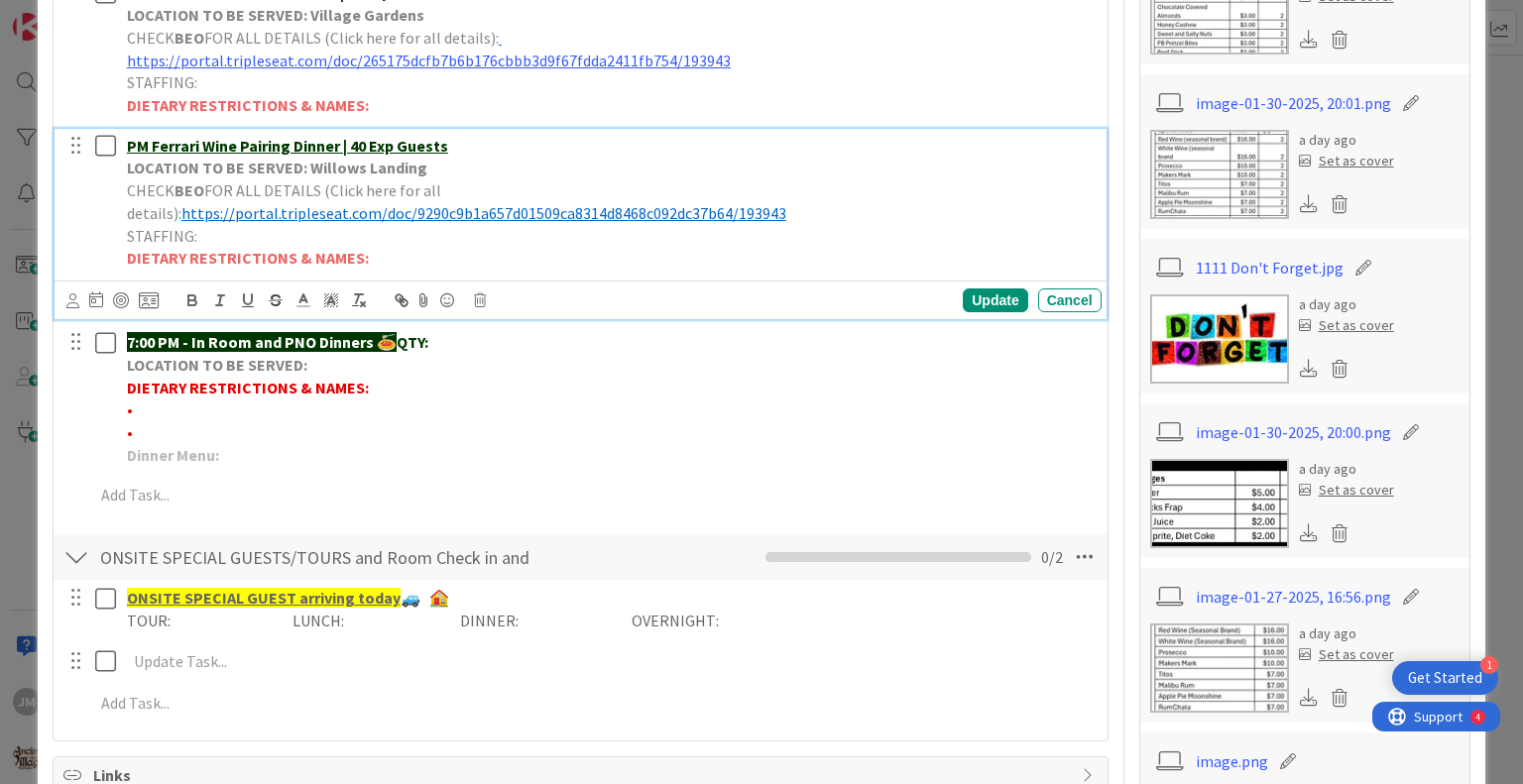 click on "PM [PERSON] Wine Pairing Dinner | [NUMBER] Exp Guests LOCATION TO BE SERVED: [LOCATION] CHECK BEO FOR ALL DETAILS (Click here for all details): [URL] STAFFING: DIETARY RESTRICTIONS & NAMES:" at bounding box center [610, 202] 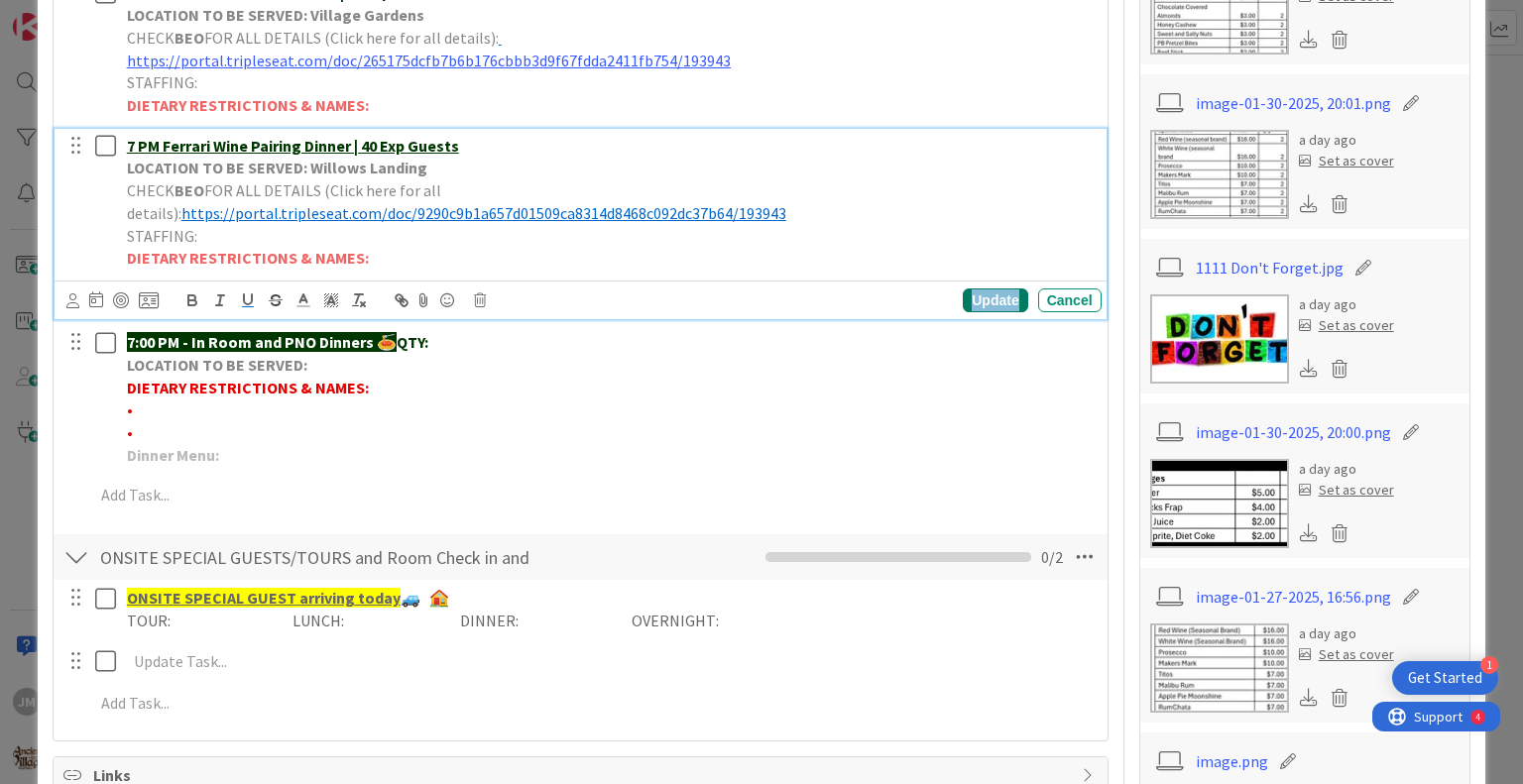 click on "Update" at bounding box center [995, 300] 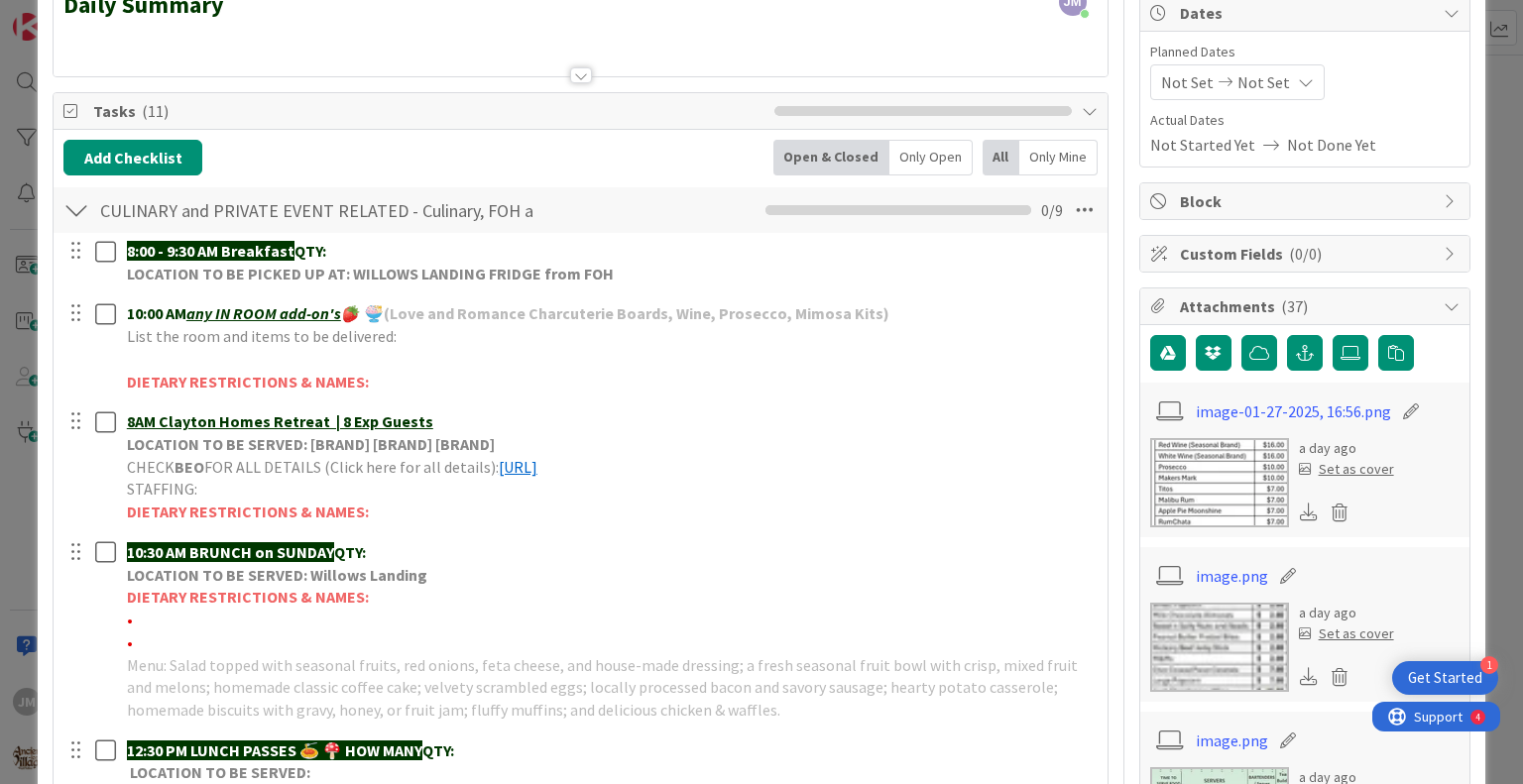 scroll, scrollTop: 0, scrollLeft: 0, axis: both 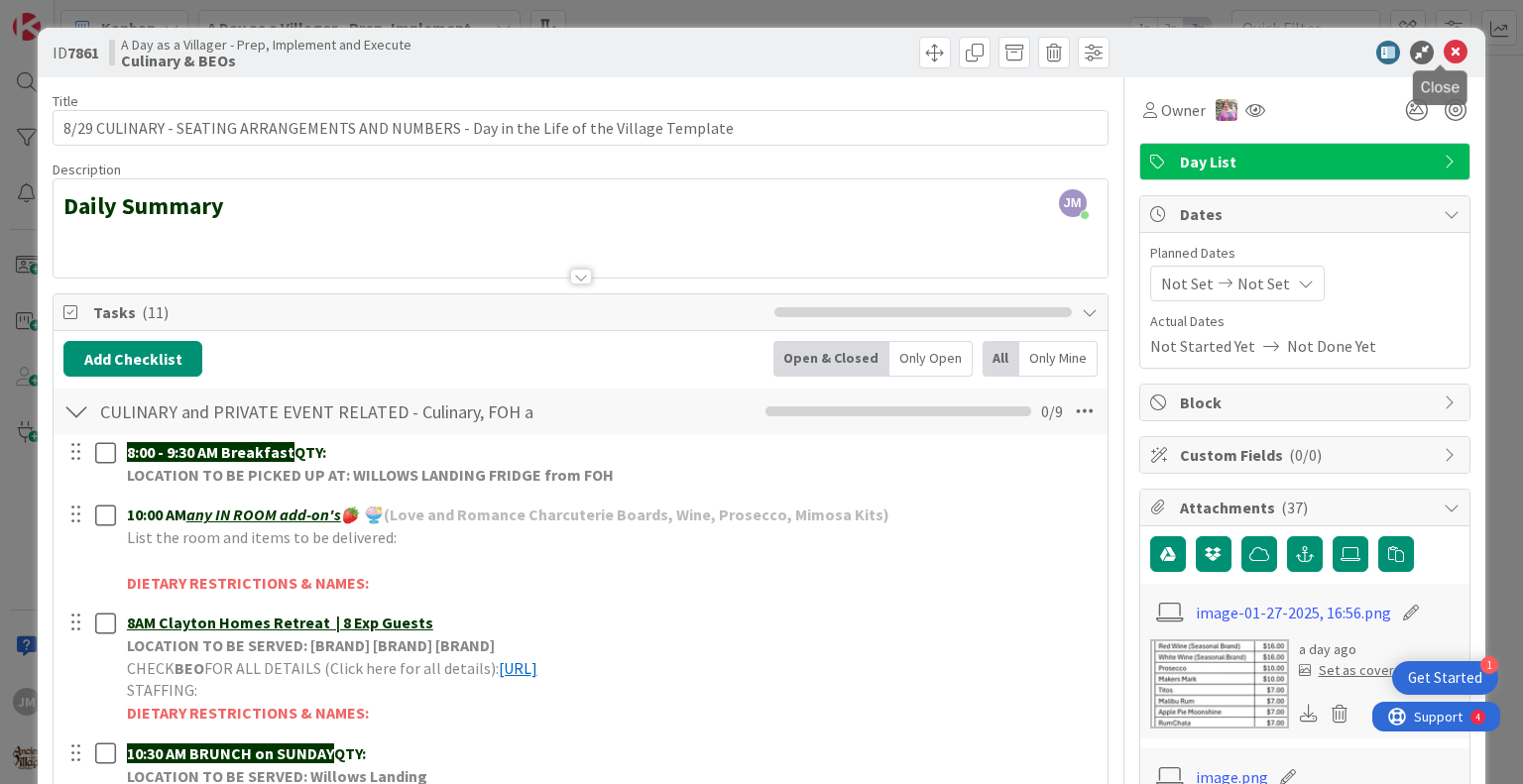 click at bounding box center (1456, 53) 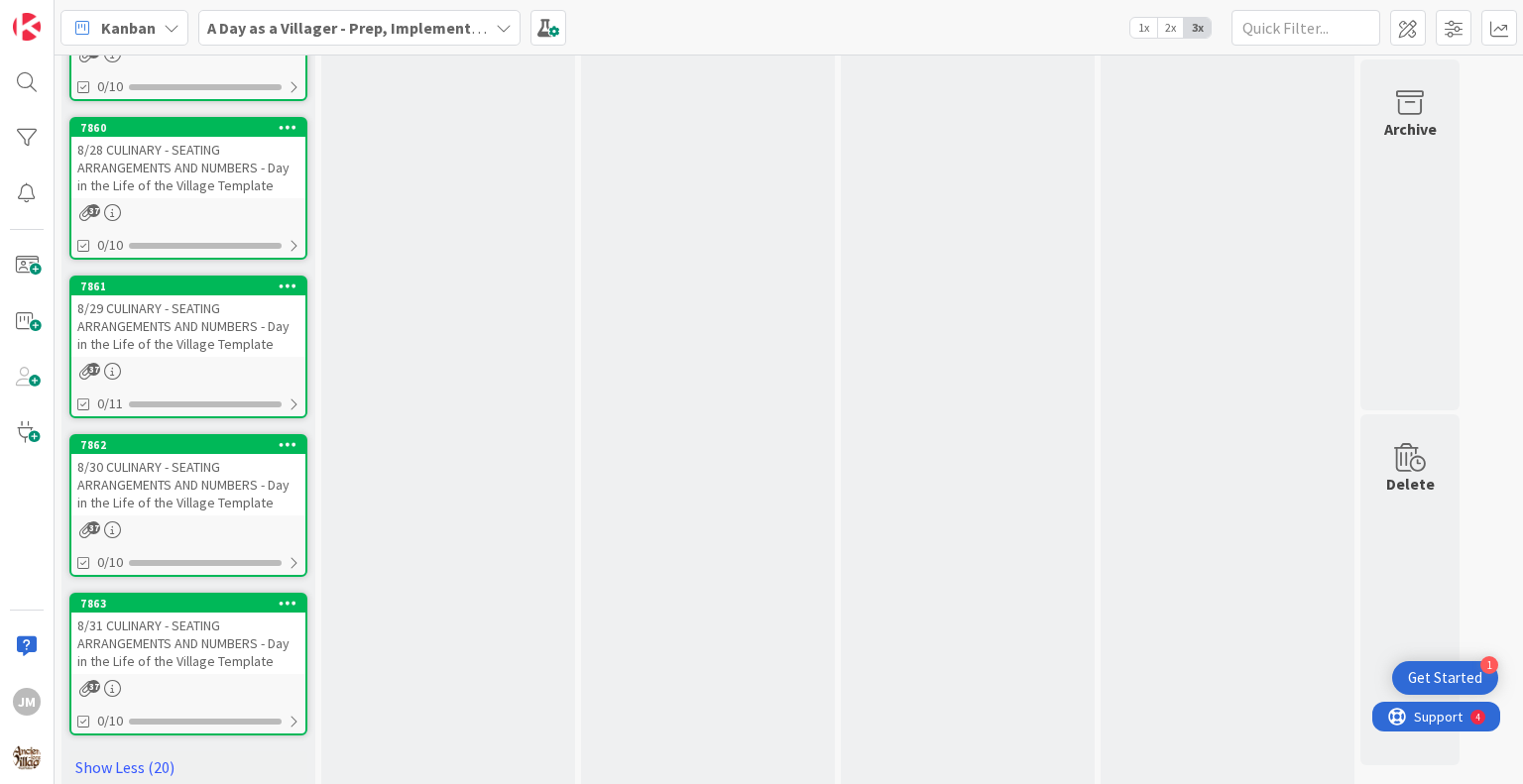 scroll, scrollTop: 0, scrollLeft: 0, axis: both 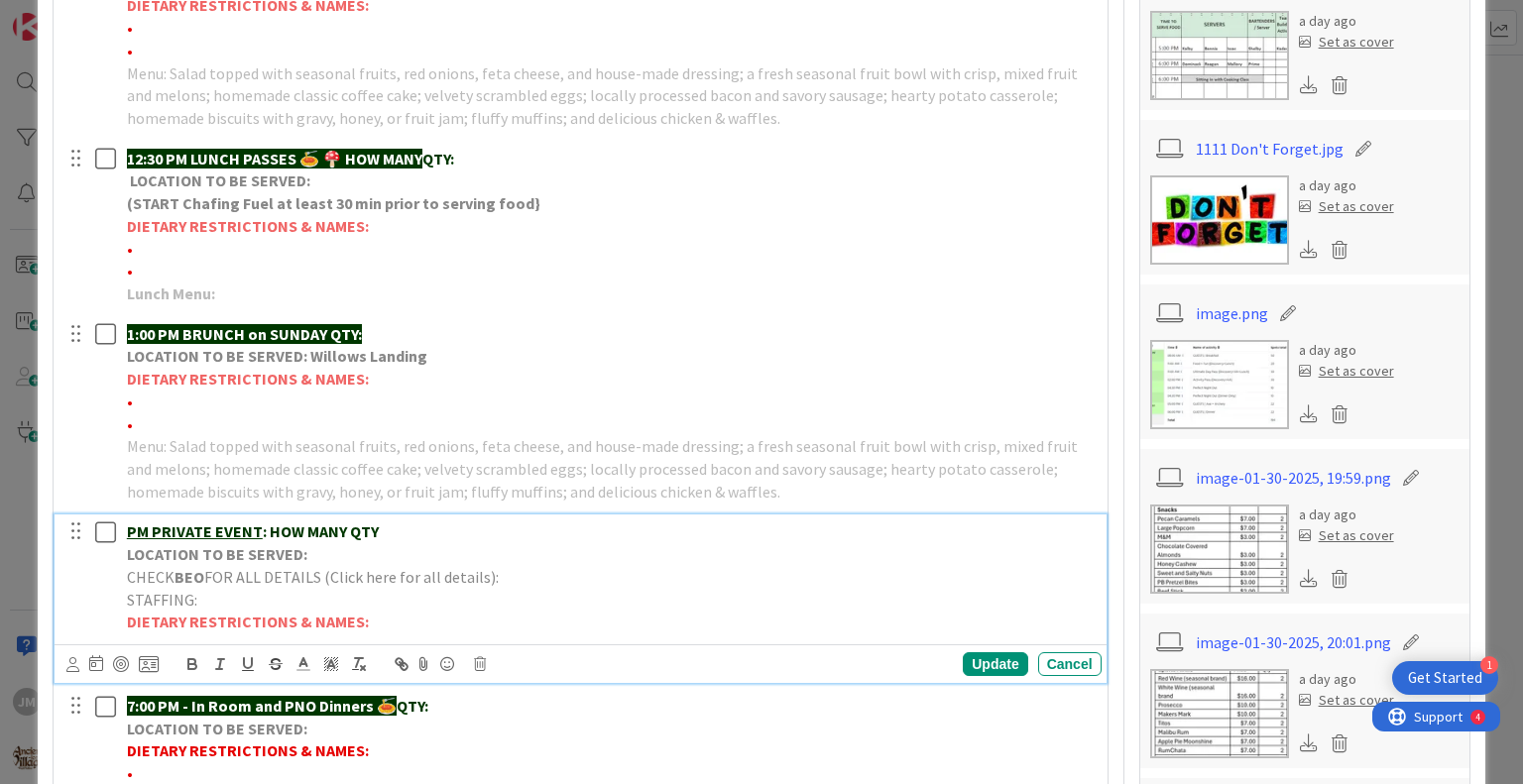 click on "PM PRIVATE EVENT : HOW MANY QTY" at bounding box center (610, 531) 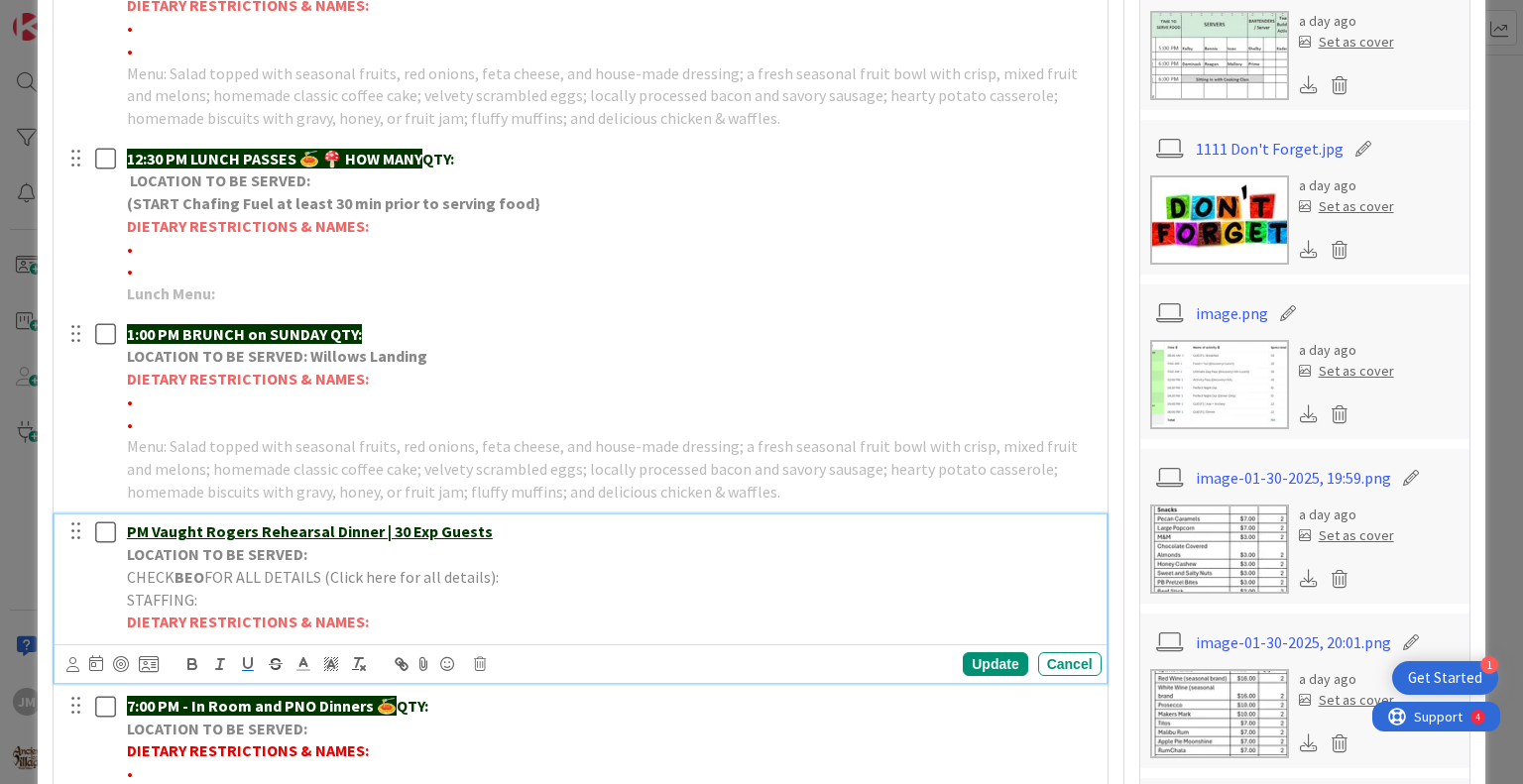 click on "CHECK  BEO  FOR ALL DETAILS (Click here for all details):" at bounding box center [610, 577] 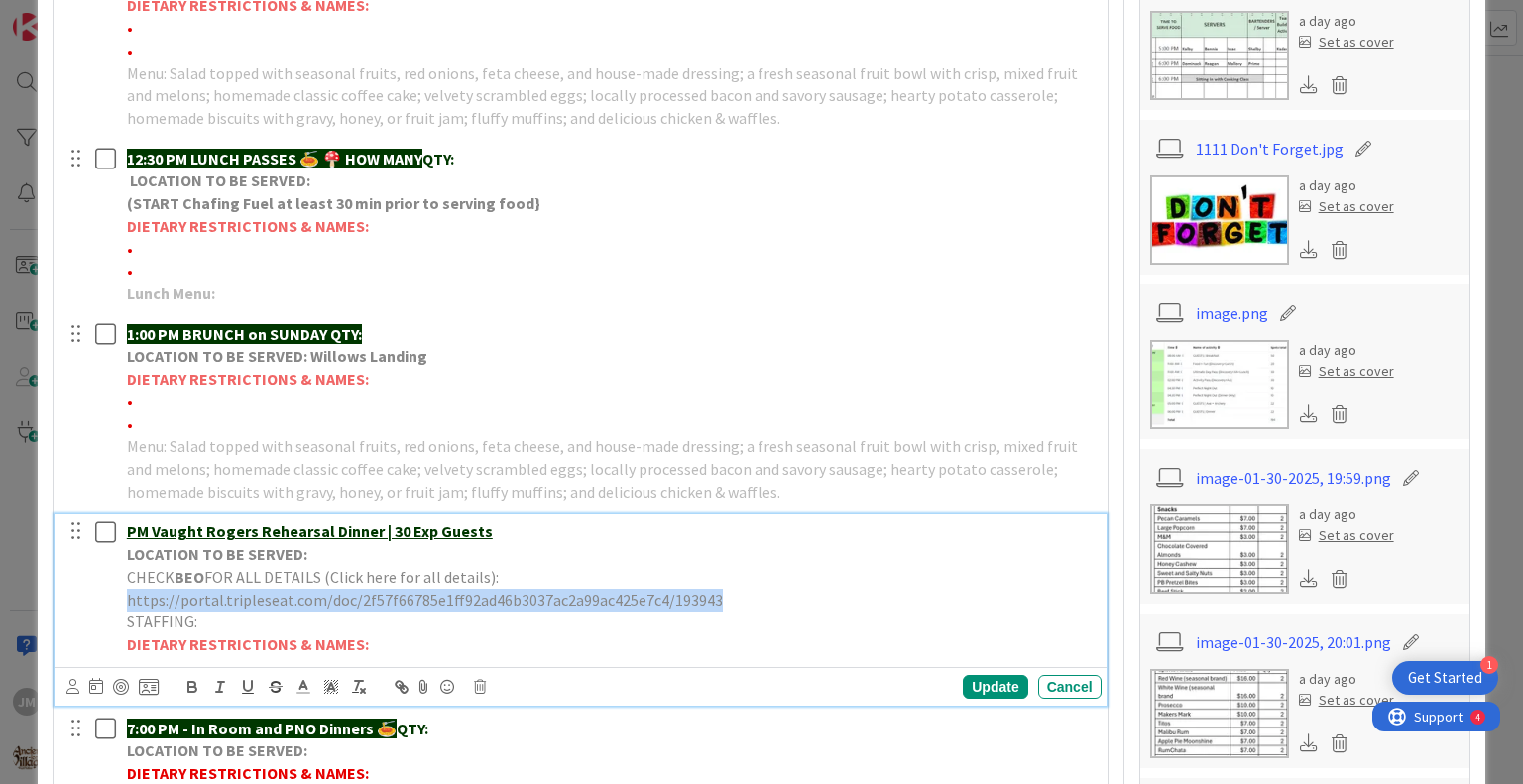 drag, startPoint x: 1079, startPoint y: 569, endPoint x: 494, endPoint y: 574, distance: 585.0214 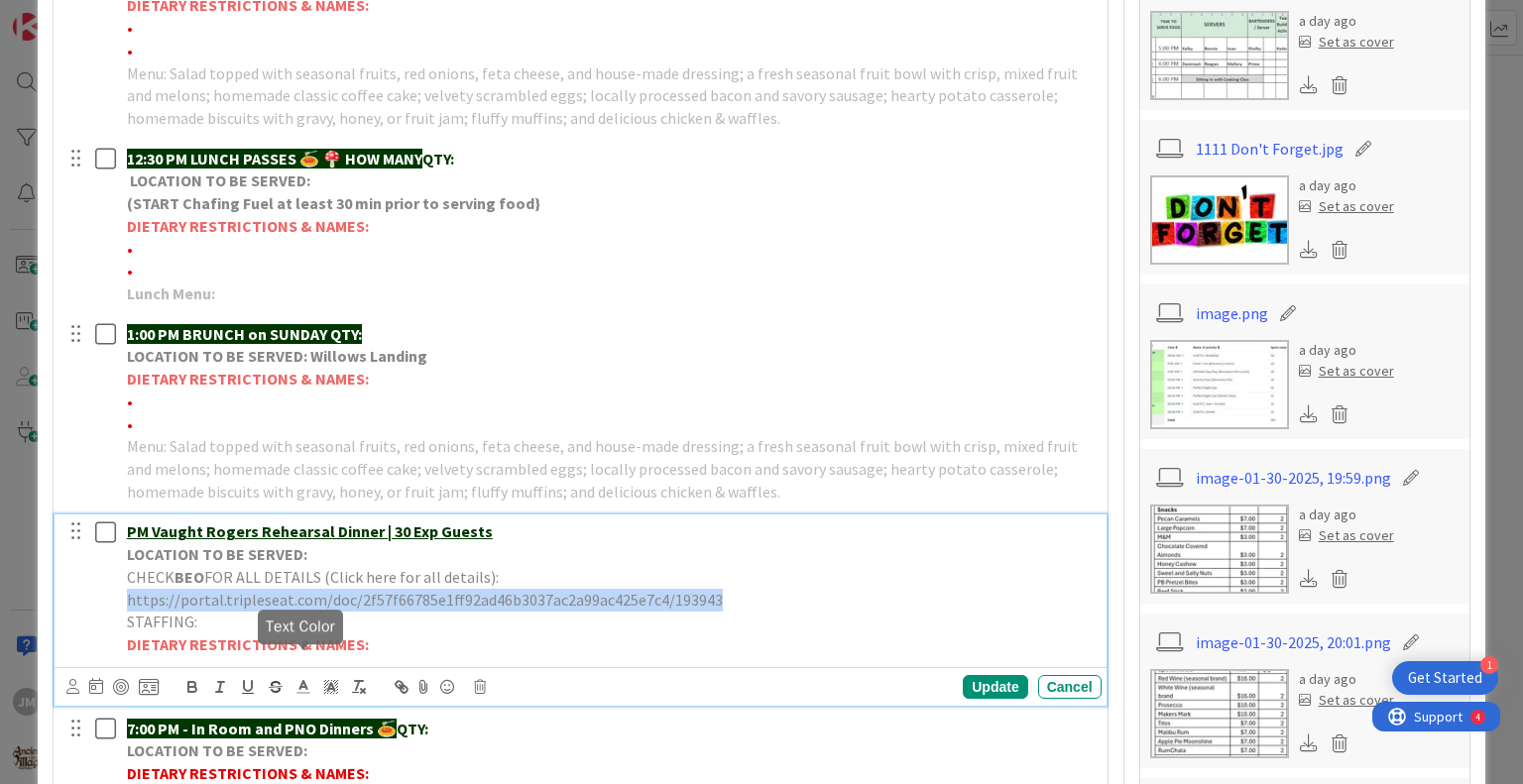 click 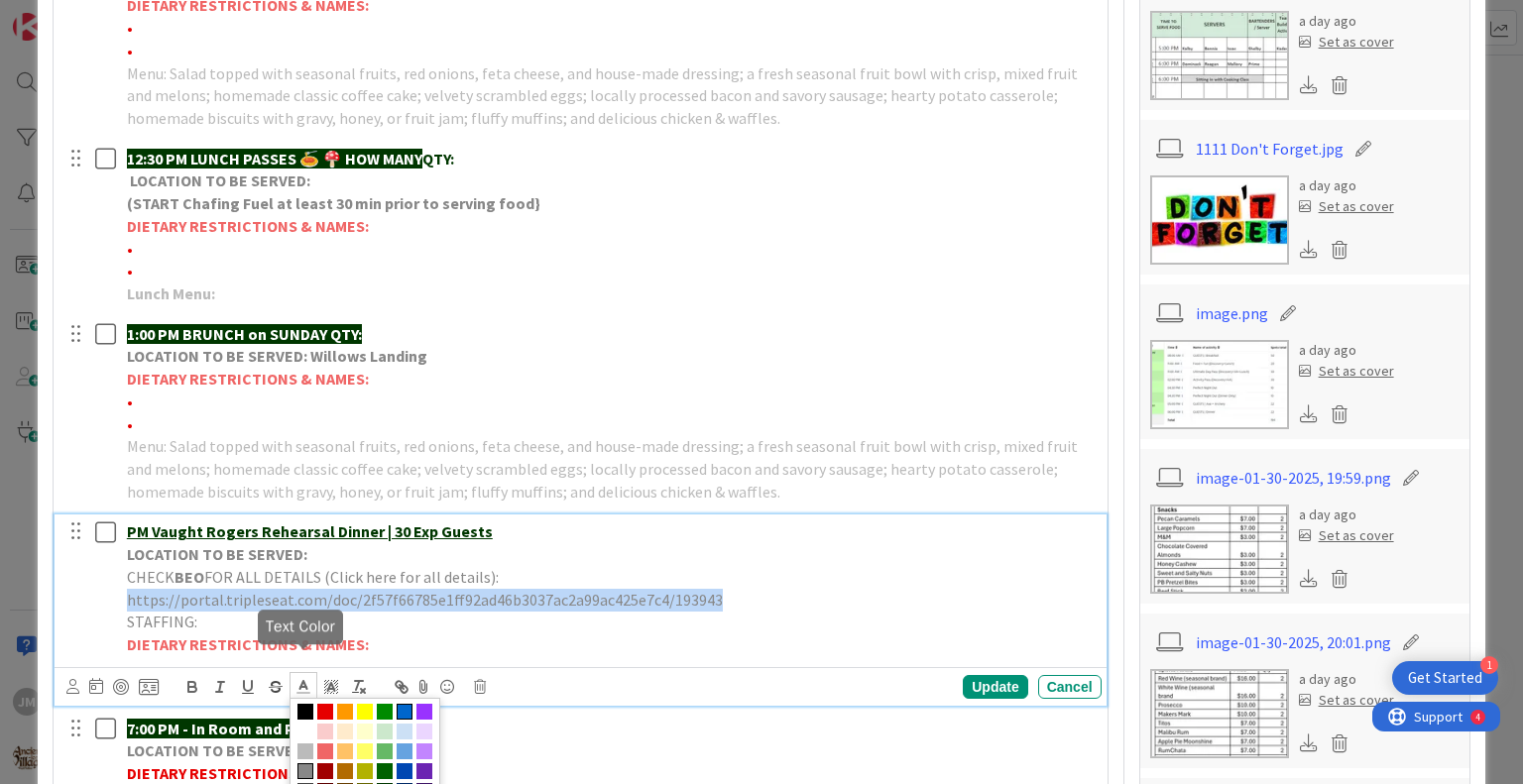click at bounding box center (405, 712) 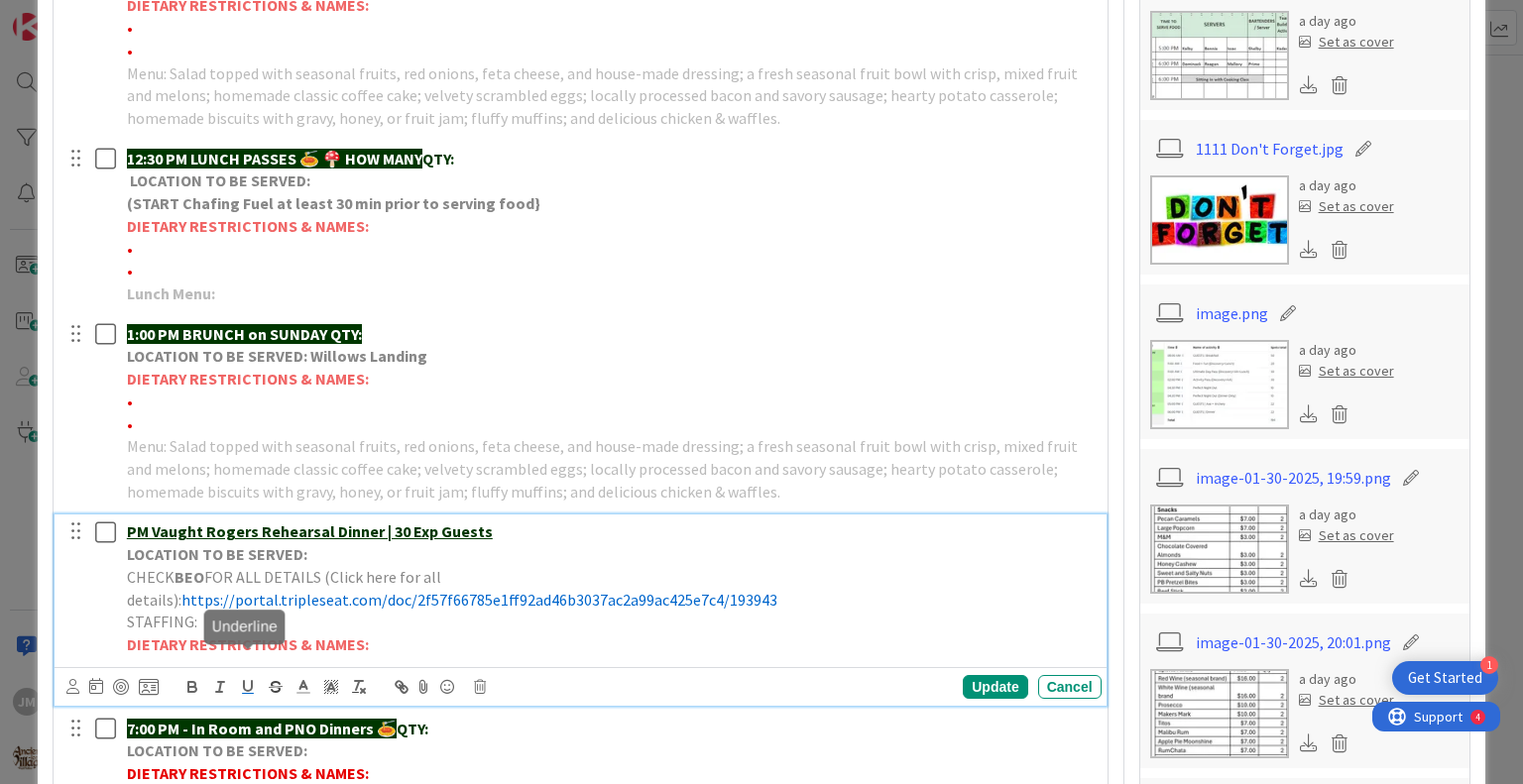 click 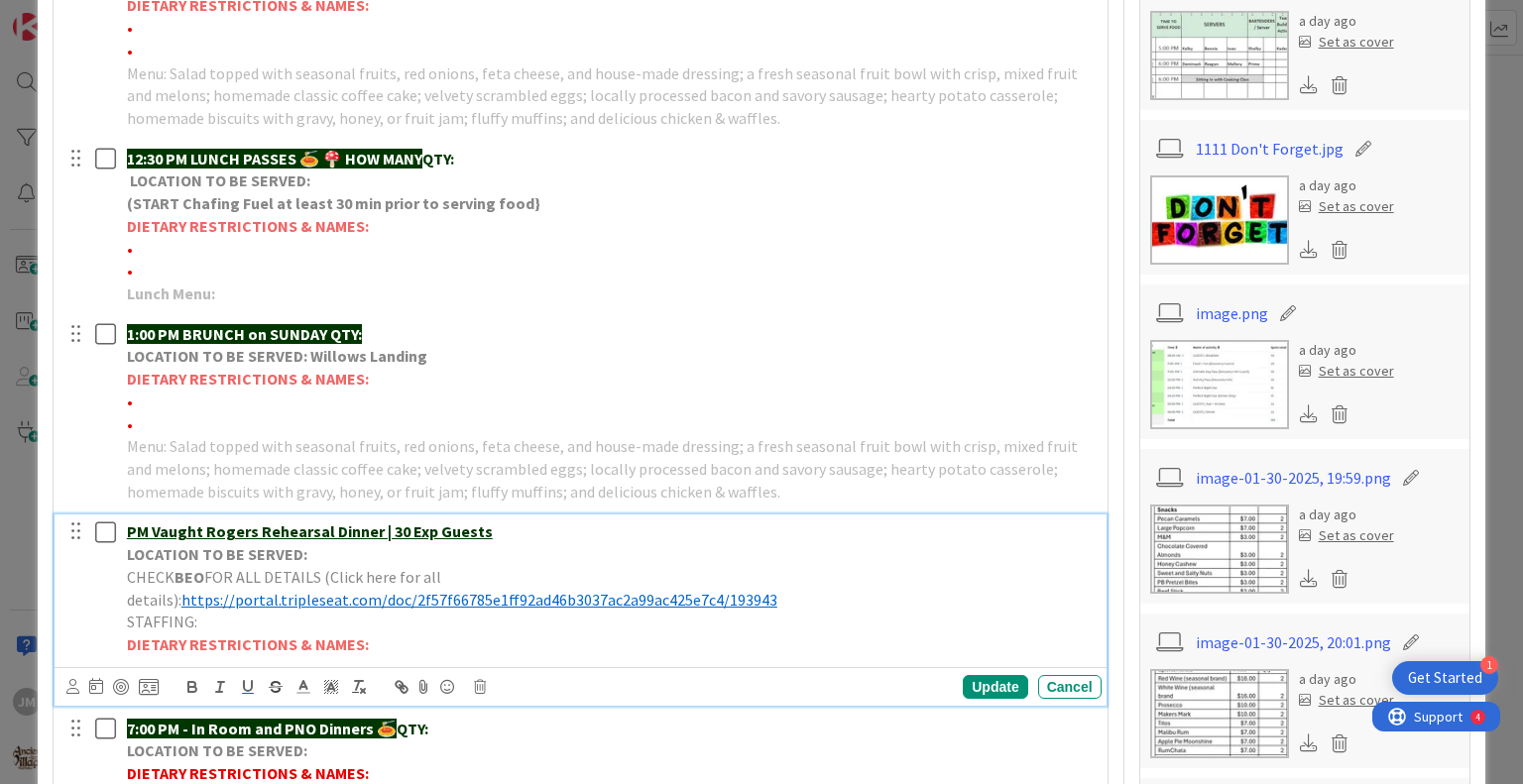 click on "LOCATION TO BE SERVED:" at bounding box center [610, 554] 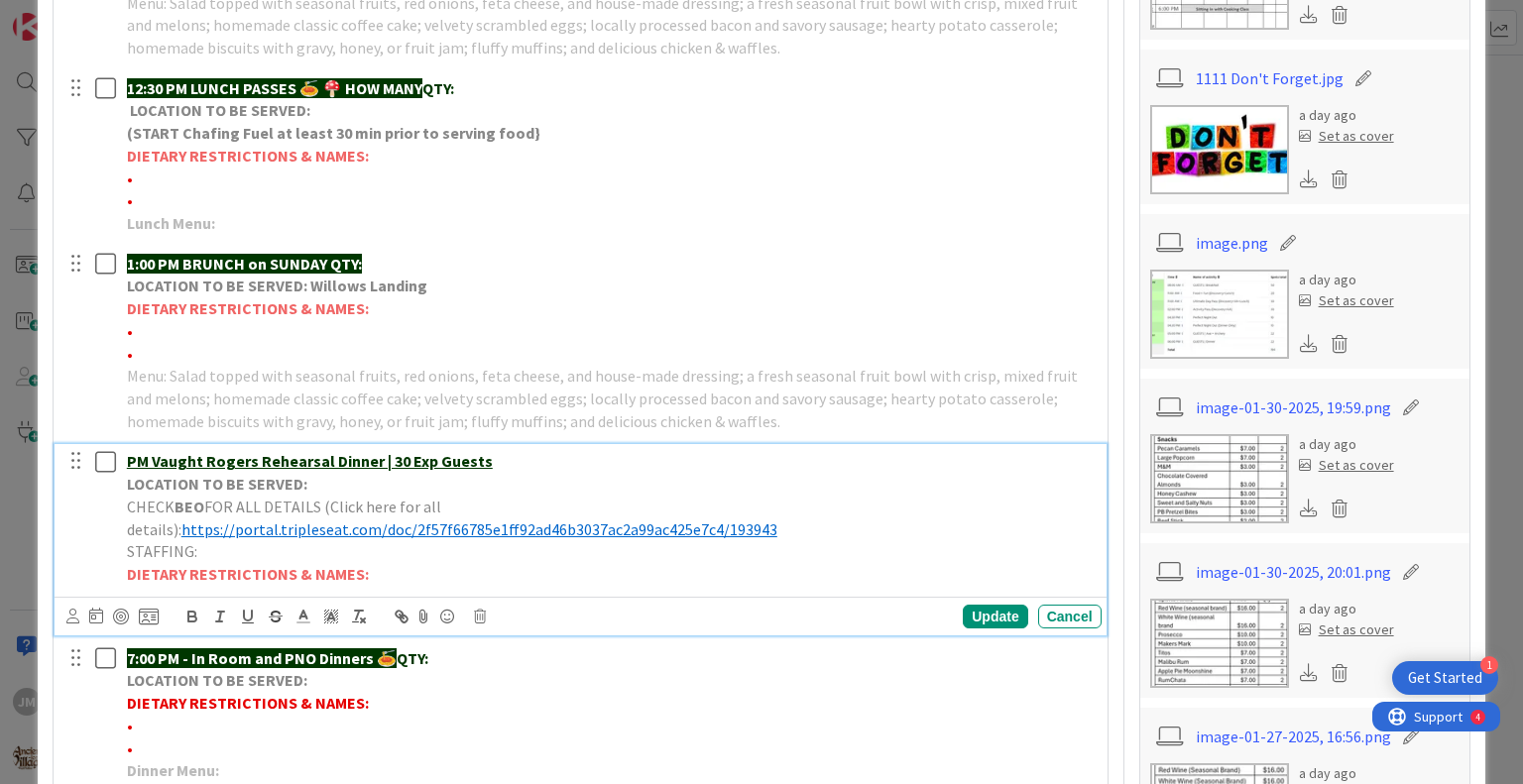 scroll, scrollTop: 892, scrollLeft: 0, axis: vertical 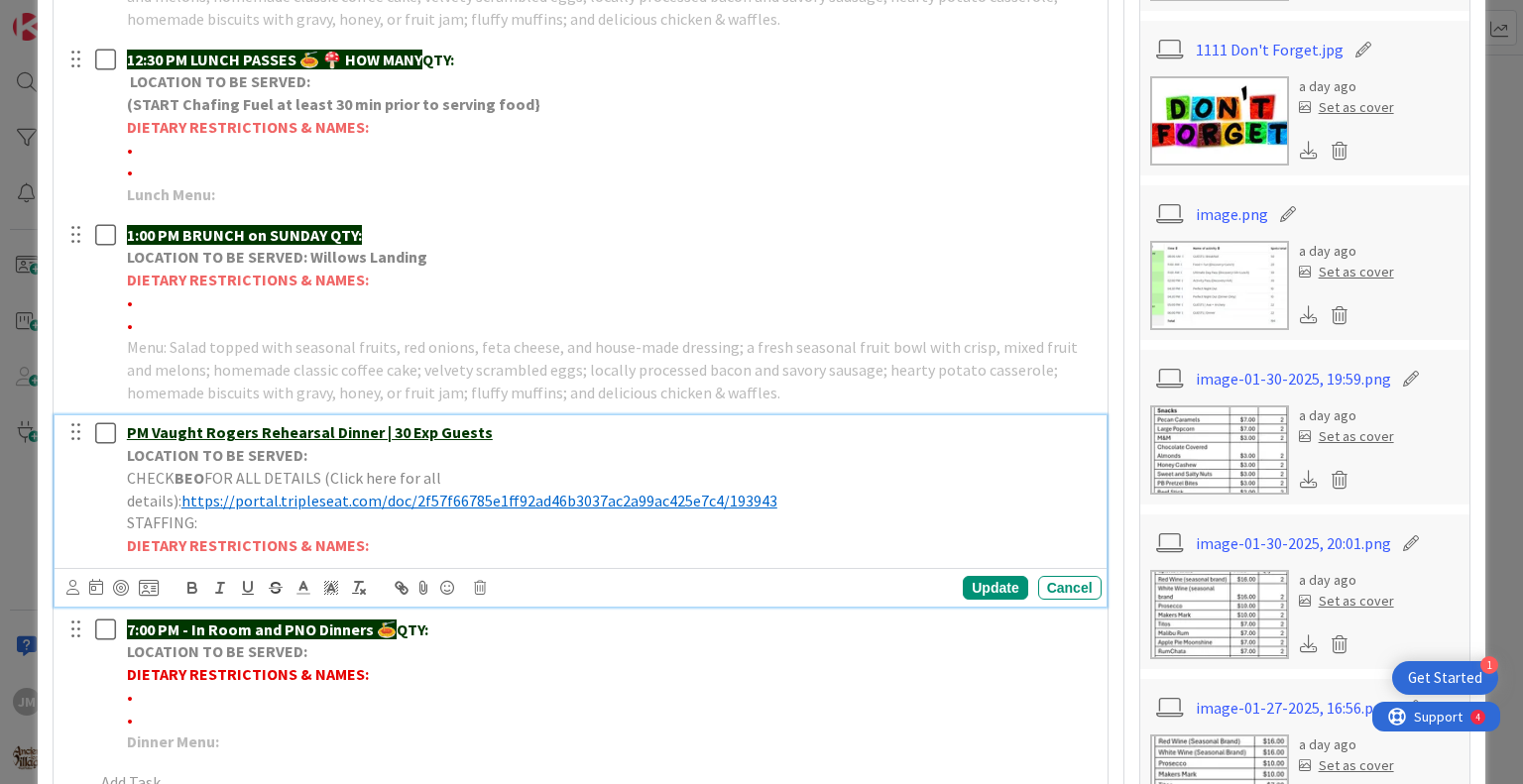 click on "LOCATION TO BE SERVED:" at bounding box center [610, 455] 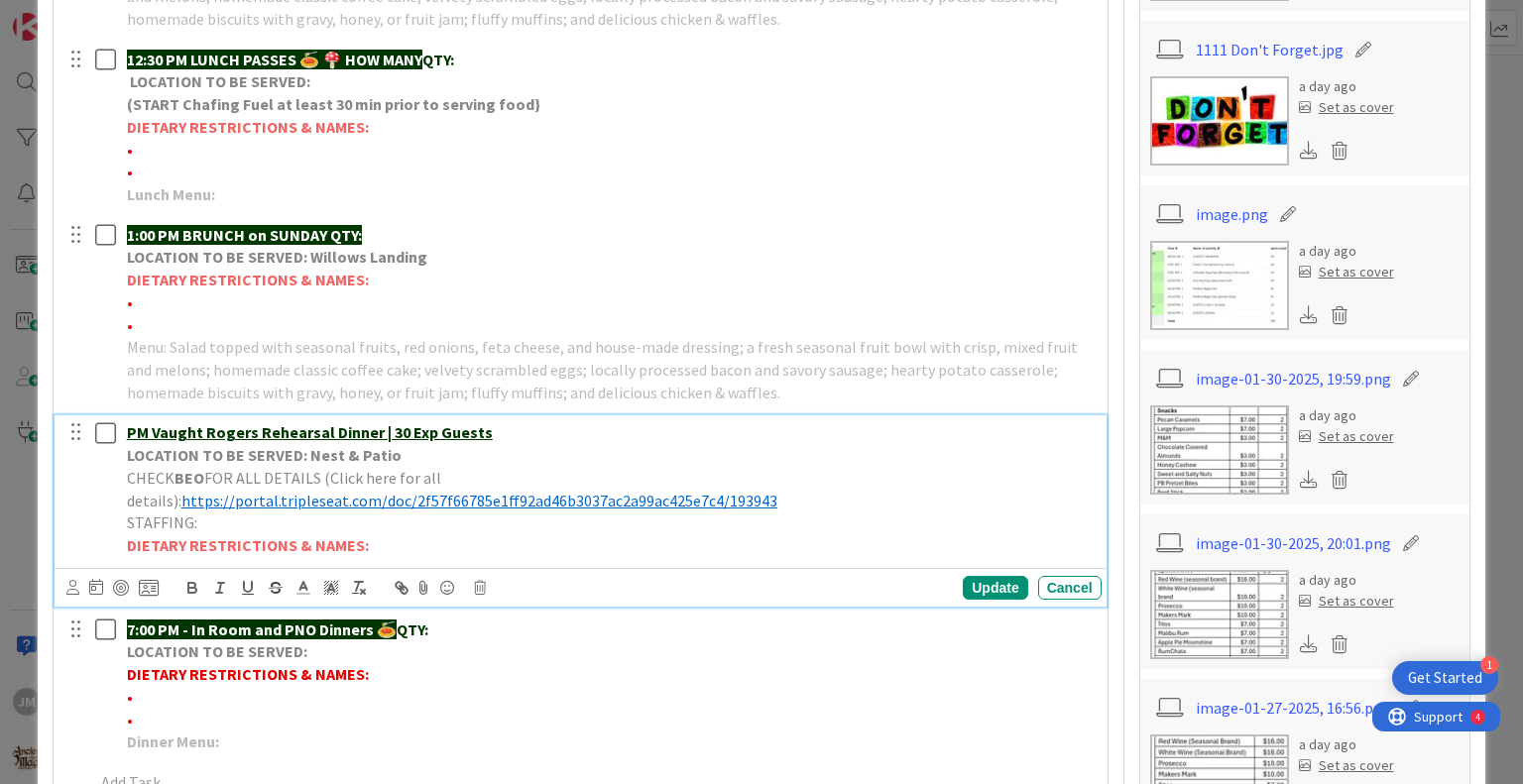 click on "PM Vaught Rogers Rehearsal Dinner | 30 Exp Guests LOCATION TO BE SERVED: Nest & Patio CHECK BEO FOR ALL DETAILS (Click here for all details): https://portal.tripleseat.com/doc/2f57f66785e1ff92ad46b3037ac2a99ac425e7c4/193943 STAFFING: DIETARY RESTRICTIONS & NAMES:" at bounding box center (610, 489) 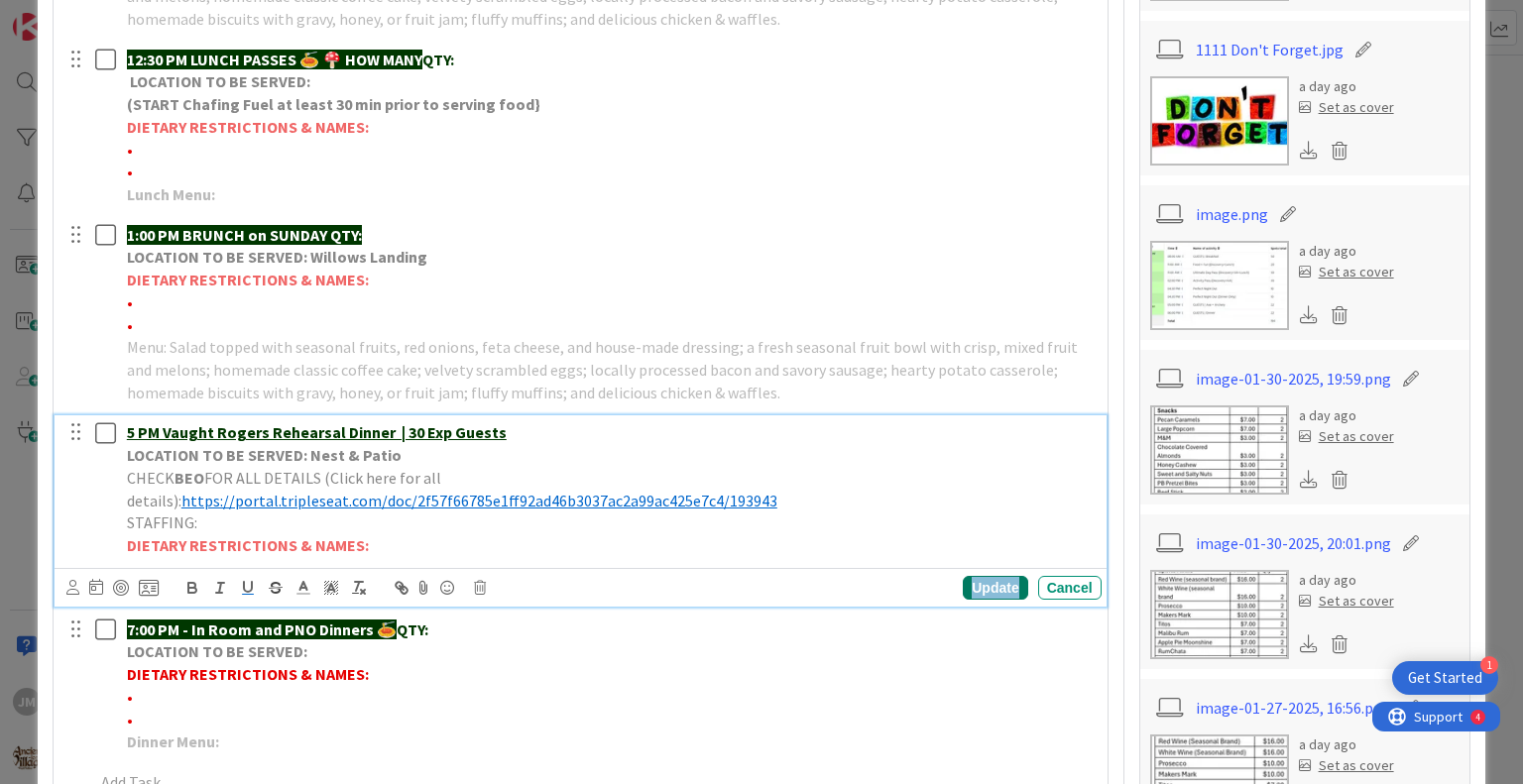 click on "Update" at bounding box center [995, 588] 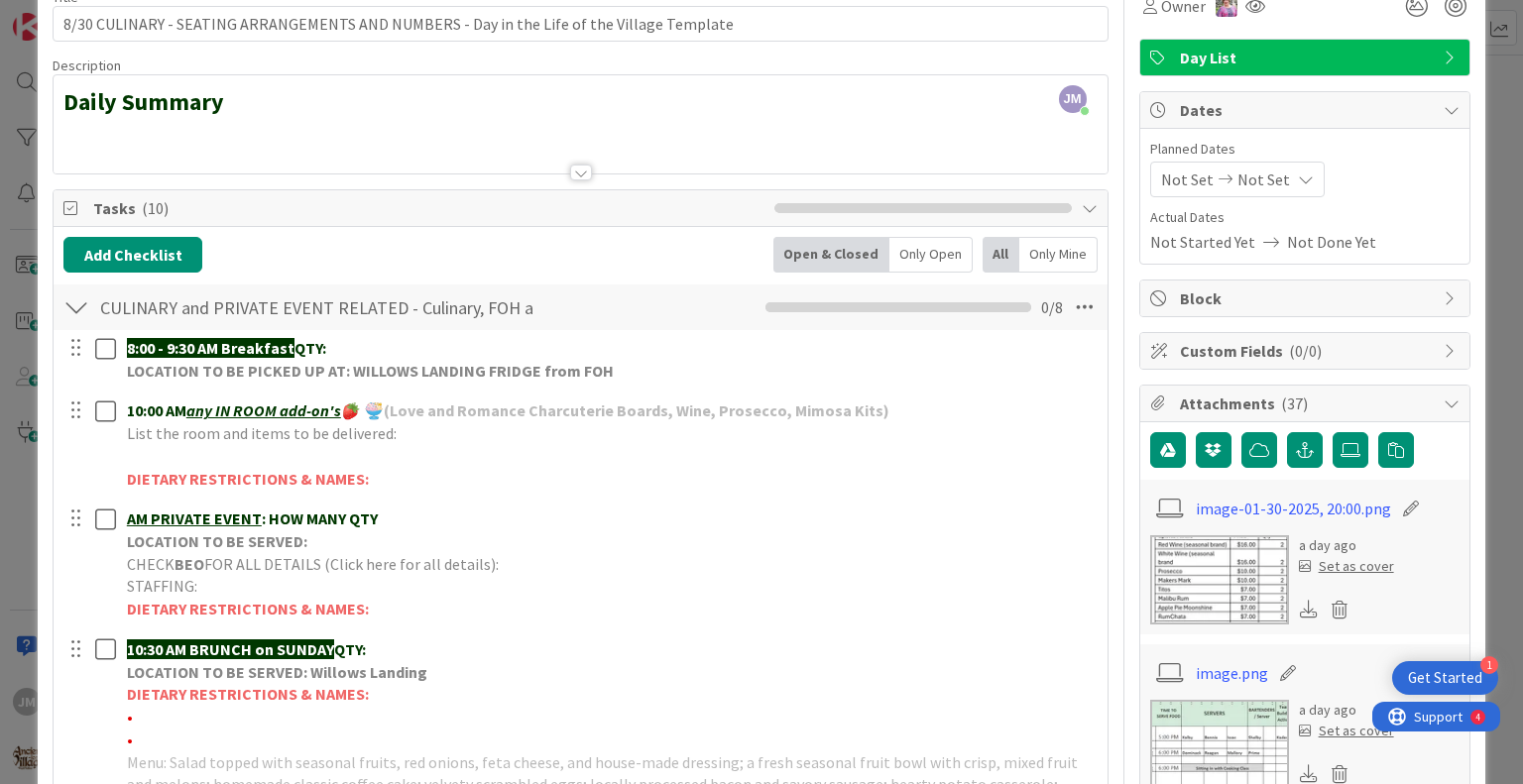 scroll, scrollTop: 0, scrollLeft: 0, axis: both 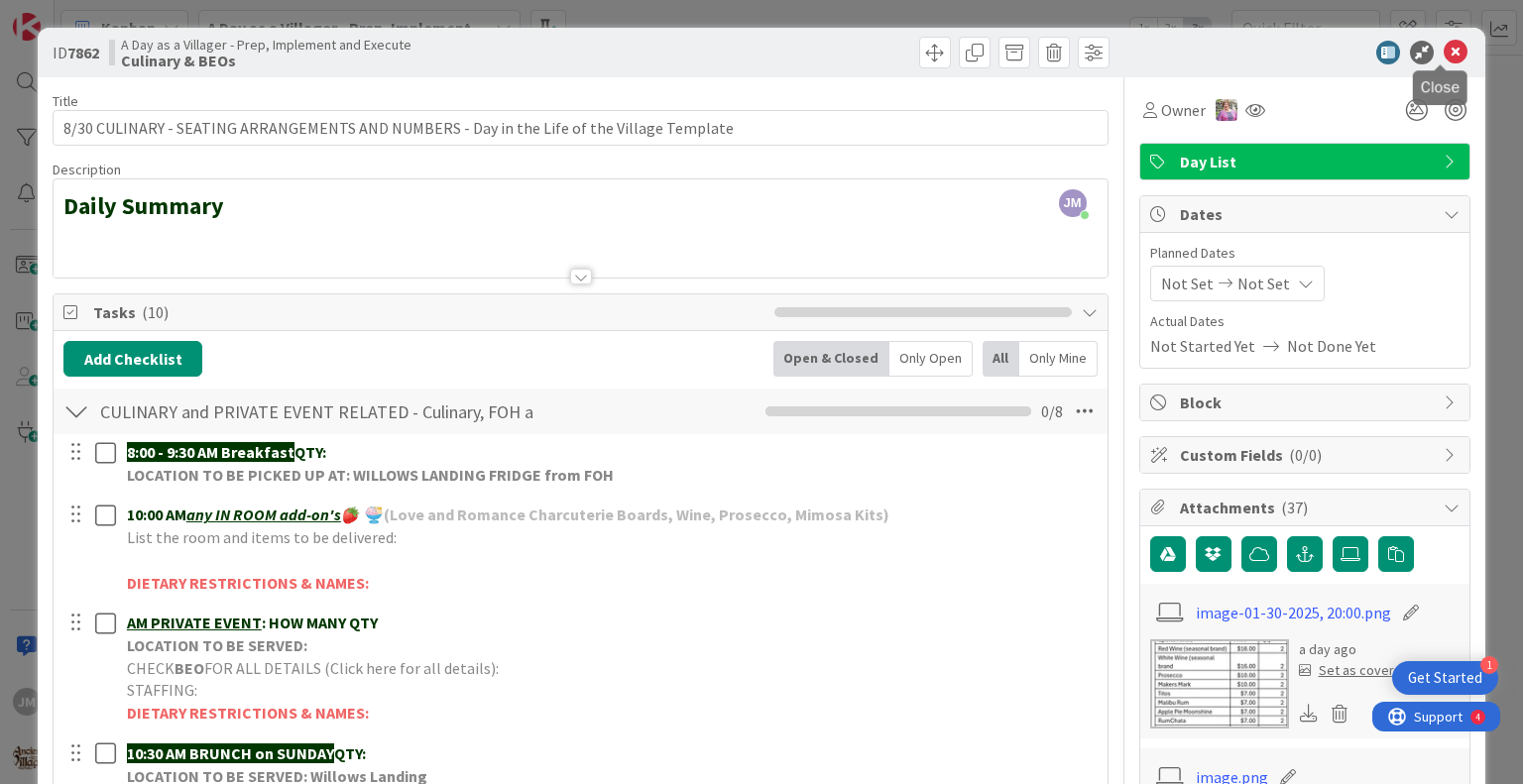 click at bounding box center (1456, 53) 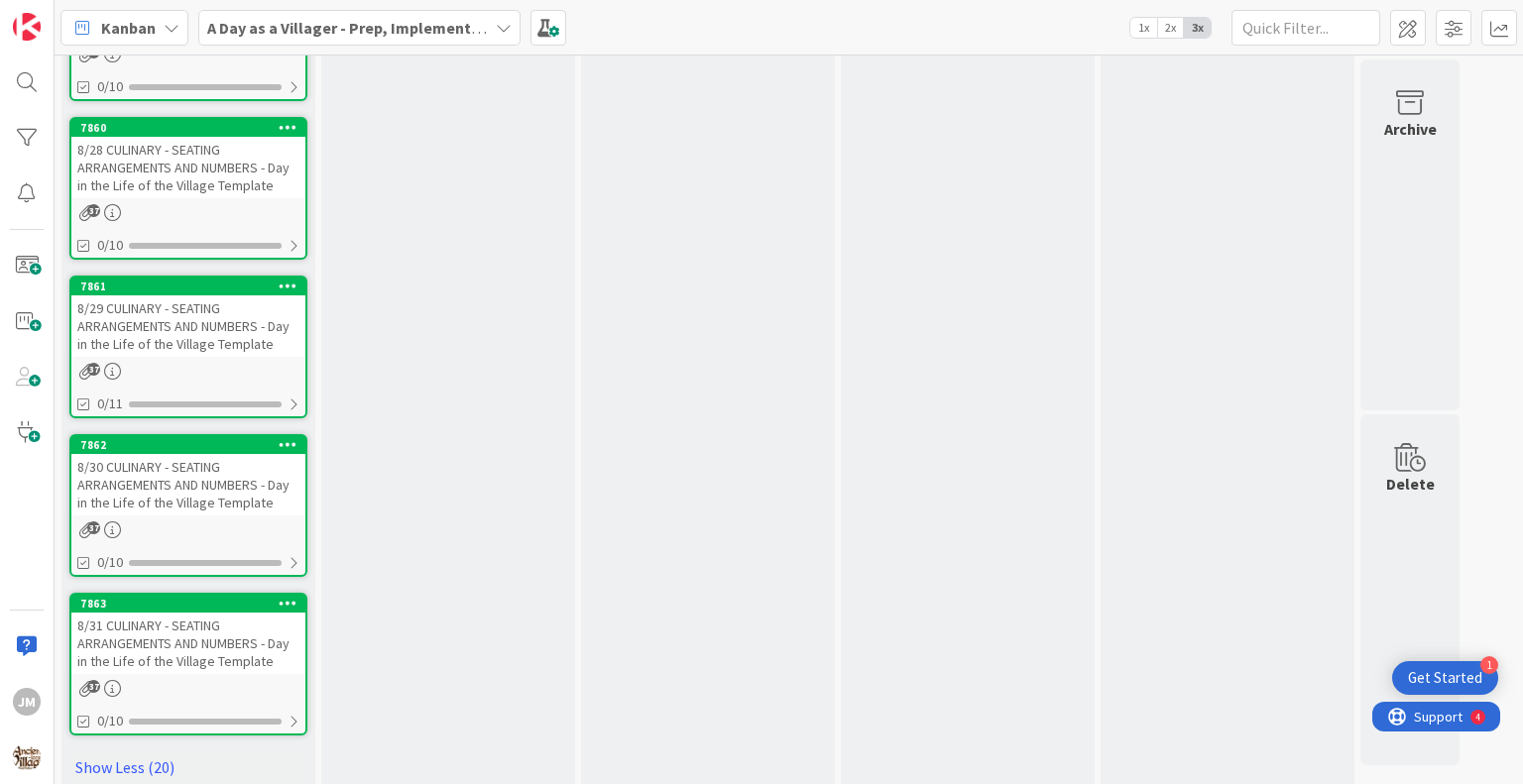 scroll, scrollTop: 0, scrollLeft: 0, axis: both 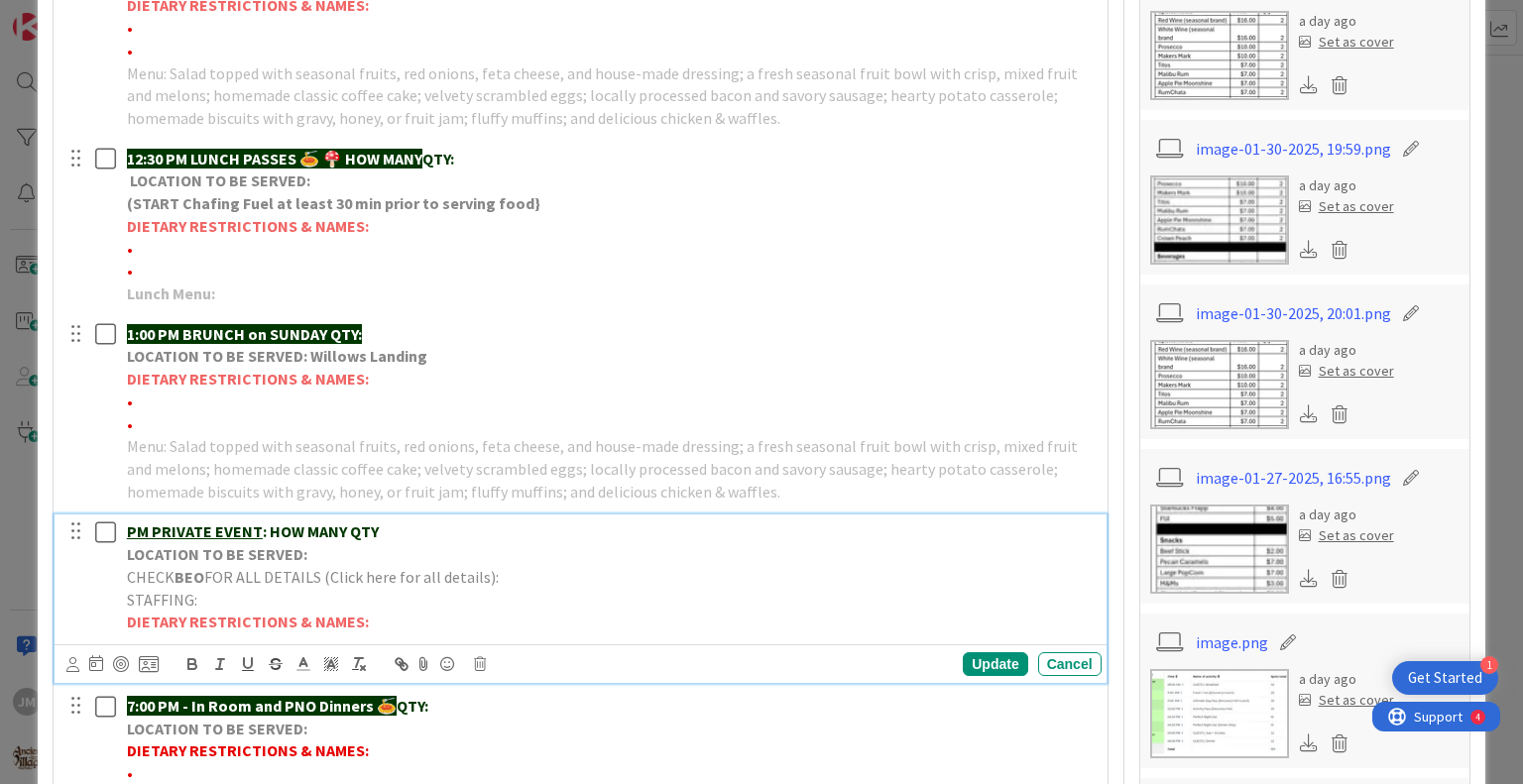 click on "PM PRIVATE EVENT : HOW MANY QTY" at bounding box center (610, 531) 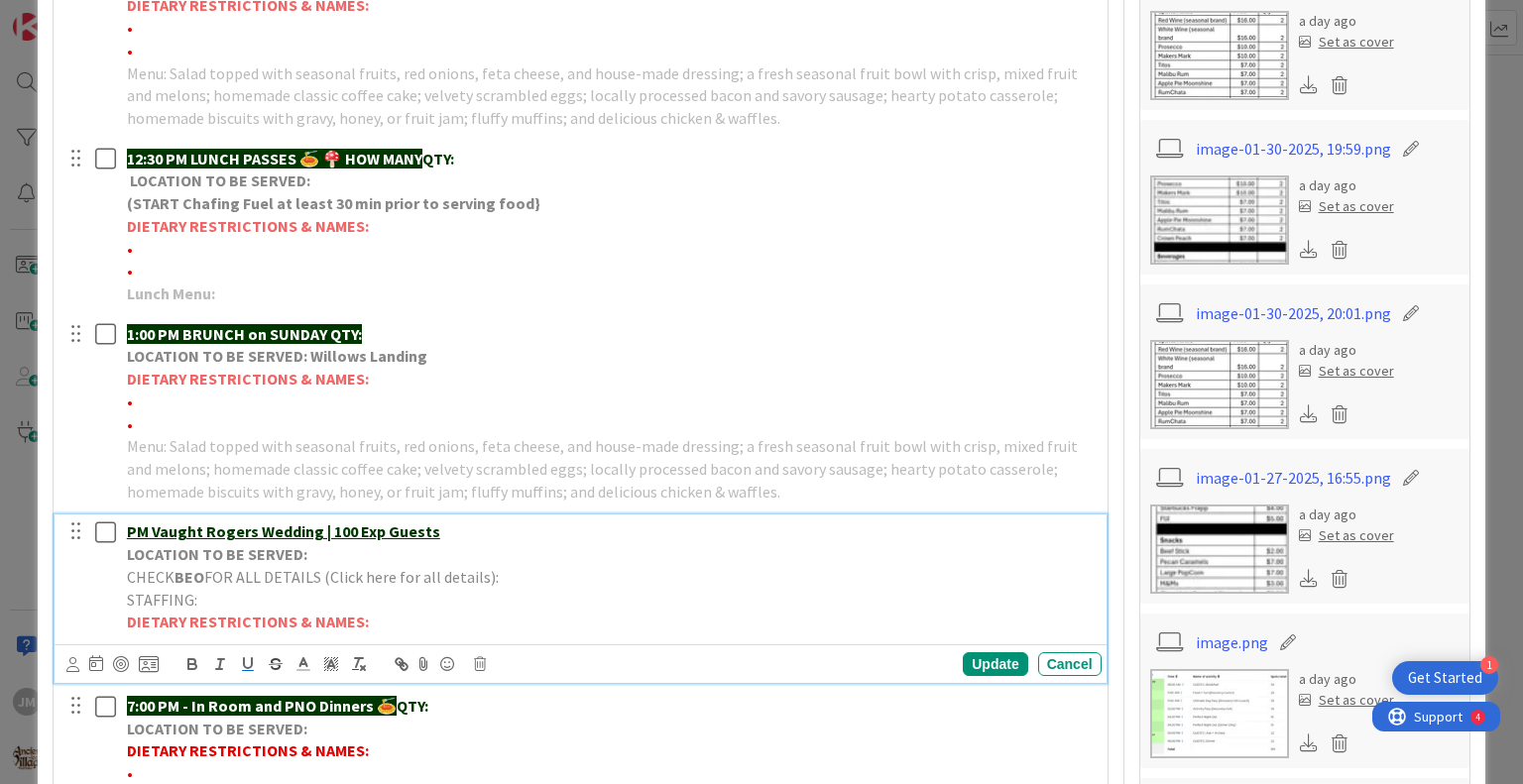 click on "LOCATION TO BE SERVED:" at bounding box center [610, 554] 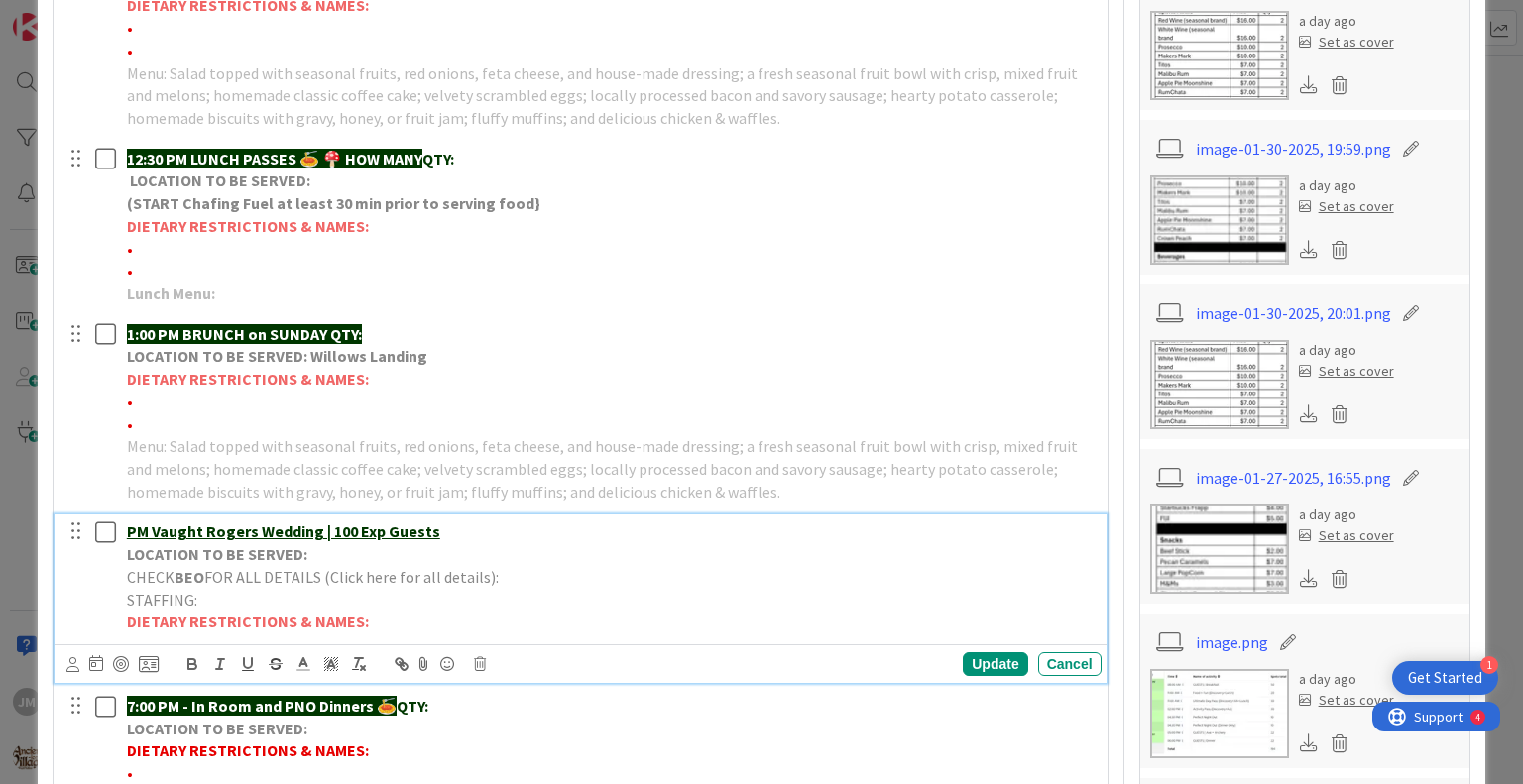 click on "CHECK  BEO  FOR ALL DETAILS (Click here for all details):" at bounding box center [610, 577] 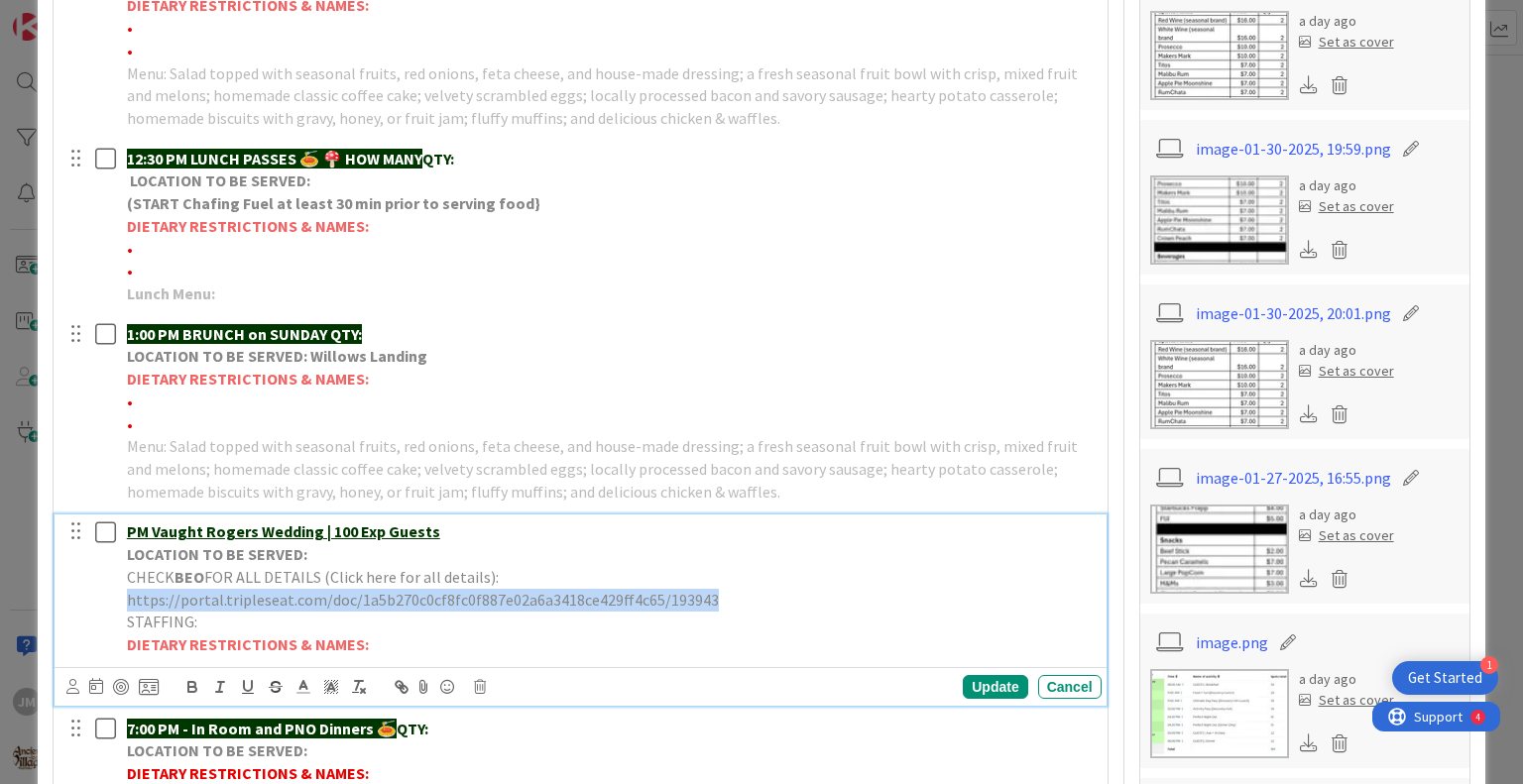drag, startPoint x: 1072, startPoint y: 574, endPoint x: 493, endPoint y: 577, distance: 579.0078 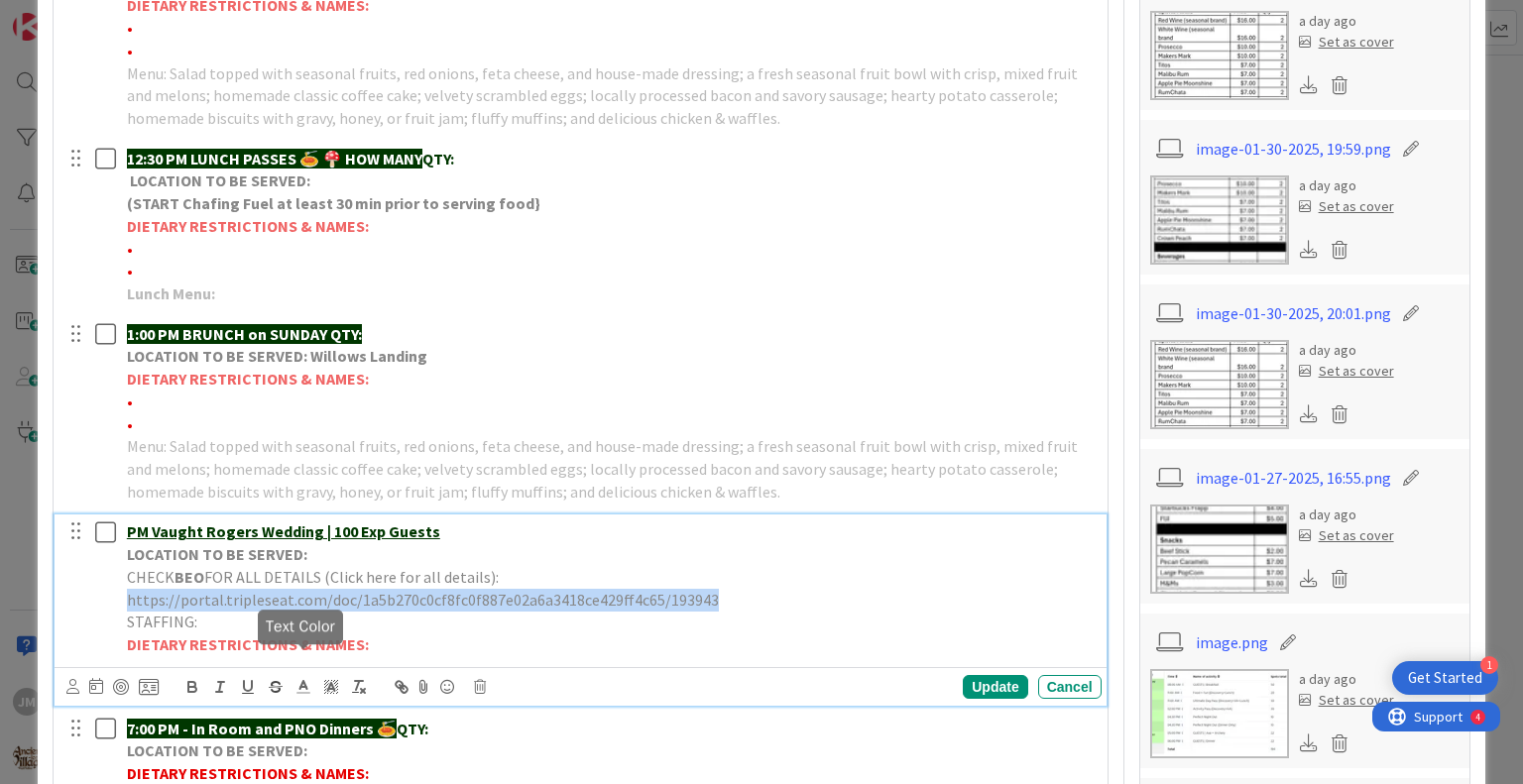 click 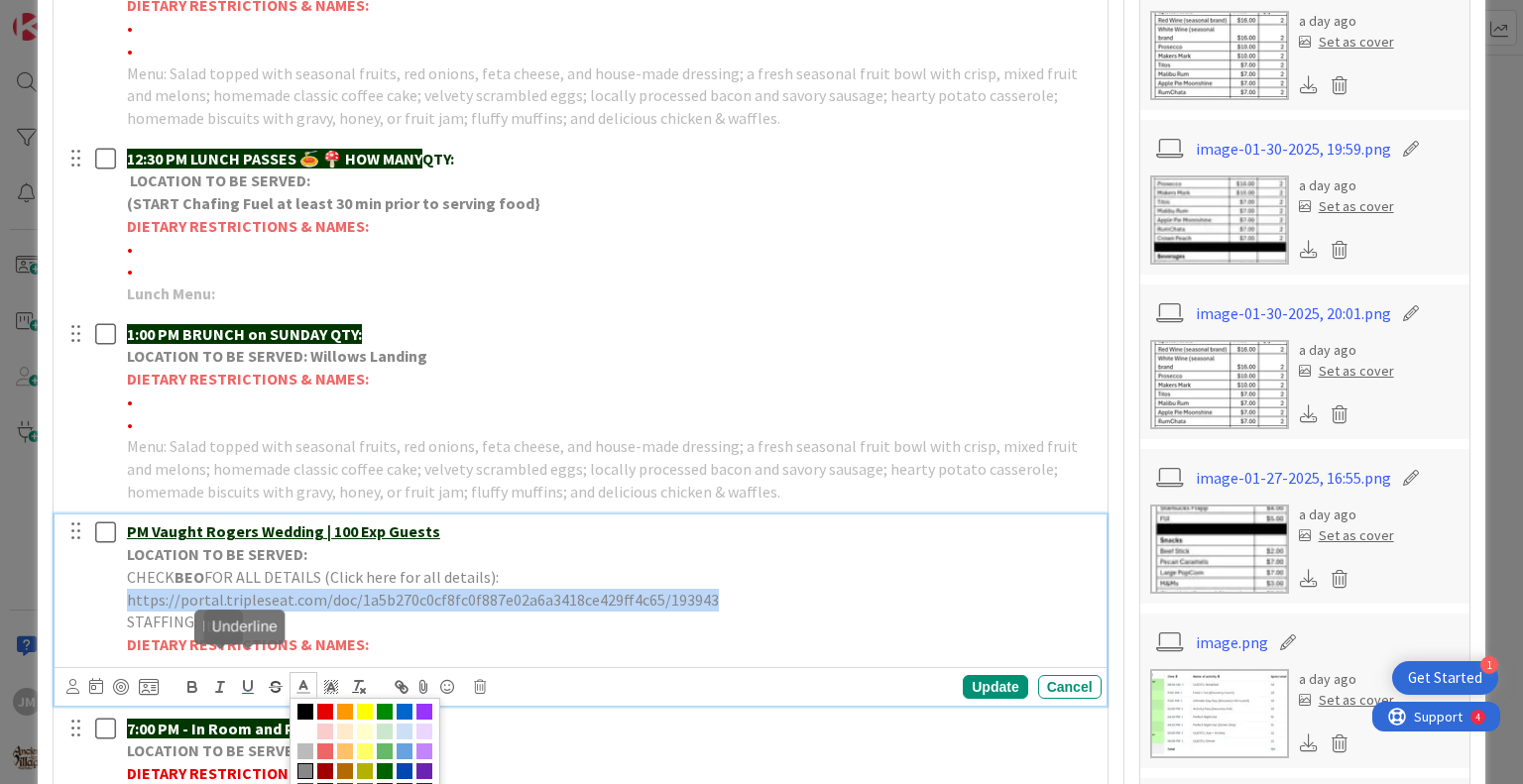 click at bounding box center (248, 687) 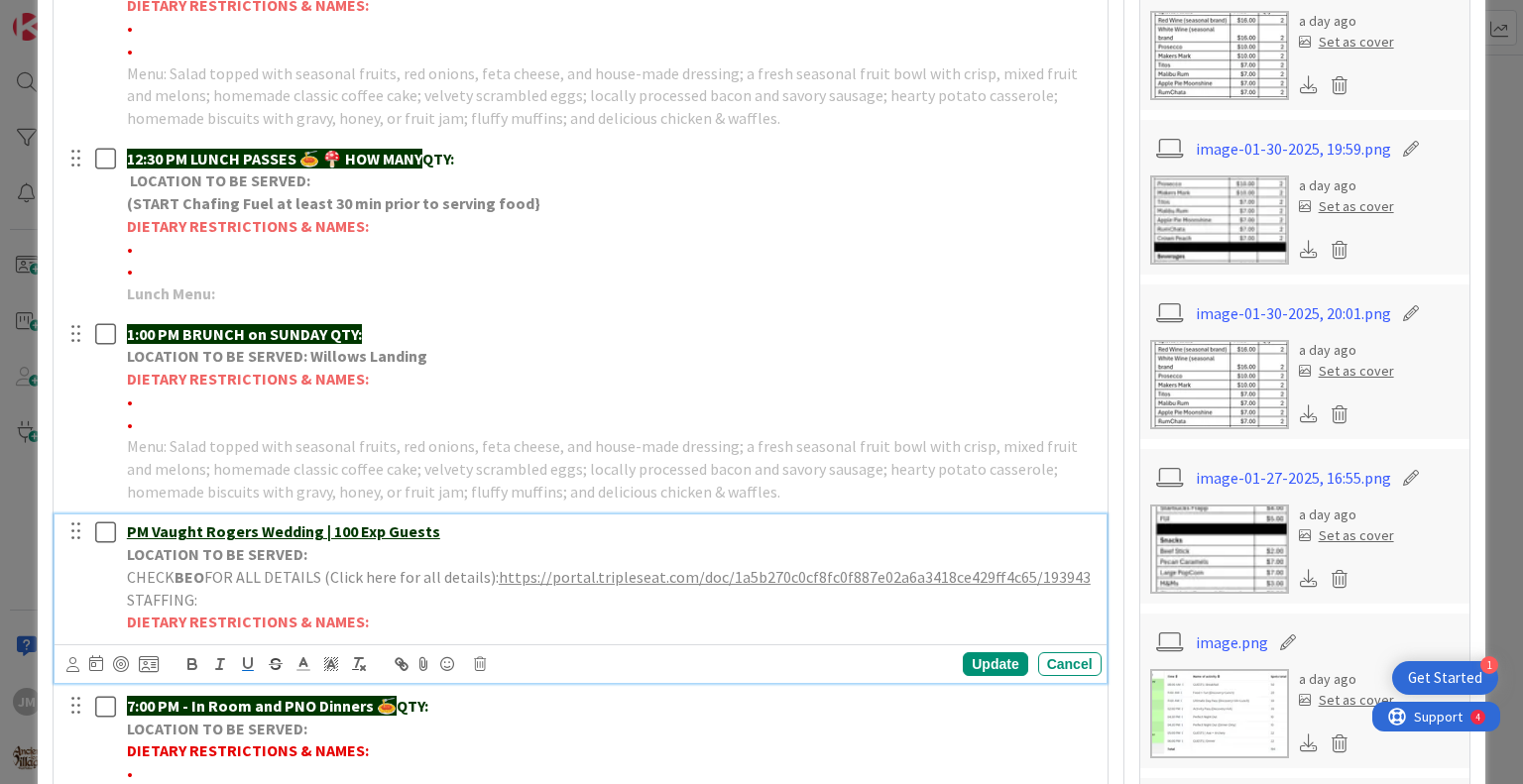 click on "LOCATION TO BE SERVED:" at bounding box center [610, 554] 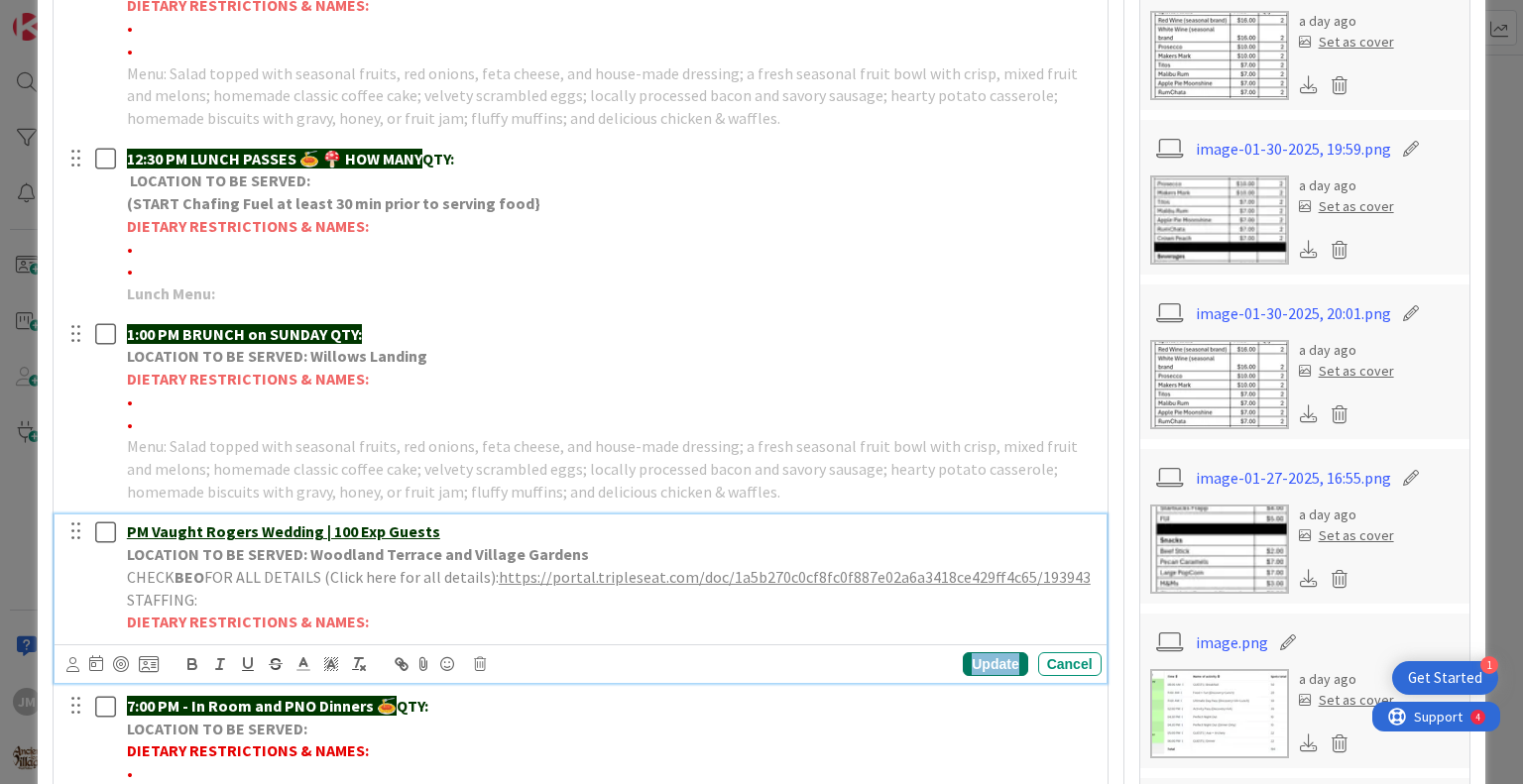 click on "Update" at bounding box center (995, 664) 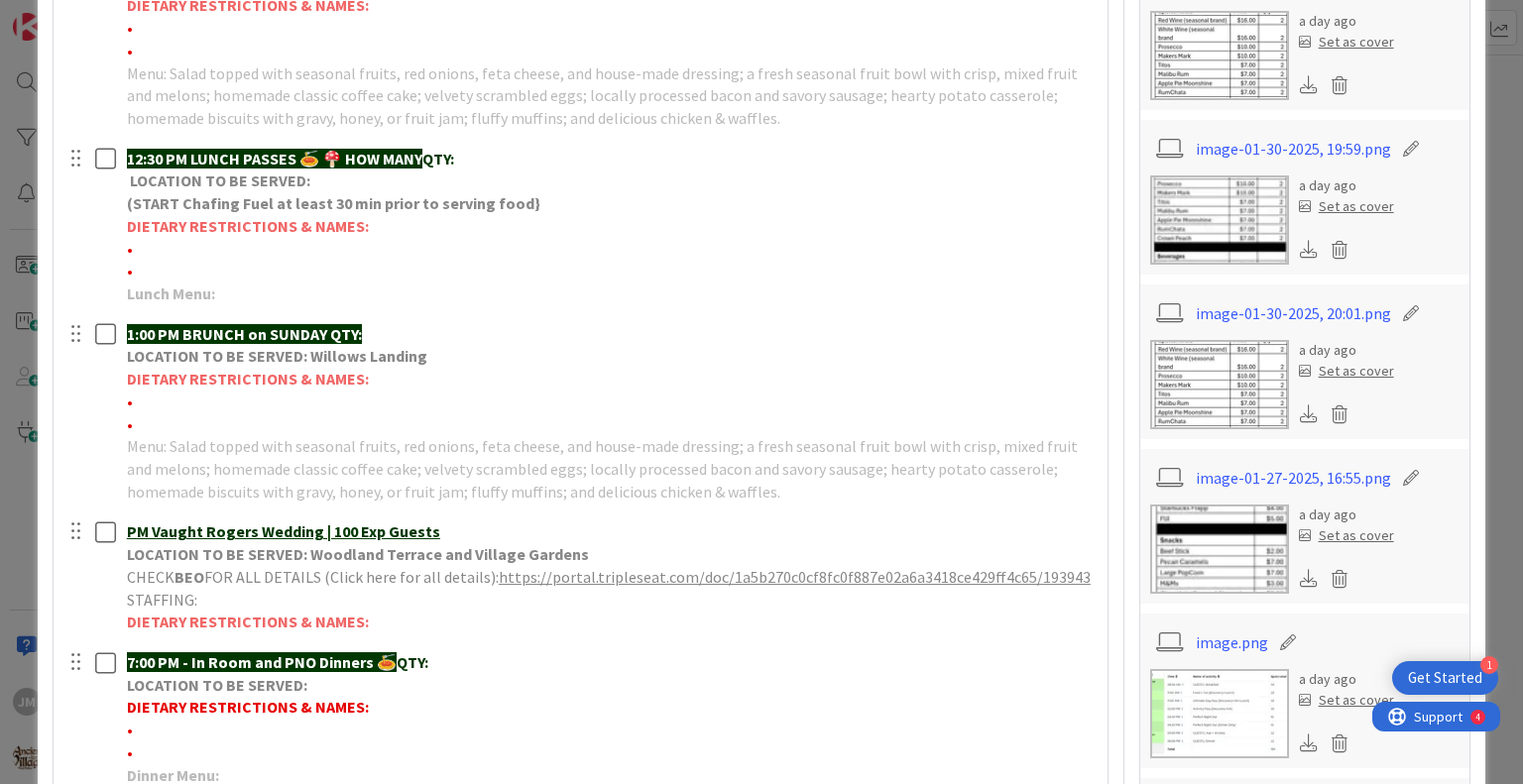 scroll, scrollTop: 694, scrollLeft: 0, axis: vertical 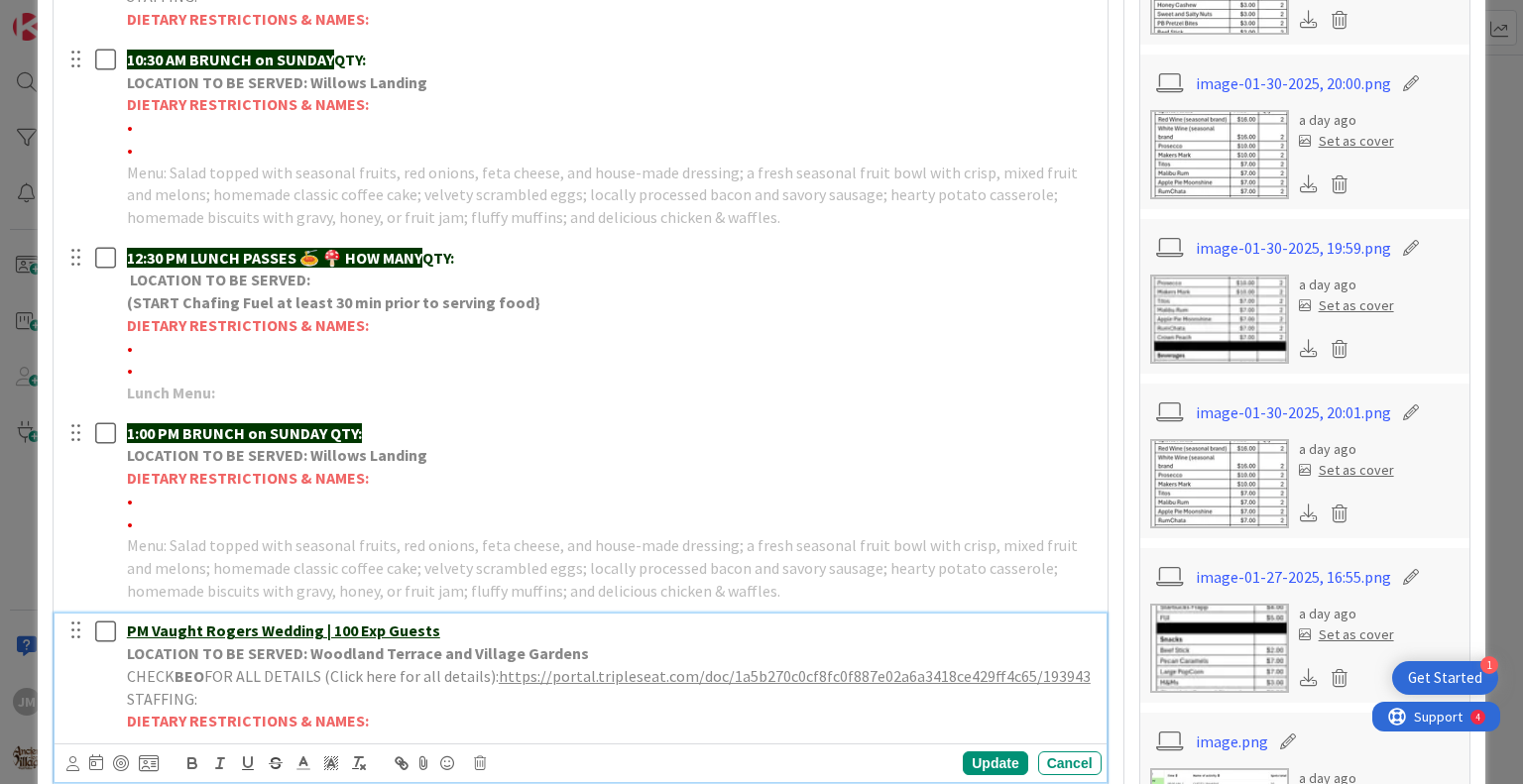 click on "PM Vaught Rogers Wedding | 100 Exp Guests LOCATION TO BE SERVED: [LOCATION] and Village Gardens CHECK BEO FOR ALL DETAILS (Click here for all details): https://portal.tripleseat.com/doc/1a5b270c0cf8fc0f887e02a6a3418ce429ff4c65/193943 STAFFING: DIETARY RESTRICTIONS & NAMES:" at bounding box center [610, 676] 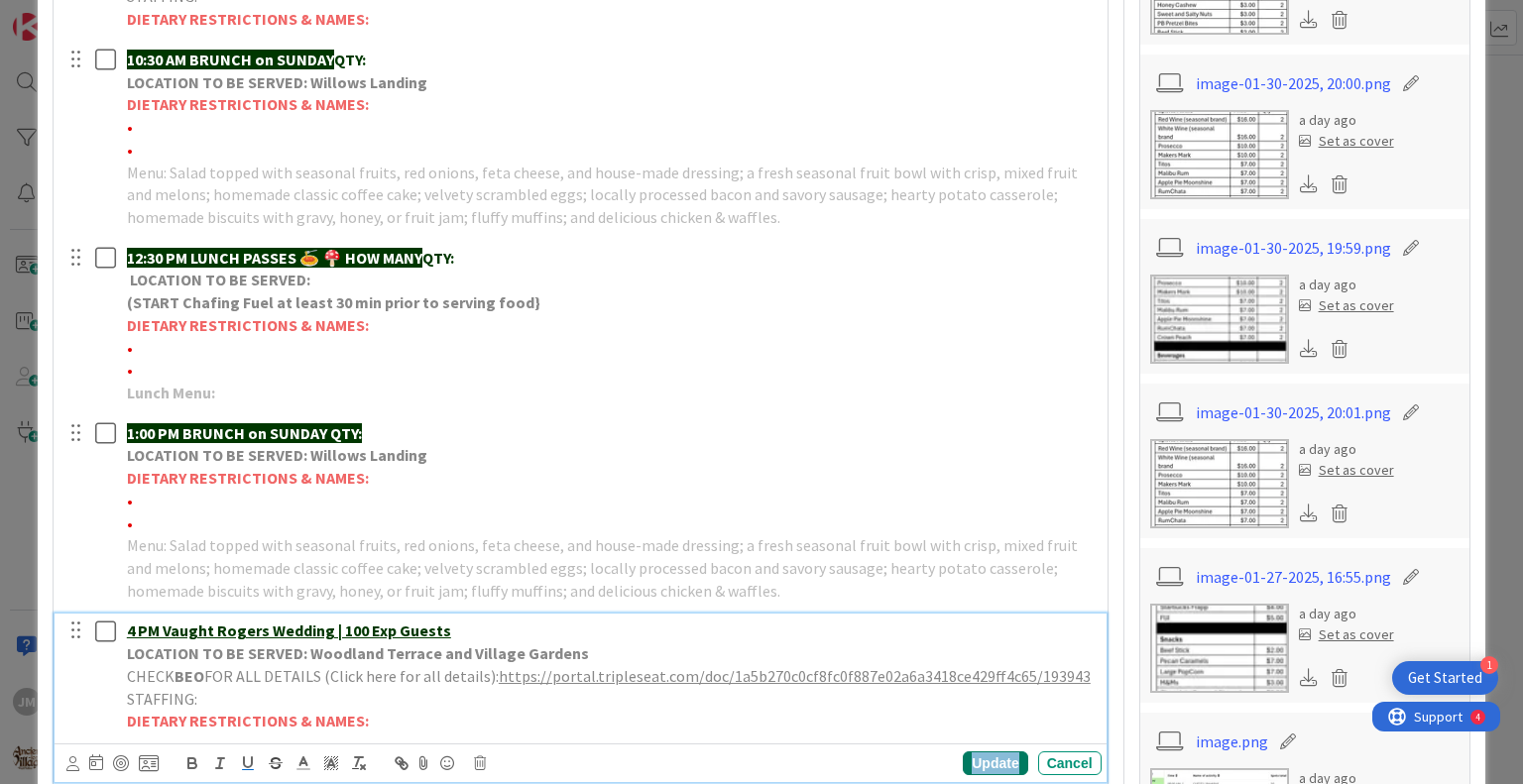 click on "Update" at bounding box center (995, 763) 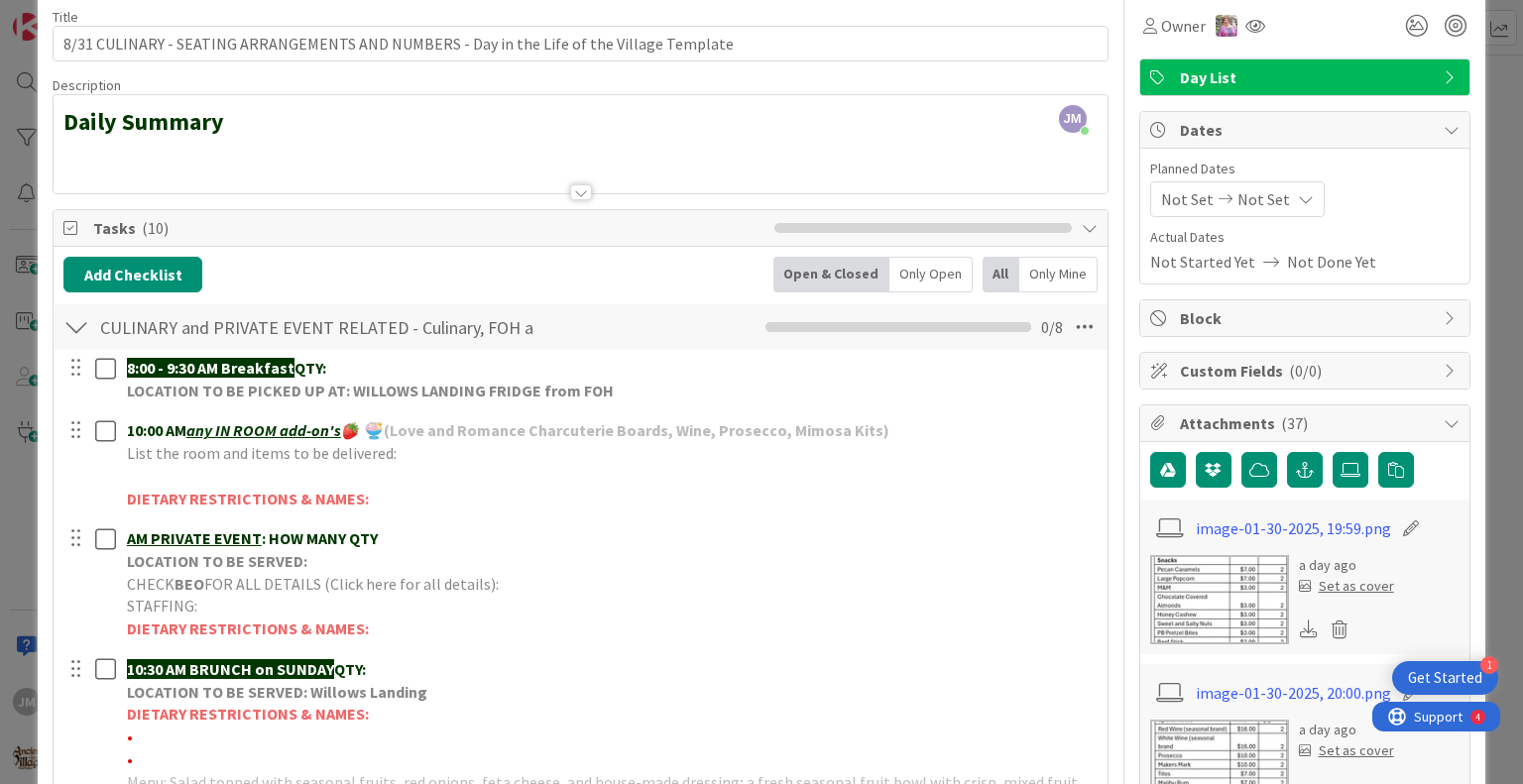scroll, scrollTop: 0, scrollLeft: 0, axis: both 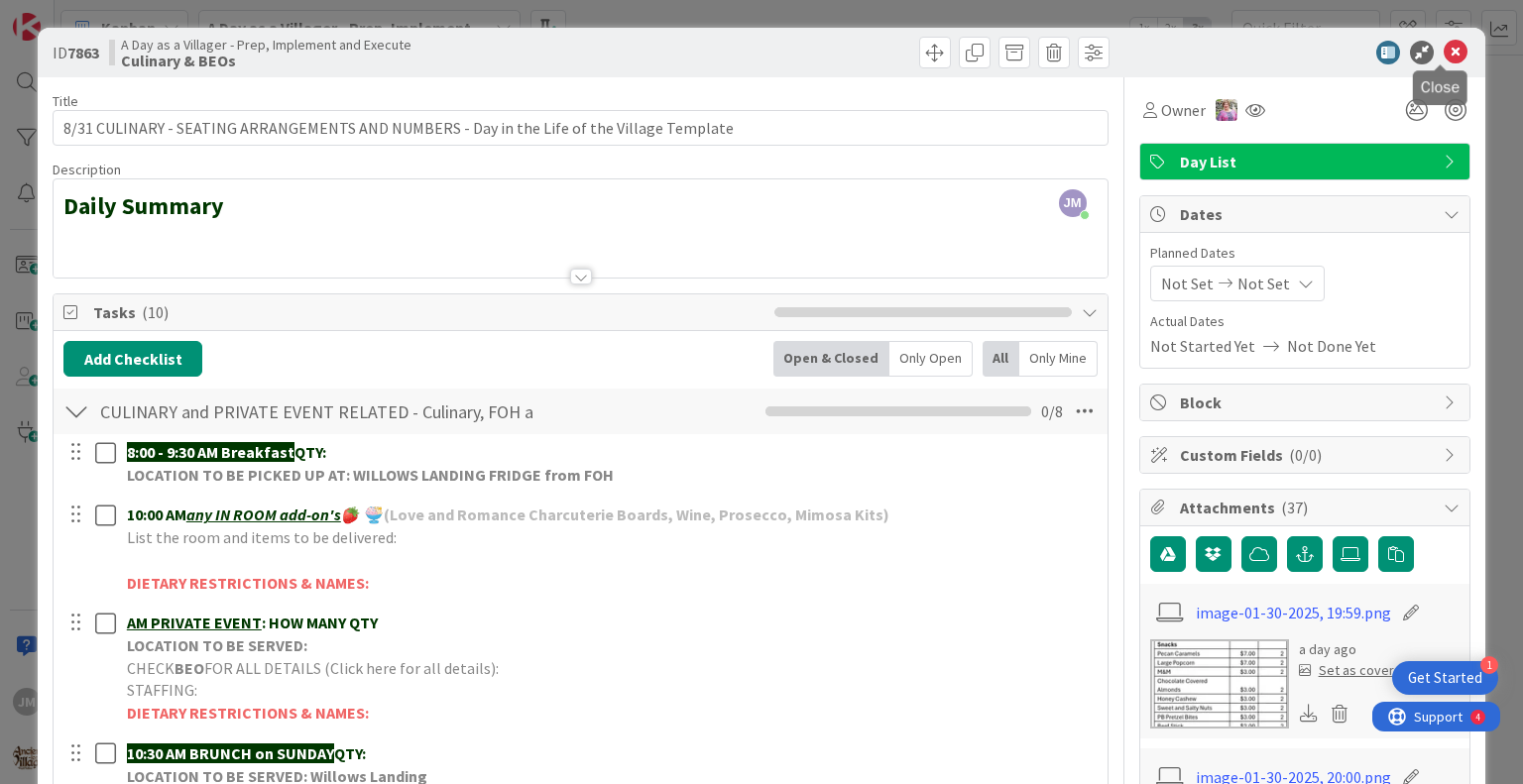 click at bounding box center (1456, 53) 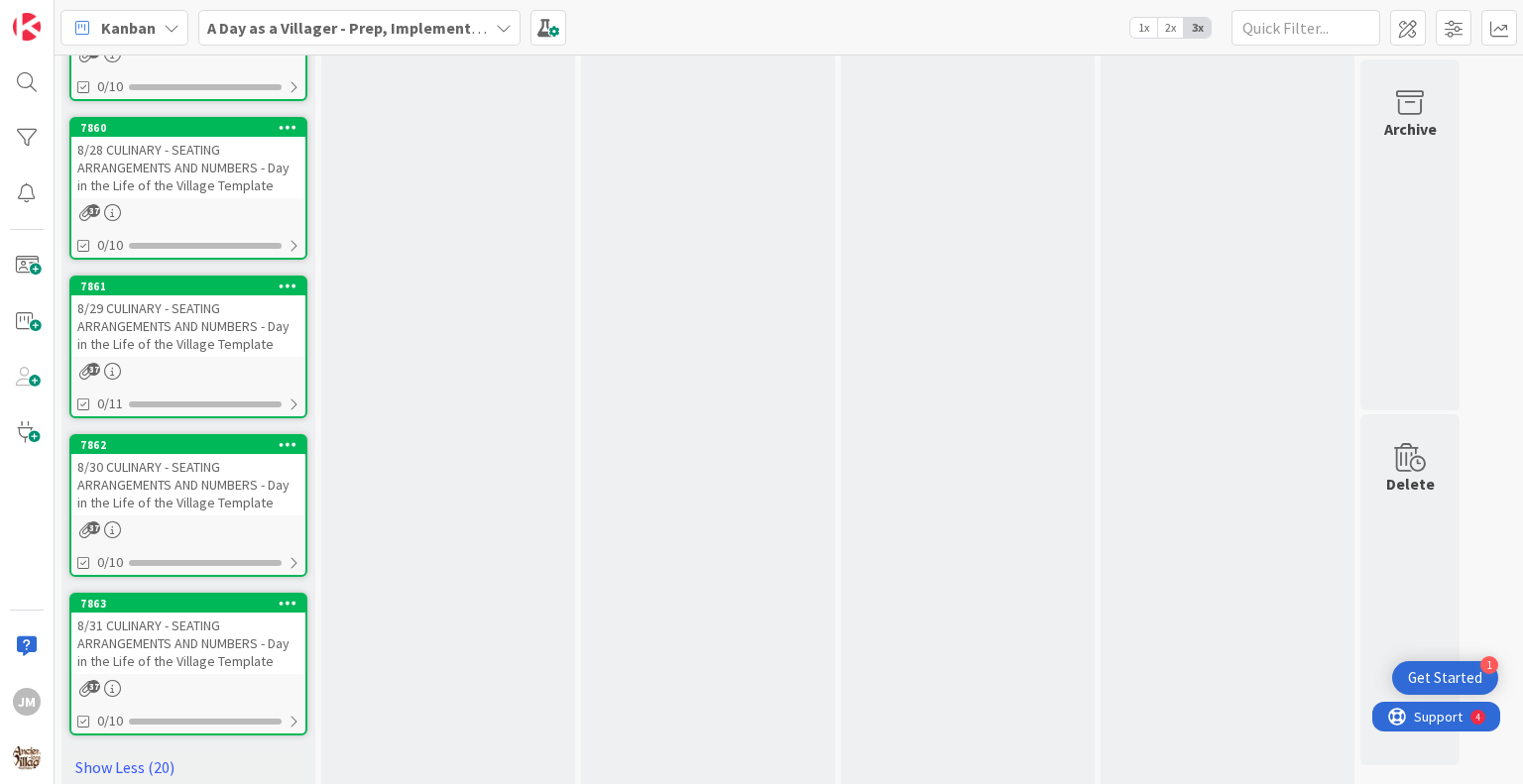 scroll, scrollTop: 0, scrollLeft: 0, axis: both 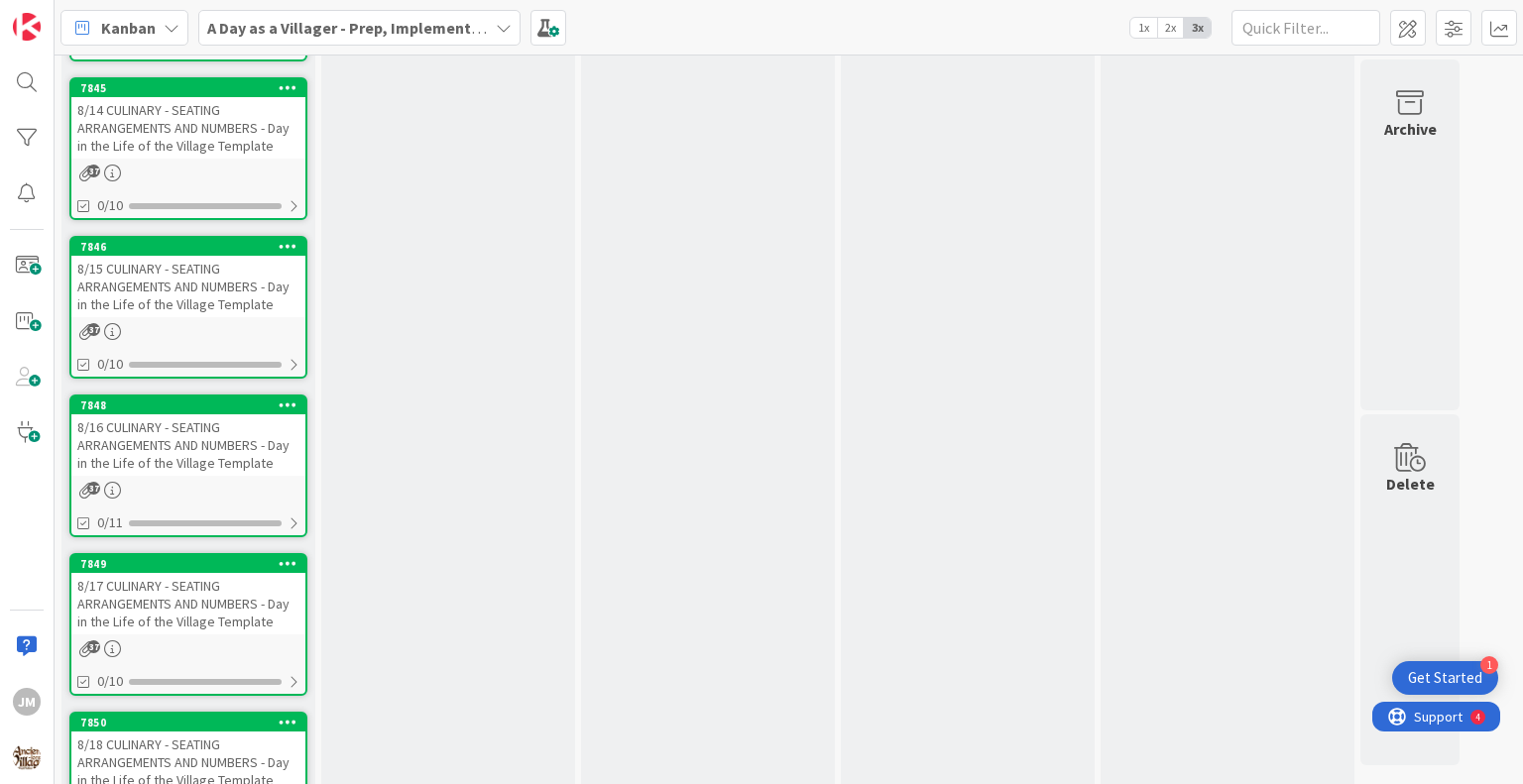 click on "8/16 CULINARY - SEATING ARRANGEMENTS AND NUMBERS - Day in the Life of the Village Template" at bounding box center [188, 445] 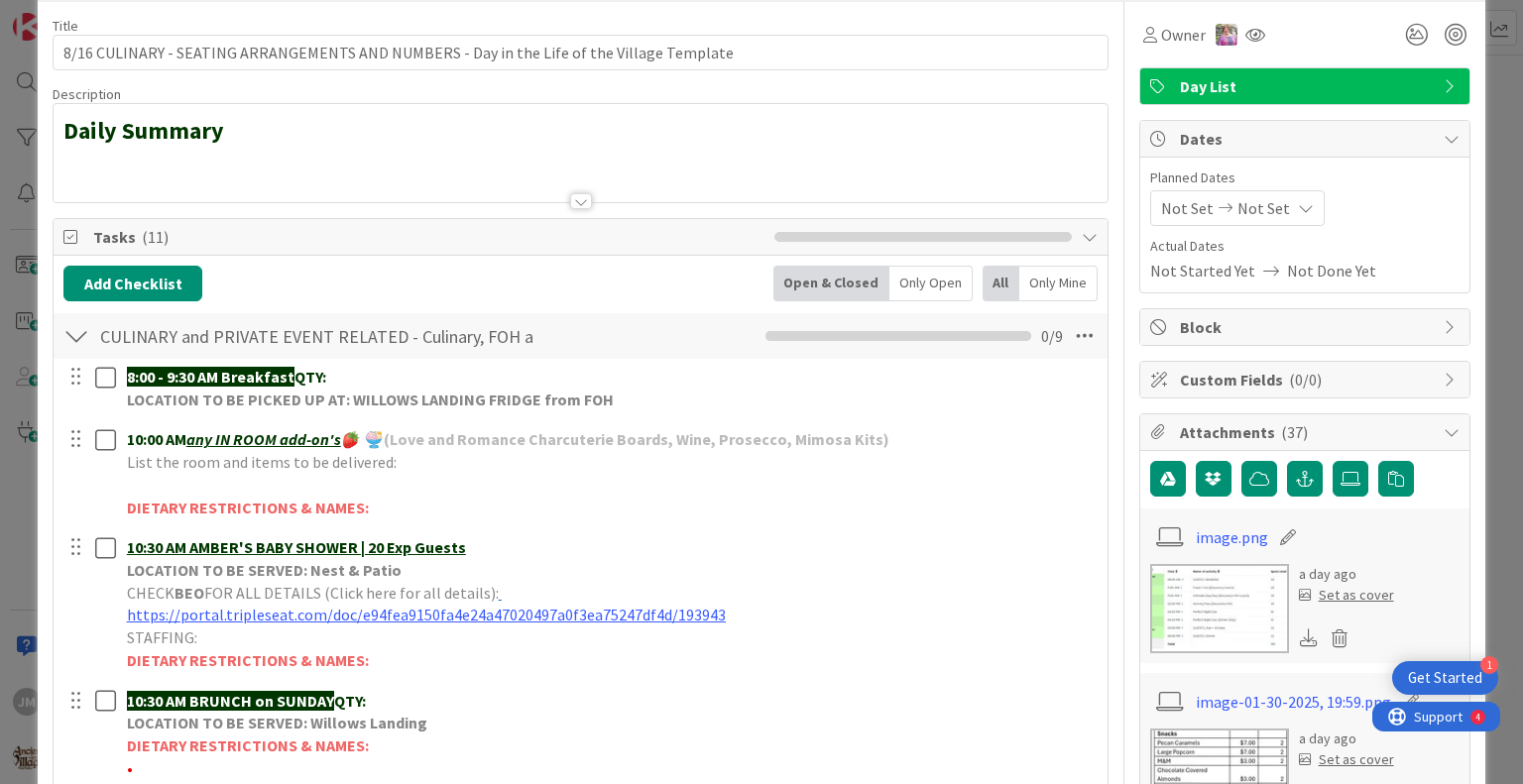 scroll, scrollTop: 198, scrollLeft: 0, axis: vertical 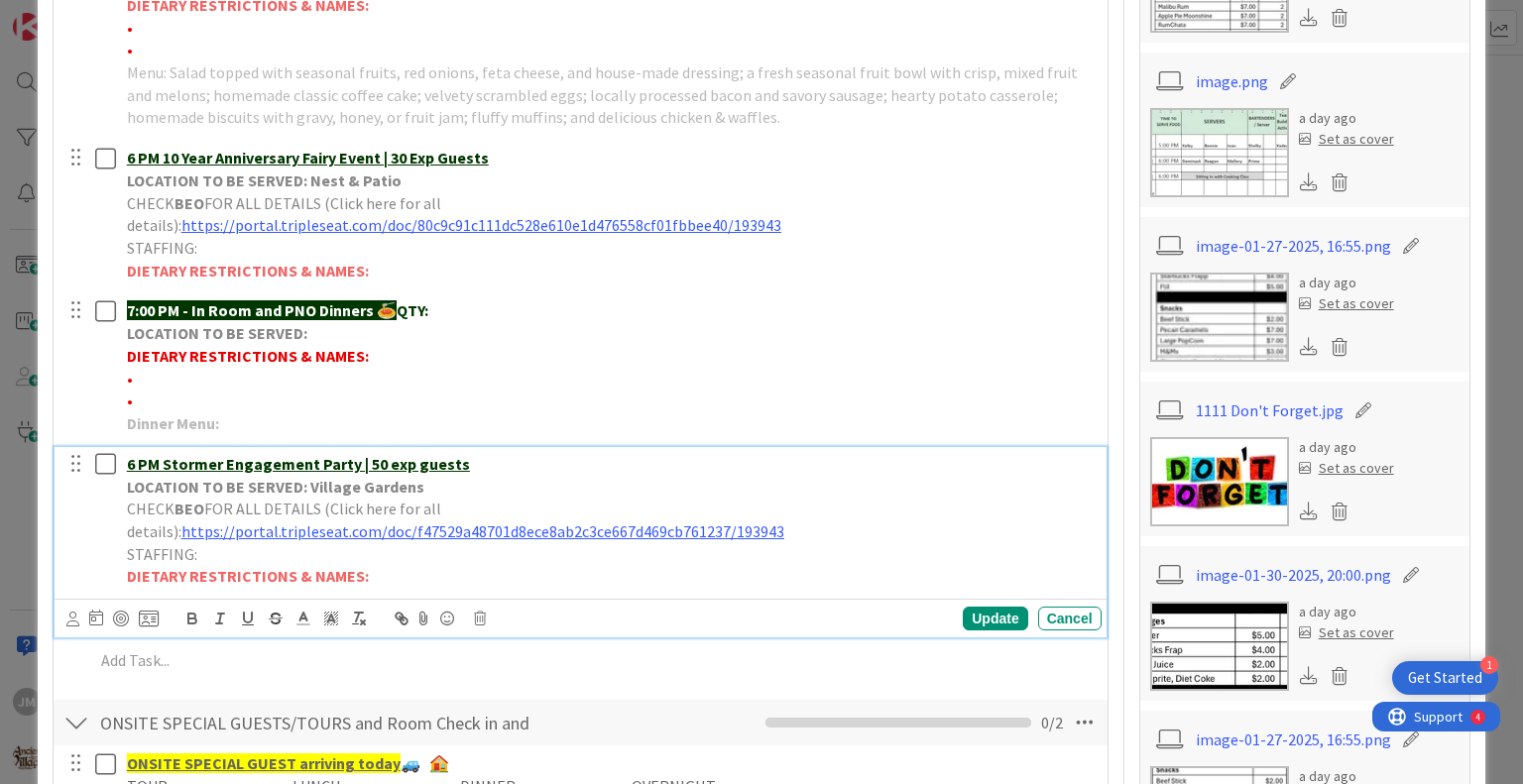 click on "LOCATION TO BE SERVED: Village Gardens" at bounding box center (610, 487) 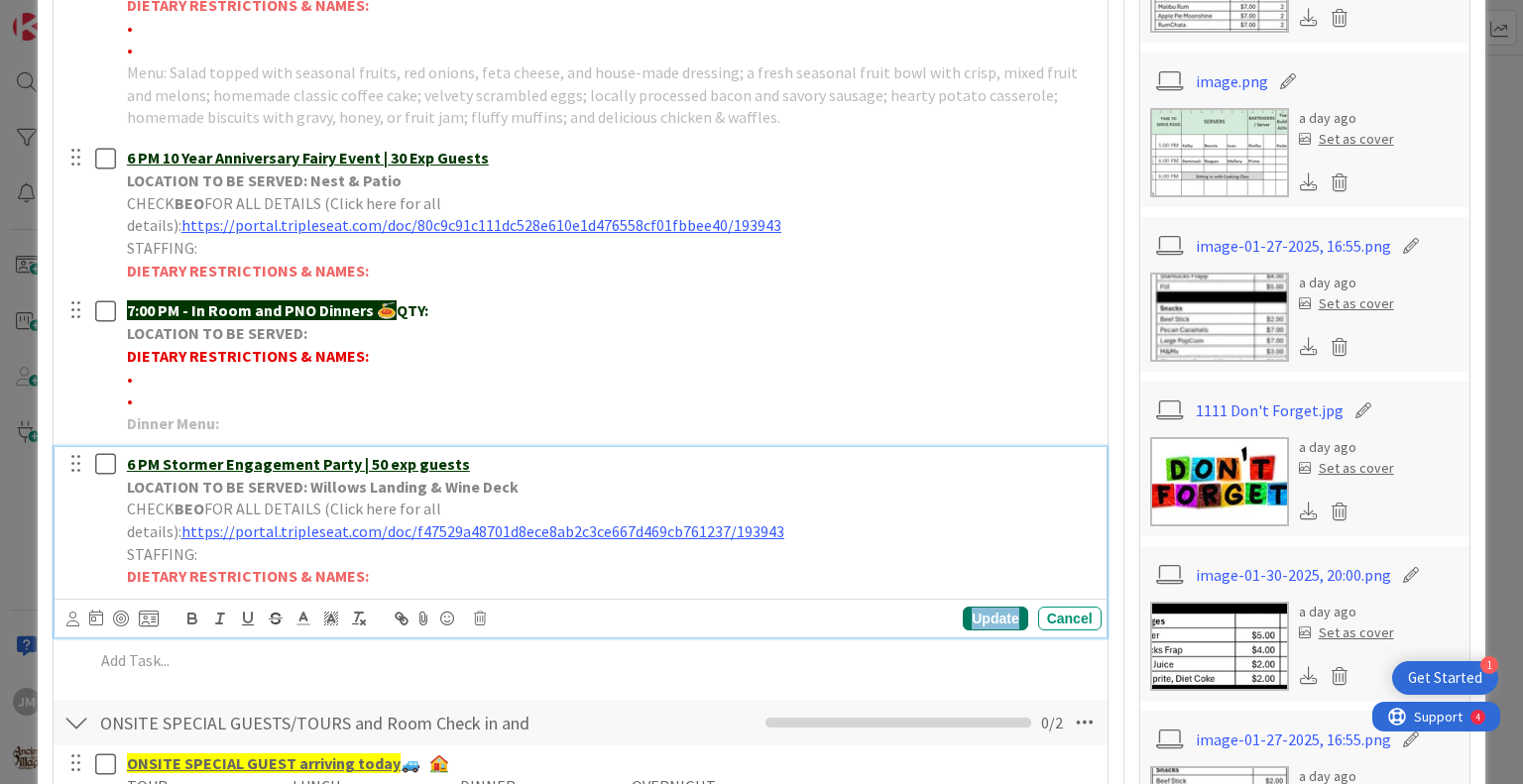 click on "Update" at bounding box center (995, 618) 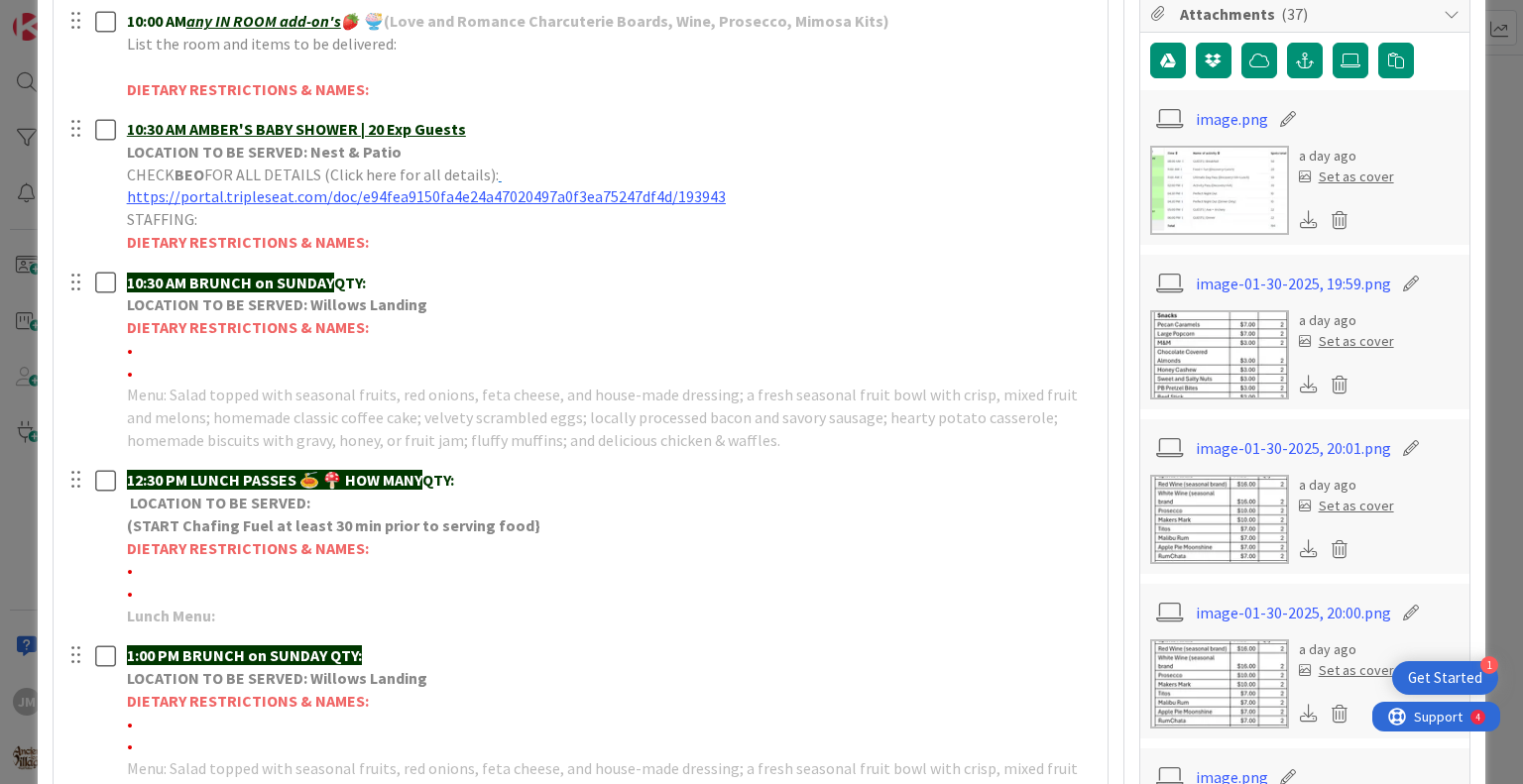 scroll, scrollTop: 0, scrollLeft: 0, axis: both 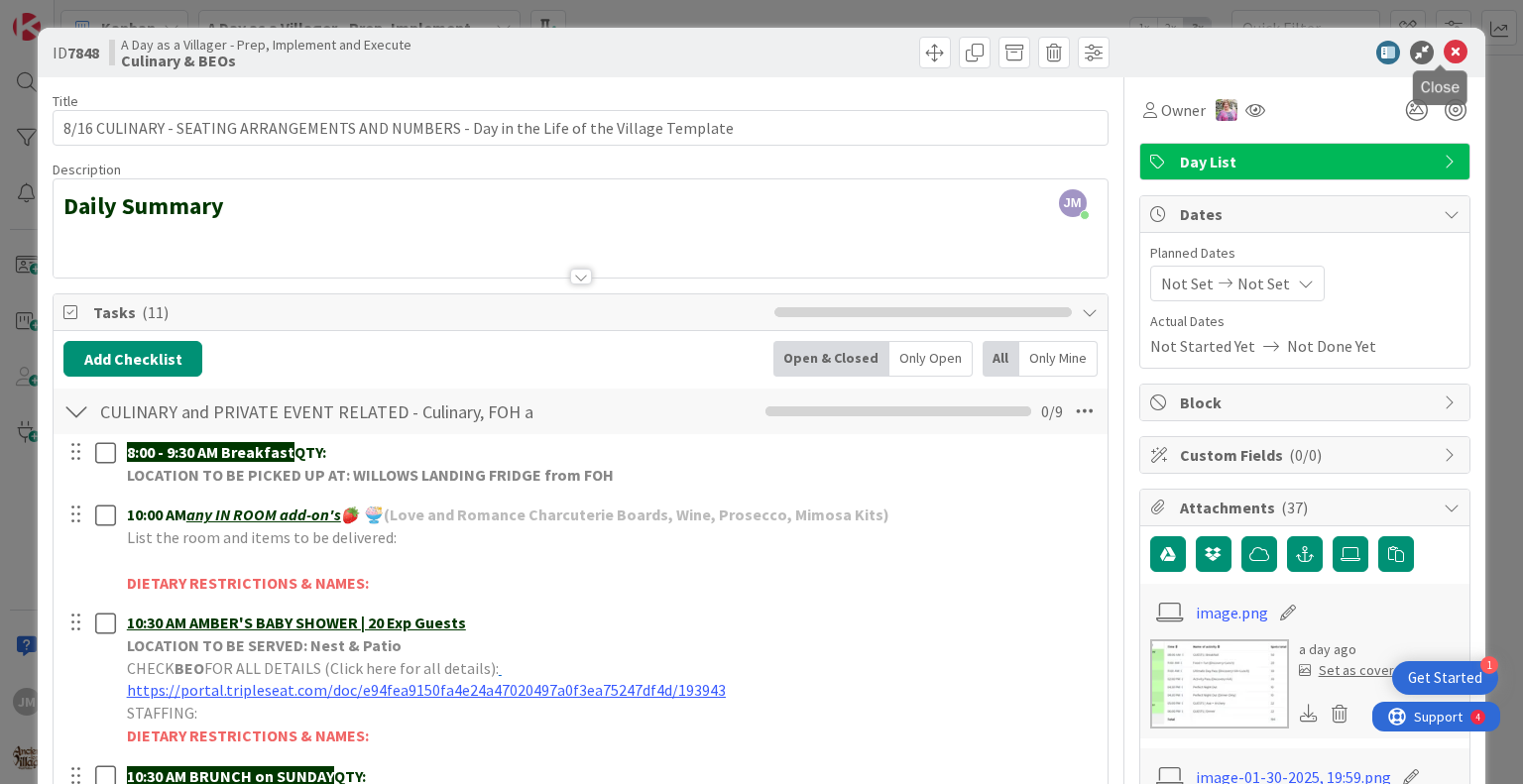click at bounding box center [1456, 53] 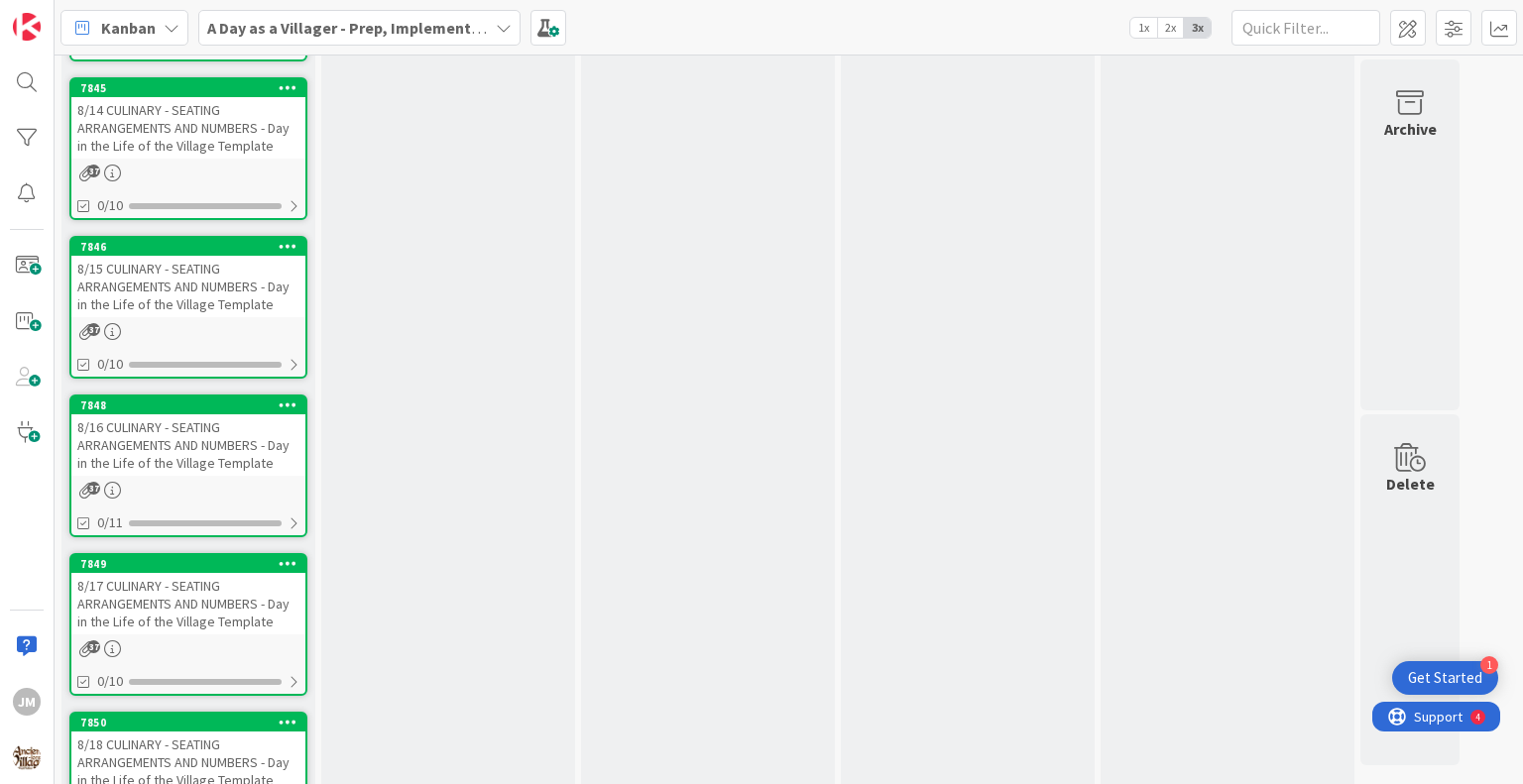 scroll, scrollTop: 0, scrollLeft: 0, axis: both 